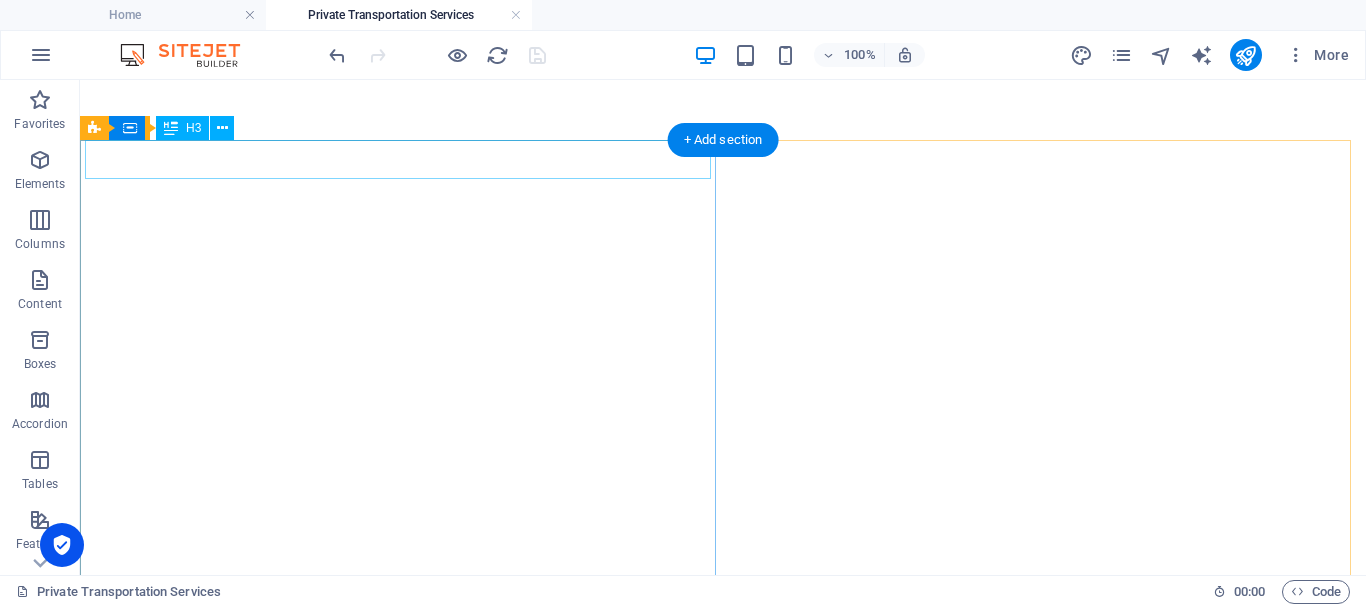 scroll, scrollTop: 0, scrollLeft: 0, axis: both 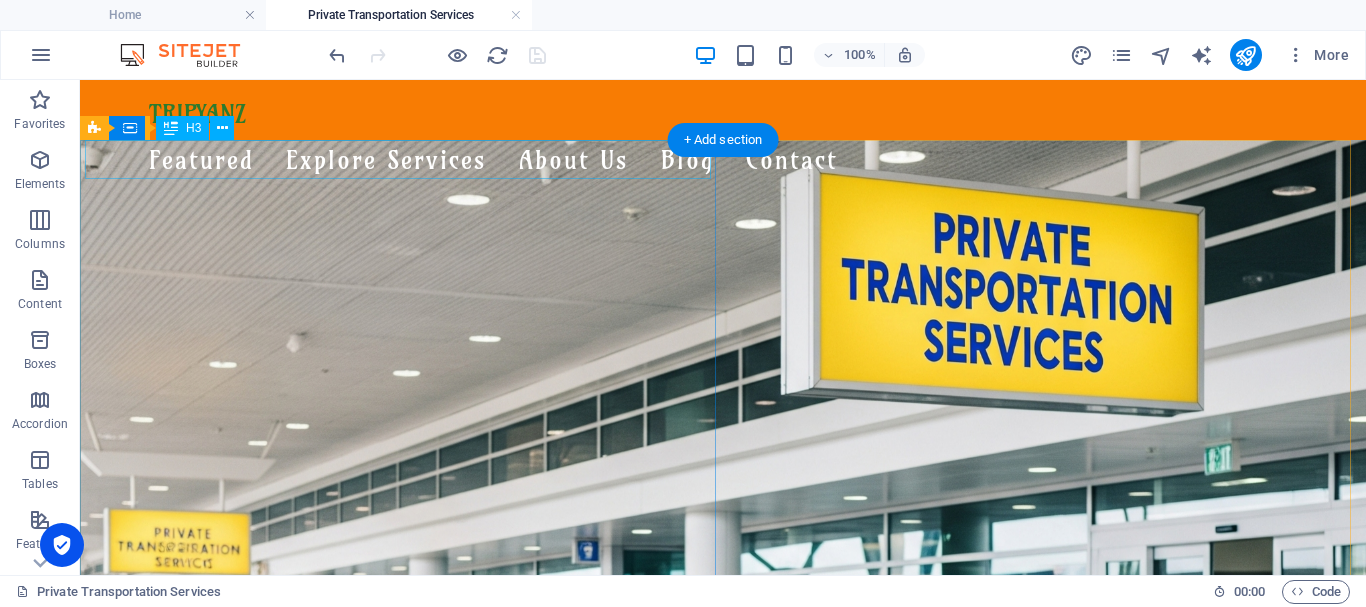 click on "Private Transportation Services" at bounding box center (723, 1212) 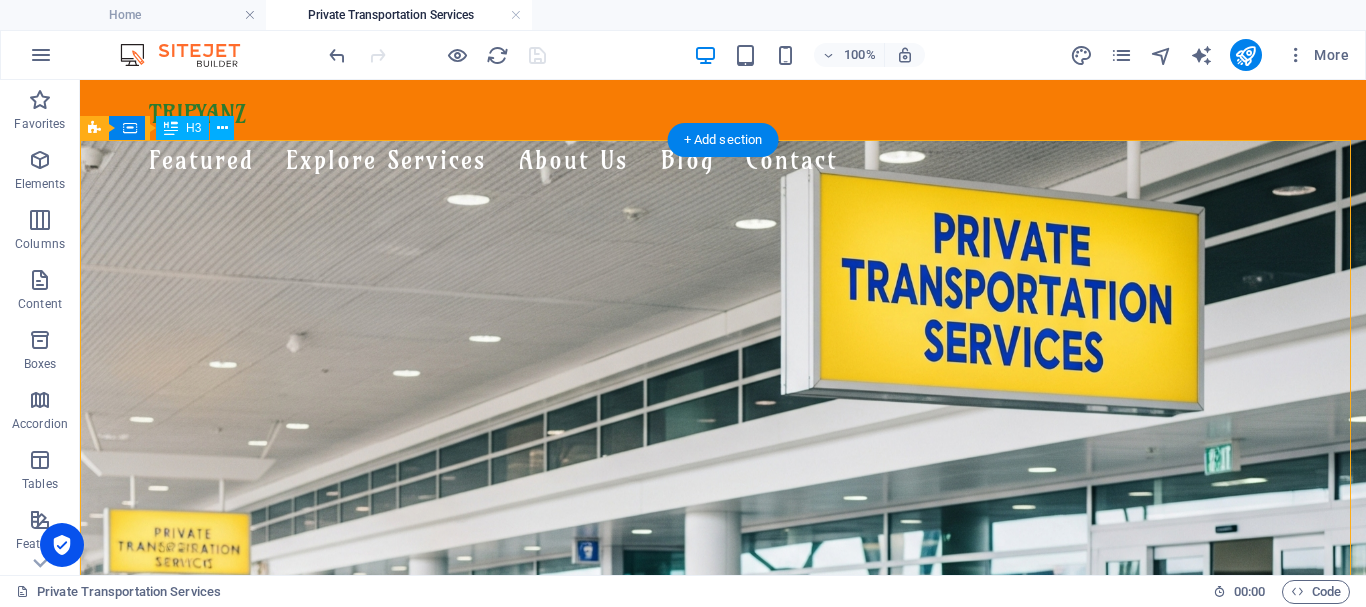 scroll, scrollTop: 0, scrollLeft: 0, axis: both 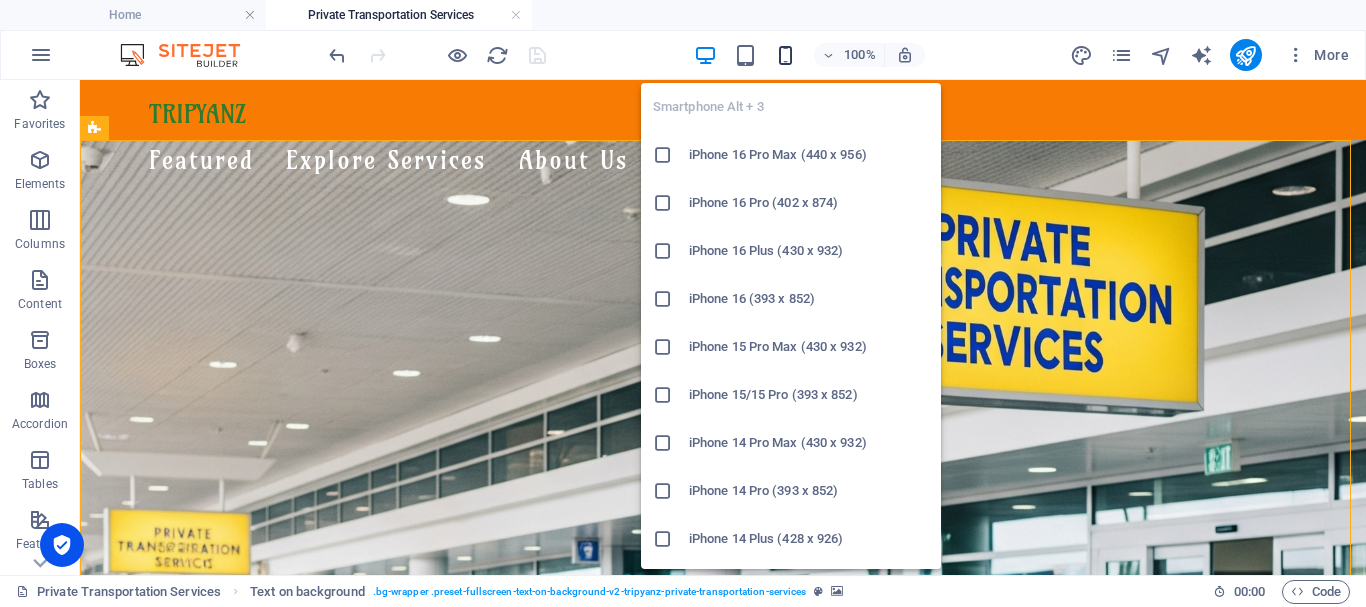 click at bounding box center [785, 55] 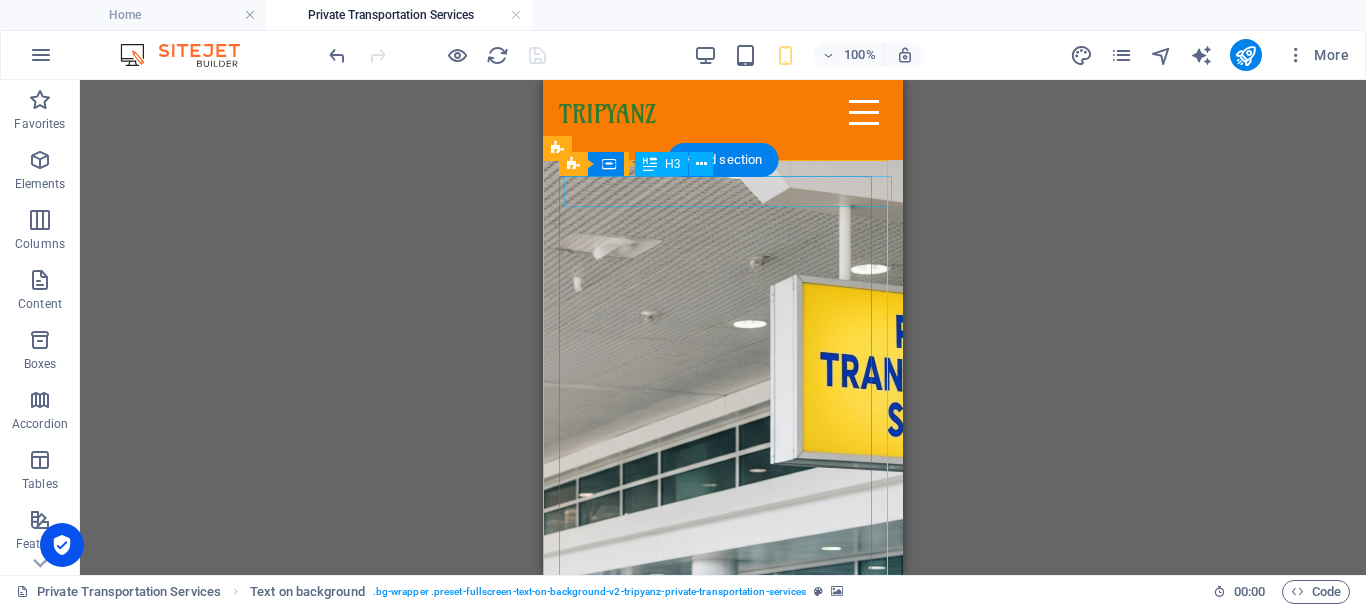 click on "Private Transportation Services" at bounding box center (723, 1260) 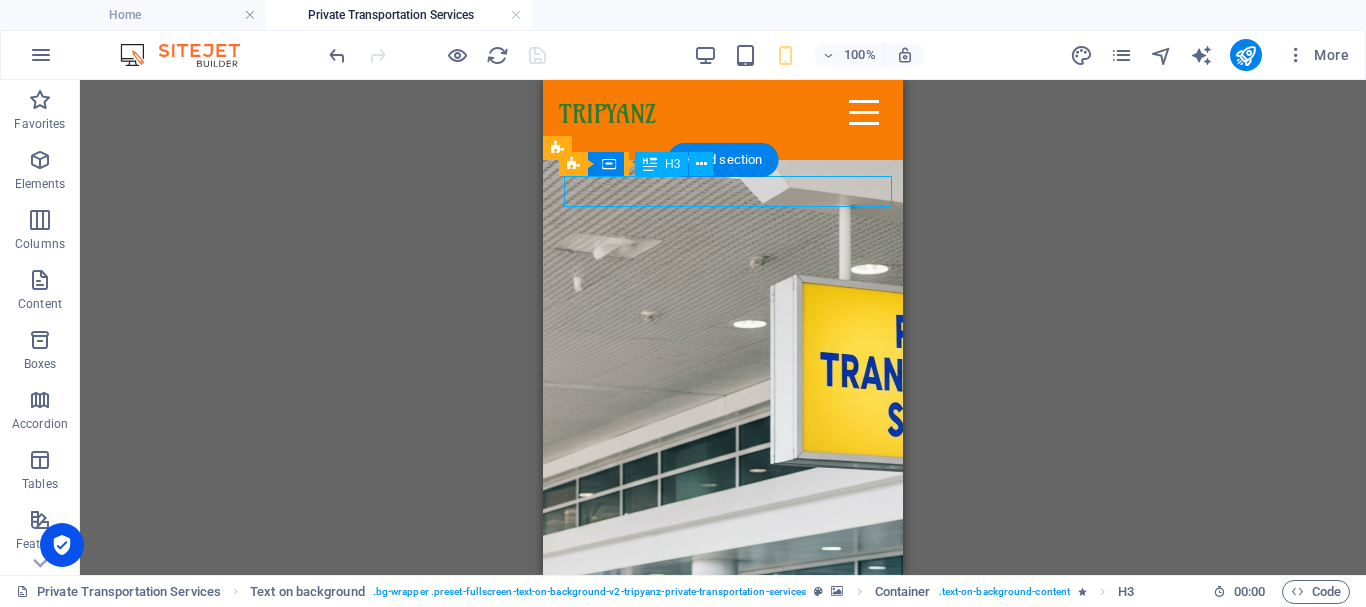 click on "Private Transportation Services" at bounding box center (723, 1260) 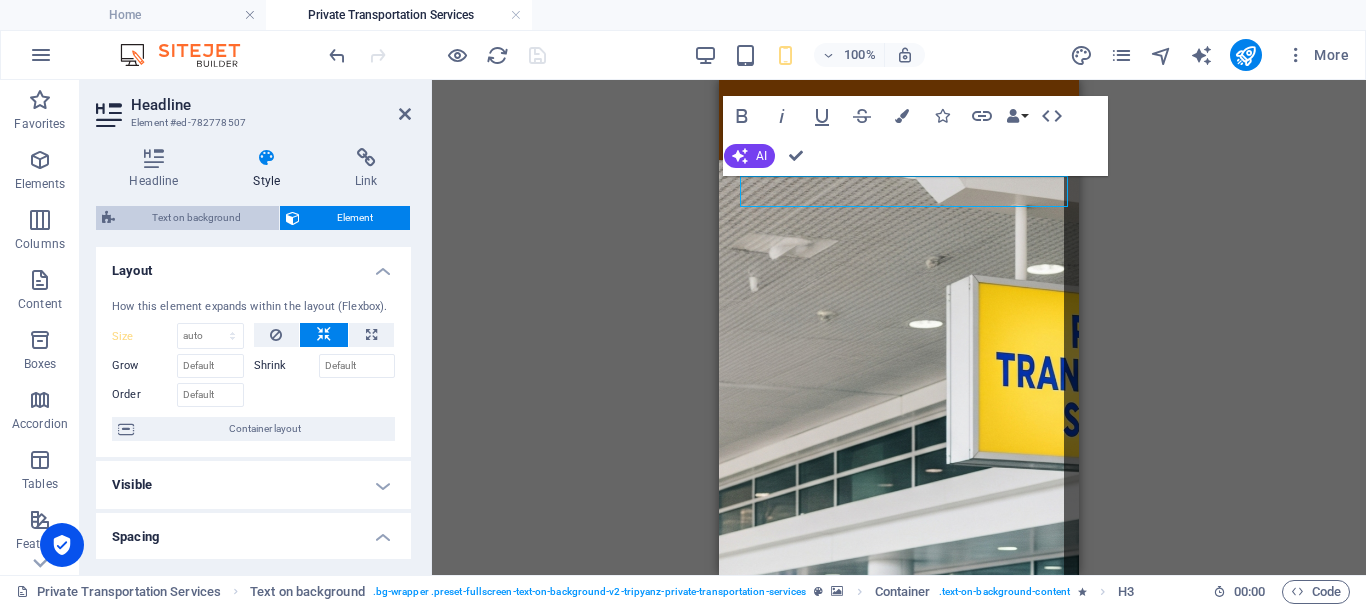 click on "Text on background" at bounding box center [197, 218] 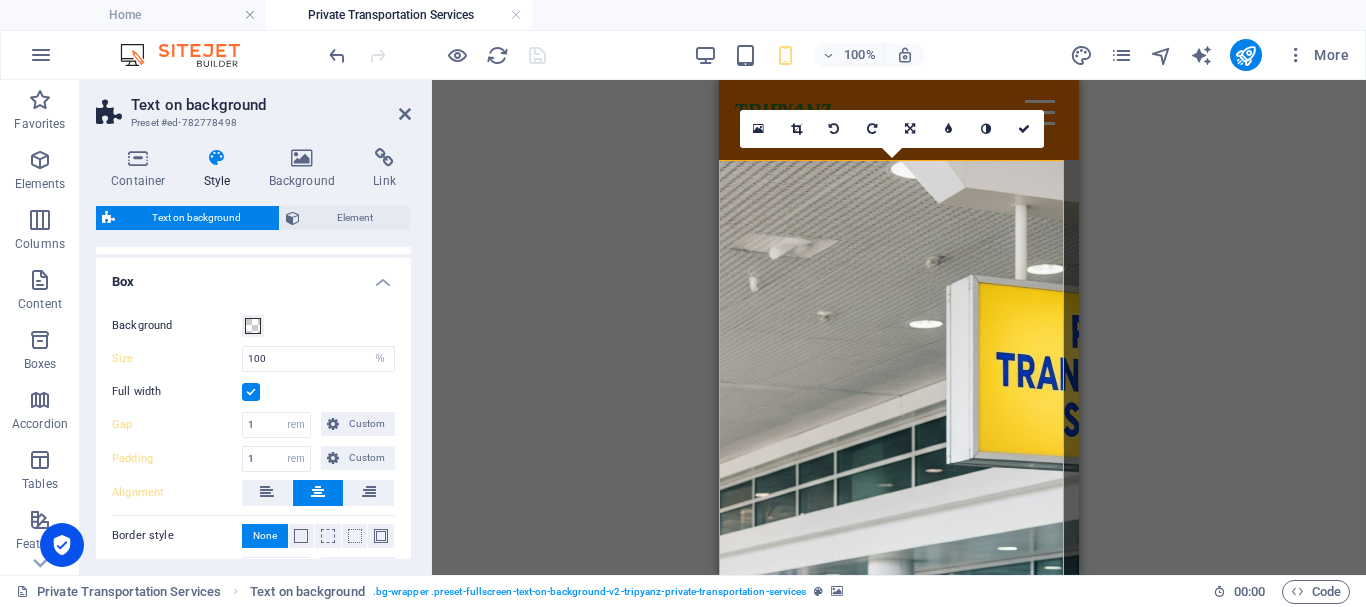 scroll, scrollTop: 200, scrollLeft: 0, axis: vertical 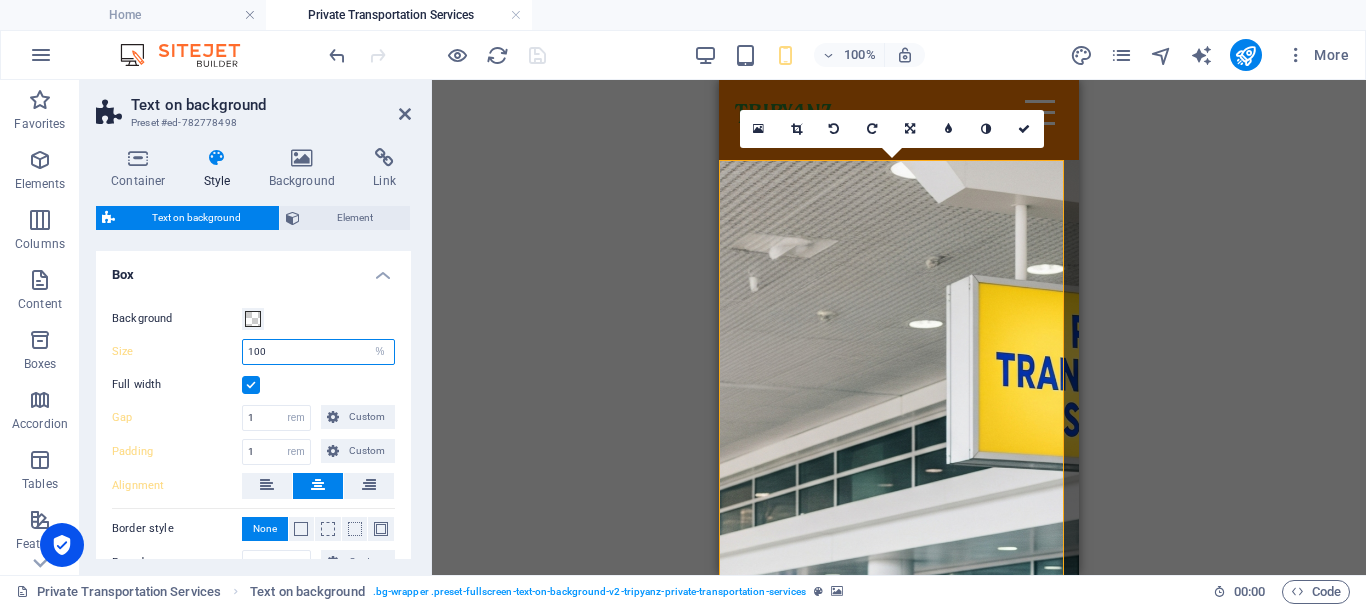 click on "100" at bounding box center [318, 352] 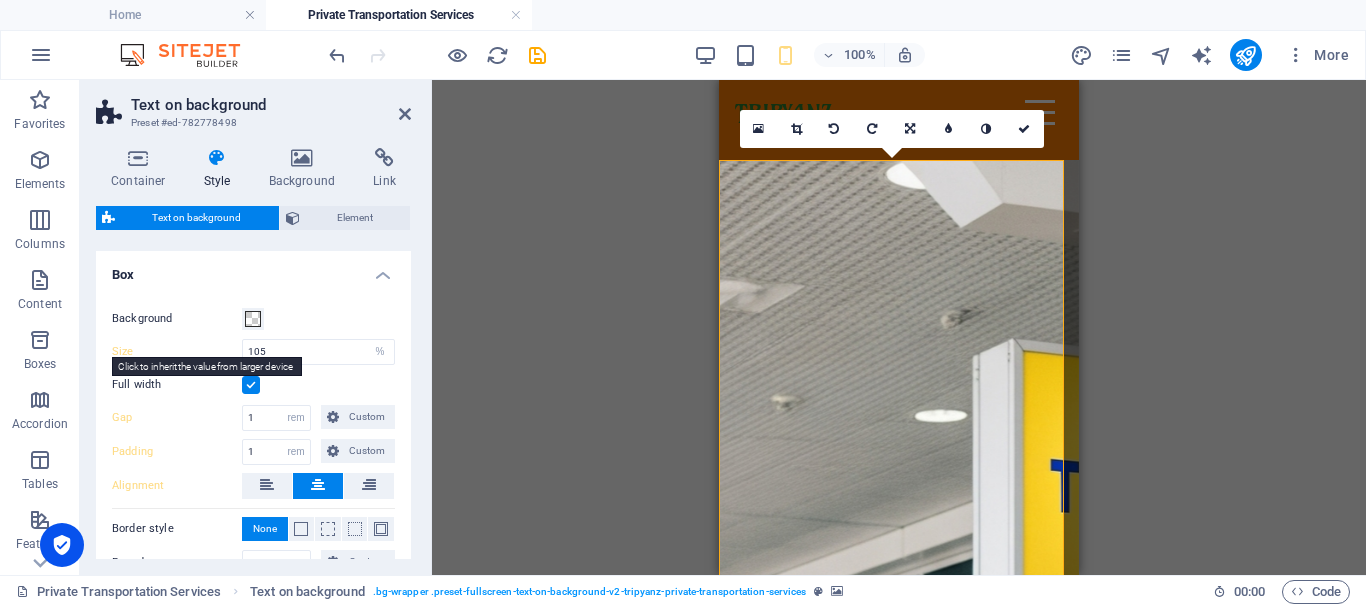 click on "Size 105 px rem % vh vw" at bounding box center (253, 352) 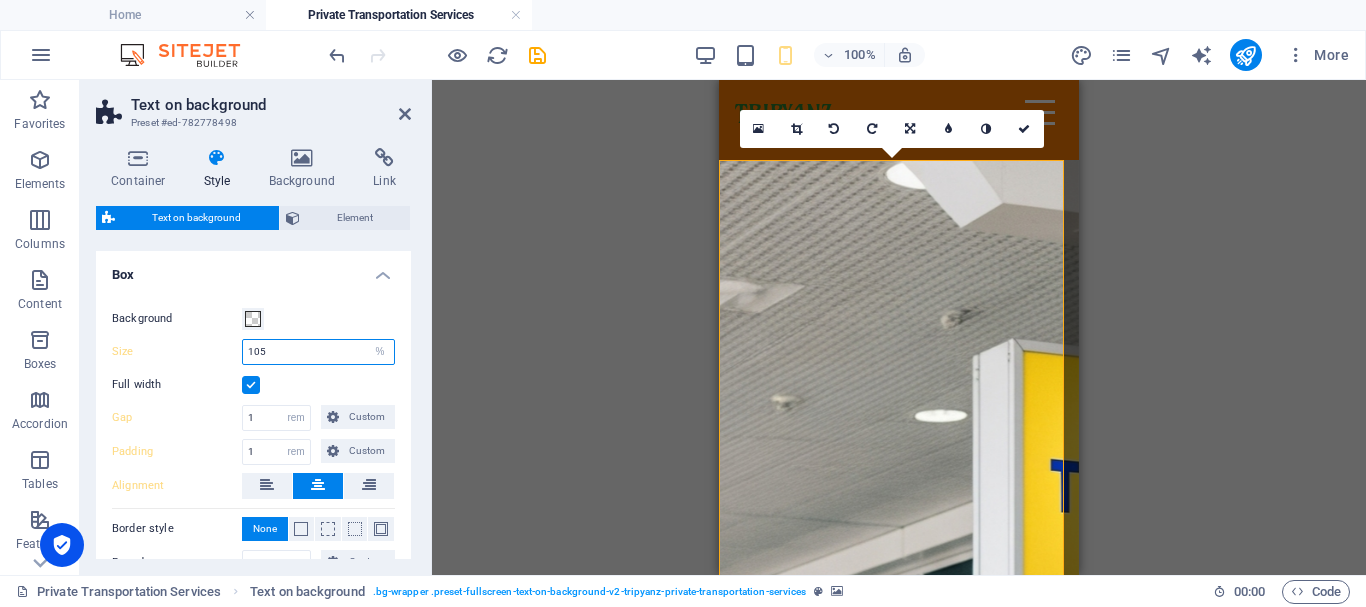 drag, startPoint x: 268, startPoint y: 350, endPoint x: 253, endPoint y: 350, distance: 15 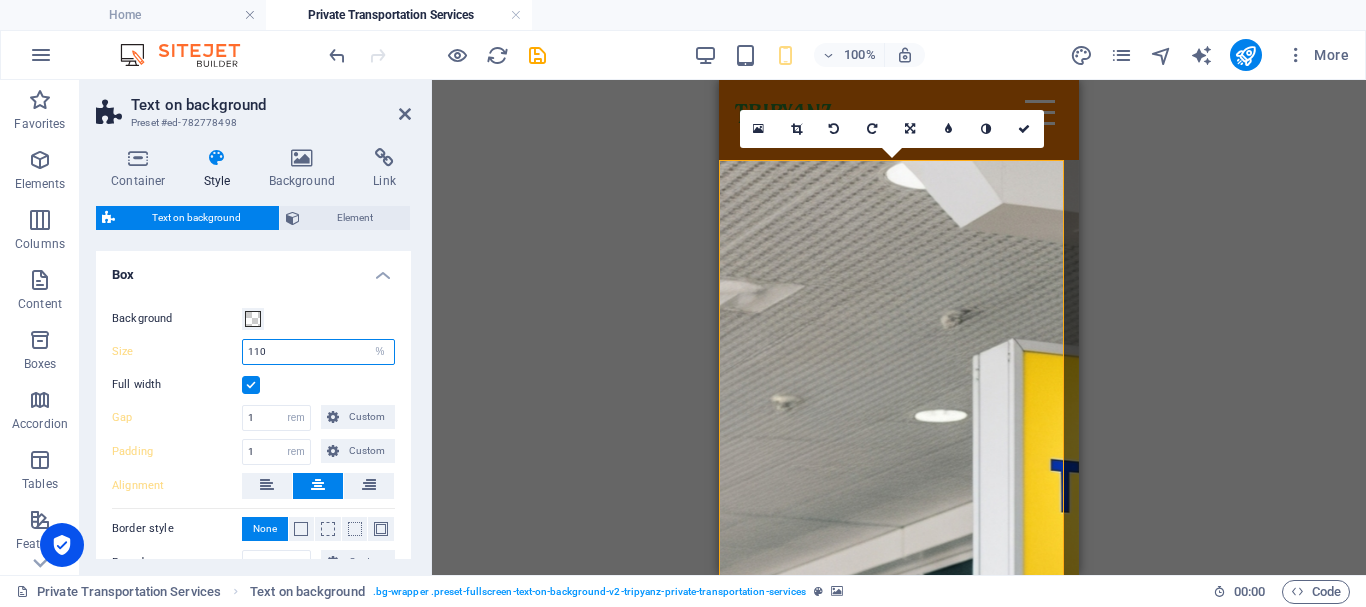 type on "110" 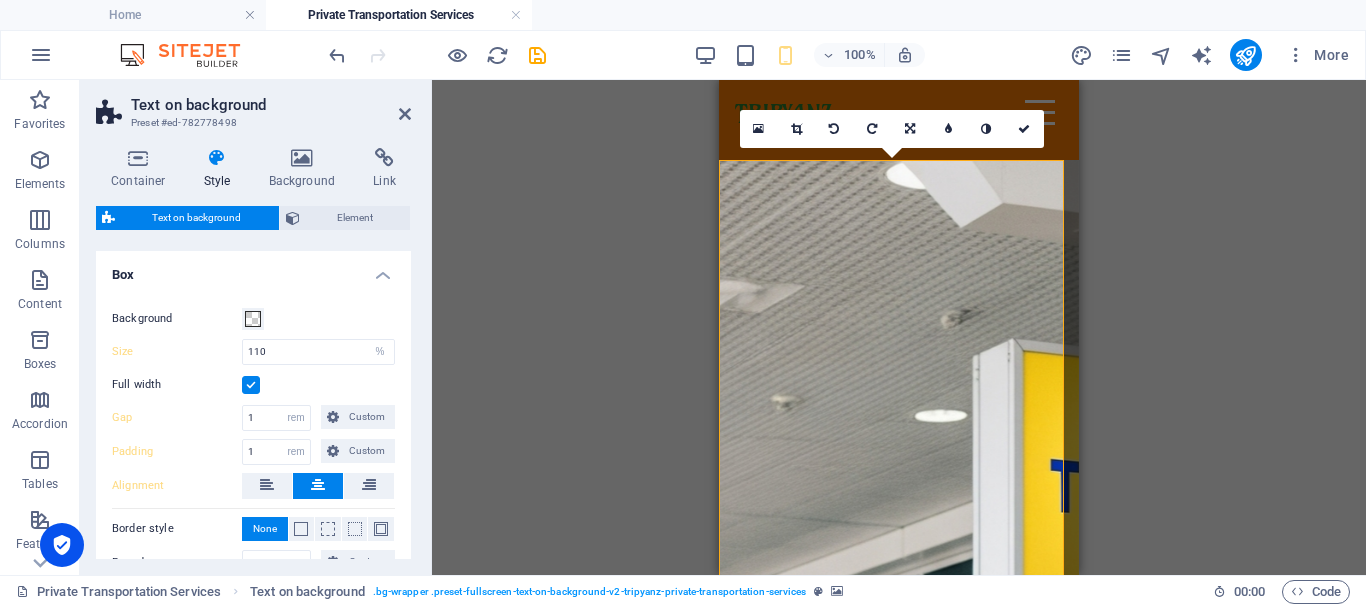click on "Background" at bounding box center (253, 319) 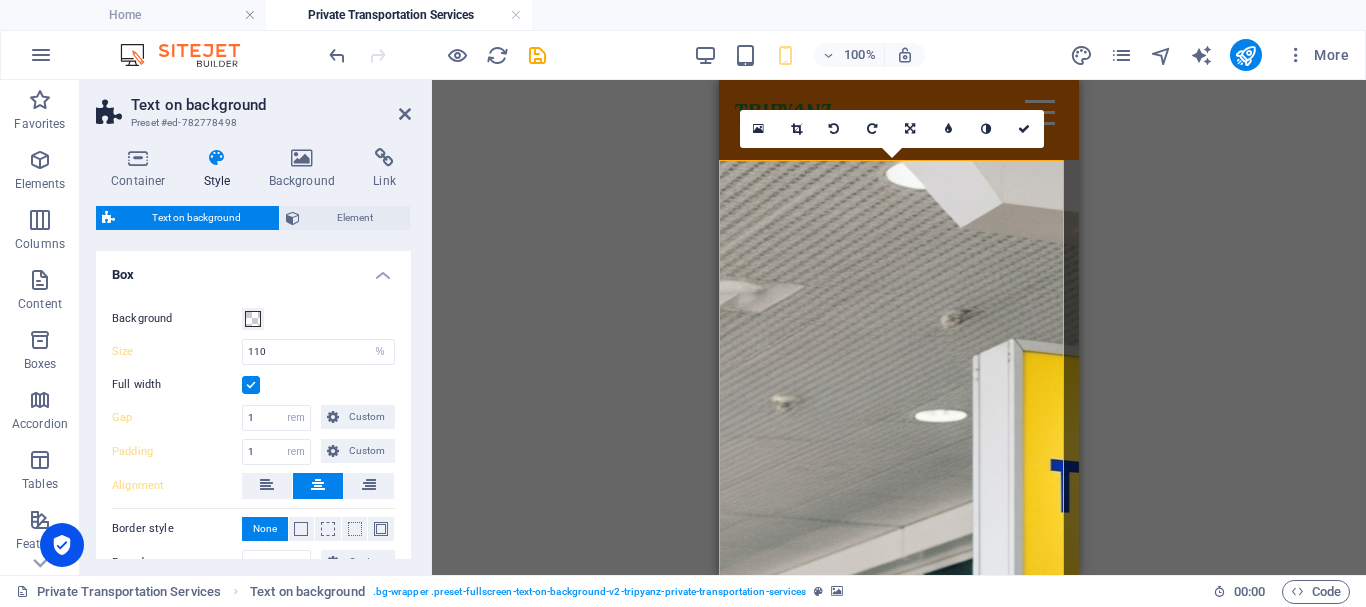 click at bounding box center [251, 385] 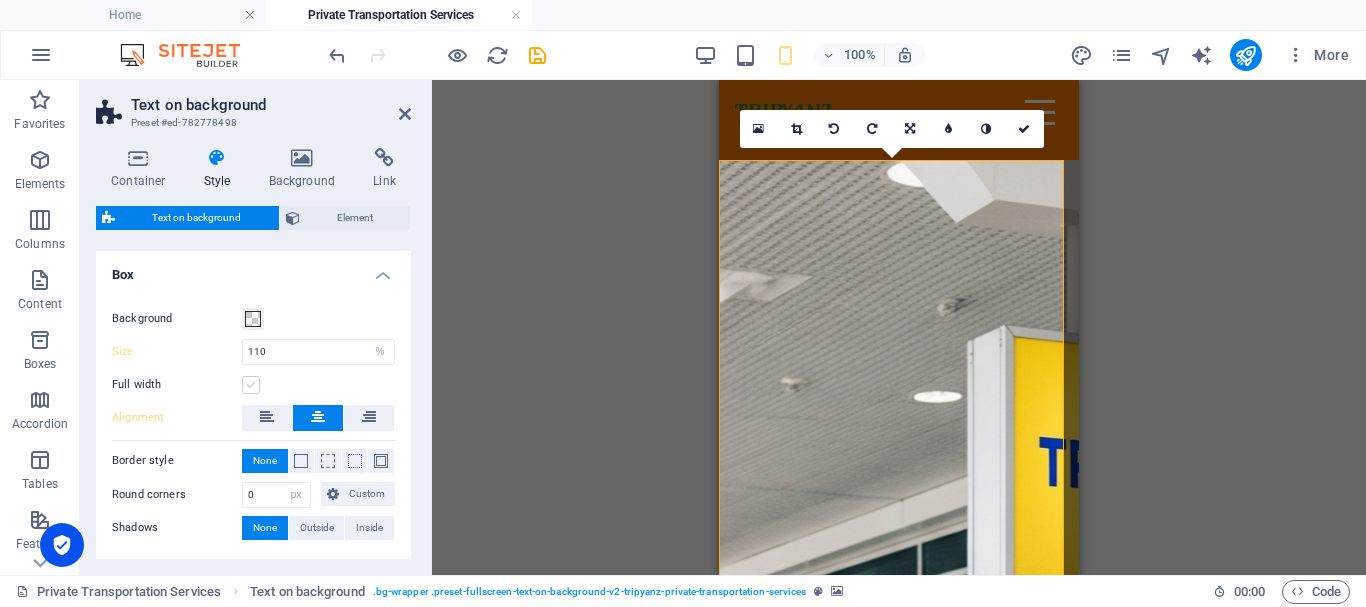 click at bounding box center (251, 385) 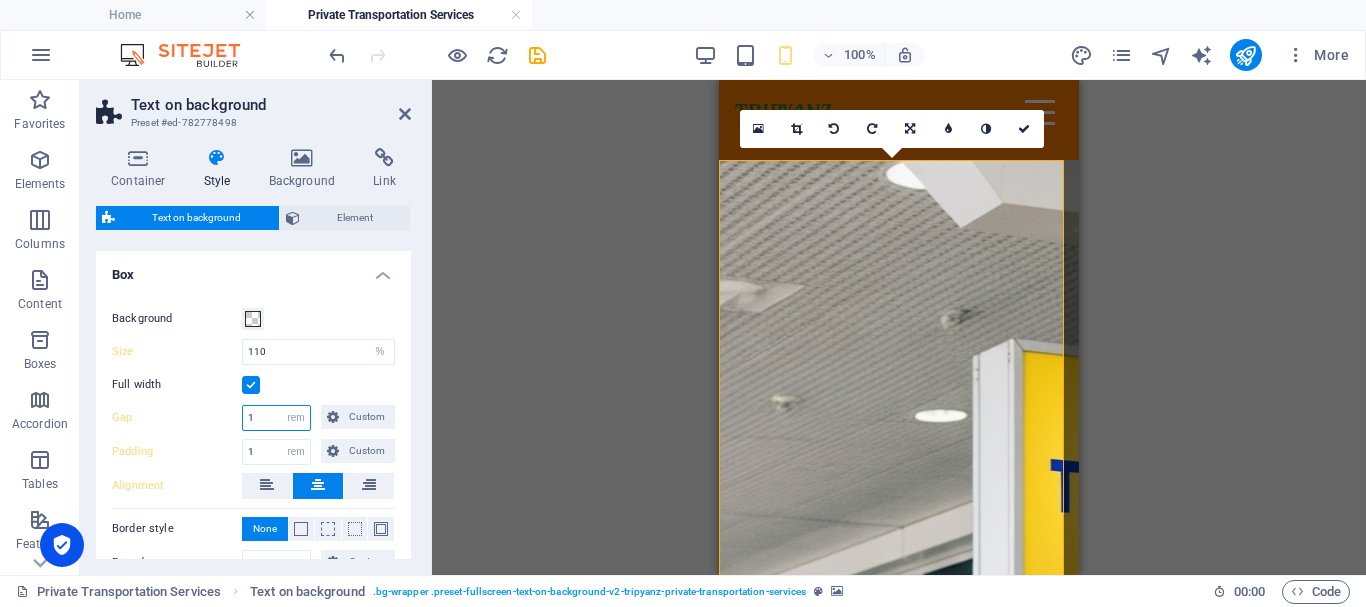 drag, startPoint x: 258, startPoint y: 414, endPoint x: 239, endPoint y: 413, distance: 19.026299 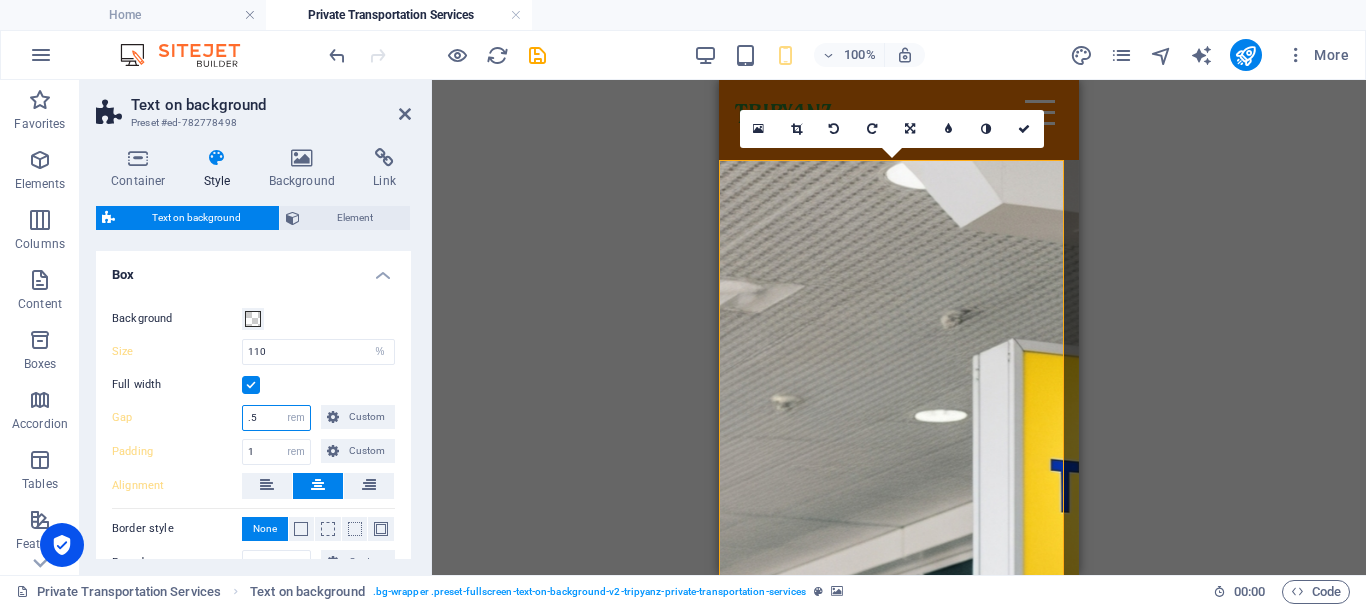 type on ".5" 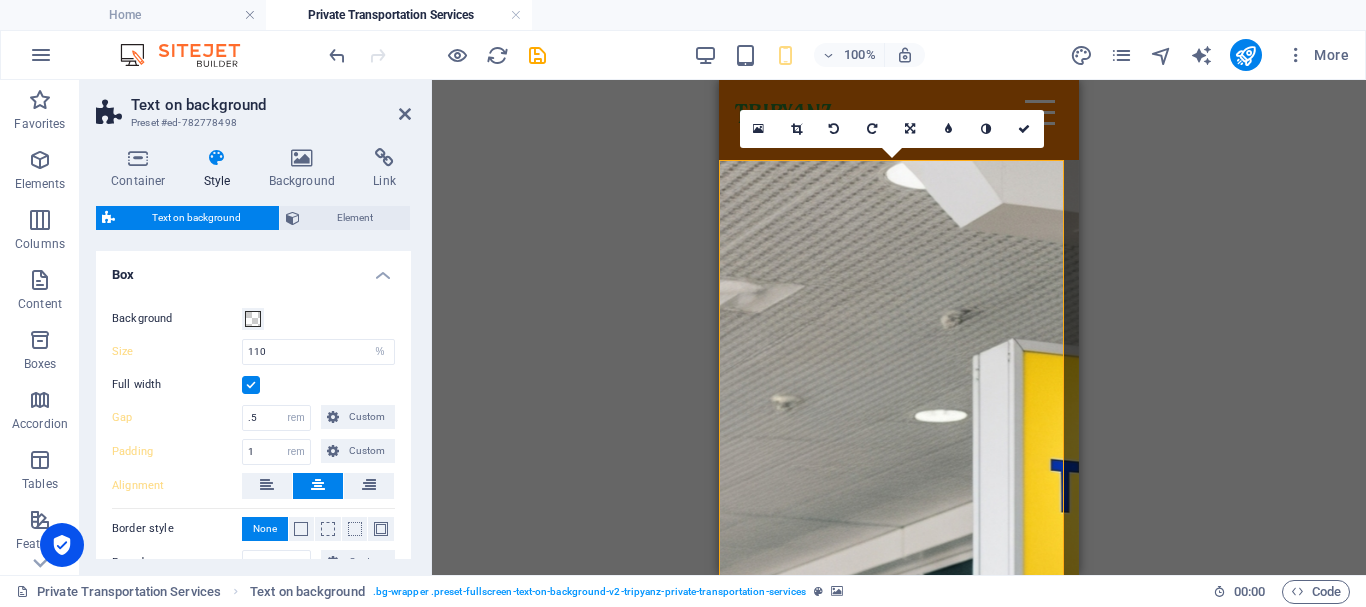 click on "Full width" at bounding box center (253, 385) 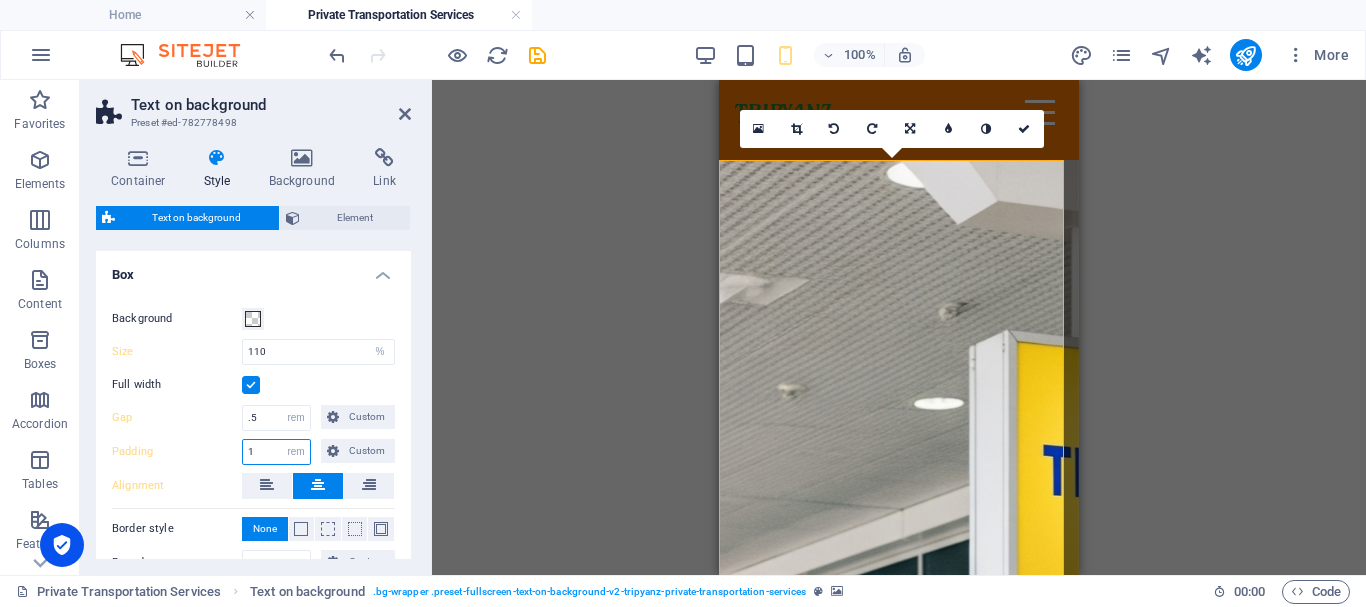 click on "1" at bounding box center [276, 452] 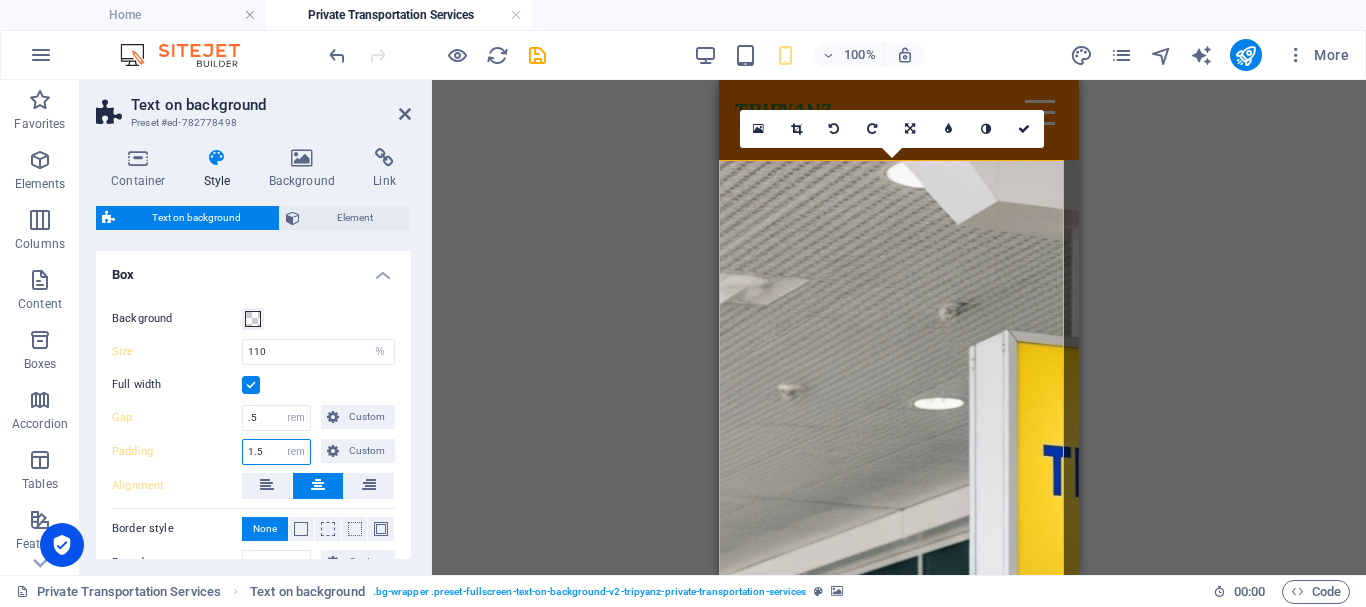 type on "1.5" 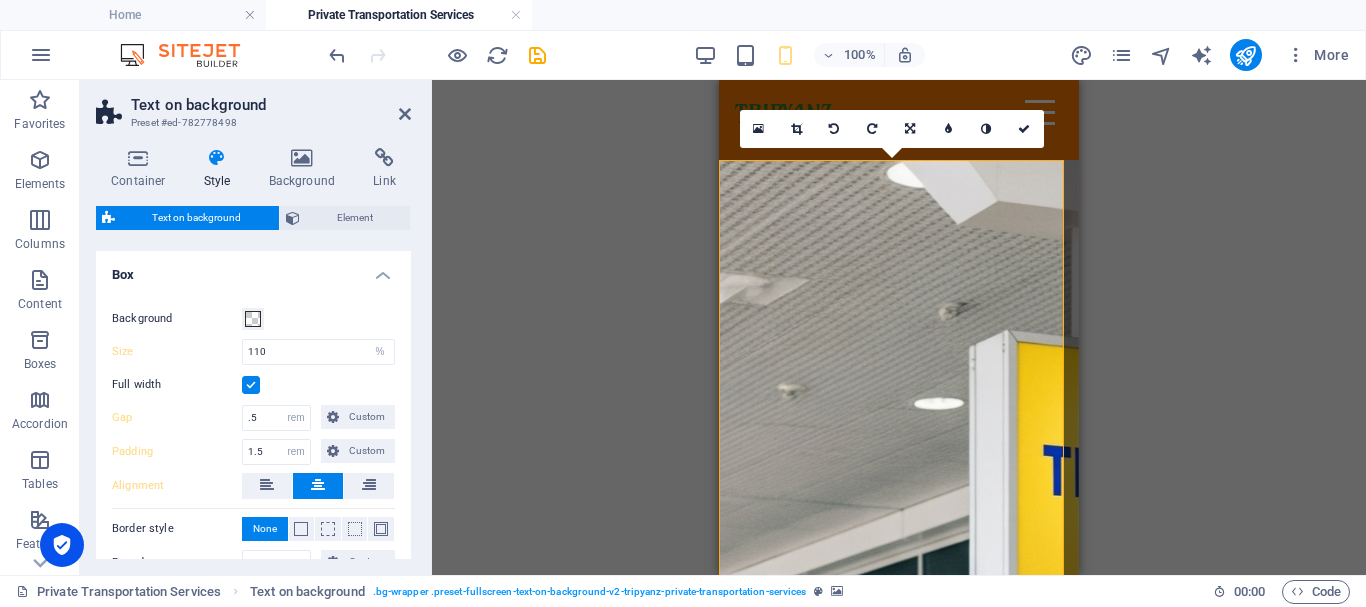 click on "Background Size 110 px rem % vh vw Full width Gap .5 px rem % vh vw Custom Custom 1 px rem % vh vw 1 px rem % vh vw 1 px rem % vh vw 1 px rem % vh vw Padding 1.5 px rem % vh vw Custom Custom 1 px rem % vh vw 1 px rem % vh vw 1 px rem % vh vw 1 px rem % vh vw Alignment Border style None              - Width 1 px rem vh vw Custom Custom 1 px rem vh vw 1 px rem vh vw 1 px rem vh vw 1 px rem vh vw Border color Round corners 0 px rem % vh vw Custom Custom 0 px rem % vh vw 0 px rem % vh vw 0 px rem % vh vw 0 px rem % vh vw Shadows None Outside Inside Color X offset 0 px rem vh vw Y offset 0 px rem vh vw Blur 0 px rem % vh vw Spread 0 px rem vh vw" at bounding box center [253, 458] 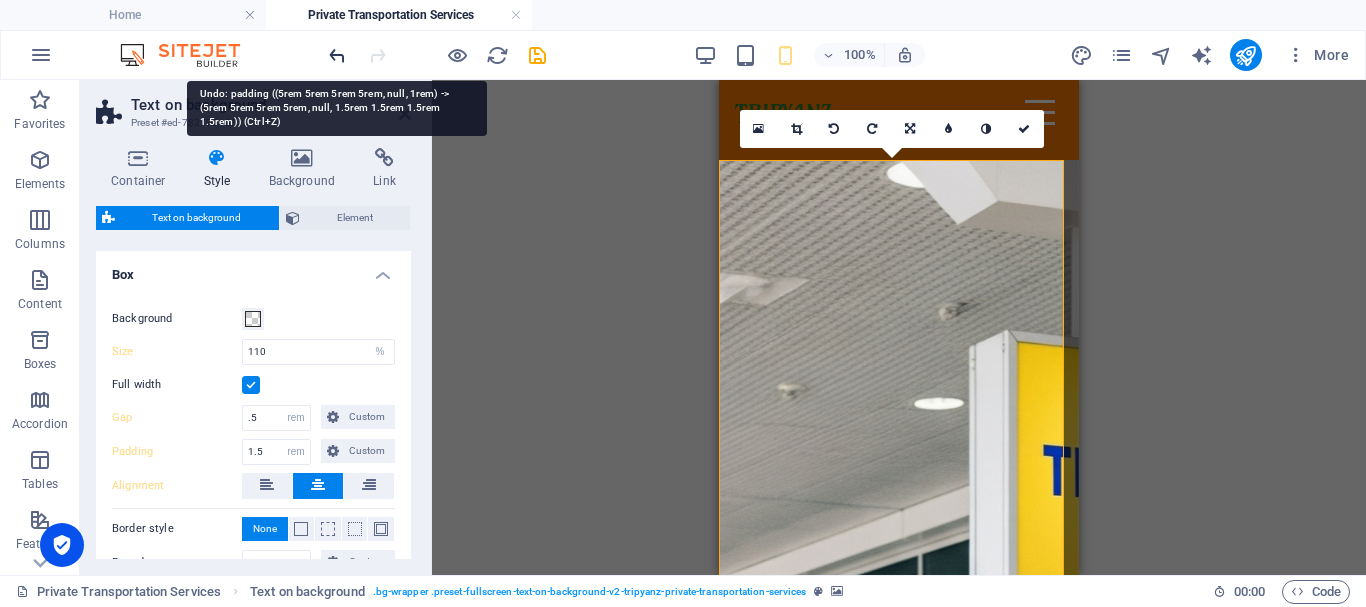click at bounding box center (337, 55) 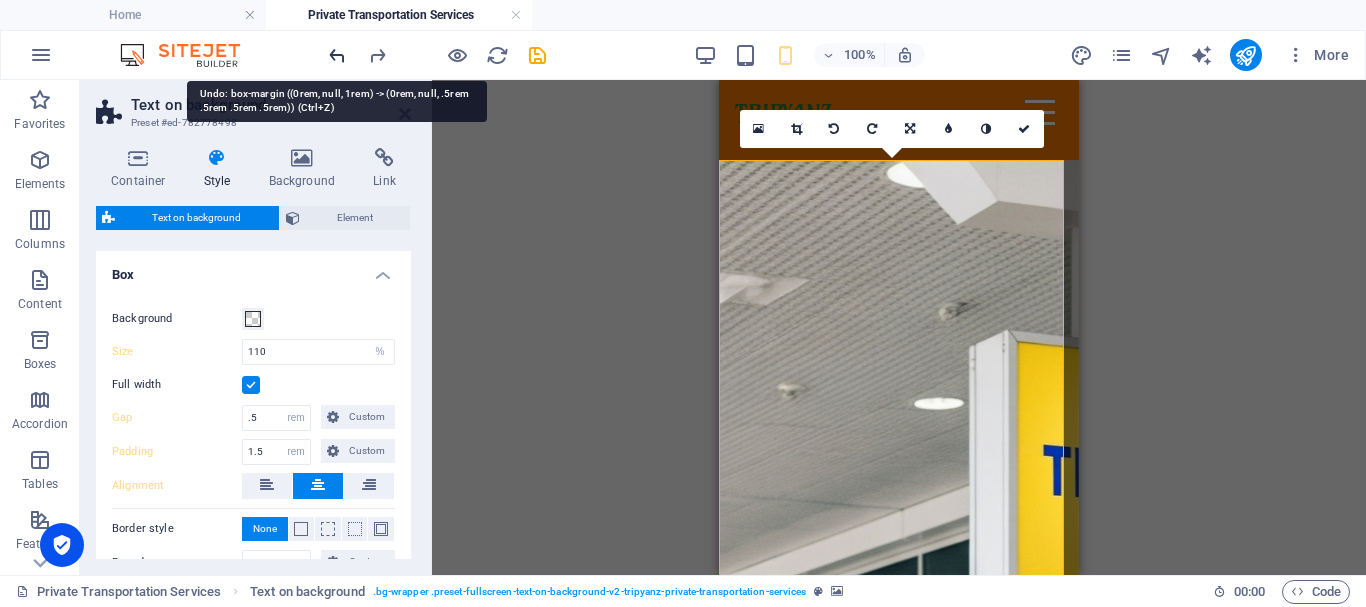 click at bounding box center [337, 55] 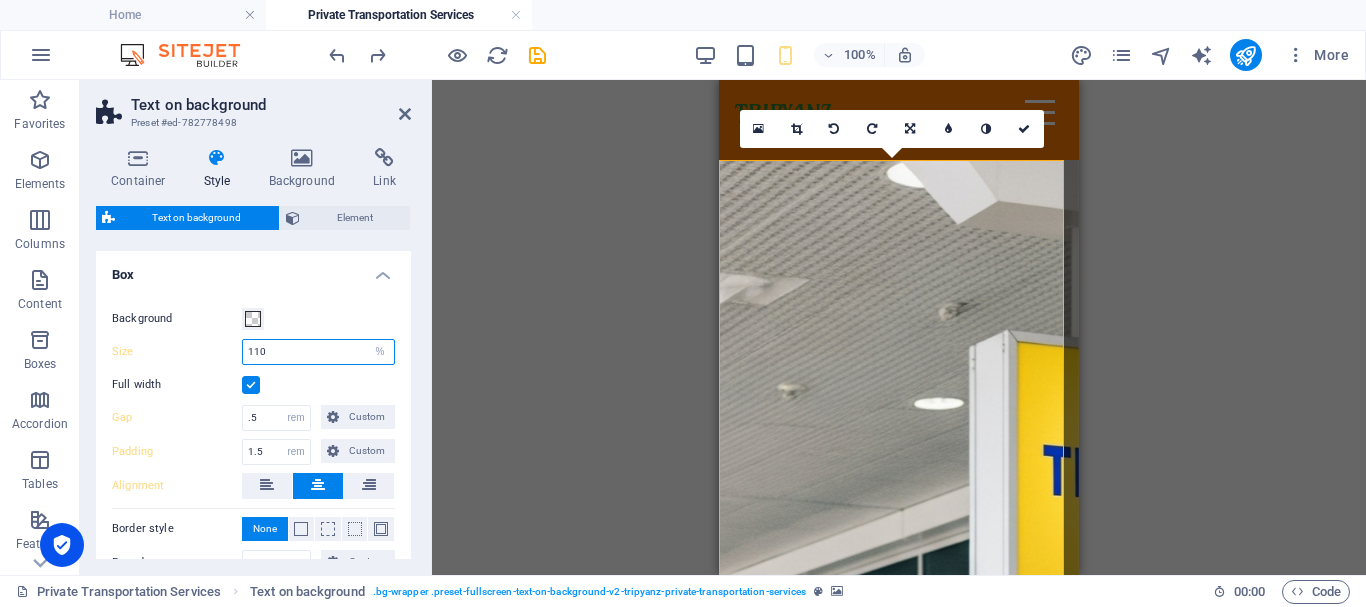 drag, startPoint x: 277, startPoint y: 350, endPoint x: 253, endPoint y: 349, distance: 24.020824 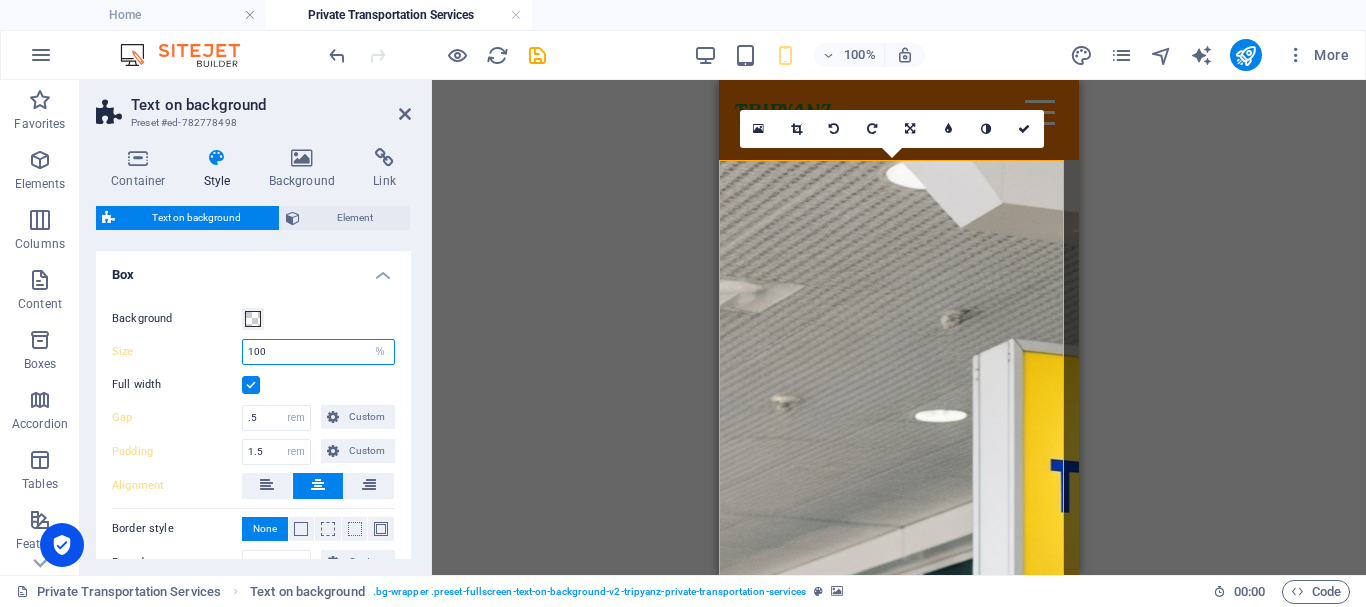 type on "100" 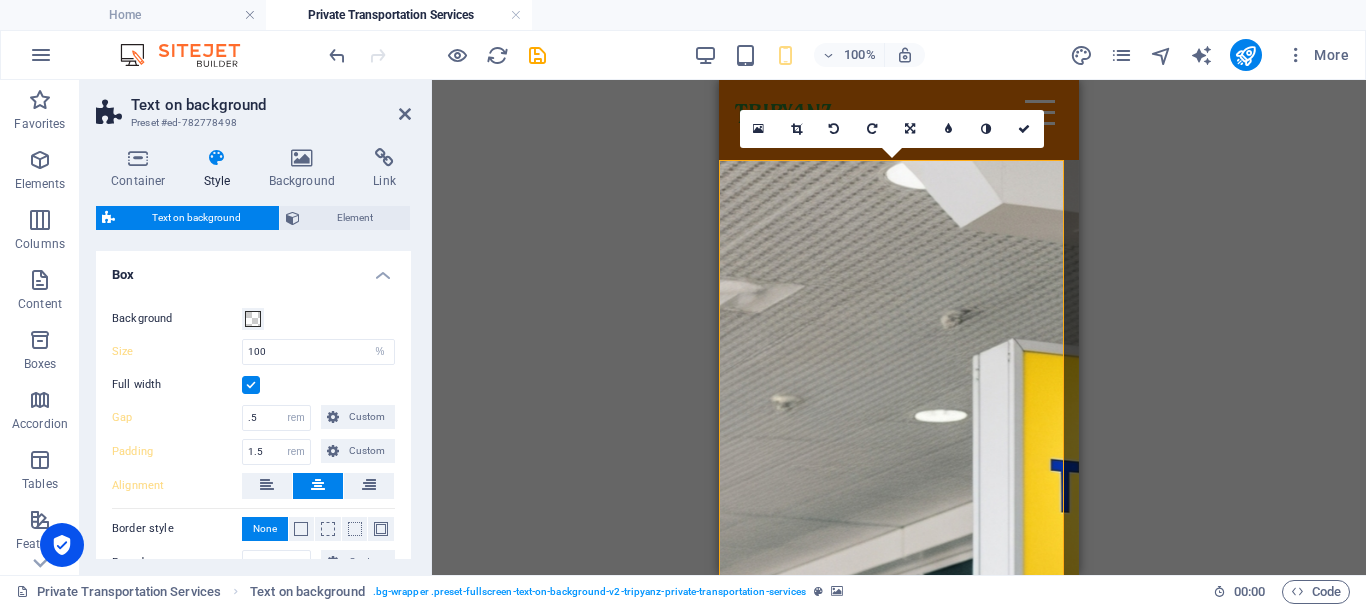 click on "Background Size 100 px rem % vh vw Full width Gap .5 px rem % vh vw Custom Custom 1 px rem % vh vw 1 px rem % vh vw 1 px rem % vh vw 1 px rem % vh vw Padding 1.5 px rem % vh vw Custom Custom 1 px rem % vh vw 1 px rem % vh vw 1 px rem % vh vw 1 px rem % vh vw Alignment Border style None              - Width 1 px rem vh vw Custom Custom 1 px rem vh vw 1 px rem vh vw 1 px rem vh vw 1 px rem vh vw Border color Round corners 0 px rem % vh vw Custom Custom 0 px rem % vh vw 0 px rem % vh vw 0 px rem % vh vw 0 px rem % vh vw Shadows None Outside Inside Color X offset 0 px rem vh vw Y offset 0 px rem vh vw Blur 0 px rem % vh vw Spread 0 px rem vh vw" at bounding box center (253, 458) 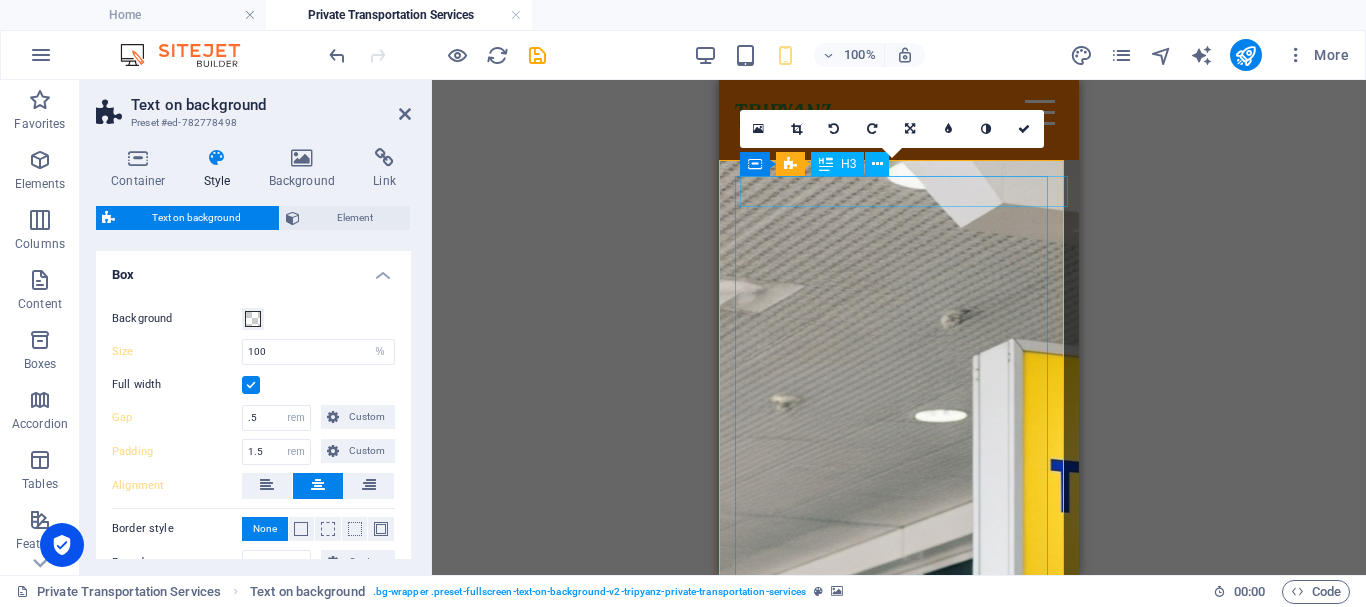 click on "Private Transportation Services" at bounding box center (899, 1848) 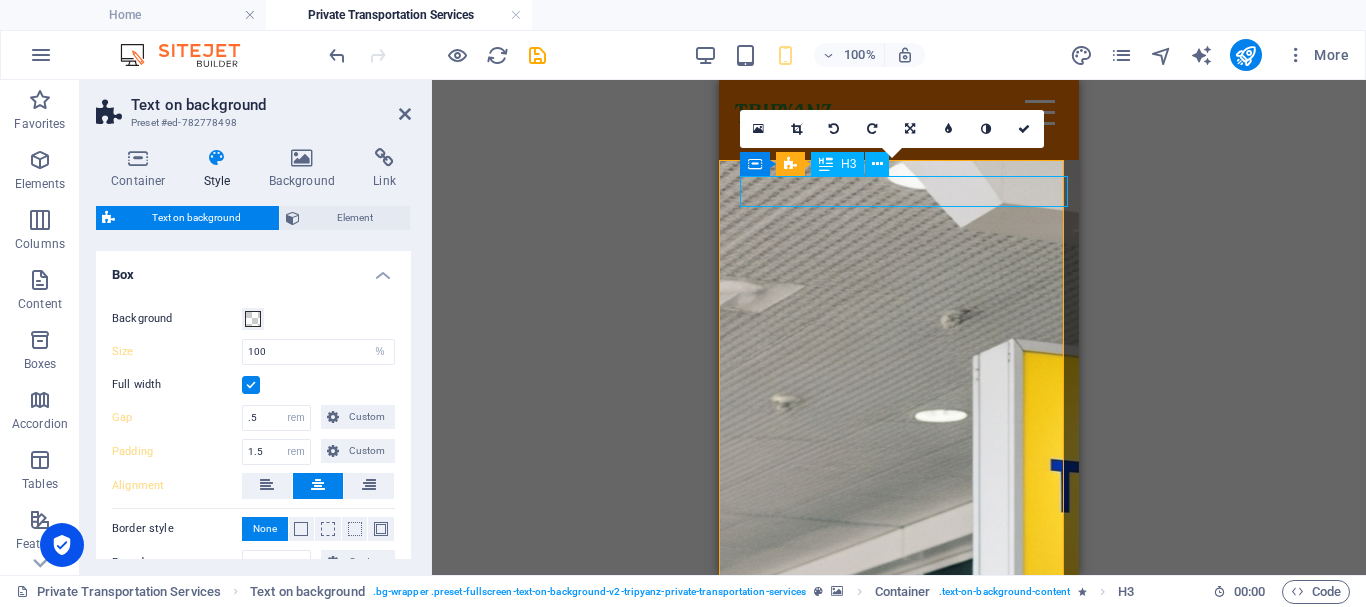 click on "Private Transportation Services" at bounding box center [899, 1848] 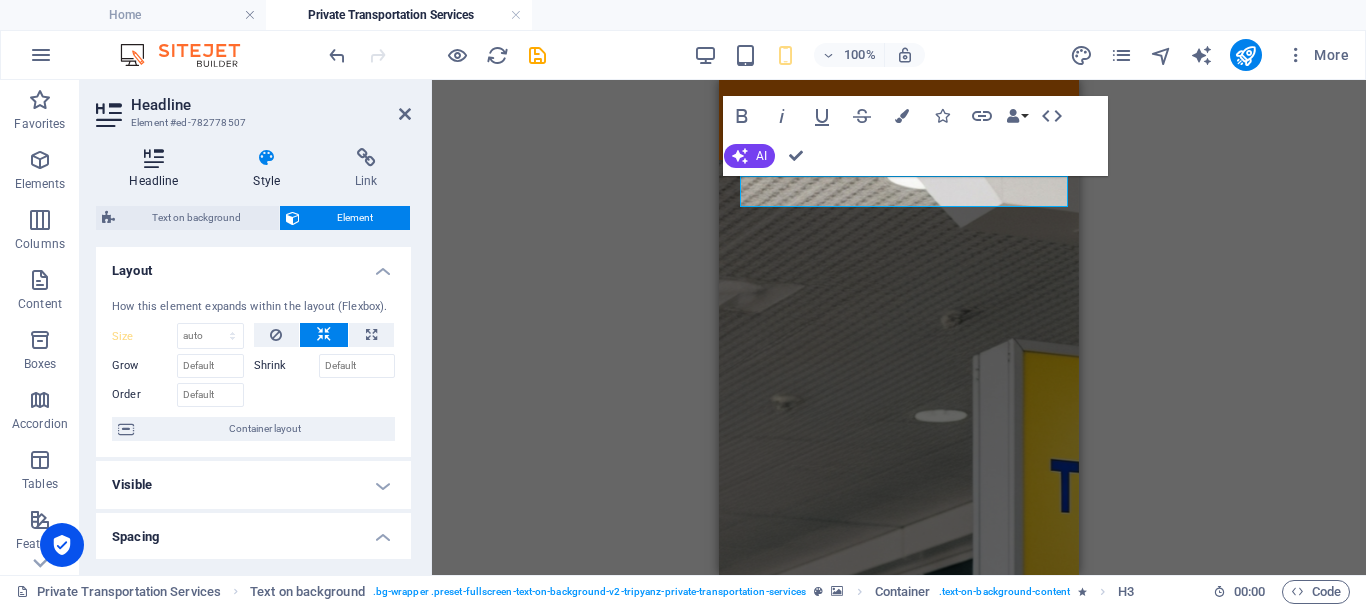 click at bounding box center (154, 158) 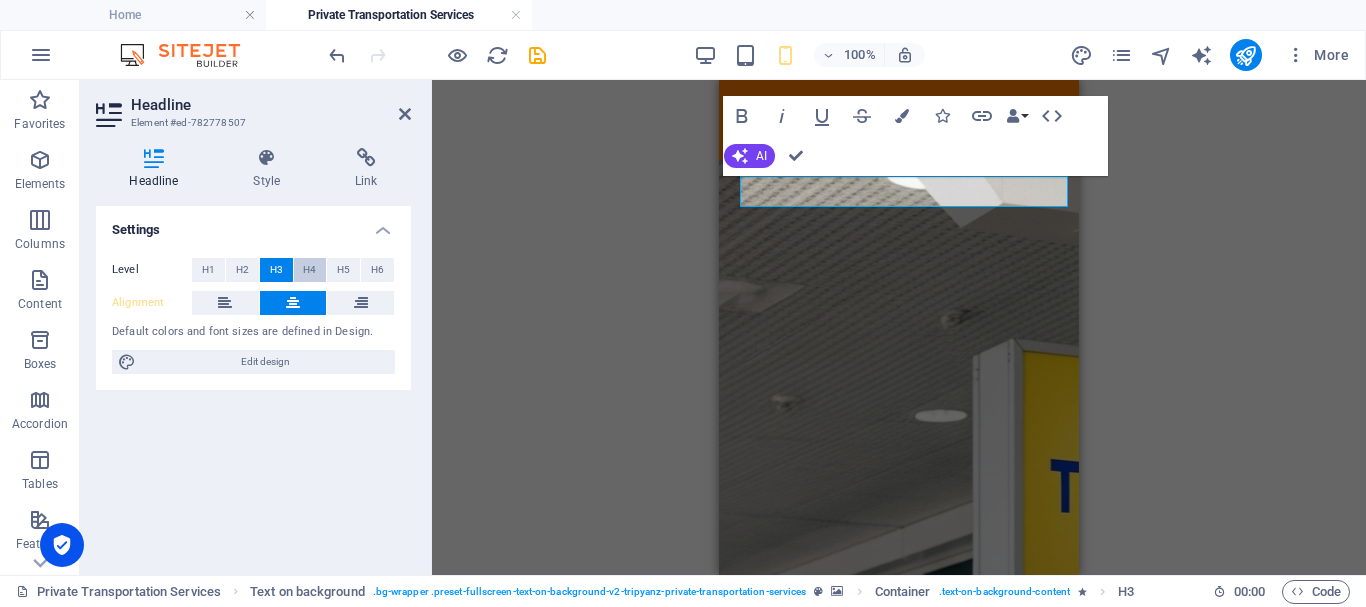 click on "H4" at bounding box center (309, 270) 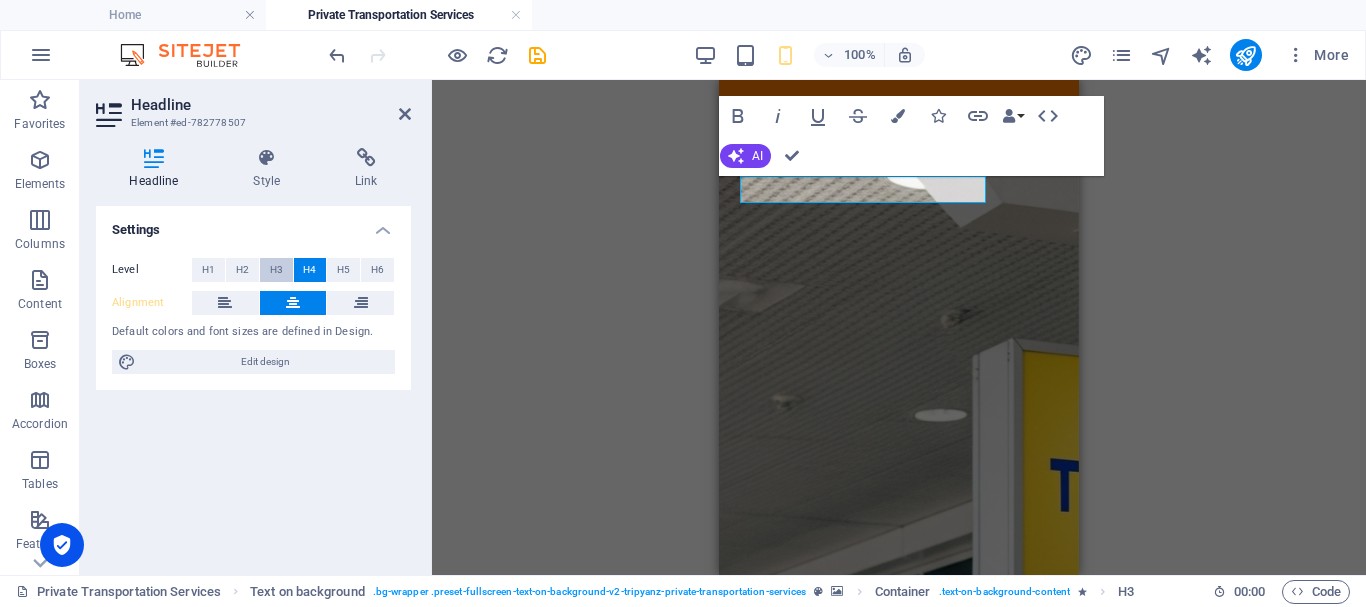 click on "H3" at bounding box center (276, 270) 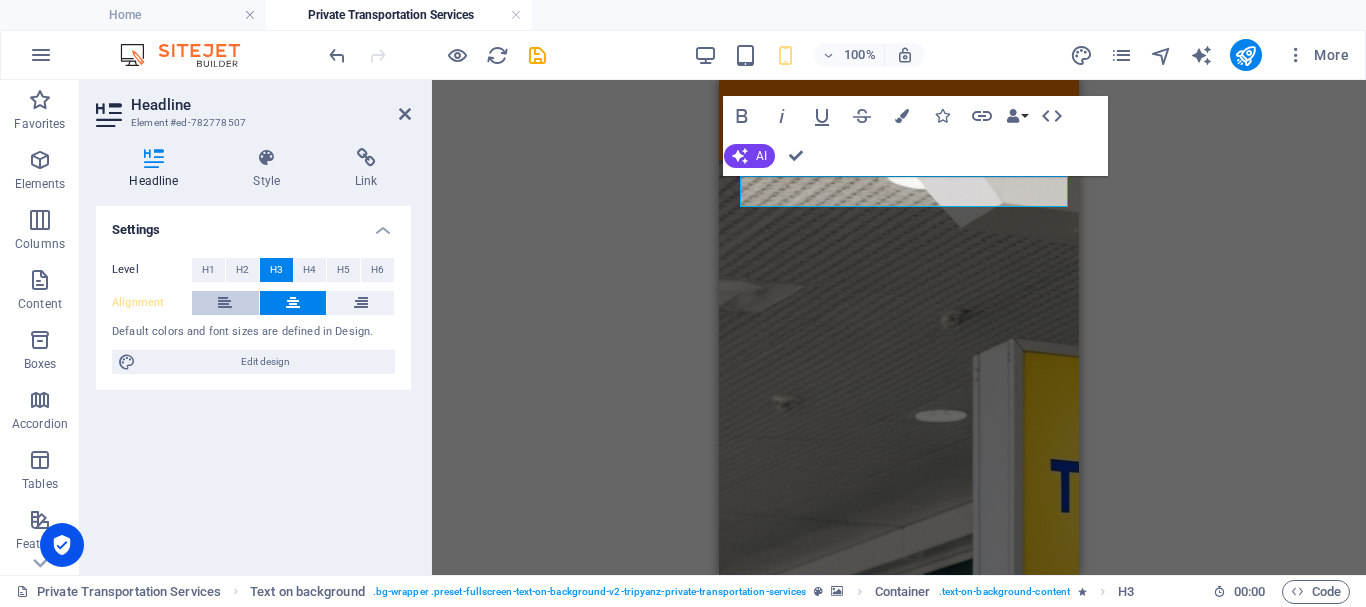 click at bounding box center (225, 303) 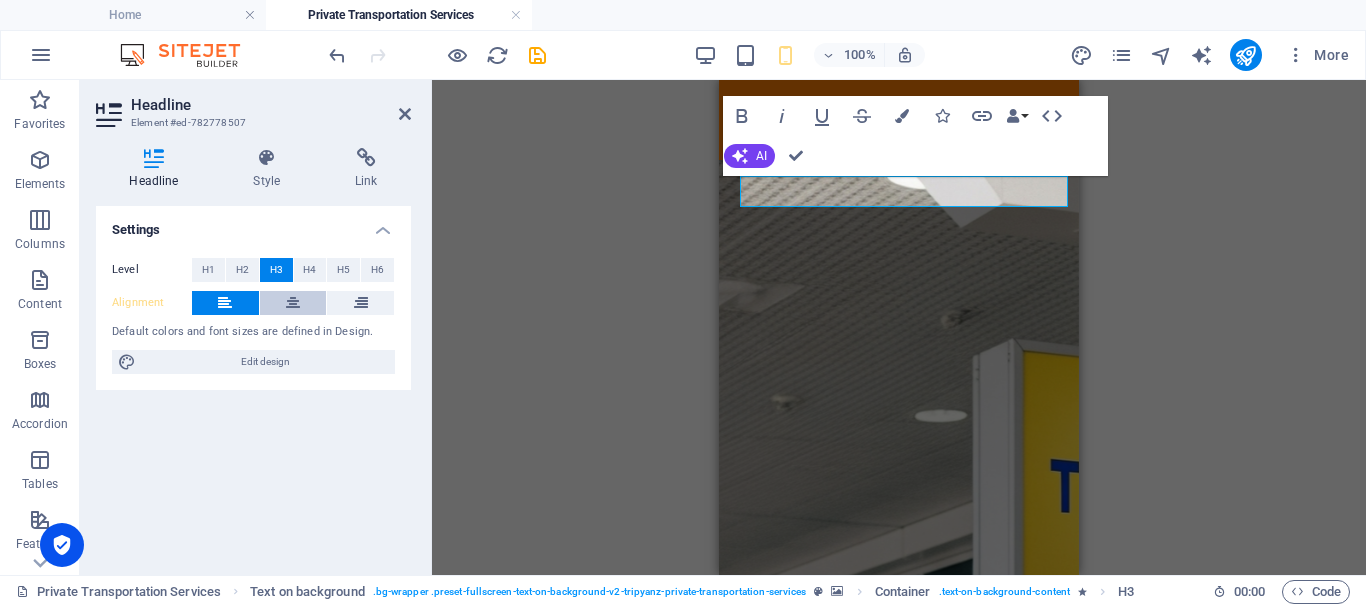 click at bounding box center (293, 303) 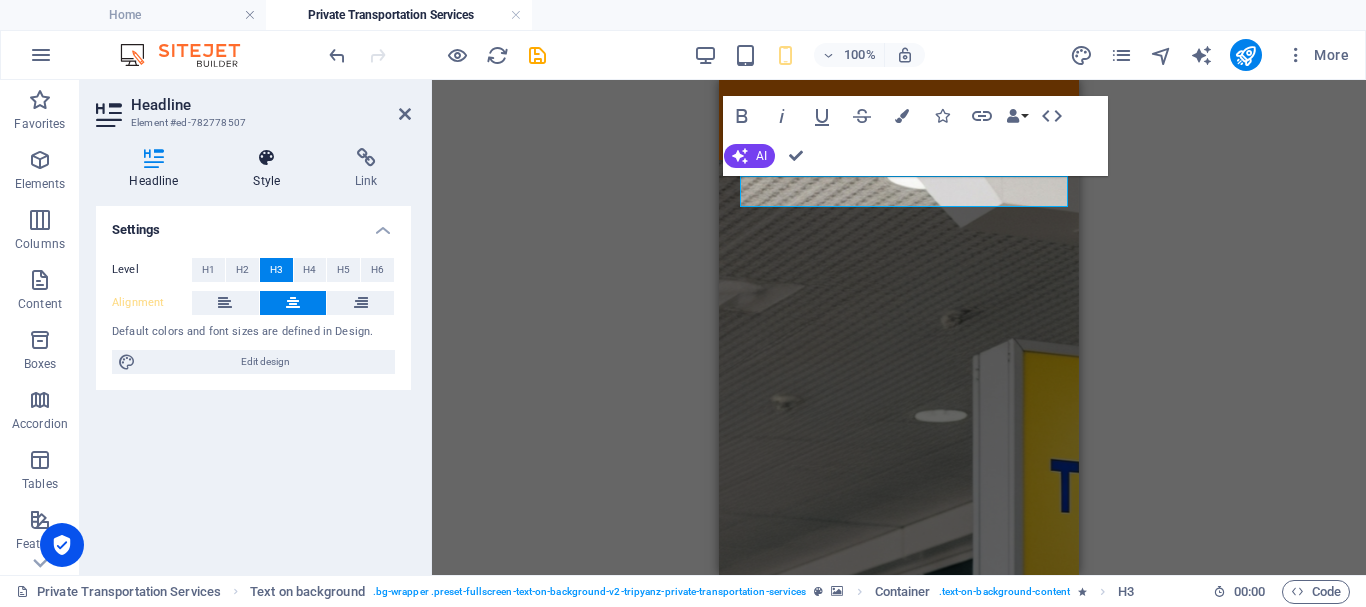 click on "Style" at bounding box center [271, 169] 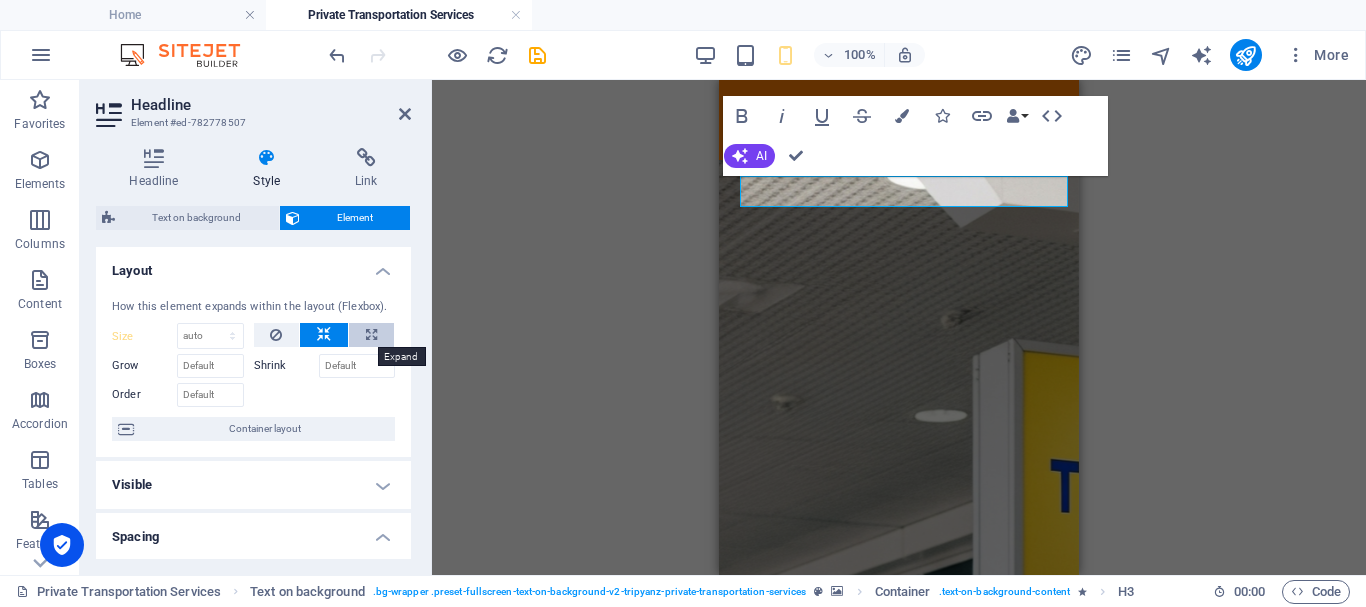 click at bounding box center [371, 335] 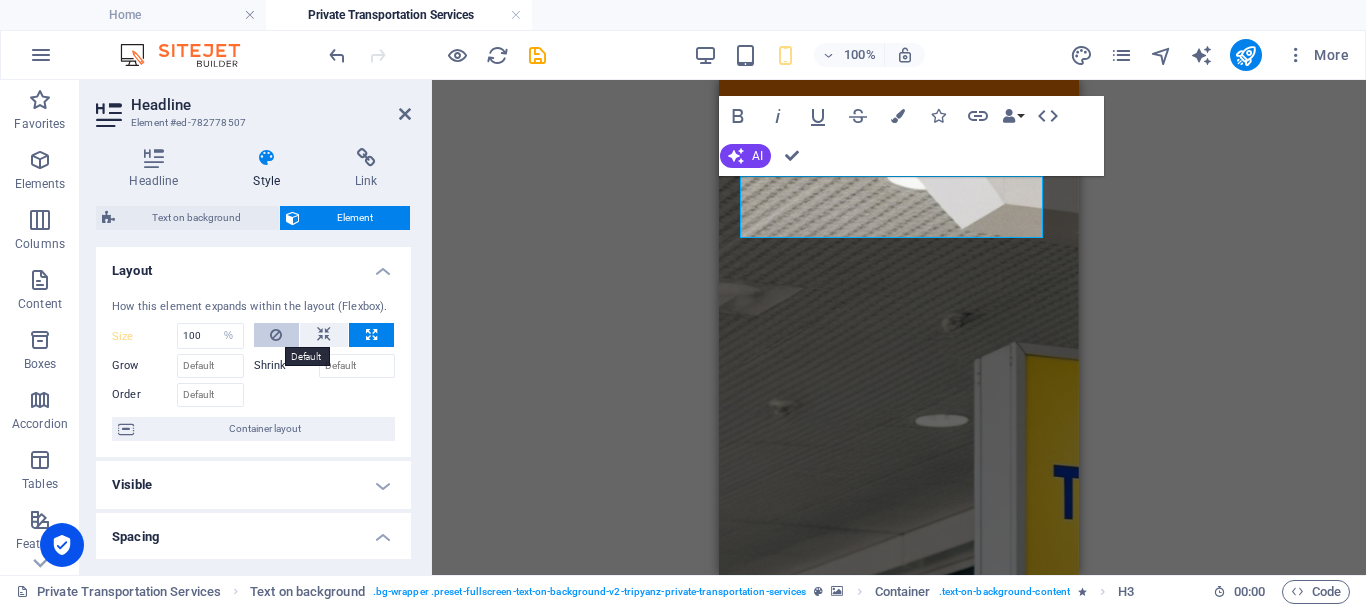 click at bounding box center [277, 335] 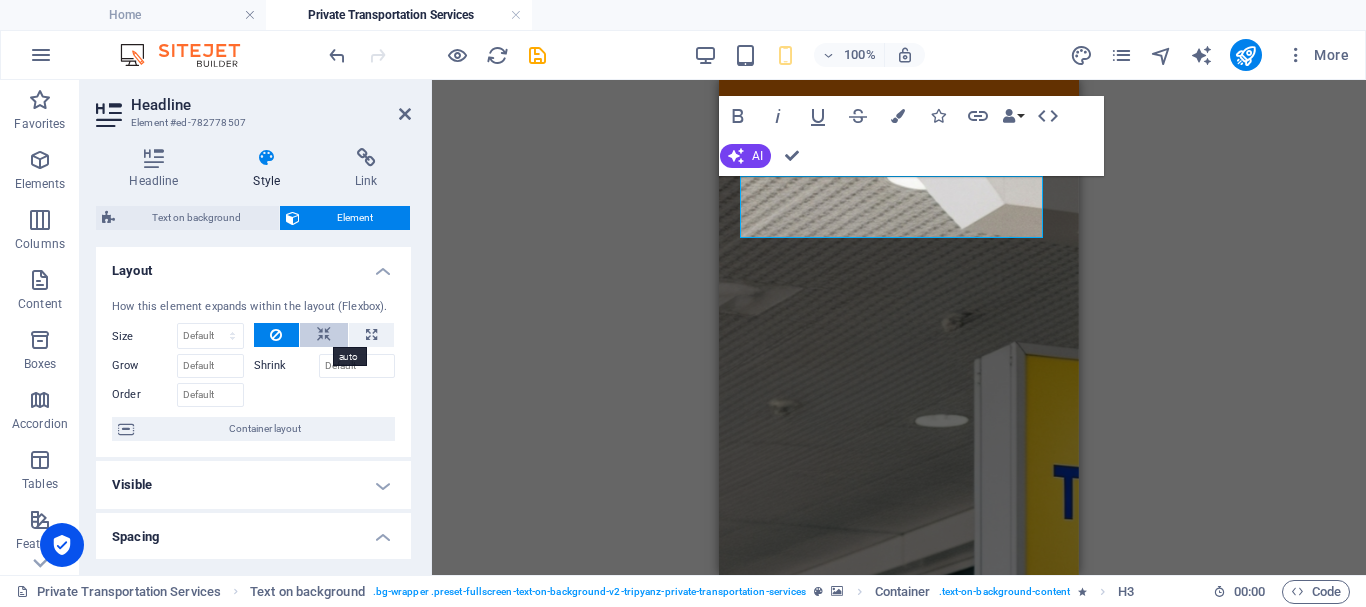 click at bounding box center [324, 335] 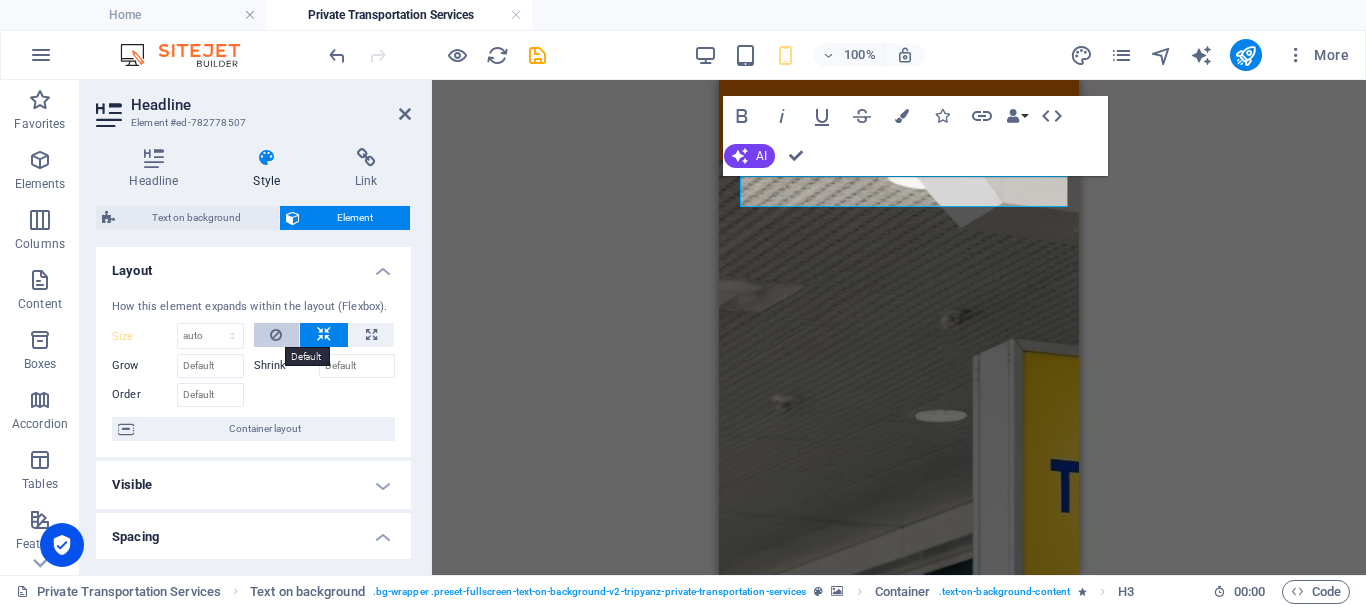 click at bounding box center [276, 335] 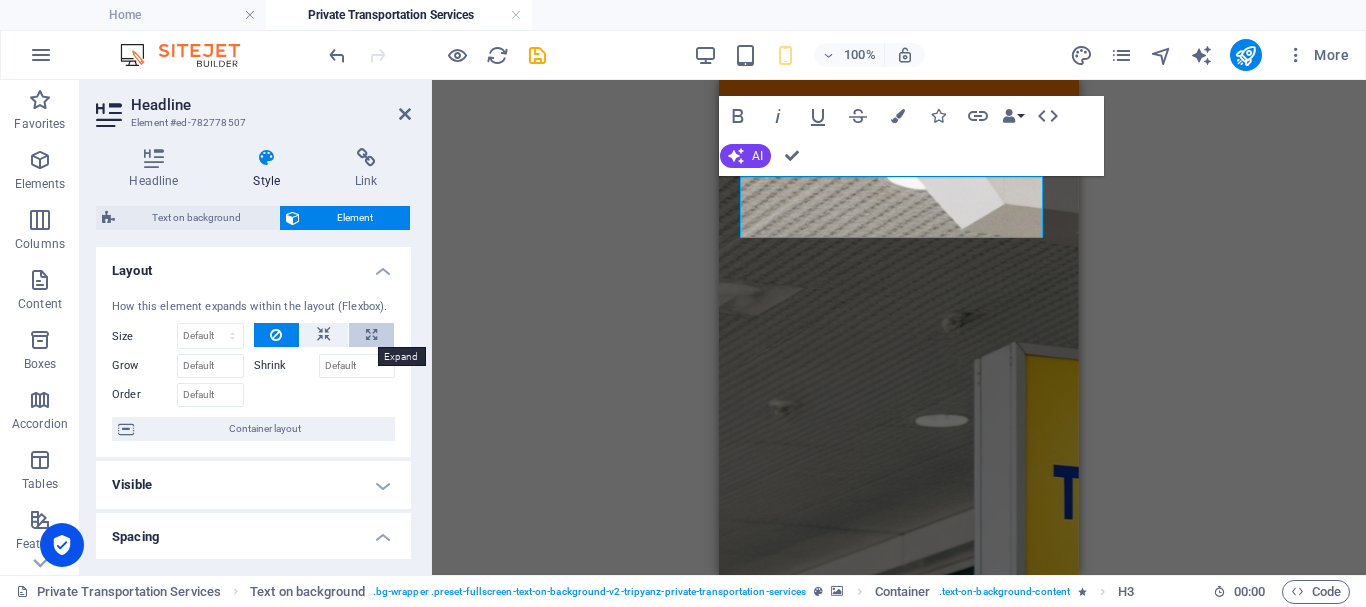 click at bounding box center [371, 335] 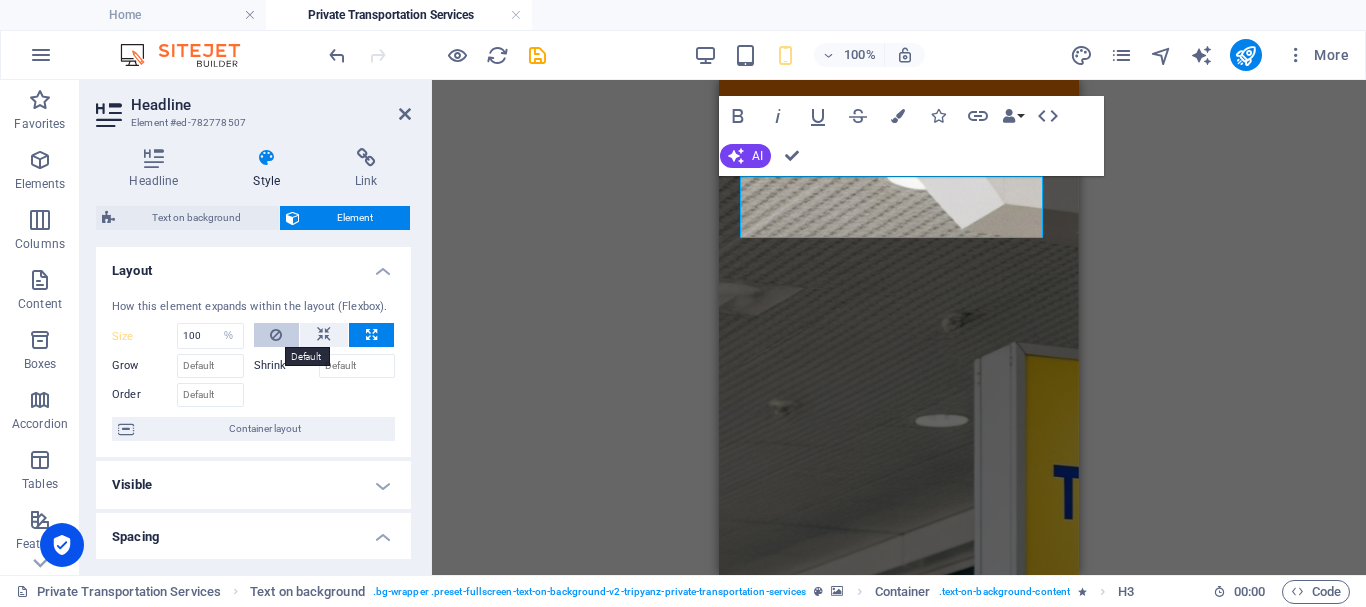 click at bounding box center (277, 335) 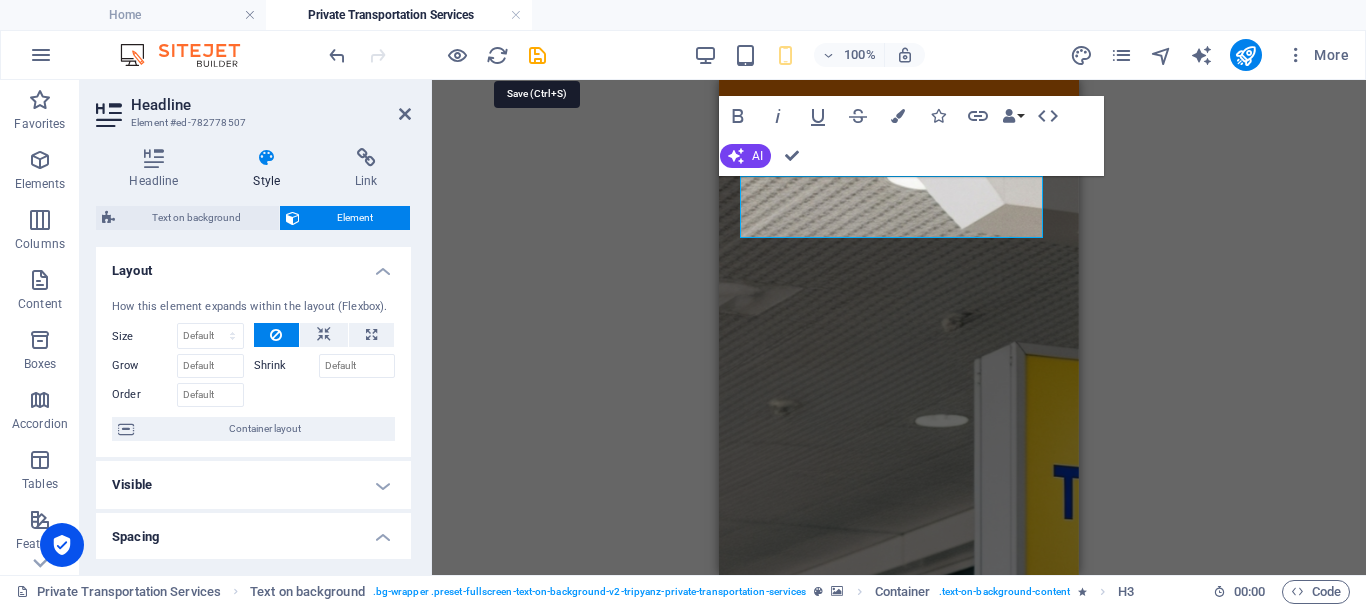 click at bounding box center [537, 55] 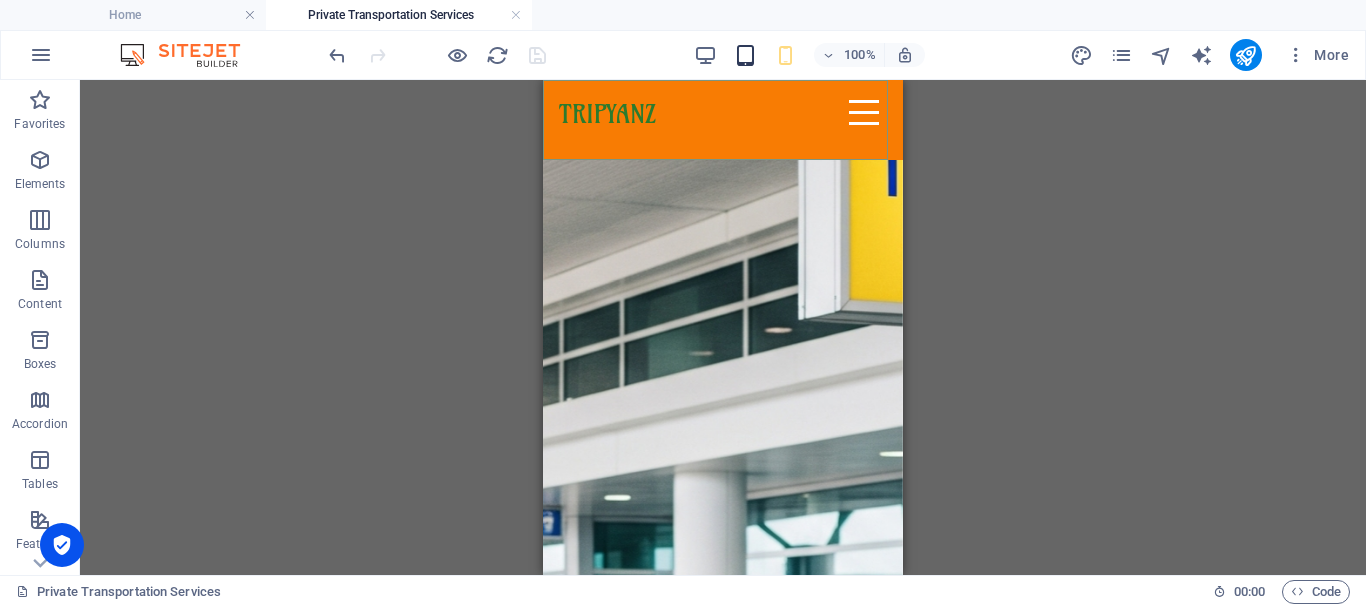scroll, scrollTop: 300, scrollLeft: 0, axis: vertical 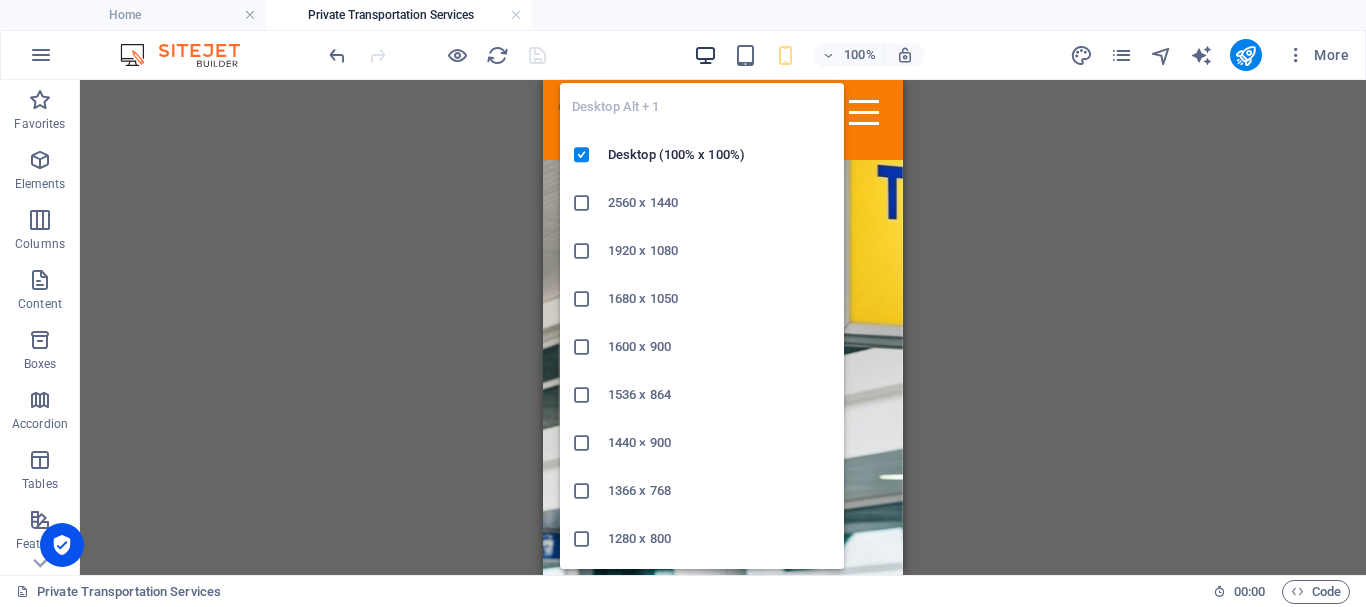 click at bounding box center (705, 55) 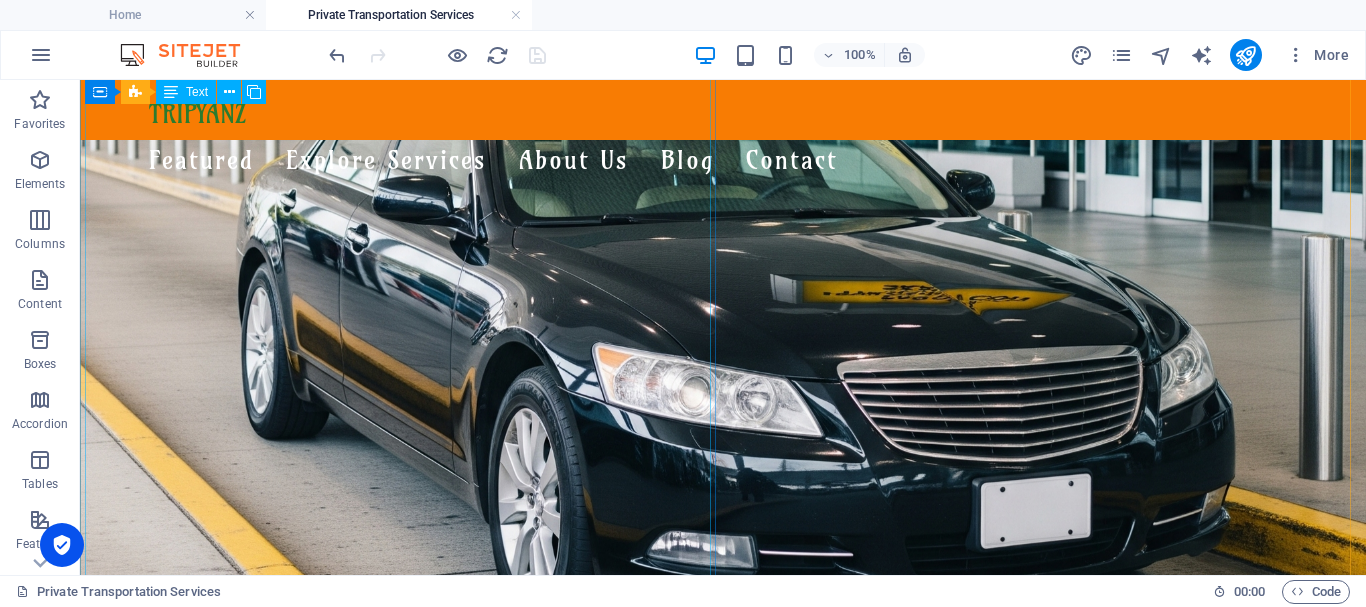 scroll, scrollTop: 700, scrollLeft: 0, axis: vertical 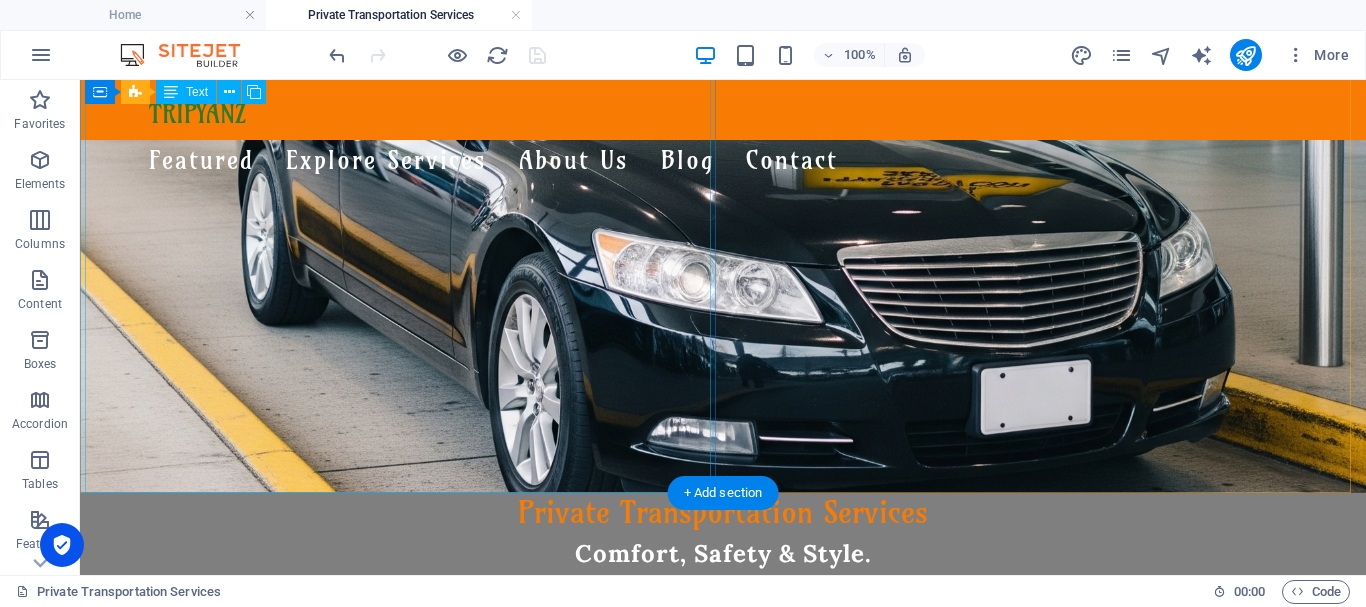 click on "Comfort, Safety & Style.  Wherever You Land, We’re Read y! Whether you're landing at the airport in [GEOGRAPHIC_DATA], [PERSON_NAME], [GEOGRAPHIC_DATA], [GEOGRAPHIC_DATA], or [GEOGRAPHIC_DATA],  [GEOGRAPHIC_DATA]  is here to meet you with a smile and a ride that suits your journey. ✨ Travel Across [GEOGRAPHIC_DATA] with Ease   Airport pickups & drop-offs  Hotel transfers & beach resorts  Day trips, excursions & multi-city rides 🚙Vehicles for Everyone From sleek sedans to roomy vans and minibuses, our air-conditioned fleet is ideal for solo travelers, couples, families, and groups. Enjoy a smooth ride, your comfort comes first! 👨‍✈️Our Drivers & Service Team All our drivers are friendly, experienced, and punctual, with strong local knowledge. Behind the scenes, our customer service team provides continuous follow-up and real-time support to make sure your trip runs perfectly. 💬 Why Tripyanz Transportation? ✅  Reliable airport transfers ✅ Professional customer support ✅ Clean, modern vehicles ✅ Real-time confirmations & follow-up" at bounding box center (723, 937) 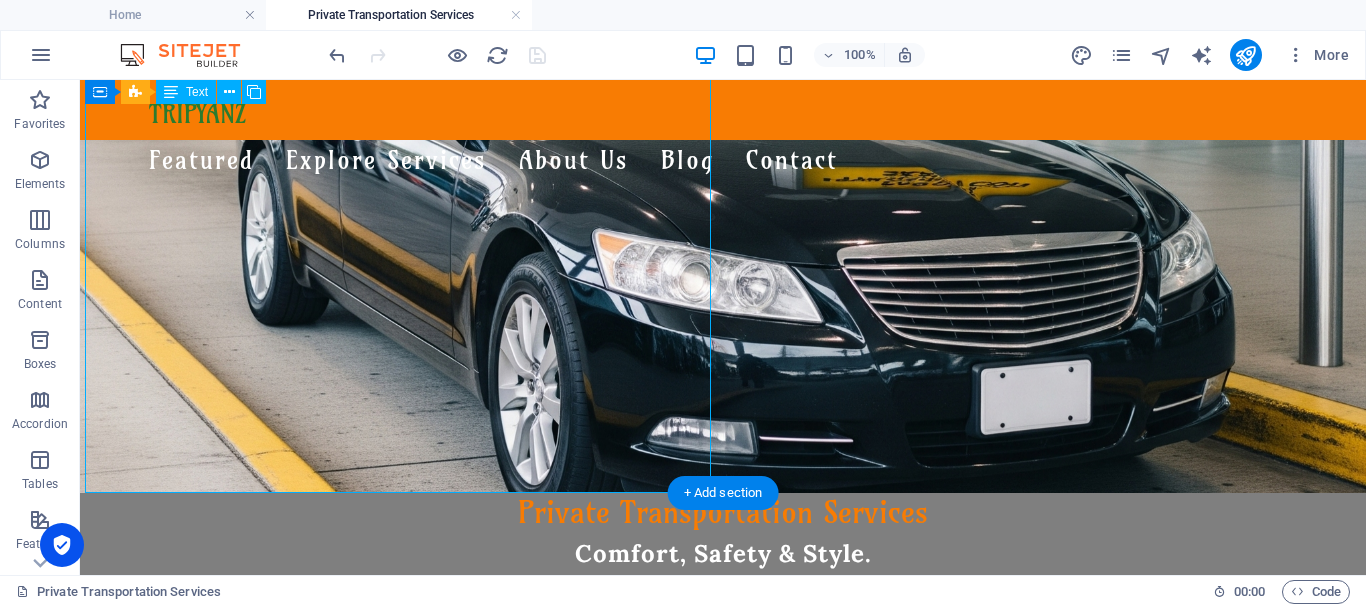 click on "Comfort, Safety & Style.  Wherever You Land, We’re Read y! Whether you're landing at the airport in [GEOGRAPHIC_DATA], [PERSON_NAME], [GEOGRAPHIC_DATA], [GEOGRAPHIC_DATA], or [GEOGRAPHIC_DATA],  [GEOGRAPHIC_DATA]  is here to meet you with a smile and a ride that suits your journey. ✨ Travel Across [GEOGRAPHIC_DATA] with Ease   Airport pickups & drop-offs  Hotel transfers & beach resorts  Day trips, excursions & multi-city rides 🚙Vehicles for Everyone From sleek sedans to roomy vans and minibuses, our air-conditioned fleet is ideal for solo travelers, couples, families, and groups. Enjoy a smooth ride, your comfort comes first! 👨‍✈️Our Drivers & Service Team All our drivers are friendly, experienced, and punctual, with strong local knowledge. Behind the scenes, our customer service team provides continuous follow-up and real-time support to make sure your trip runs perfectly. 💬 Why Tripyanz Transportation? ✅  Reliable airport transfers ✅ Professional customer support ✅ Clean, modern vehicles ✅ Real-time confirmations & follow-up" at bounding box center (723, 937) 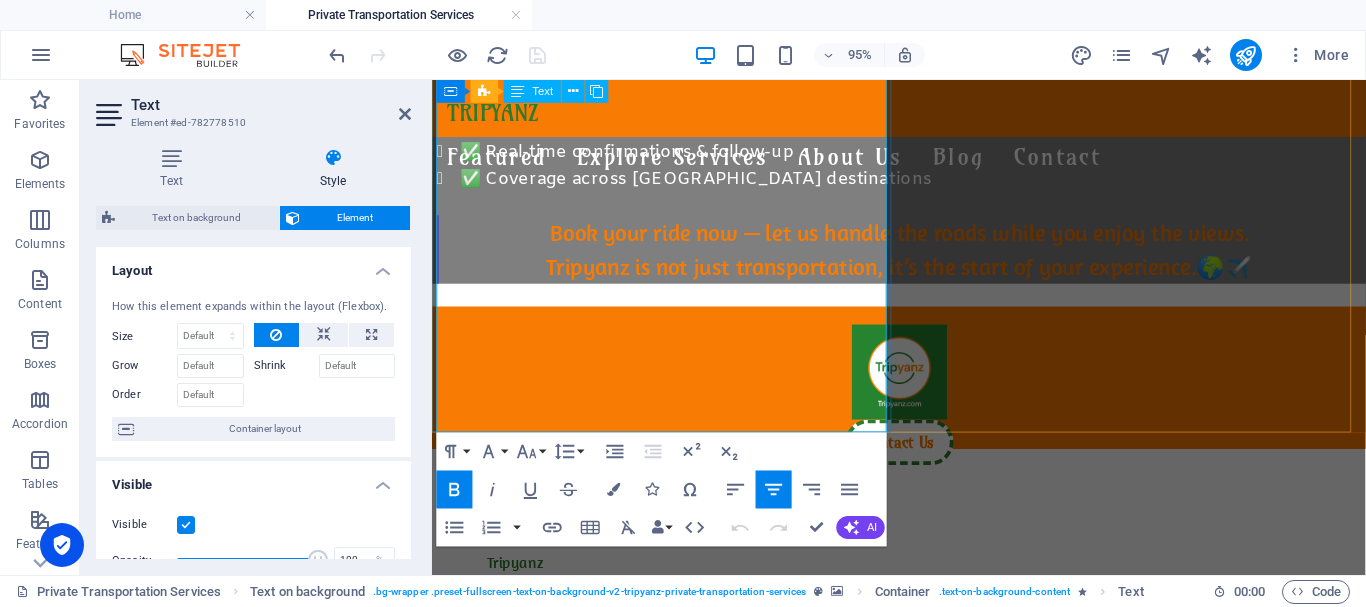 scroll, scrollTop: 847, scrollLeft: 0, axis: vertical 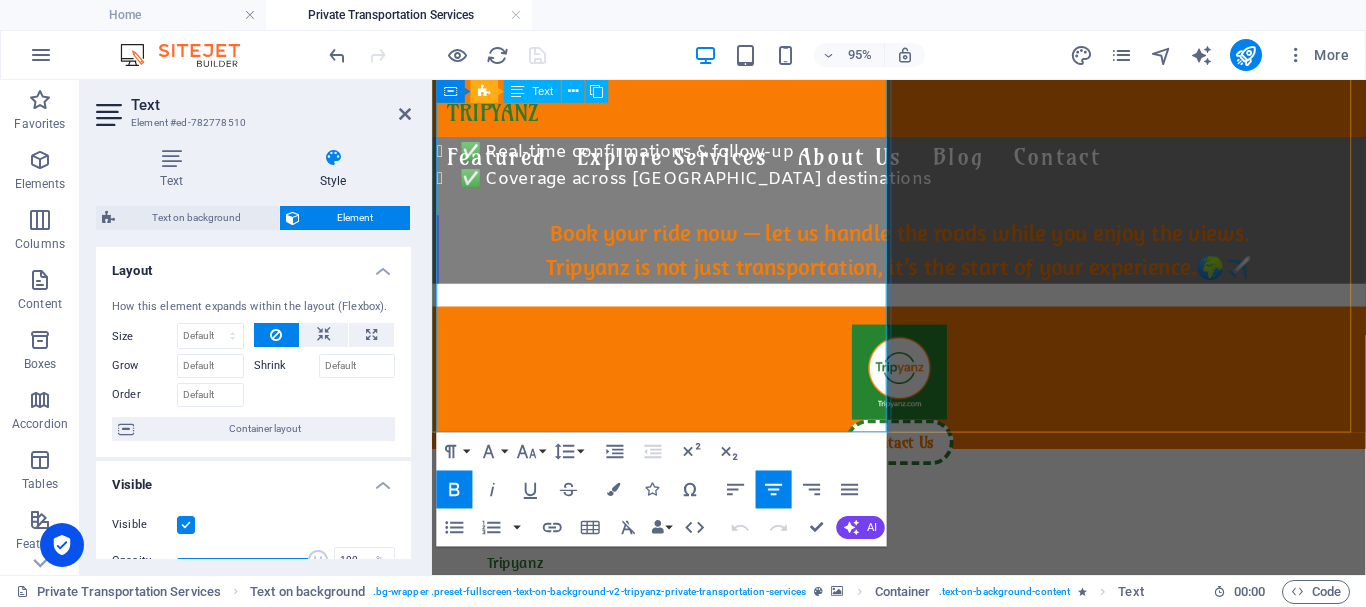 click at bounding box center [923, 210] 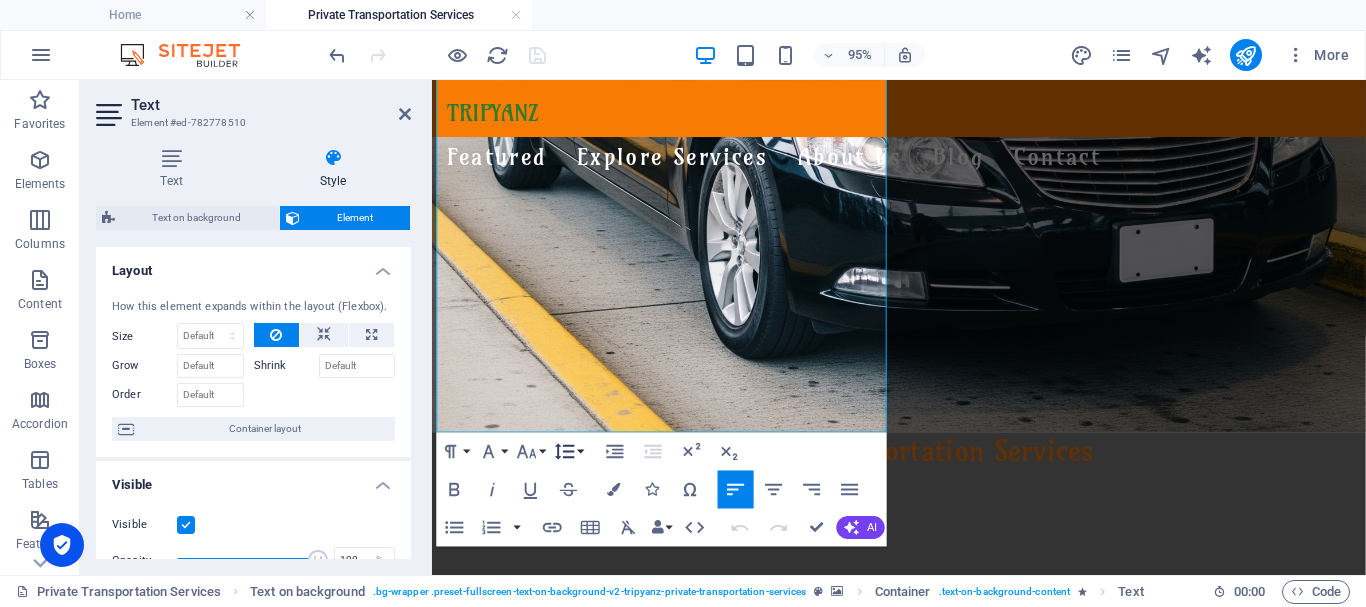 click on "Line Height" at bounding box center [569, 451] 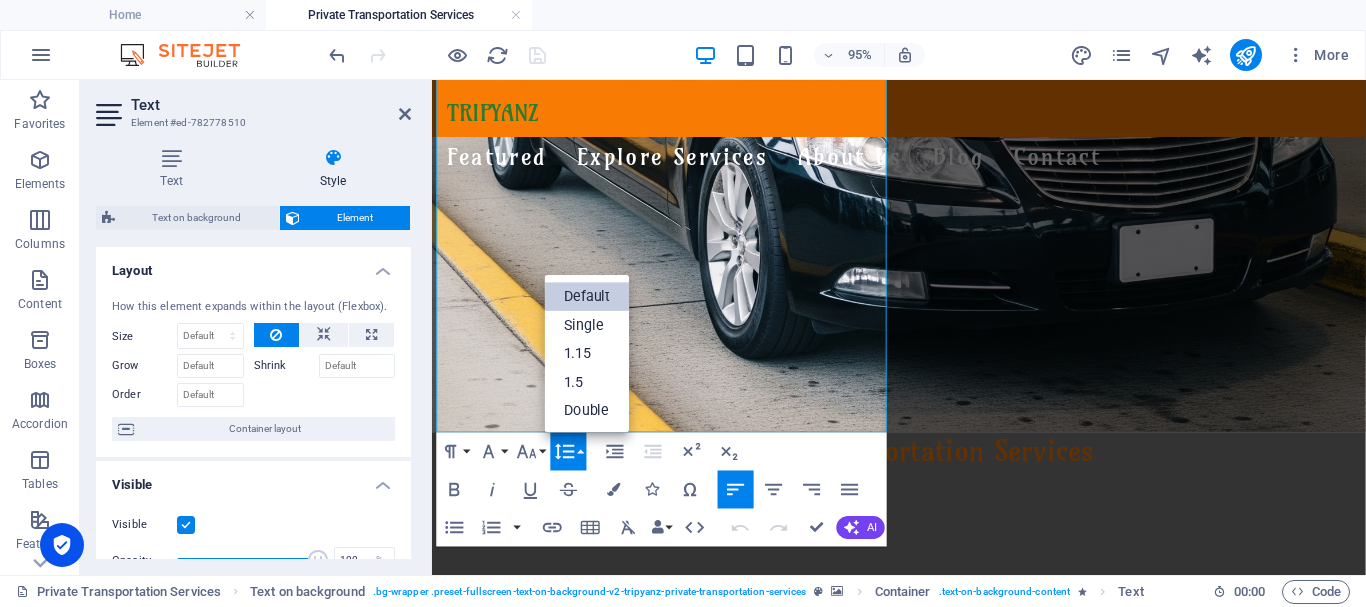 scroll, scrollTop: 0, scrollLeft: 0, axis: both 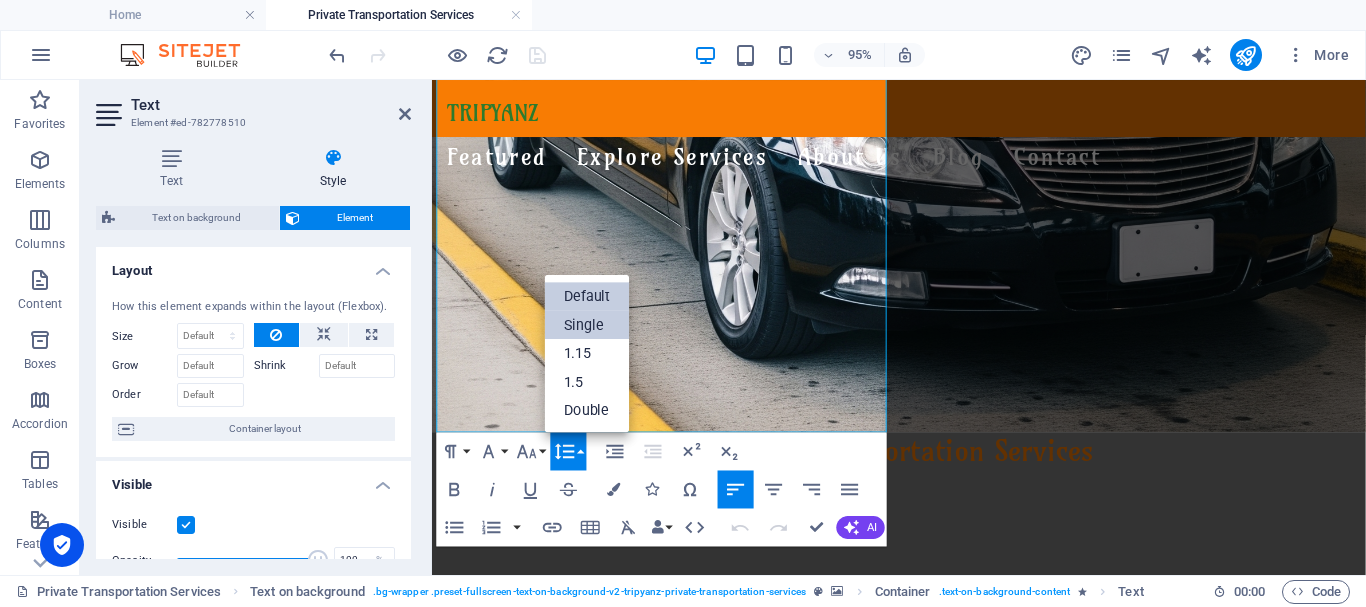 click on "Single" at bounding box center (587, 325) 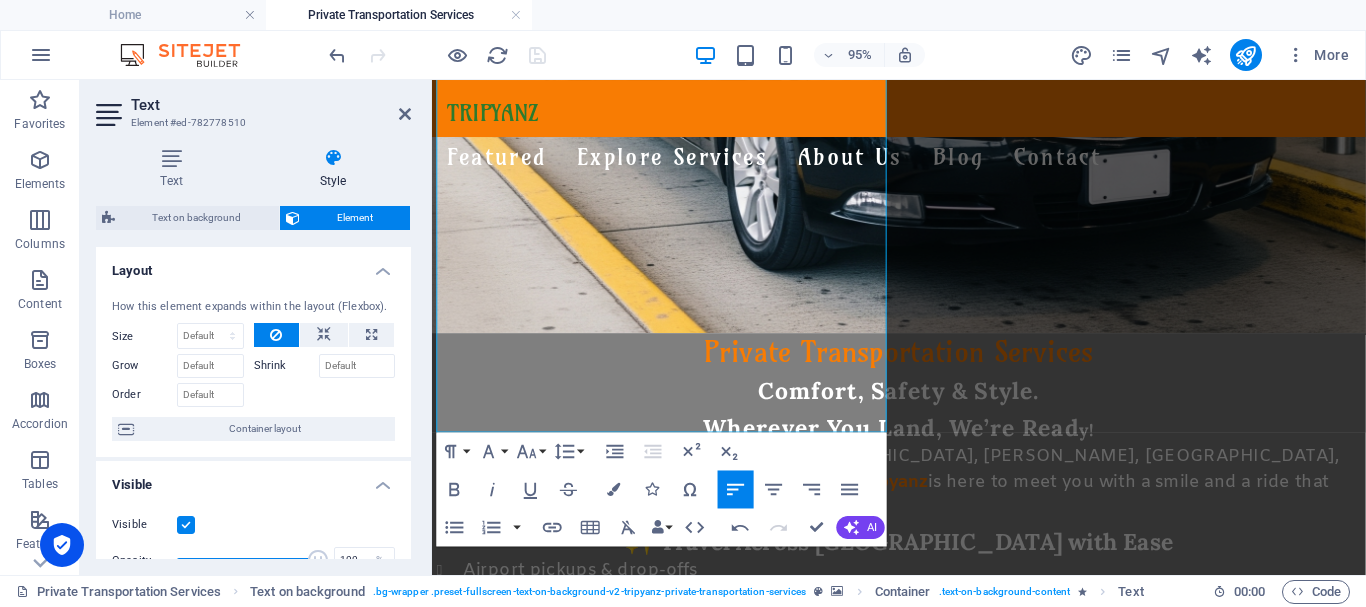 scroll, scrollTop: 712, scrollLeft: 0, axis: vertical 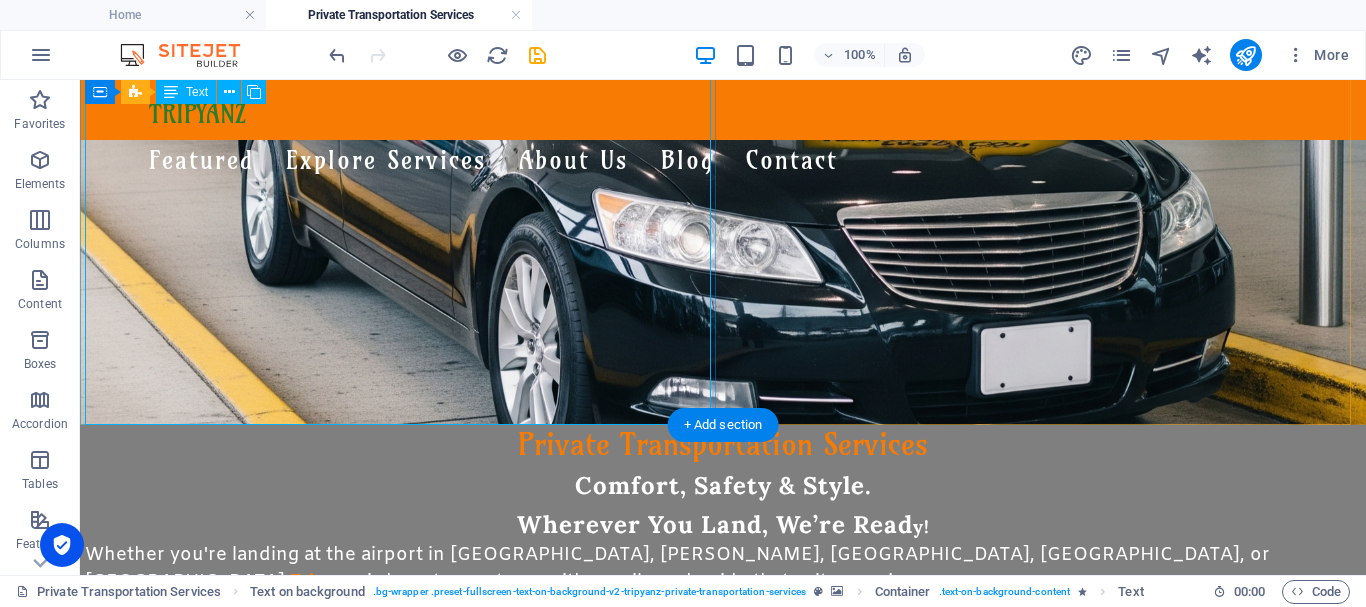 click on "Comfort, Safety & Style.  Wherever You Land, We’re Read y! Whether you're landing at the airport in [GEOGRAPHIC_DATA], [PERSON_NAME], [GEOGRAPHIC_DATA], [GEOGRAPHIC_DATA], or [GEOGRAPHIC_DATA],  [GEOGRAPHIC_DATA]  is here to meet you with a smile and a ride that suits your journey. ✨ Travel Across [GEOGRAPHIC_DATA] with Ease   Airport pickups & drop-offs  Hotel transfers & beach resorts  Day trips, excursions & multi-city rides 🚙Vehicles for Everyone From sleek sedans to roomy vans and minibuses, our air-conditioned fleet is ideal for solo travelers, couples, families, and groups. Enjoy a smooth ride, your comfort comes first! 👨‍✈️Our Drivers & Service Team All our drivers are friendly, experienced, and punctual, with strong local knowledge. Behind the scenes, our customer service team provides continuous follow-up and real-time support to make sure your trip runs perfectly. 💬 Why Tripyanz Transportation? ✅  Reliable airport transfers ✅ Professional customer support ✅ Clean, modern vehicles ✅ Real-time confirmations & follow-up" at bounding box center [723, 853] 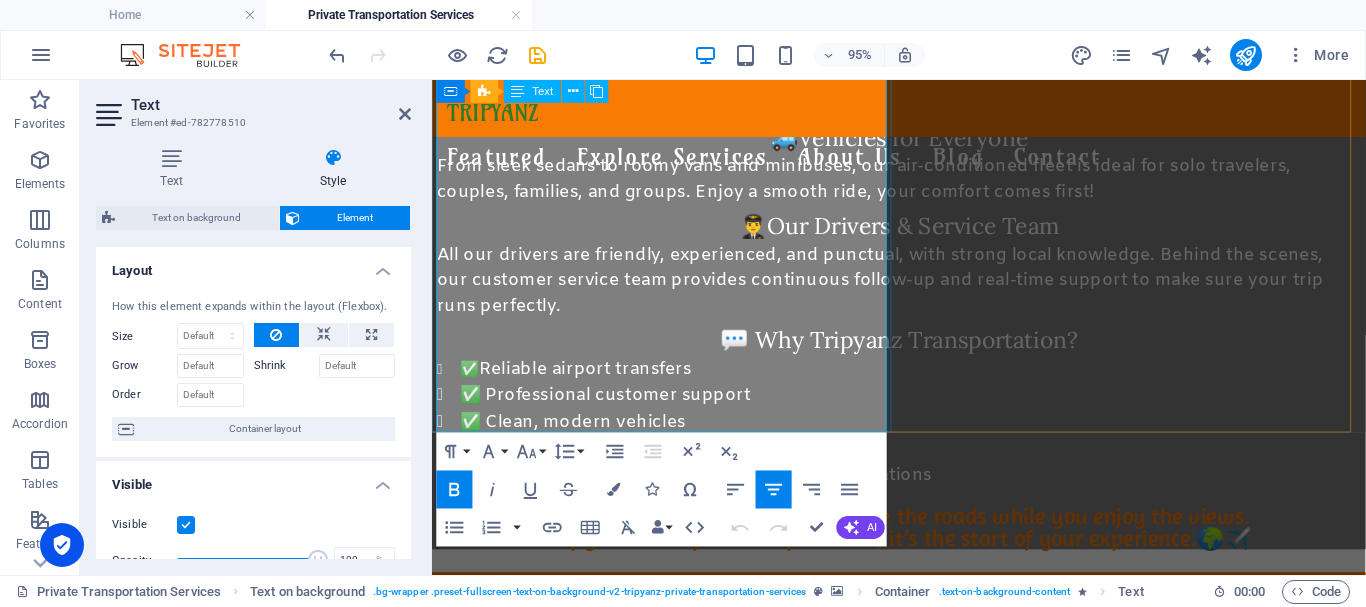 scroll, scrollTop: 791, scrollLeft: 0, axis: vertical 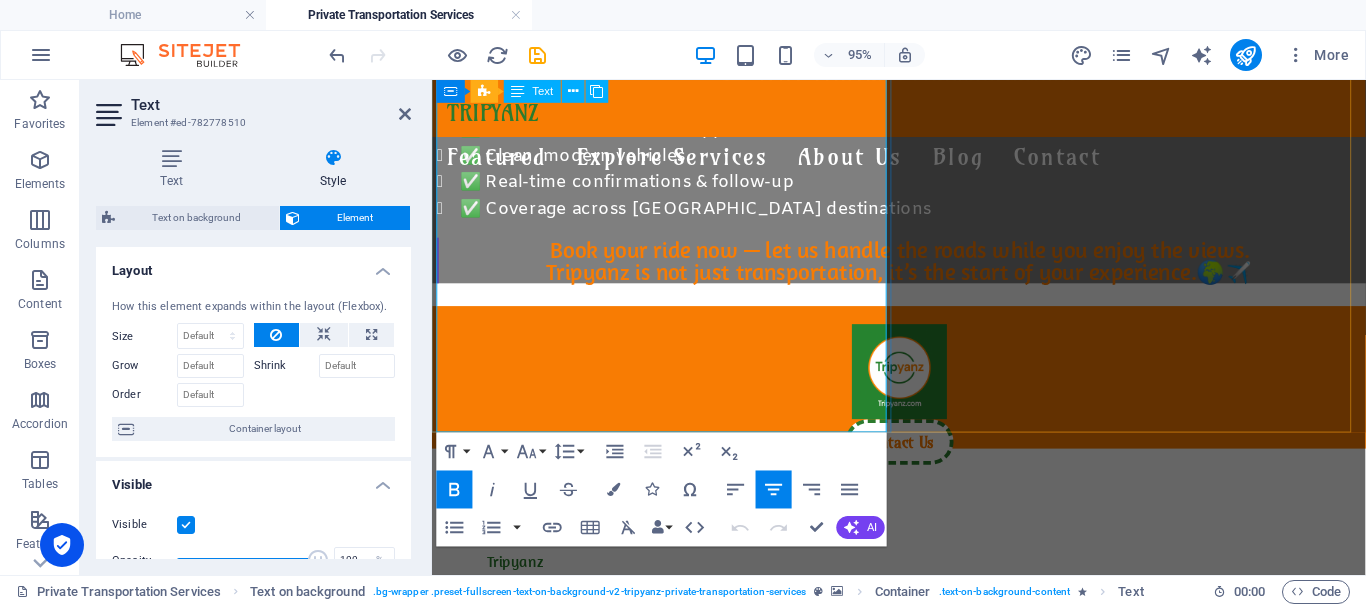 click on "Book your ride now — let us handle the roads while you enjoy the views." at bounding box center (924, 258) 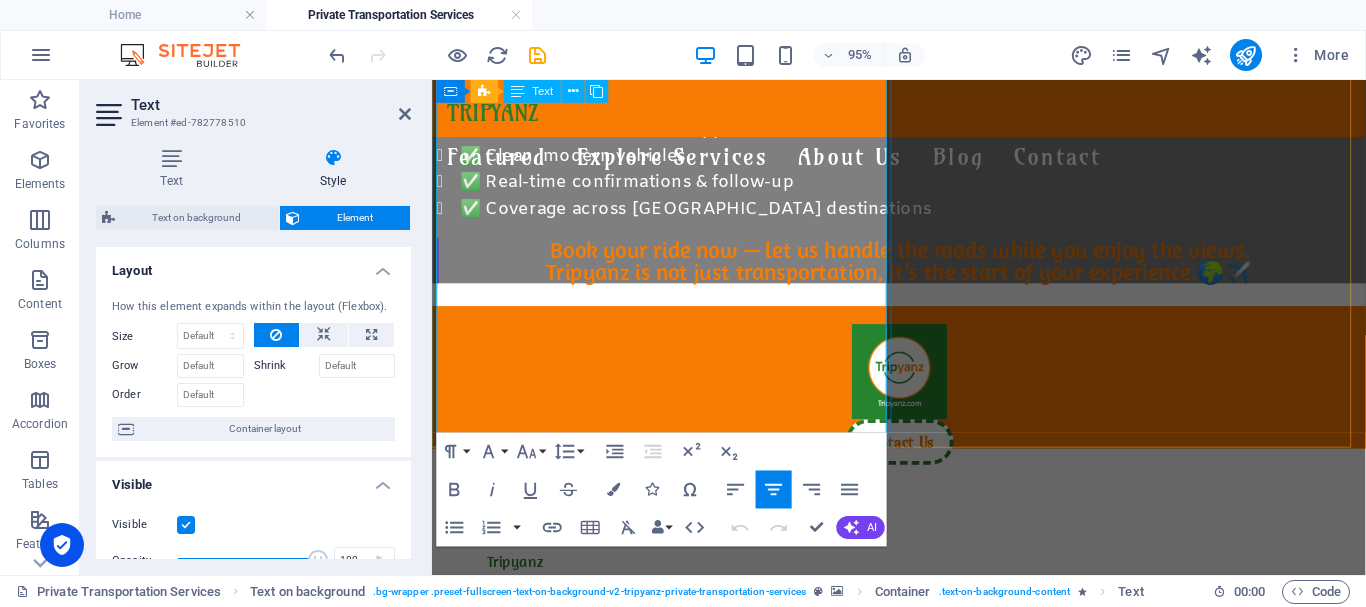 scroll, scrollTop: 775, scrollLeft: 0, axis: vertical 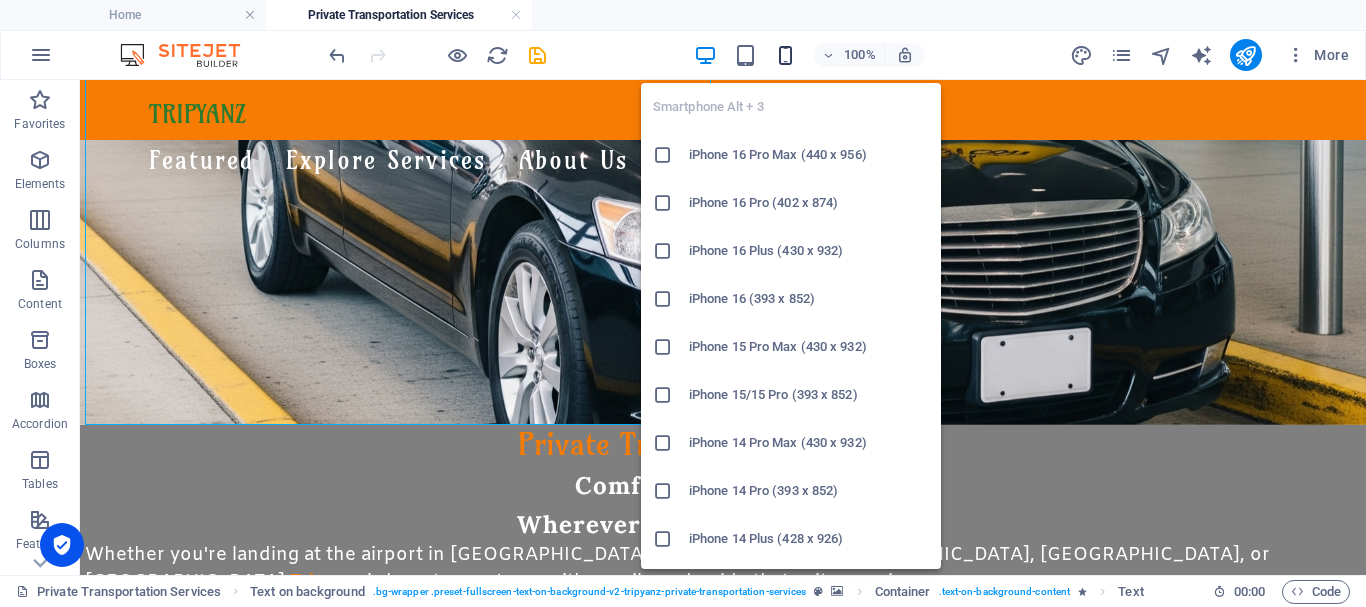 click at bounding box center (785, 55) 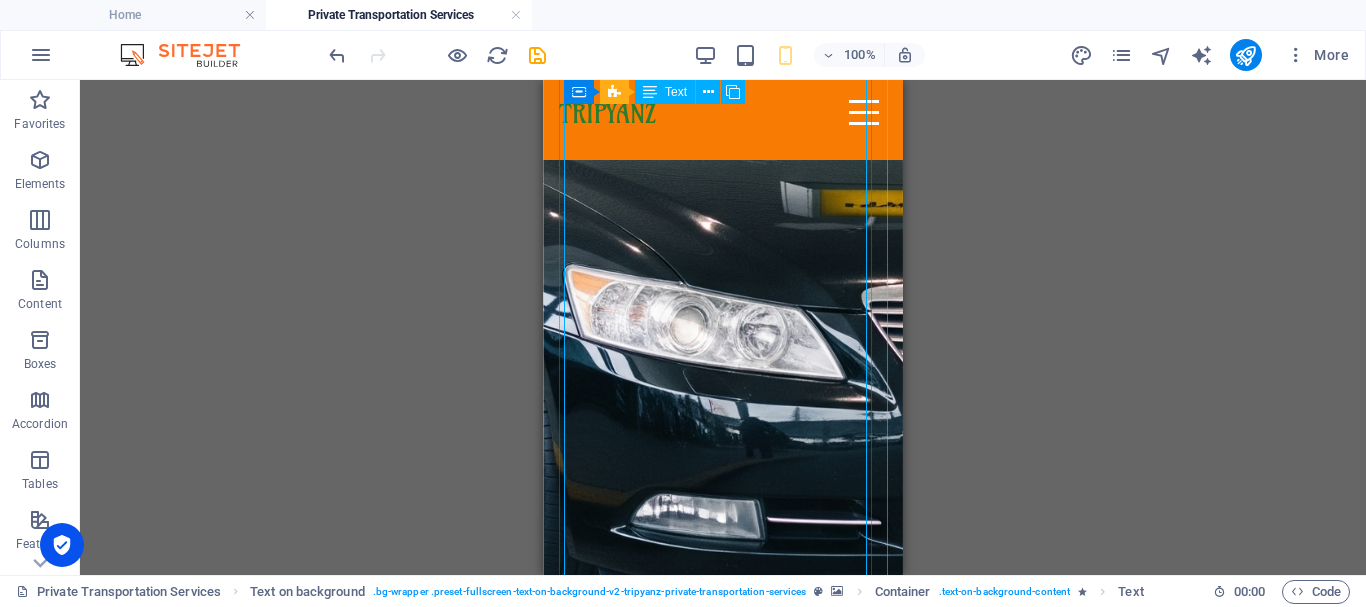 scroll, scrollTop: 1096, scrollLeft: 0, axis: vertical 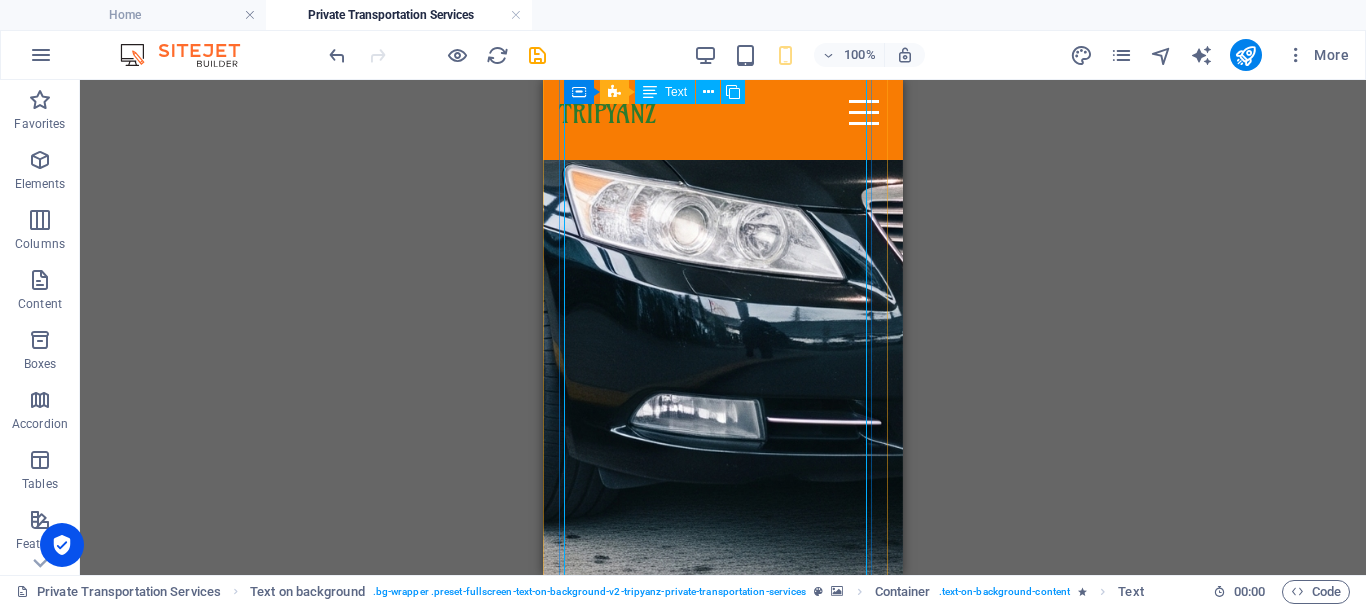 click on "Comfort, Safety & Style.  Wherever You Land, We’re Read y! Whether you're landing at the airport in [GEOGRAPHIC_DATA], [PERSON_NAME], [GEOGRAPHIC_DATA], [GEOGRAPHIC_DATA], or [GEOGRAPHIC_DATA],  [GEOGRAPHIC_DATA]  is here to meet you with a smile and a ride that suits your journey. ✨ Travel Across [GEOGRAPHIC_DATA] with Ease   Airport pickups & drop-offs  Hotel transfers & beach resorts  Day trips, excursions & multi-city rides 🚙Vehicles for Everyone From sleek sedans to roomy vans and minibuses, our air-conditioned fleet is ideal for solo travelers, couples, families, and groups. Enjoy a smooth ride, your comfort comes first! 👨‍✈️Our Drivers & Service Team All our drivers are friendly, experienced, and punctual, with strong local knowledge. Behind the scenes, our customer service team provides continuous follow-up and real-time support to make sure your trip runs perfectly. 💬 Why Tripyanz Transportation? ✅  Reliable airport transfers ✅ Professional customer support ✅ Clean, modern vehicles ✅ Real-time confirmations & follow-up" at bounding box center [723, 1459] 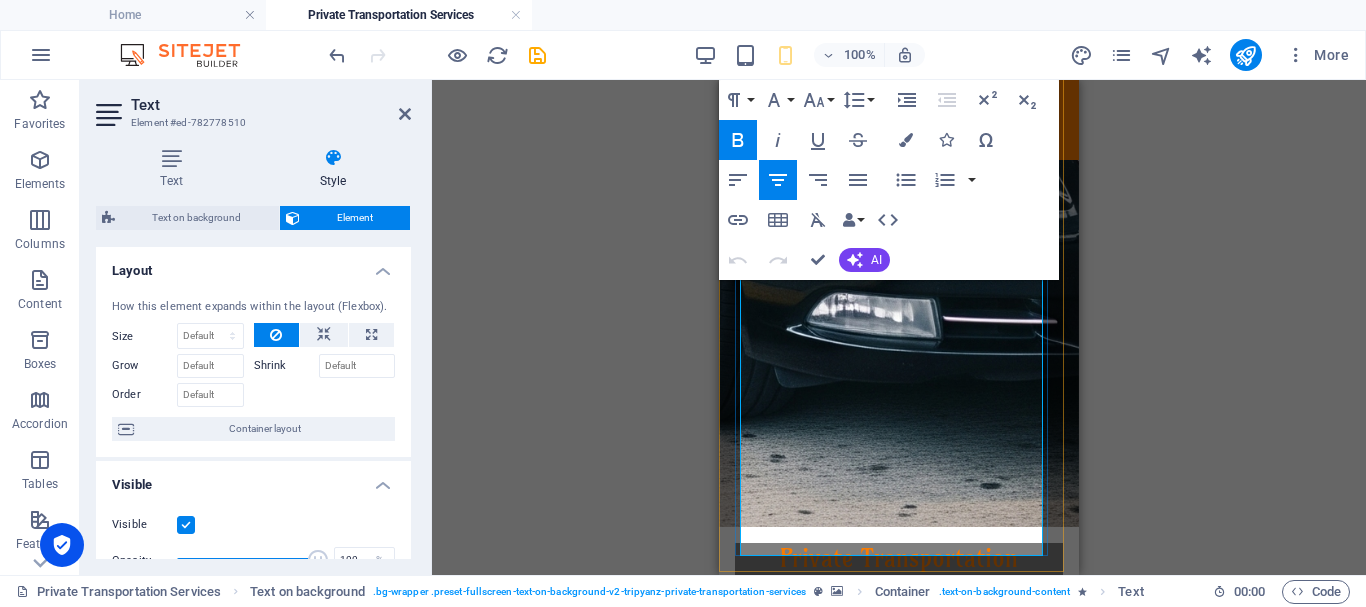 scroll, scrollTop: 1189, scrollLeft: 0, axis: vertical 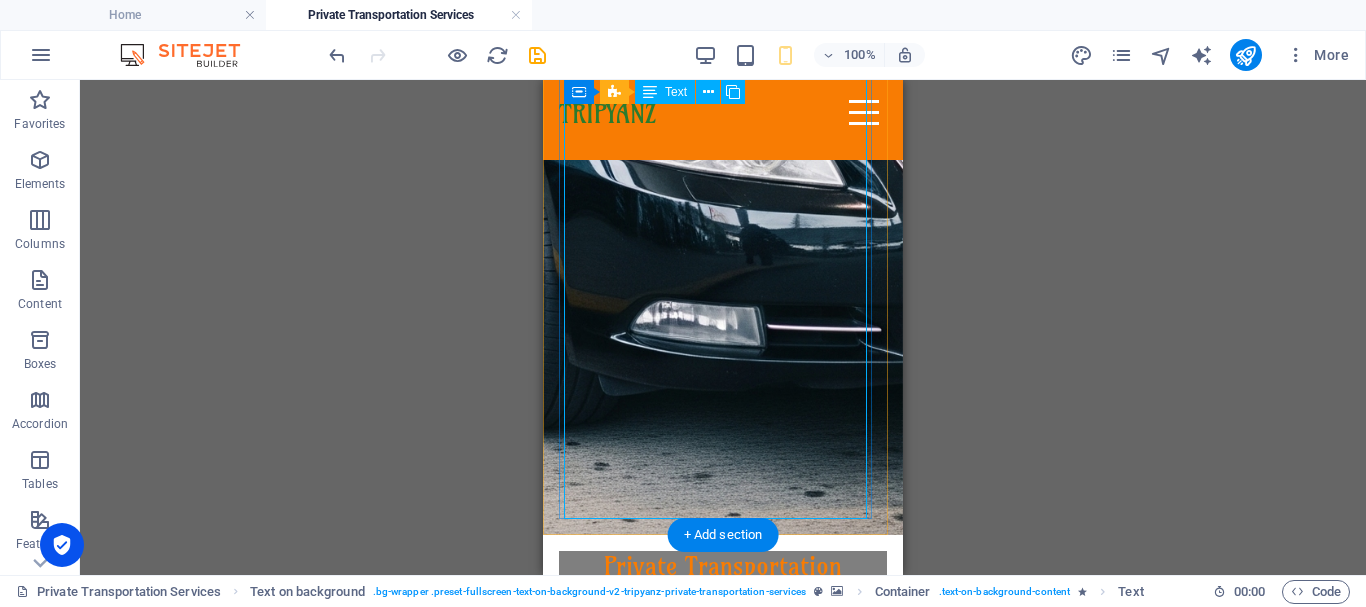 click on "Comfort, Safety & Style.  Wherever You Land, We’re Read y! Whether you're landing at the airport in [GEOGRAPHIC_DATA], [PERSON_NAME], [GEOGRAPHIC_DATA], [GEOGRAPHIC_DATA], or [GEOGRAPHIC_DATA],  [GEOGRAPHIC_DATA]  is here to meet you with a smile and a ride that suits your journey. ✨ Travel Across [GEOGRAPHIC_DATA] with Ease   Airport pickups & drop-offs  Hotel transfers & beach resorts  Day trips, excursions & multi-city rides 🚙Vehicles for Everyone From sleek sedans to roomy vans and minibuses, our air-conditioned fleet is ideal for solo travelers, couples, families, and groups. Enjoy a smooth ride, your comfort comes first! 👨‍✈️Our Drivers & Service Team All our drivers are friendly, experienced, and punctual, with strong local knowledge. Behind the scenes, our customer service team provides continuous follow-up and real-time support to make sure your trip runs perfectly. 💬 Why Tripyanz Transportation? ✅  Reliable airport transfers ✅ Professional customer support ✅ Clean, modern vehicles ✅ Real-time confirmations & follow-up" at bounding box center [723, 1366] 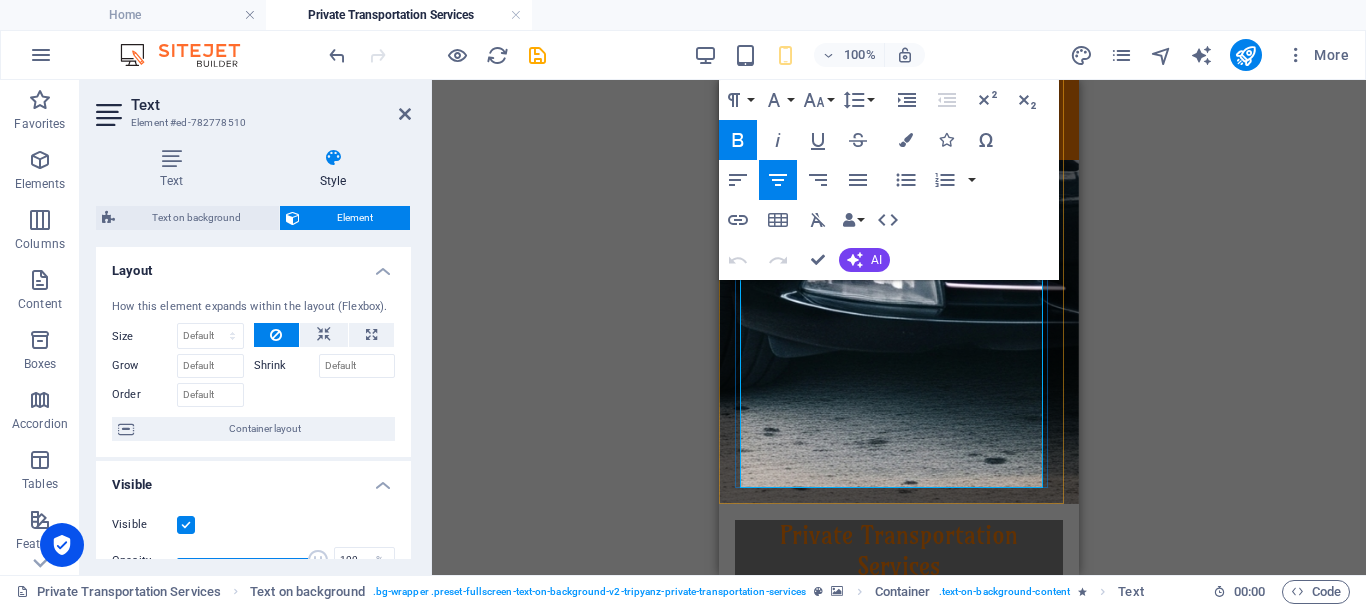scroll, scrollTop: 1200, scrollLeft: 0, axis: vertical 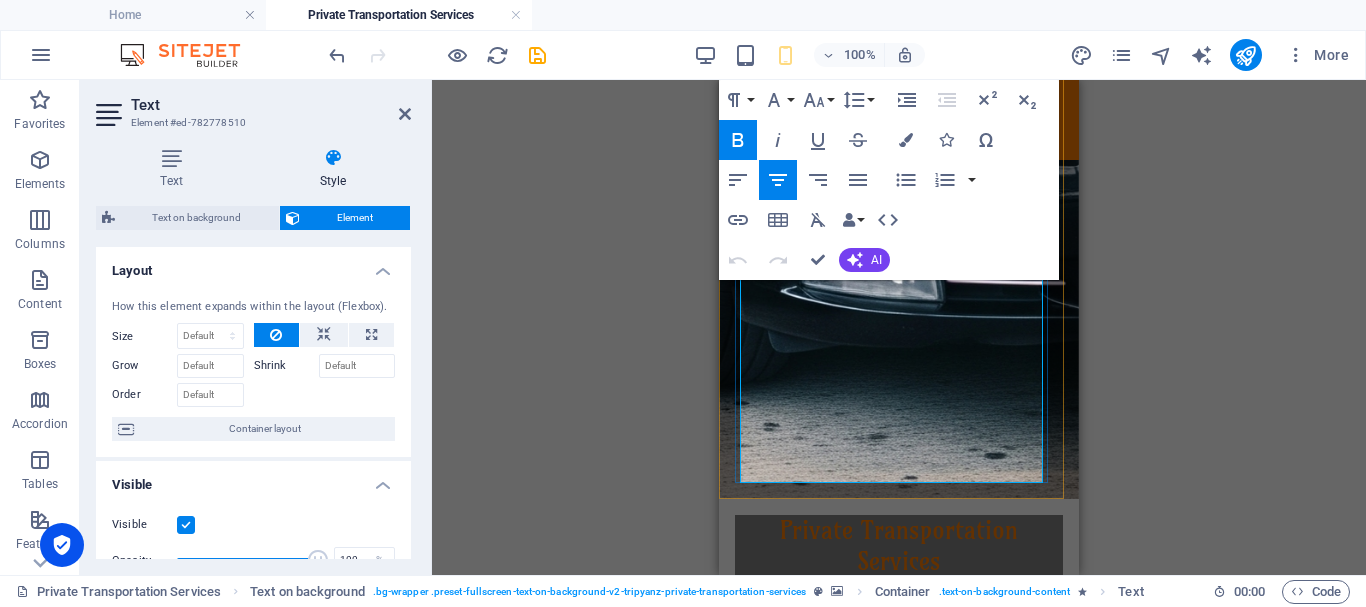 drag, startPoint x: 751, startPoint y: 429, endPoint x: 962, endPoint y: 463, distance: 213.72179 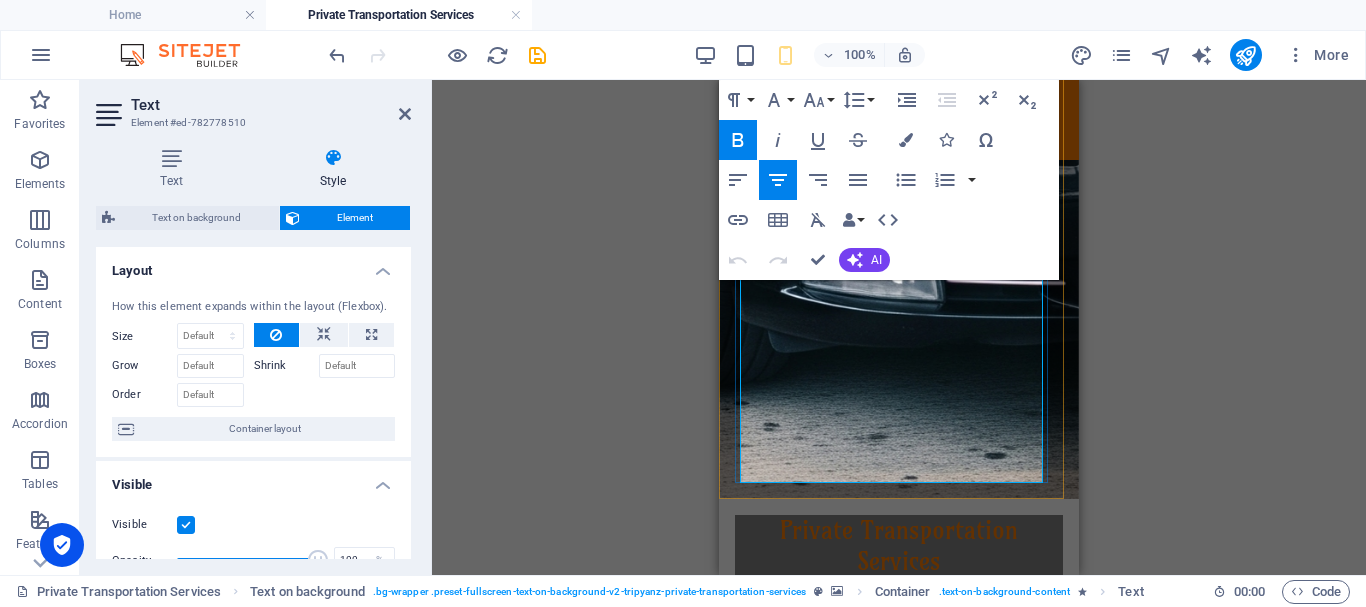 click on "Comfort, Safety & Style.  Wherever You Land, We’re Read y! Whether you're landing at the airport in [GEOGRAPHIC_DATA], [PERSON_NAME], [GEOGRAPHIC_DATA], [GEOGRAPHIC_DATA], or [GEOGRAPHIC_DATA],  [GEOGRAPHIC_DATA]  is here to meet you with a smile and a ride that suits your journey. ✨ Travel Across [GEOGRAPHIC_DATA] with Ease   Airport pickups & drop-offs  Hotel transfers & beach resorts  Day trips, excursions & multi-city rides 🚙Vehicles for Everyone From sleek sedans to roomy vans and minibuses, our air-conditioned fleet is ideal for solo travelers, couples, families, and groups. Enjoy a smooth ride, your comfort comes first! 👨‍✈️Our Drivers & Service Team All our drivers are friendly, experienced, and punctual, with strong local knowledge. Behind the scenes, our customer service team provides continuous follow-up and real-time support to make sure your trip runs perfectly. 💬 Why Tripyanz Transportation? ✅  Reliable airport transfers ✅ Professional customer support ✅ Clean, modern vehicles ✅ Real-time confirmations & follow-up" at bounding box center (899, 1382) 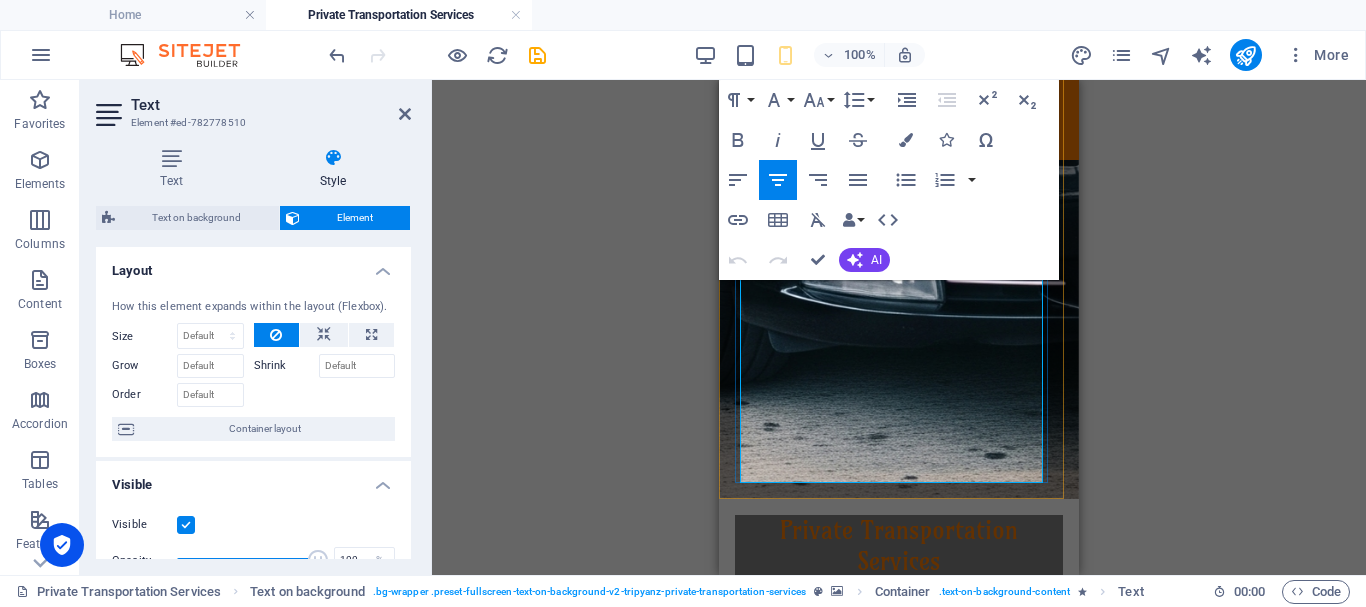 scroll, scrollTop: 1269, scrollLeft: 0, axis: vertical 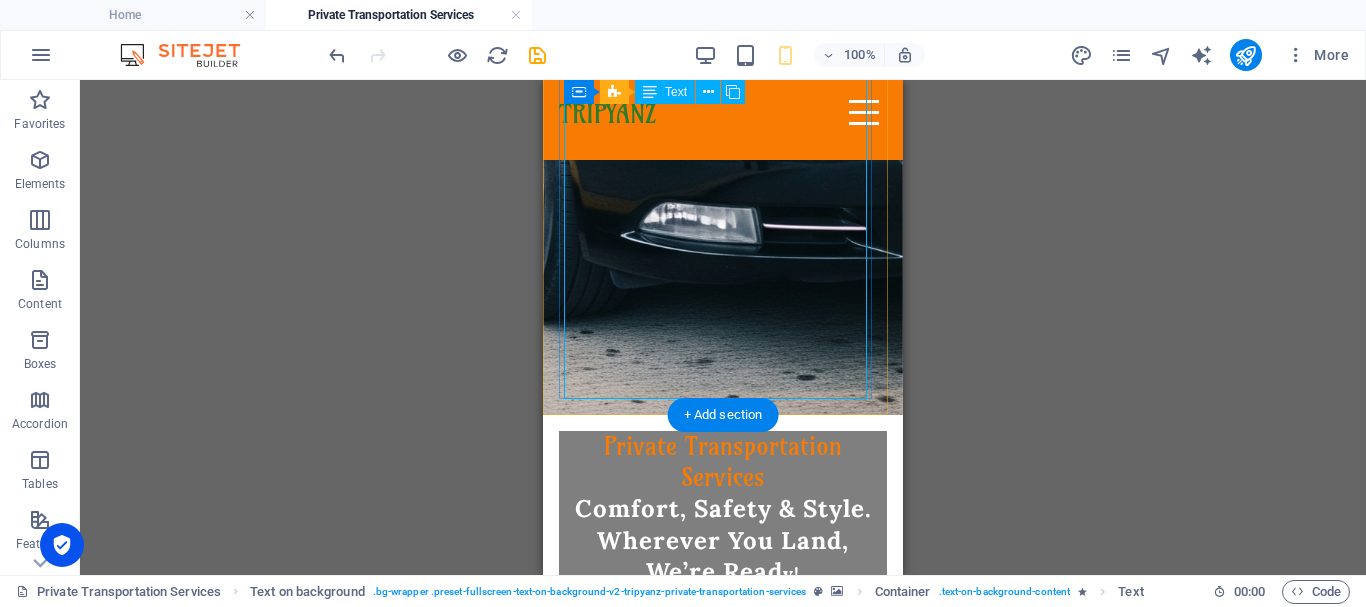 click on "Comfort, Safety & Style.  Wherever You Land, We’re Read y! Whether you're landing at the airport in [GEOGRAPHIC_DATA], [PERSON_NAME], [GEOGRAPHIC_DATA], [GEOGRAPHIC_DATA], or [GEOGRAPHIC_DATA],  [GEOGRAPHIC_DATA]  is here to meet you with a smile and a ride that suits your journey. ✨ Travel Across [GEOGRAPHIC_DATA] with Ease   Airport pickups & drop-offs  Hotel transfers & beach resorts  Day trips, excursions & multi-city rides 🚙Vehicles for Everyone From sleek sedans to roomy vans and minibuses, our air-conditioned fleet is ideal for solo travelers, couples, families, and groups. Enjoy a smooth ride, your comfort comes first! 👨‍✈️Our Drivers & Service Team All our drivers are friendly, experienced, and punctual, with strong local knowledge. Behind the scenes, our customer service team provides continuous follow-up and real-time support to make sure your trip runs perfectly. 💬 Why Tripyanz Transportation? ✅  Reliable airport transfers ✅ Professional customer support ✅ Clean, modern vehicles ✅ Real-time confirmations & follow-up" at bounding box center [723, 1186] 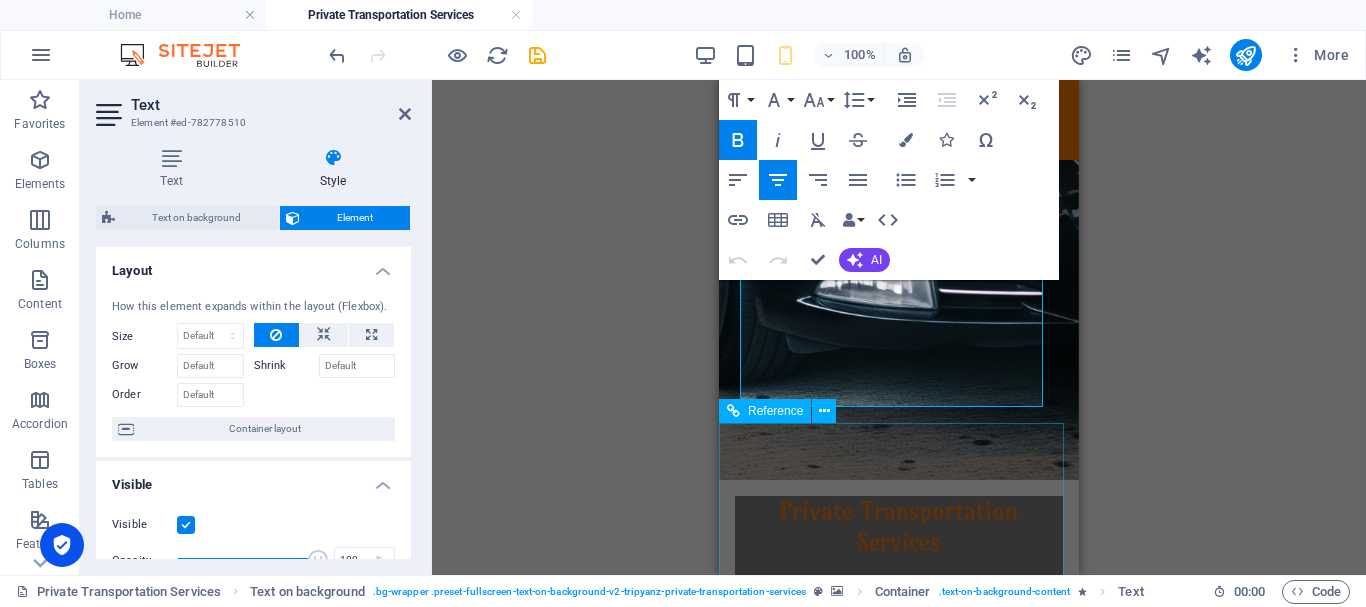 scroll, scrollTop: 1269, scrollLeft: 0, axis: vertical 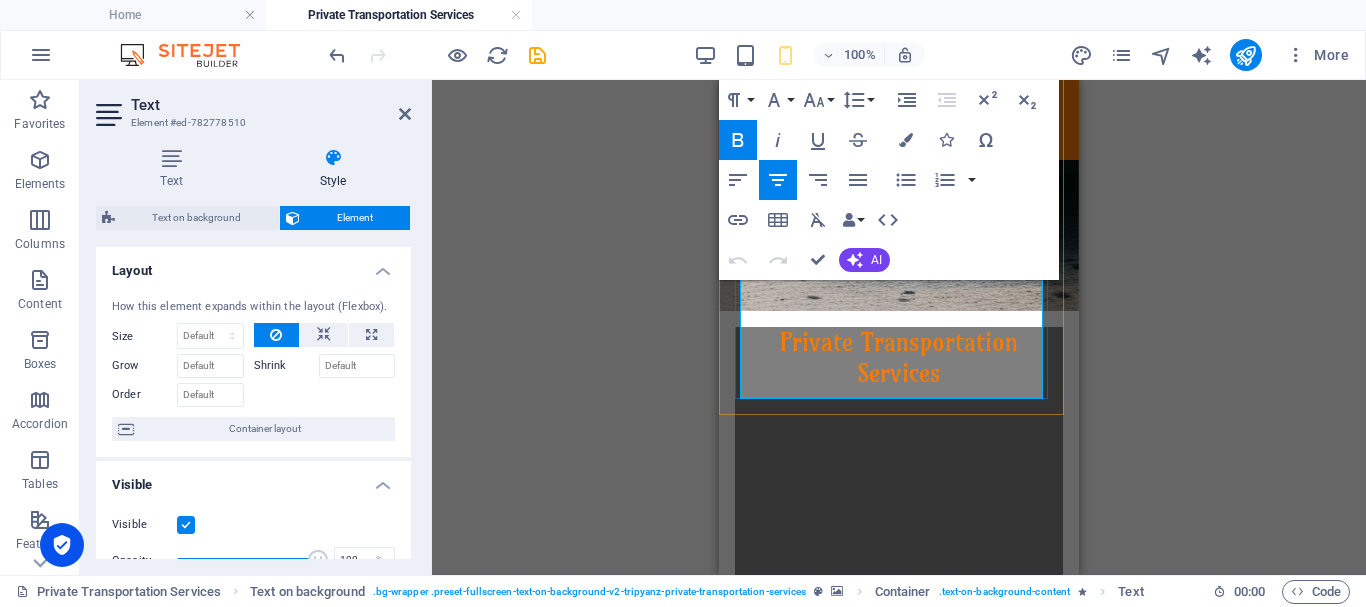click on "🌍✈️" at bounding box center (900, 1868) 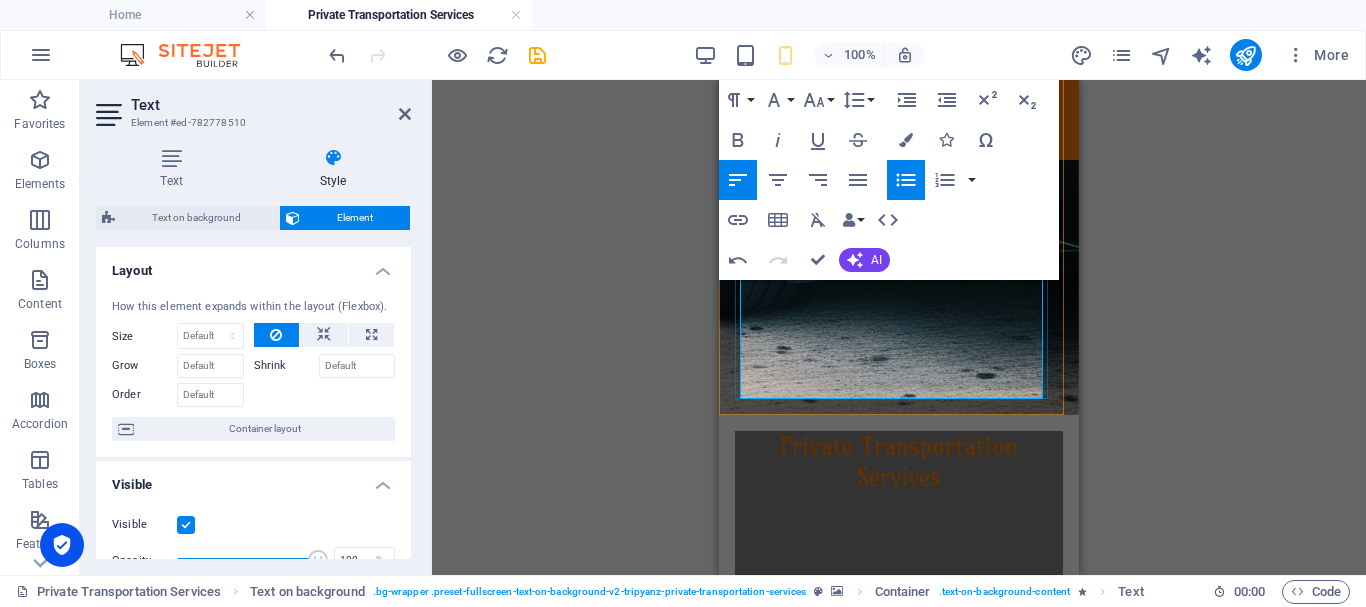 scroll, scrollTop: 1221, scrollLeft: 0, axis: vertical 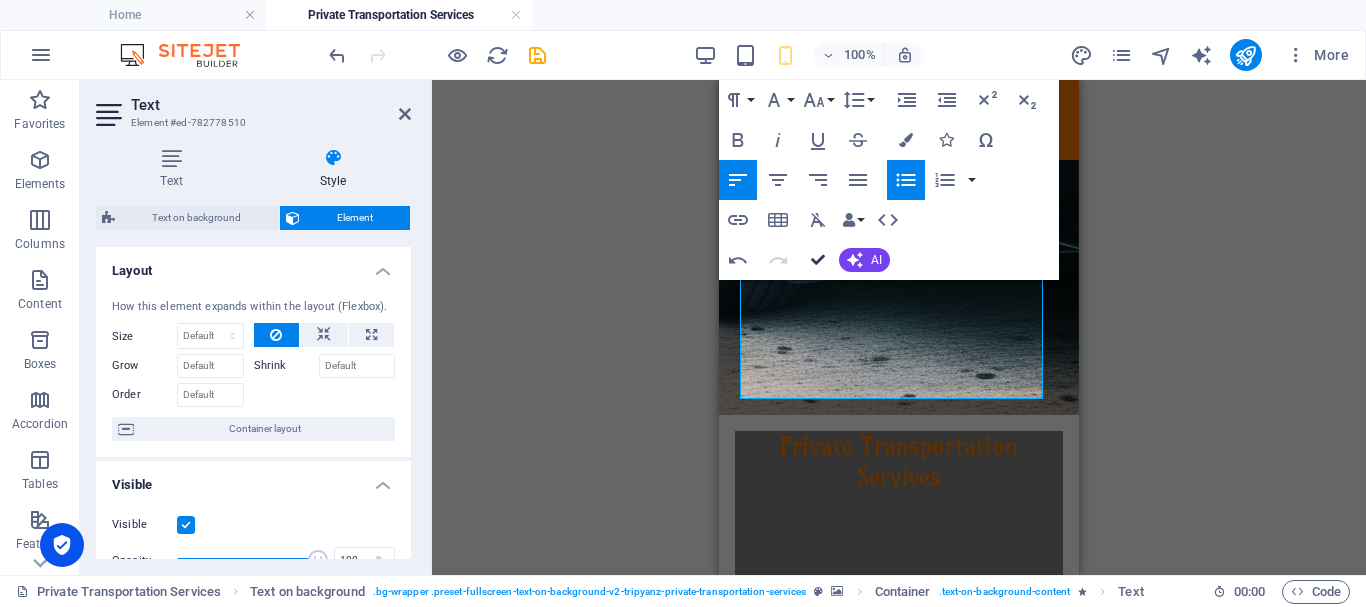 drag, startPoint x: 814, startPoint y: 258, endPoint x: 272, endPoint y: 178, distance: 547.87225 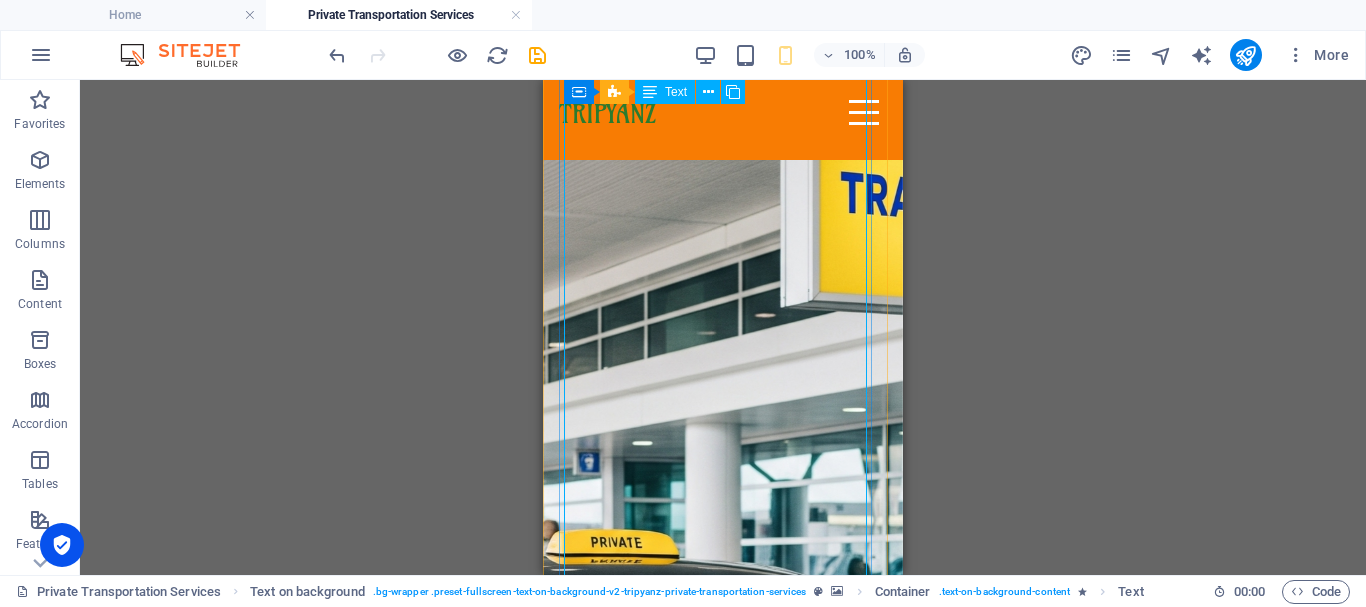 scroll, scrollTop: 0, scrollLeft: 0, axis: both 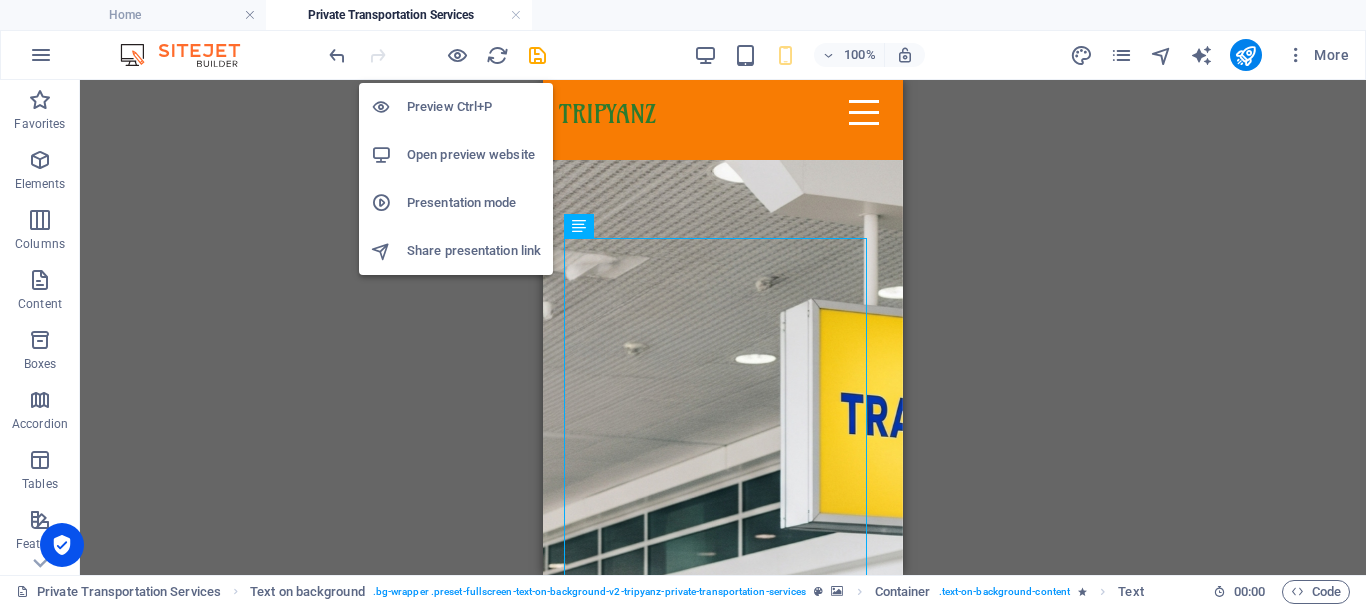 click on "Preview Ctrl+P" at bounding box center [474, 107] 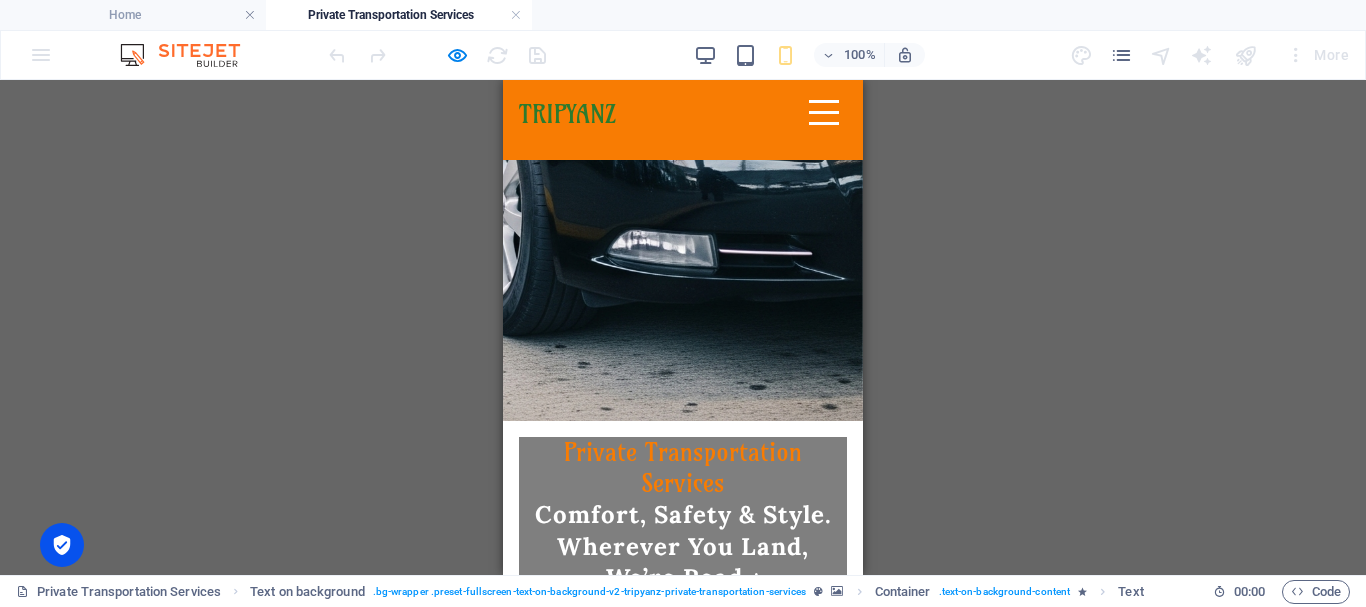 scroll, scrollTop: 1021, scrollLeft: 0, axis: vertical 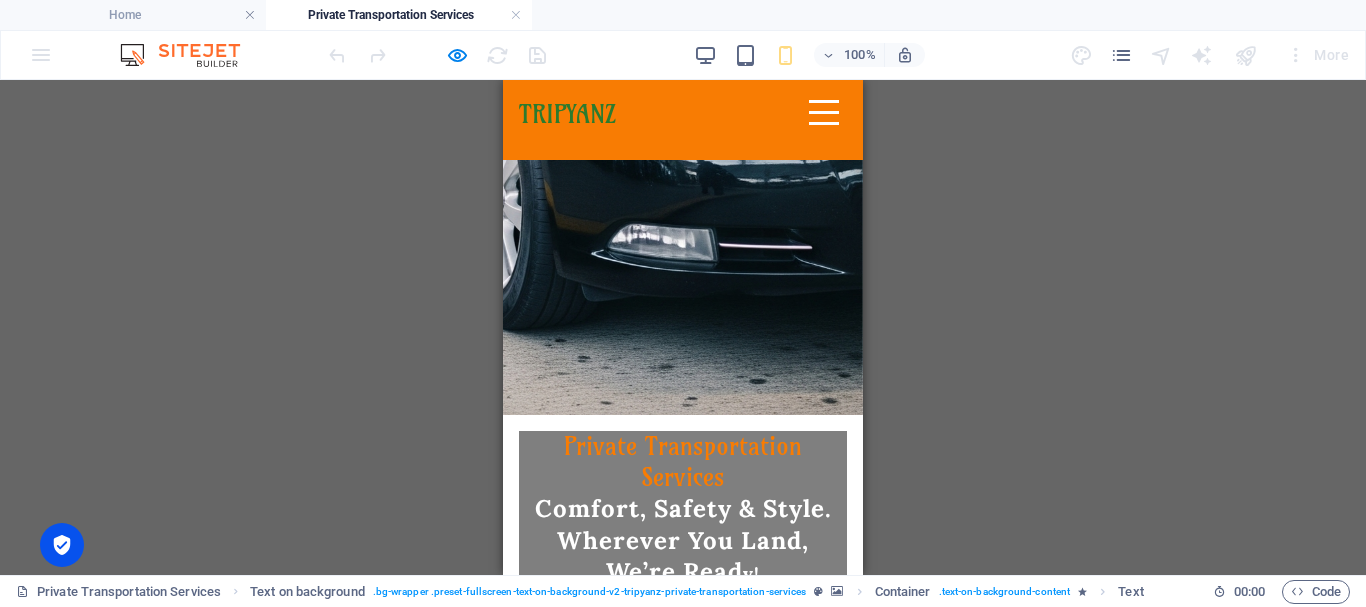 click on "✅ Coverage across [GEOGRAPHIC_DATA] destinations" at bounding box center (695, 1719) 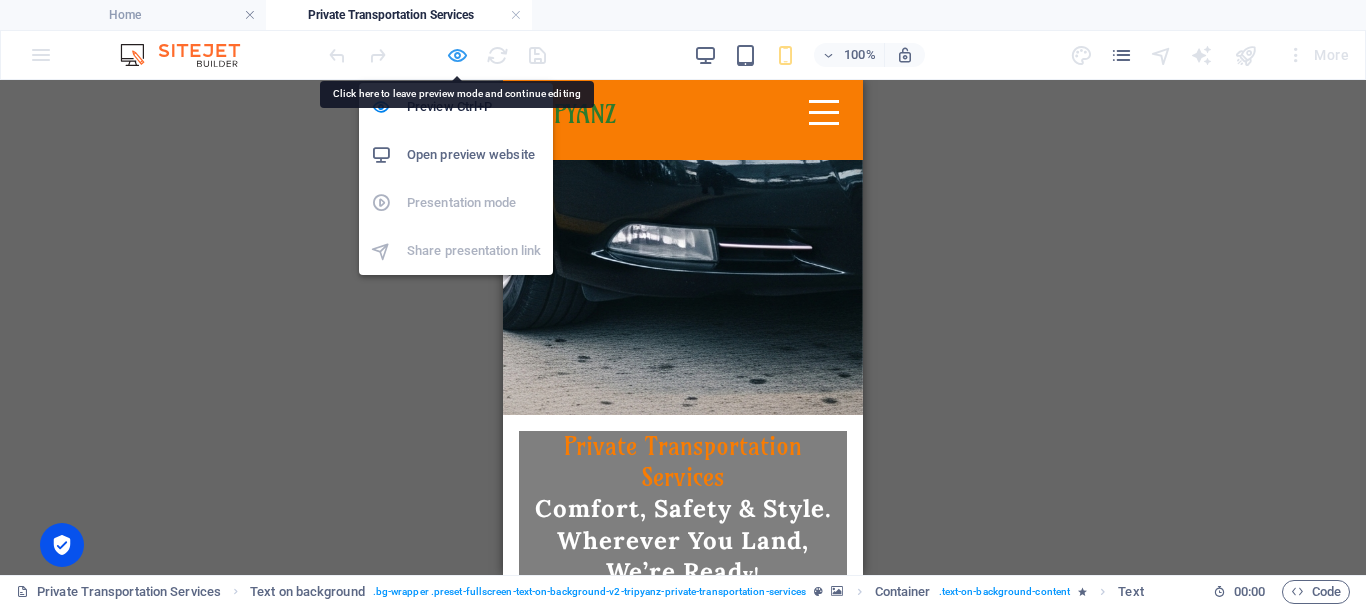 click at bounding box center (457, 55) 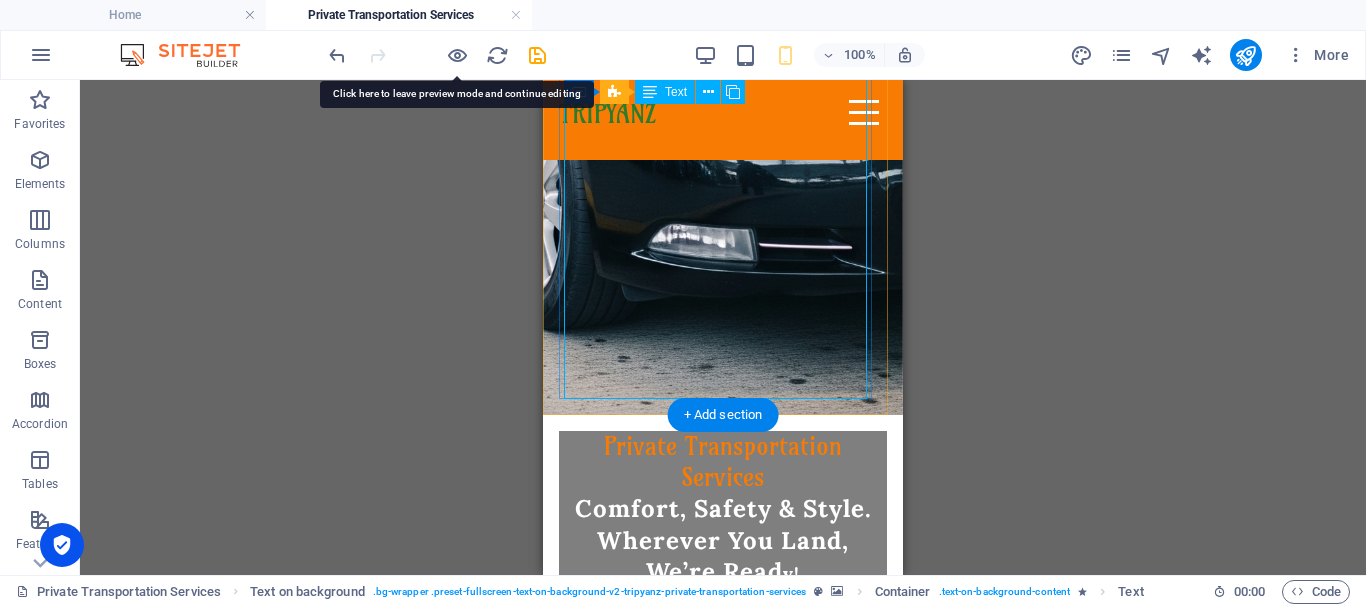 click on "Comfort, Safety & Style.  Wherever You Land, We’re Read y! Whether you're landing at the airport in [GEOGRAPHIC_DATA], [PERSON_NAME], [GEOGRAPHIC_DATA], [GEOGRAPHIC_DATA], or [GEOGRAPHIC_DATA],  [GEOGRAPHIC_DATA]  is here to meet you with a smile and a ride that suits your journey. ✨ Travel Across [GEOGRAPHIC_DATA] with Ease   Airport pickups & drop-offs  Hotel transfers & beach resorts  Day trips, excursions & multi-city rides 🚙Vehicles for Everyone From sleek sedans to roomy vans and minibuses, our air-conditioned fleet is ideal for solo travelers, couples, families, and groups. Enjoy a smooth ride, your comfort comes first! 👨‍✈️Our Drivers & Service Team All our drivers are friendly, experienced, and punctual, with strong local knowledge. Behind the scenes, our customer service team provides continuous follow-up and real-time support to make sure your trip runs perfectly. 💬 Why Tripyanz Transportation? ✅  Reliable airport transfers ✅ Professional customer support ✅ Clean, modern vehicles ✅ Real-time confirmations & follow-up" at bounding box center [723, 1126] 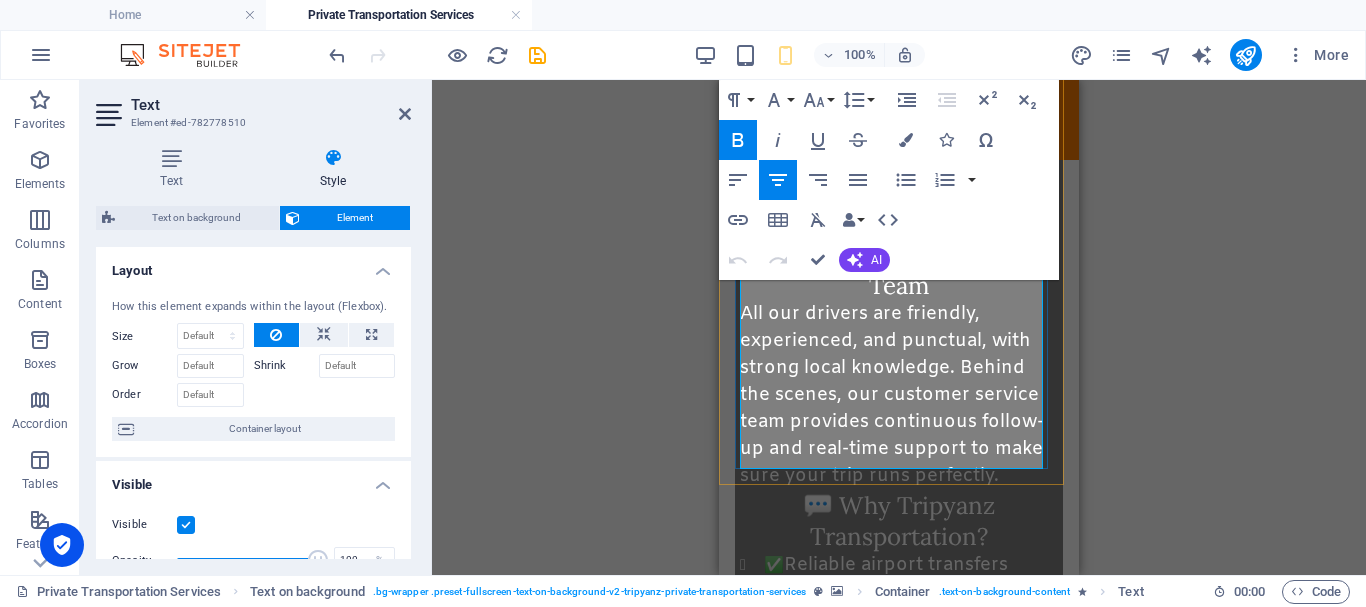 scroll, scrollTop: 1200, scrollLeft: 0, axis: vertical 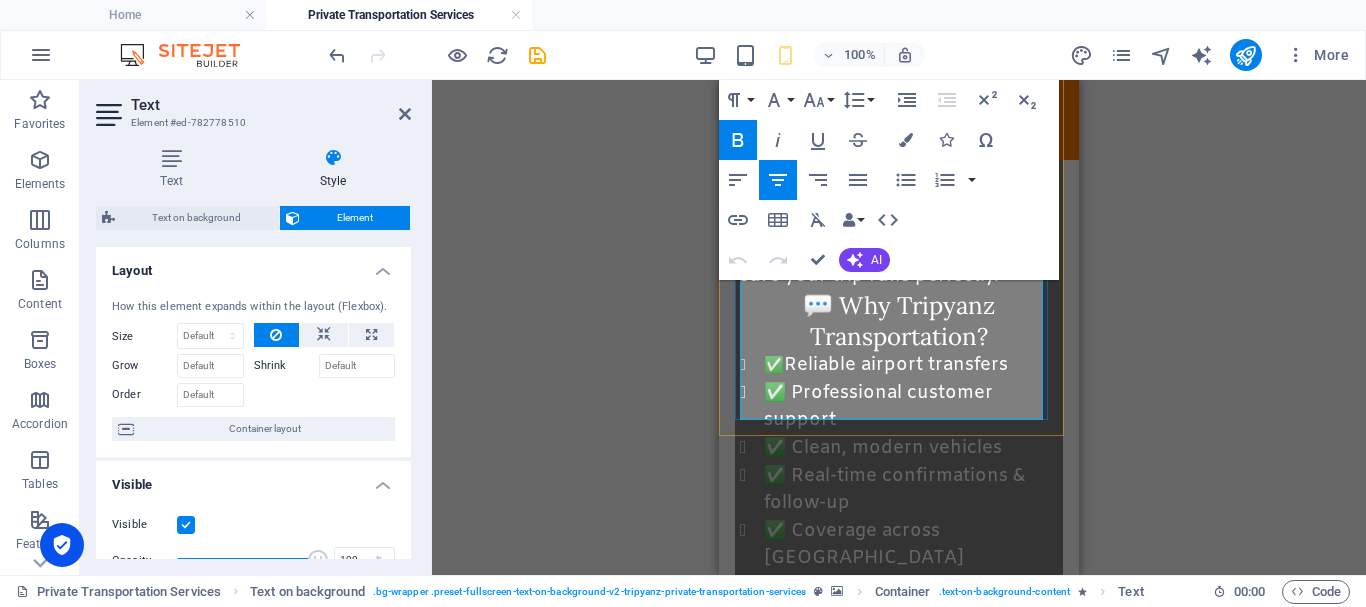 click on "✅ Coverage across [GEOGRAPHIC_DATA] destinations" at bounding box center (911, 558) 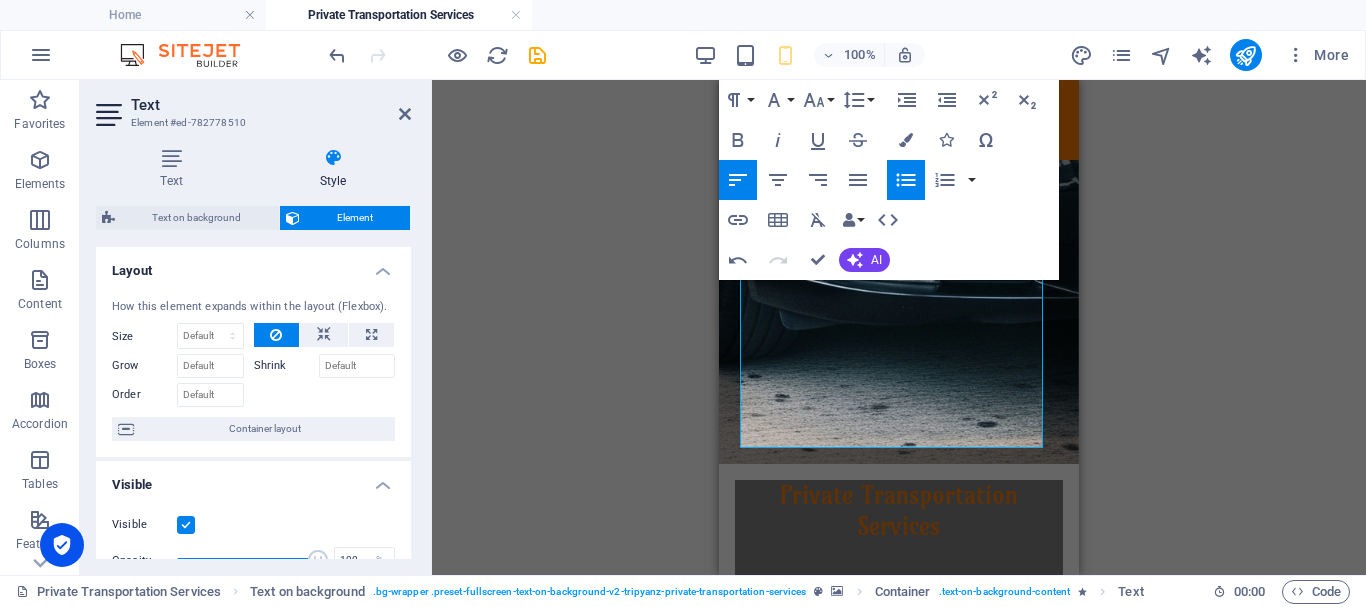 click 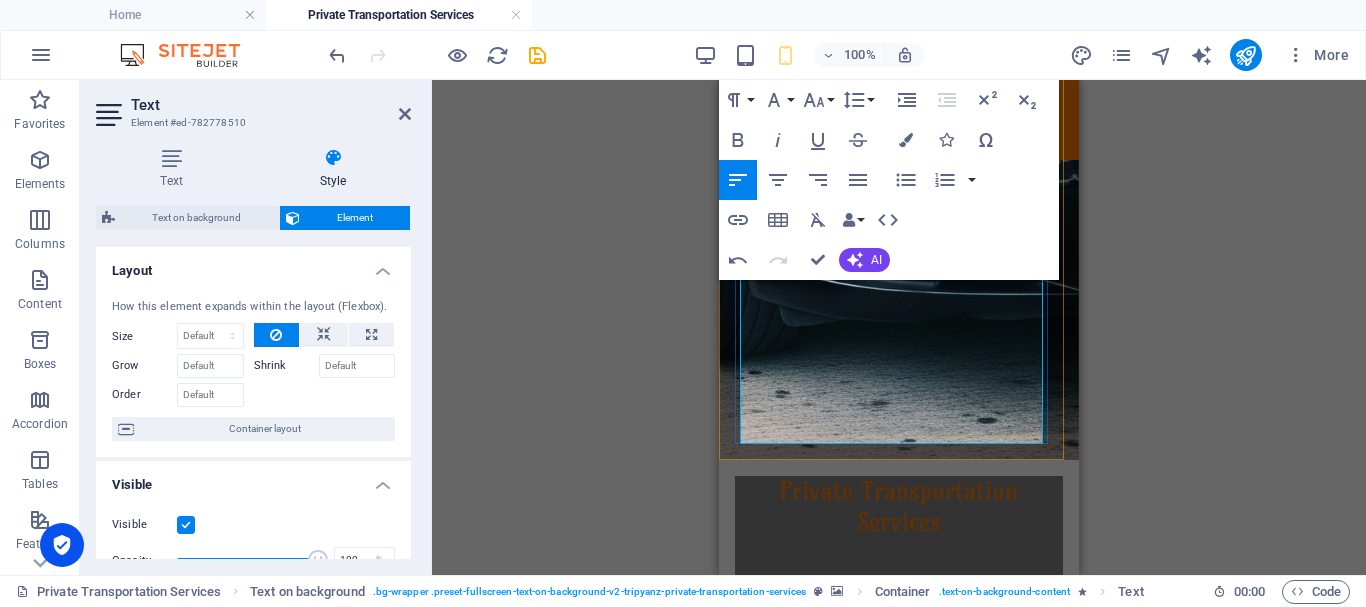 click at bounding box center (899, 2017) 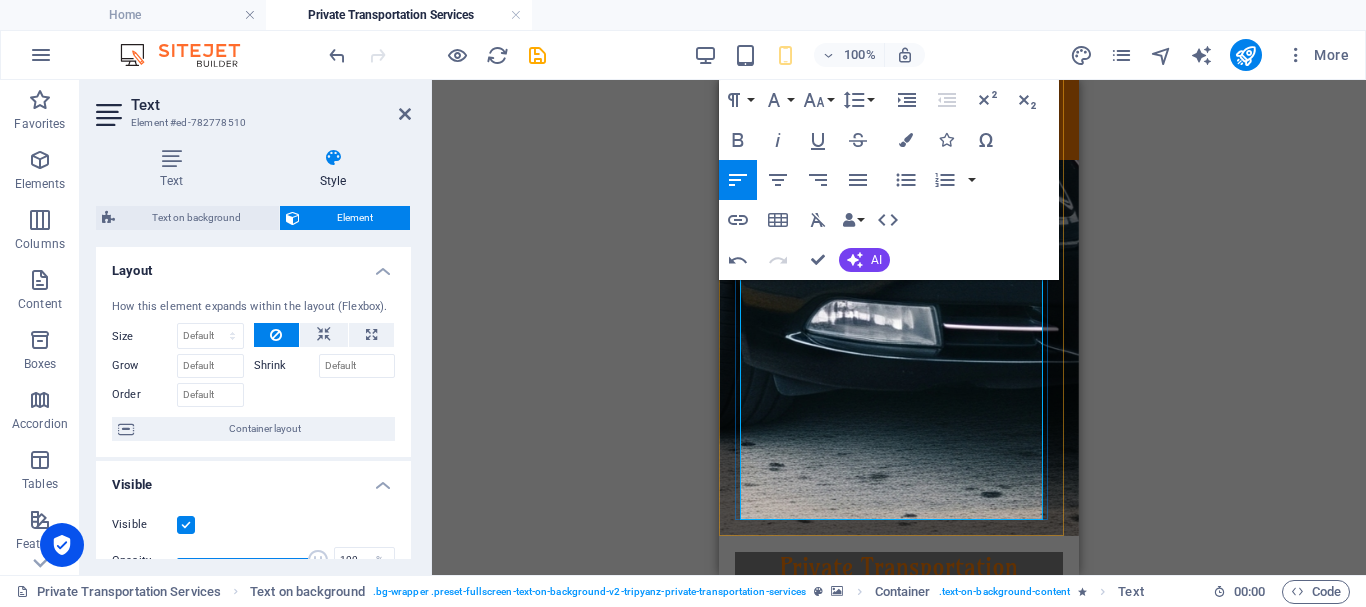 drag, startPoint x: 990, startPoint y: 508, endPoint x: 736, endPoint y: 434, distance: 264.56 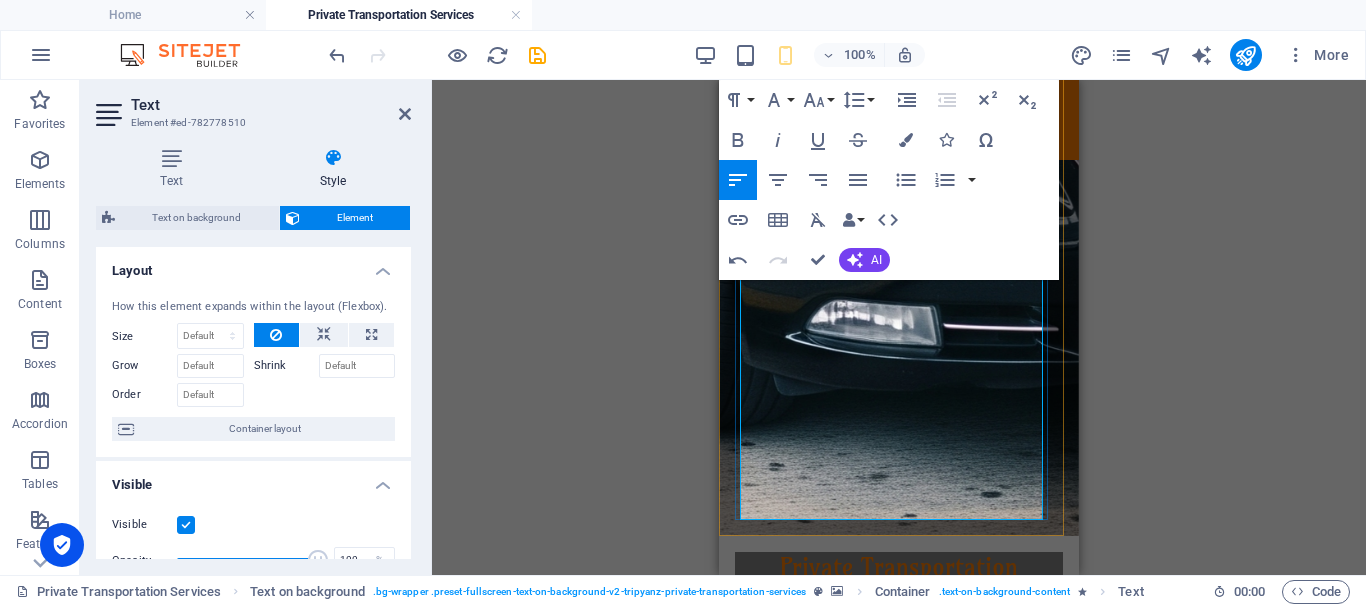 click on "Private Transportation Services Comfort, Safety & Style.  Wherever You Land, We’re Read y! Whether you're landing at the airport in [GEOGRAPHIC_DATA], [PERSON_NAME], [GEOGRAPHIC_DATA], [GEOGRAPHIC_DATA], or [GEOGRAPHIC_DATA],  [GEOGRAPHIC_DATA]  is here to meet you with a smile and a ride that suits your journey. ✨ Travel Across [GEOGRAPHIC_DATA] with Ease   Airport pickups & drop-offs  Hotel transfers & beach resorts  Day trips, excursions & multi-city rides 🚙Vehicles for Everyone From sleek sedans to roomy vans and minibuses, our air-conditioned fleet is ideal for solo travelers, couples, families, and groups. Enjoy a smooth ride, your comfort comes first! 👨‍✈️Our Drivers & Service Team All our drivers are friendly, experienced, and punctual, with strong local knowledge. Behind the scenes, our customer service team provides continuous follow-up and real-time support to make sure your trip runs perfectly. 💬 Why Tripyanz Transportation? ✅  Reliable airport transfers ✅ Professional customer support ✅ Clean, modern vehicles" at bounding box center (899, 1366) 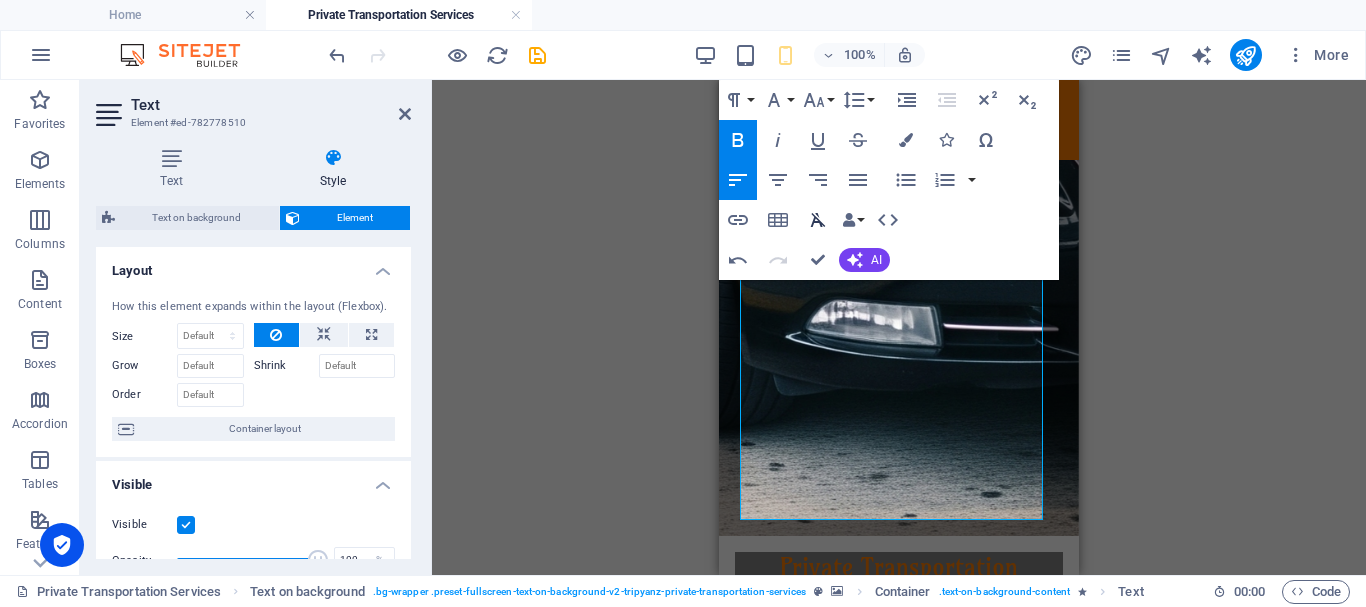 click 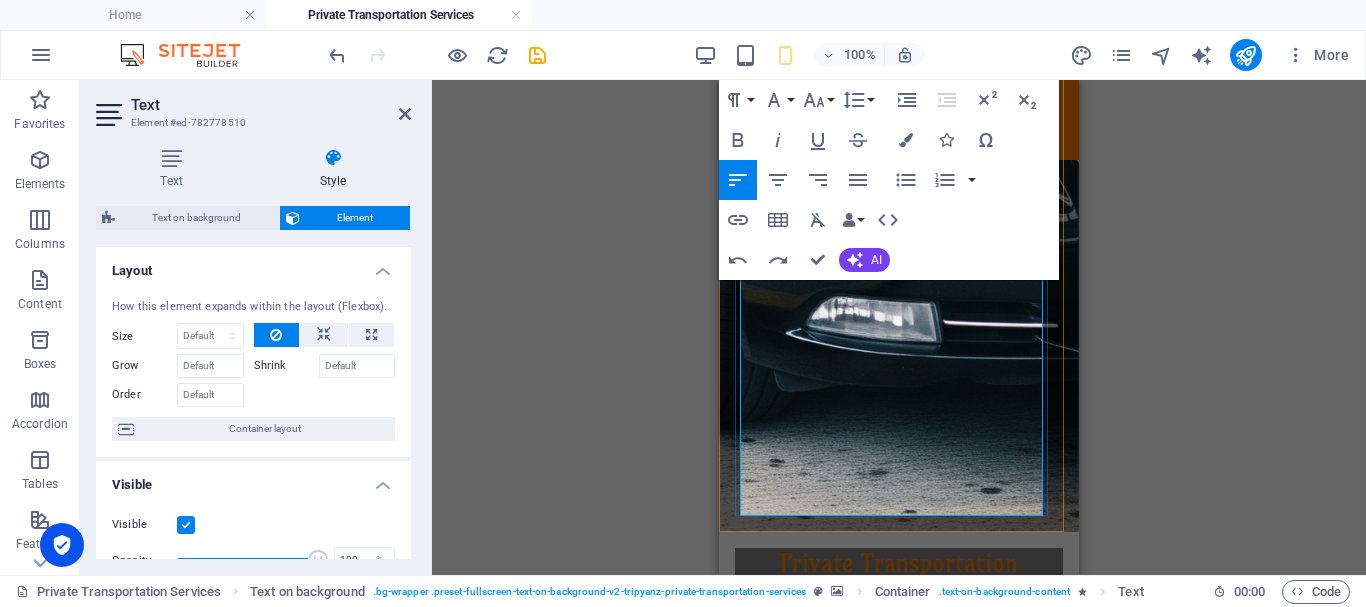 click on "Book your ride now — let us handle the roads while you enjoy the views.” [PERSON_NAME] is not just transportation — it’s the start of your experience. 🌍✈️" at bounding box center (899, 2125) 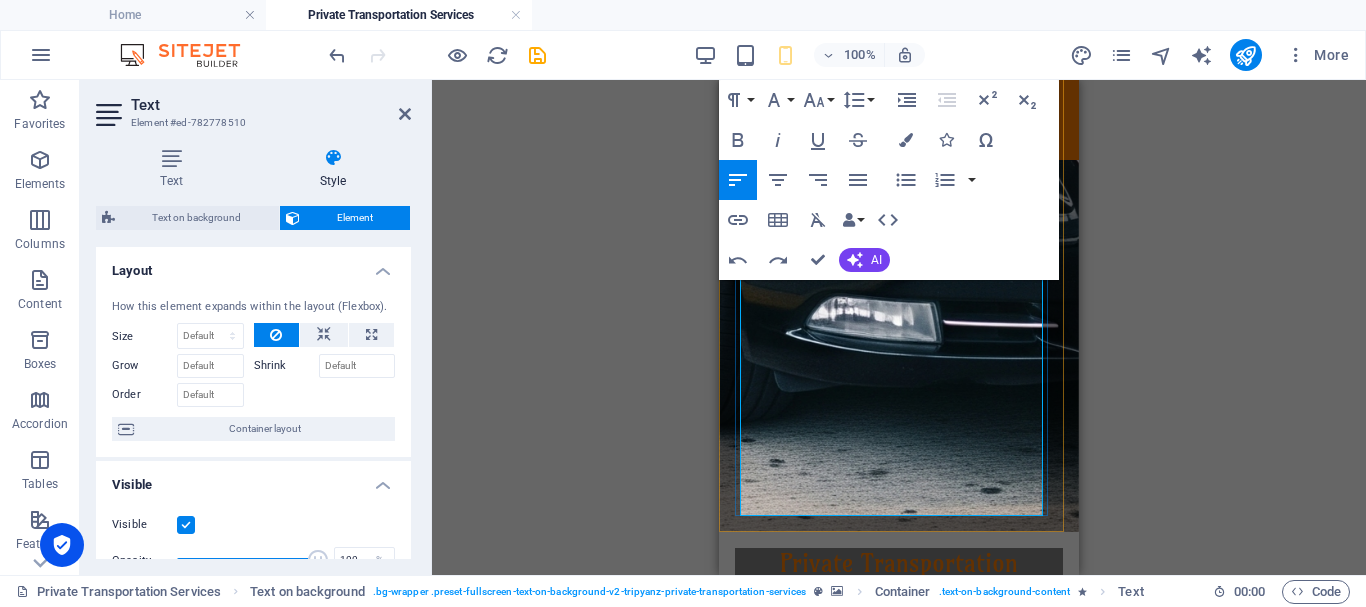 drag, startPoint x: 742, startPoint y: 429, endPoint x: 1020, endPoint y: 497, distance: 286.19574 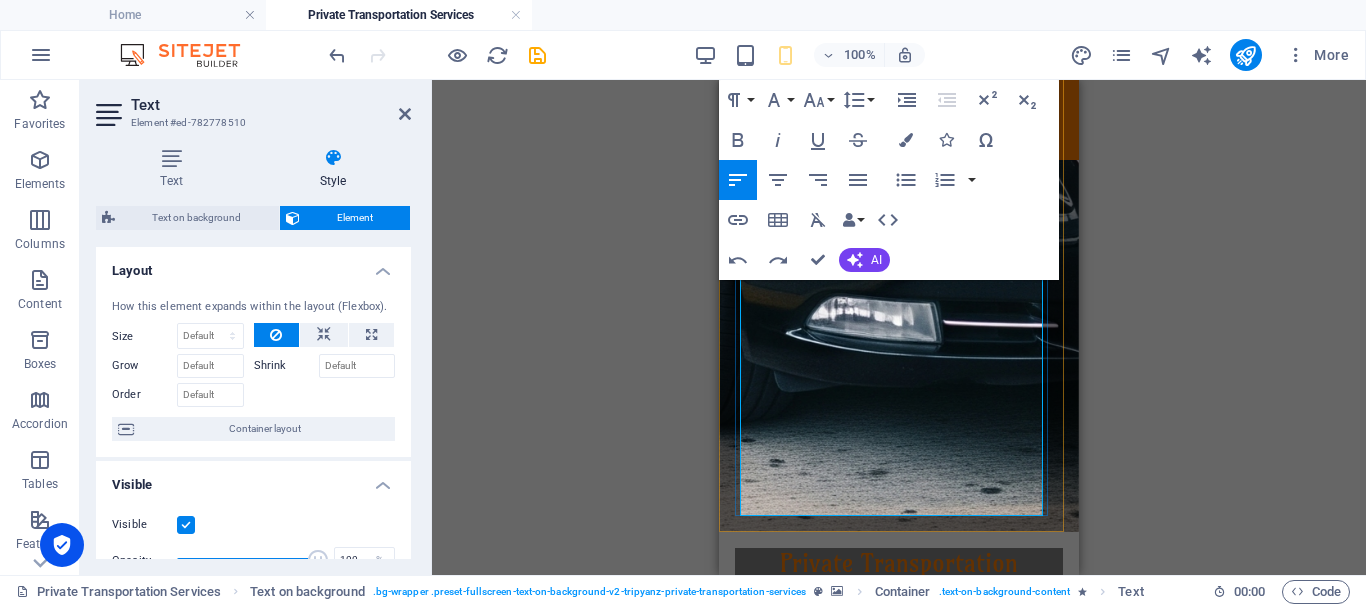 click on "Book your ride now — let us handle the roads while you enjoy the views.” [PERSON_NAME] is not just transportation — it’s the start of your experience. 🌍✈️" at bounding box center (899, 2125) 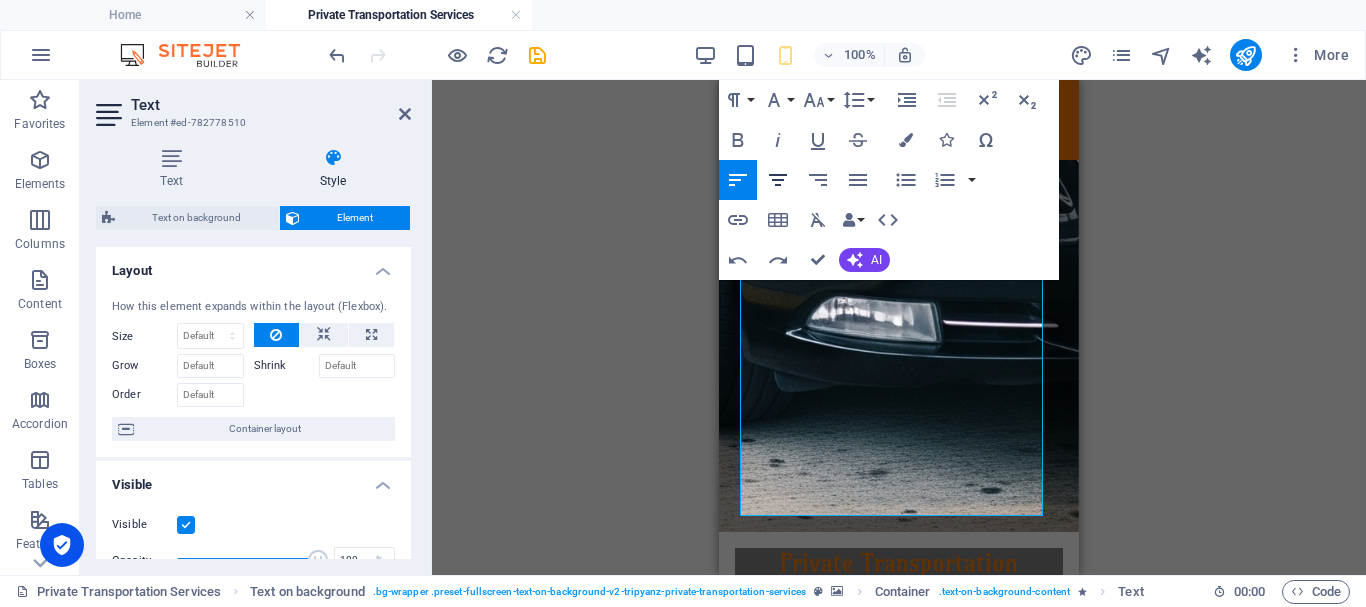 click 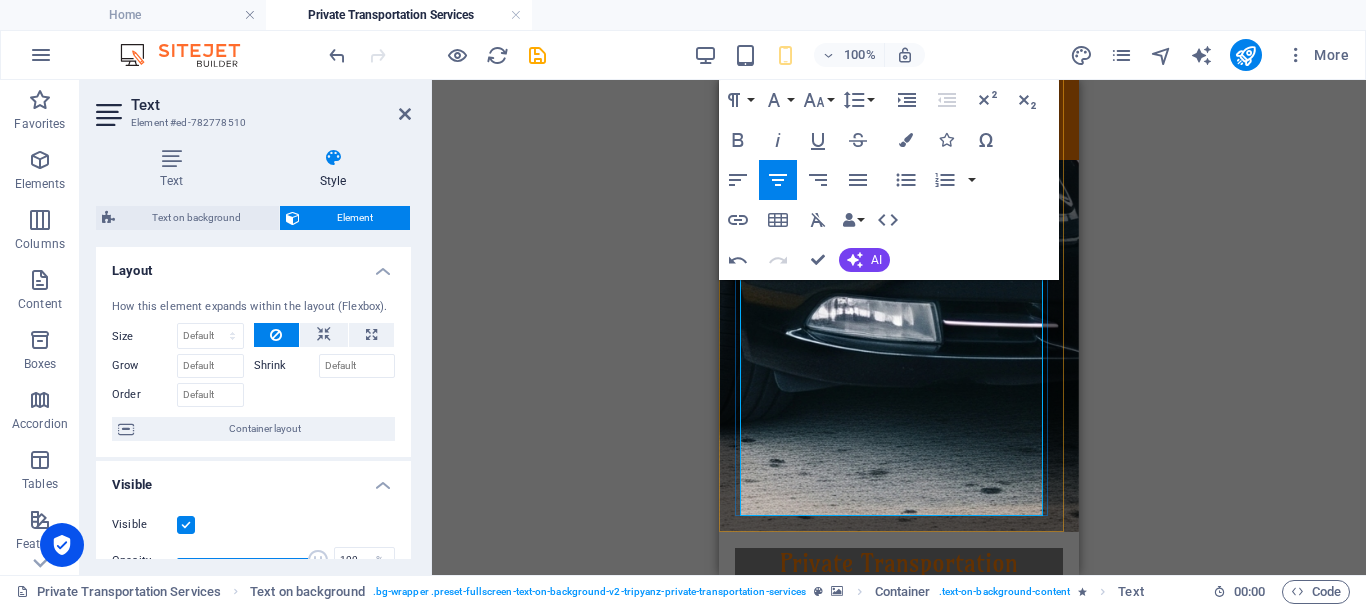 click on "Book your ride now — let us handle the roads while you enjoy the views.” [PERSON_NAME] is not just transportation — it’s the start of your experience. 🌍✈️" at bounding box center [899, 2125] 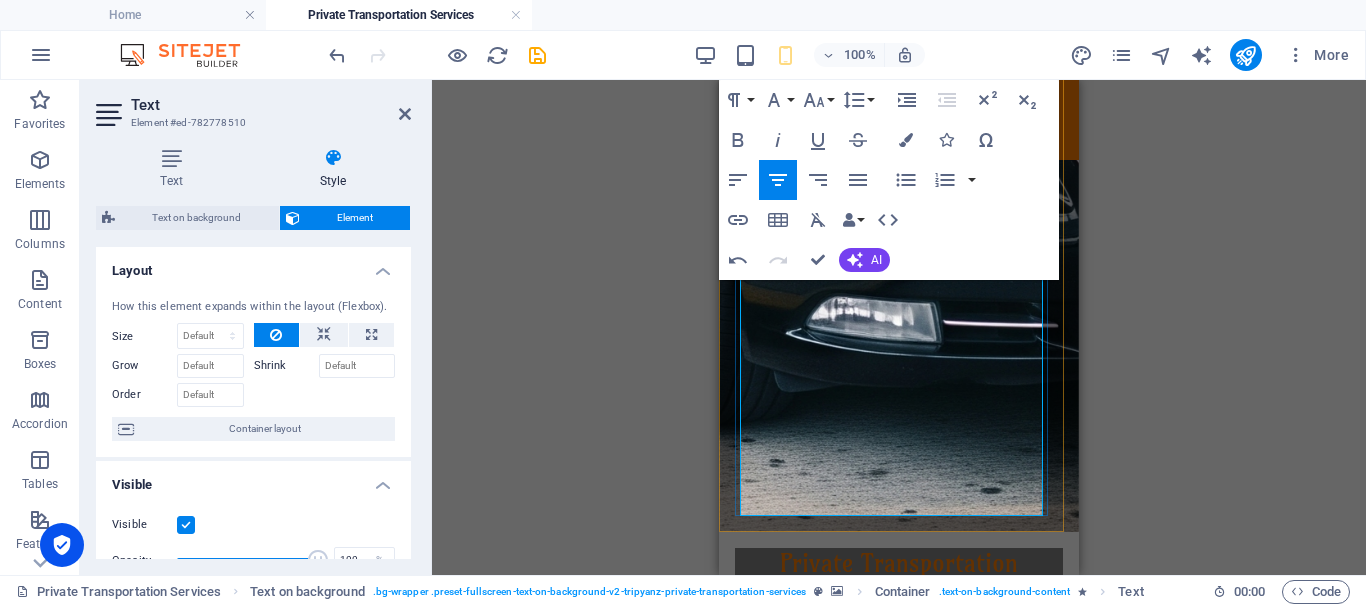 drag, startPoint x: 753, startPoint y: 432, endPoint x: 1024, endPoint y: 497, distance: 278.68622 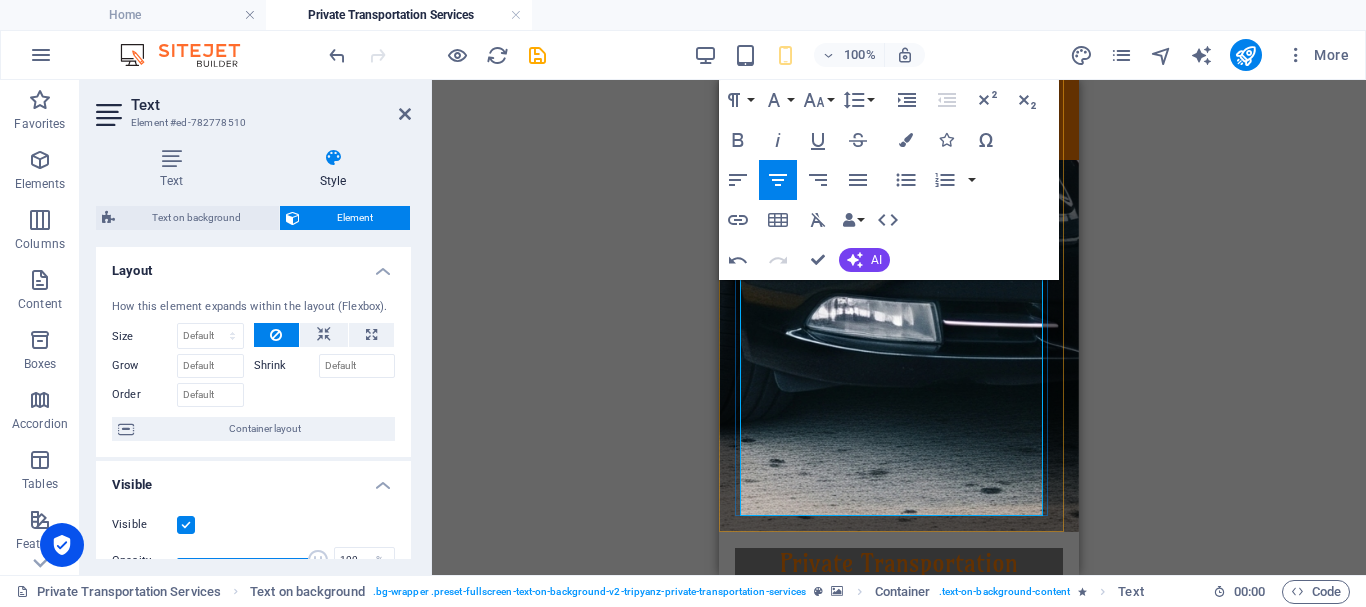click on "Book your ride now — let us handle the roads while you enjoy the views.” [PERSON_NAME] is not just transportation — it’s the start of your experience. 🌍✈️" at bounding box center (899, 2125) 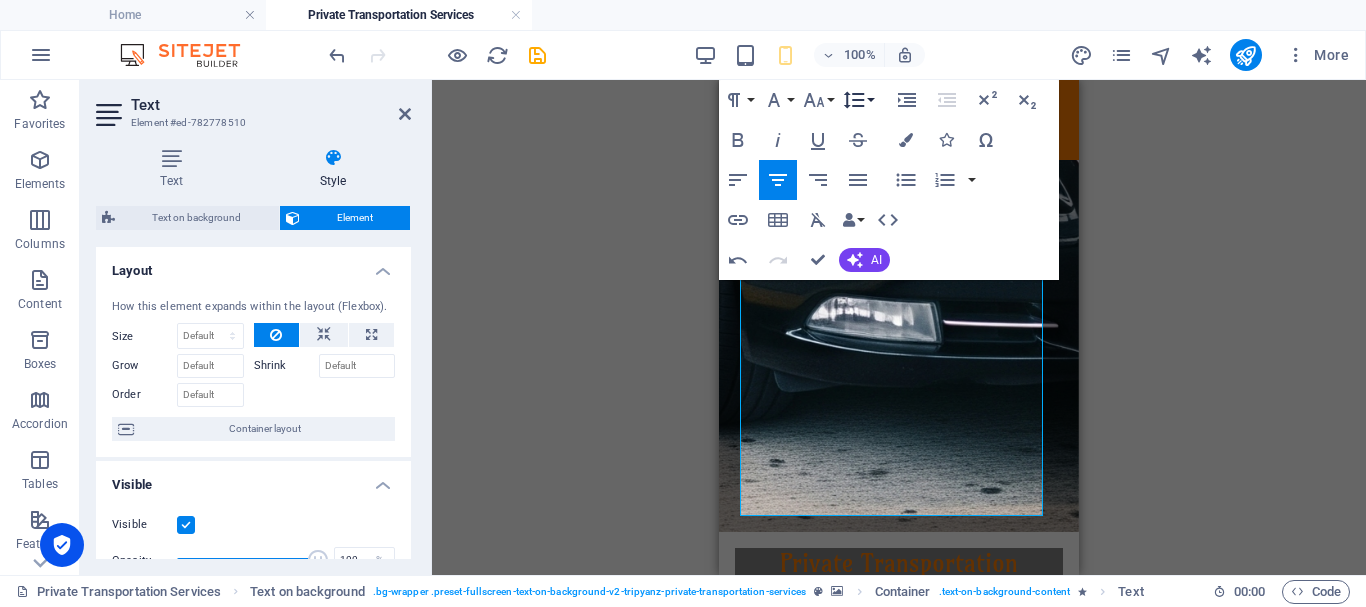 click on "Line Height" at bounding box center [858, 100] 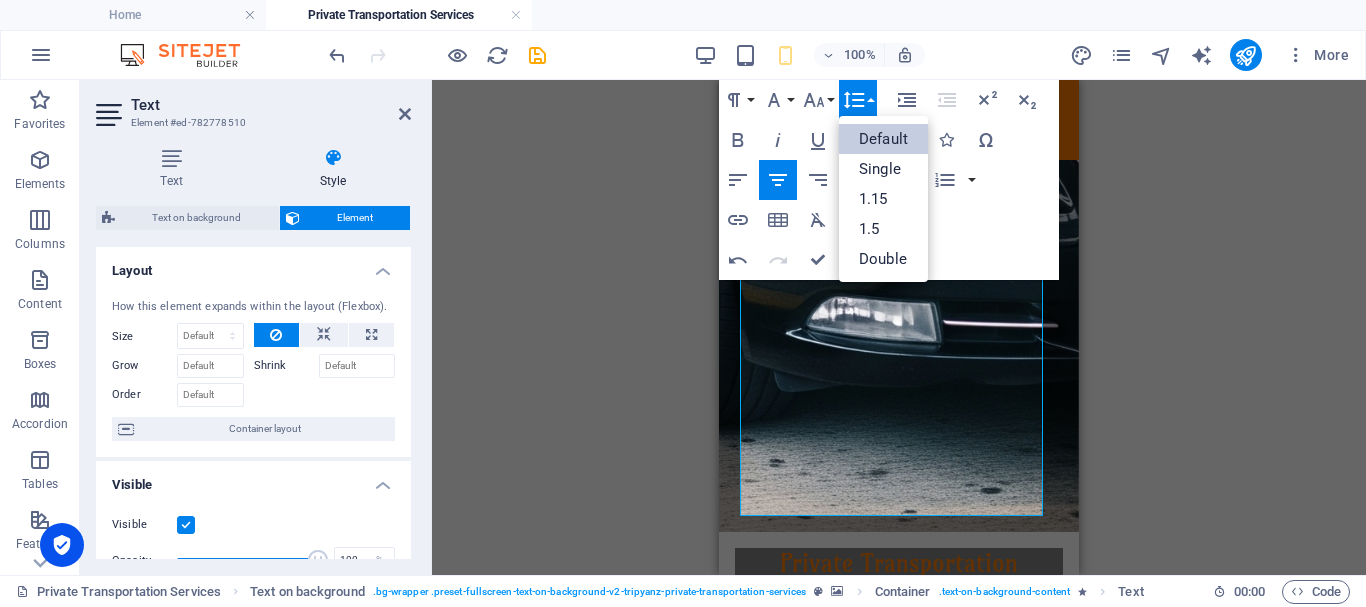 scroll, scrollTop: 0, scrollLeft: 0, axis: both 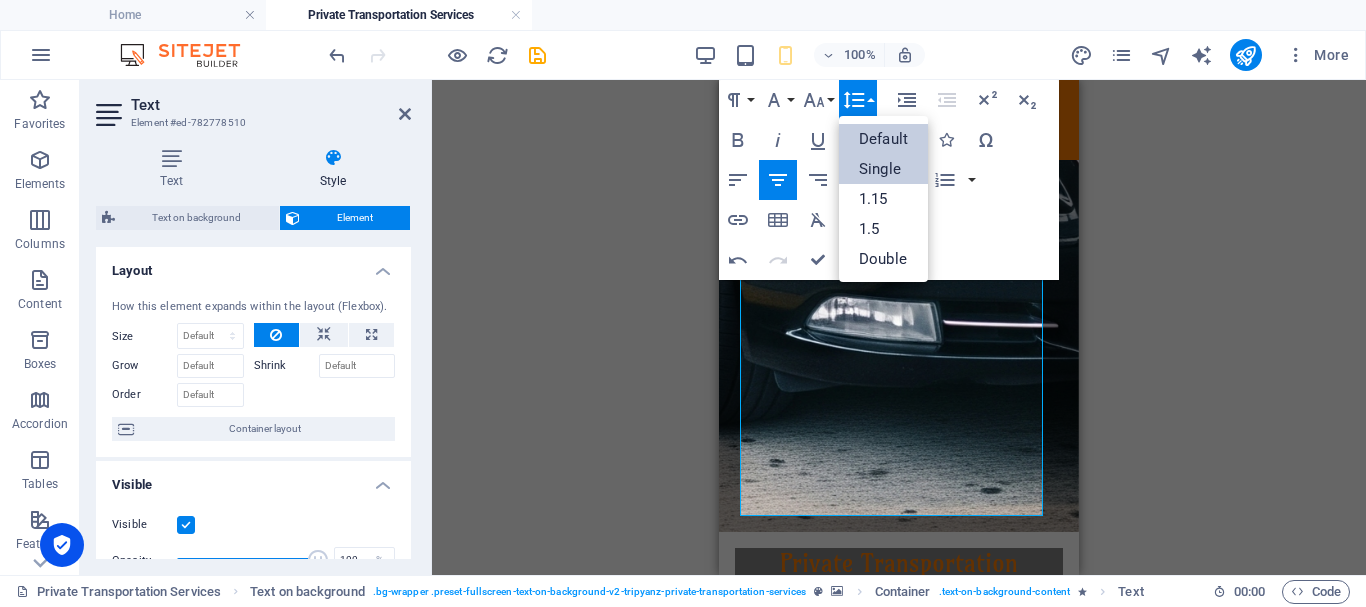 click on "Single" at bounding box center [883, 169] 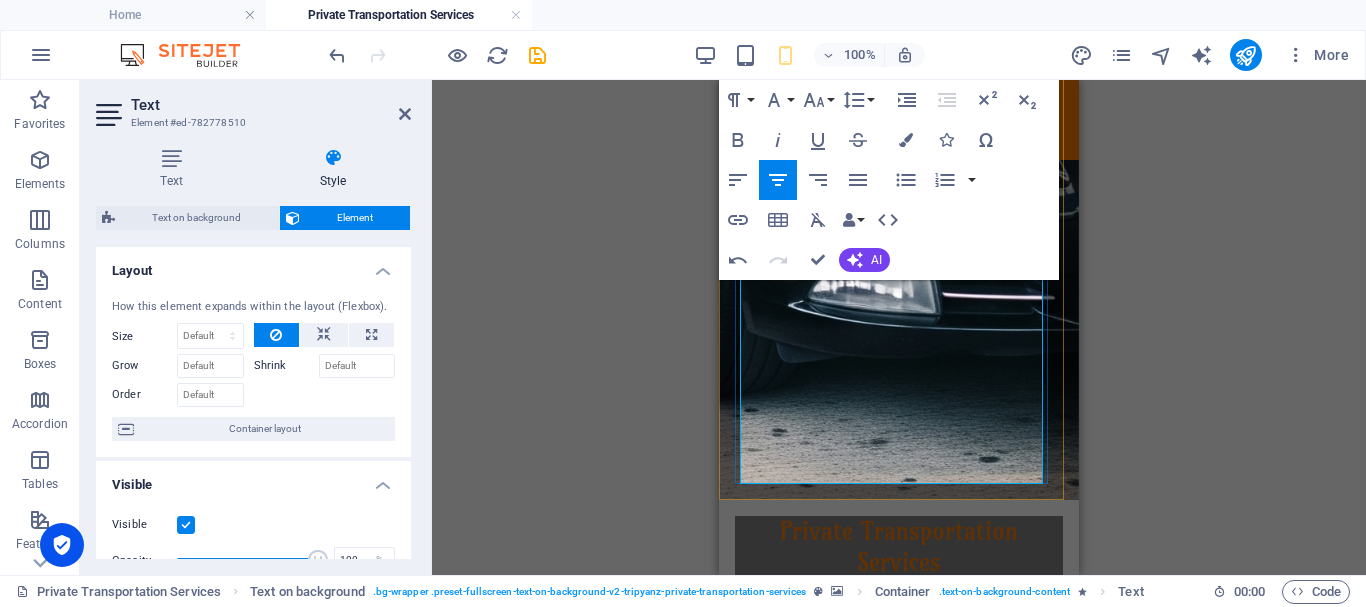 click on "Book your ride now — let us handle the roads while you enjoy the views.” [PERSON_NAME] is not just transportation — it’s the start of your experience. 🌍✈️" at bounding box center [899, 2077] 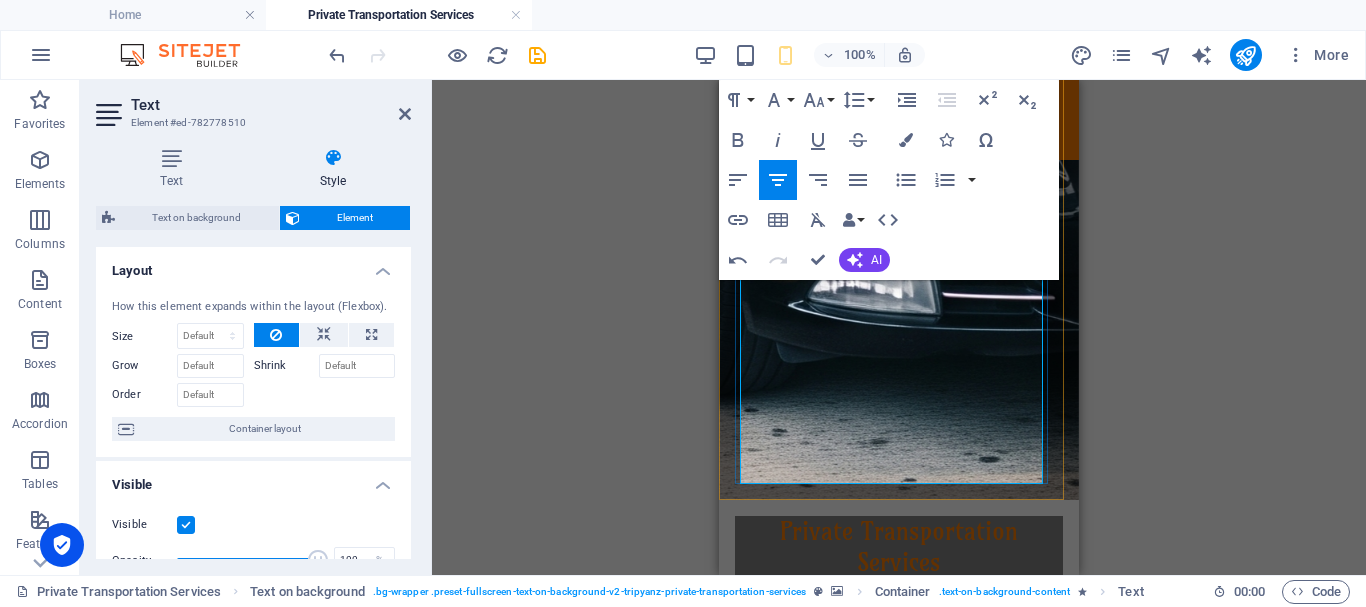 drag, startPoint x: 971, startPoint y: 475, endPoint x: 748, endPoint y: 425, distance: 228.53665 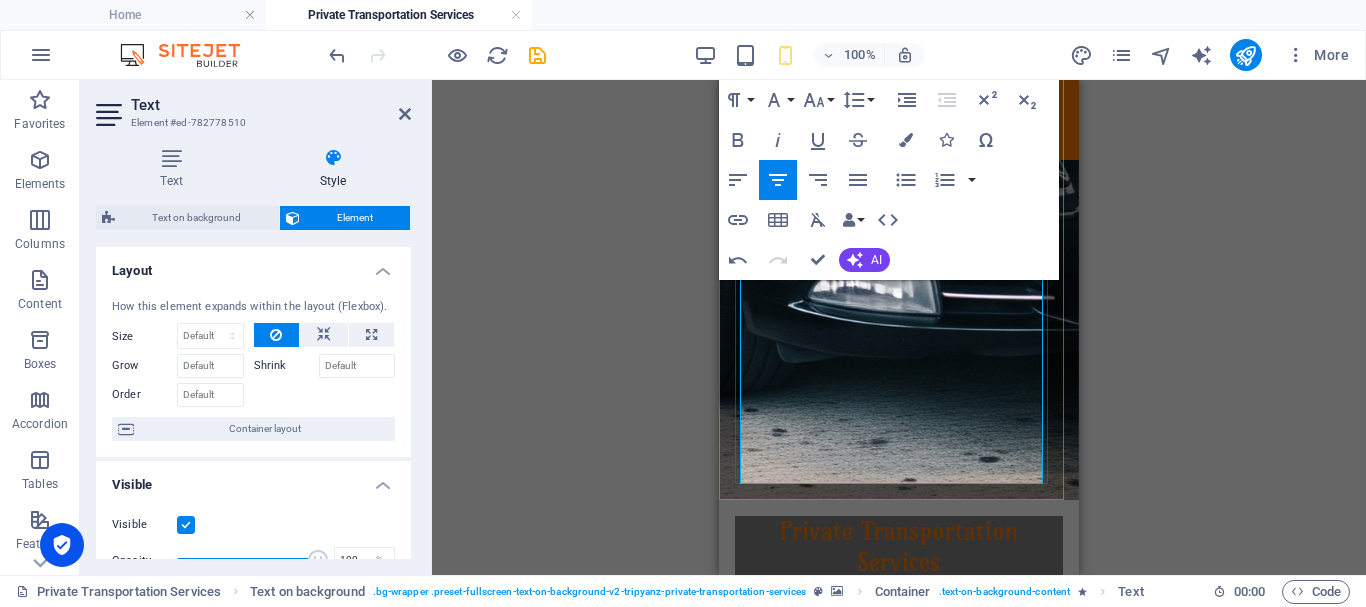 click on "Book your ride now — let us handle the roads while you enjoy the views.” [PERSON_NAME] is not just transportation — it’s the start of your experience. 🌍✈️" at bounding box center [899, 2077] 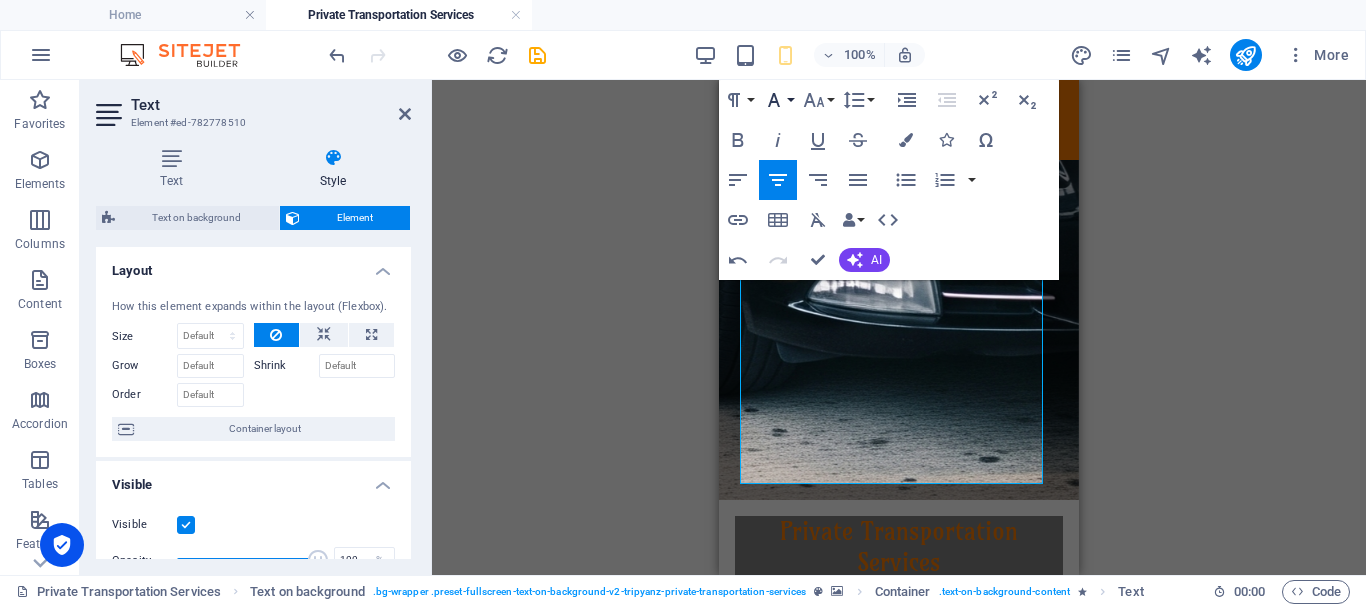 click on "Font Family" at bounding box center (778, 100) 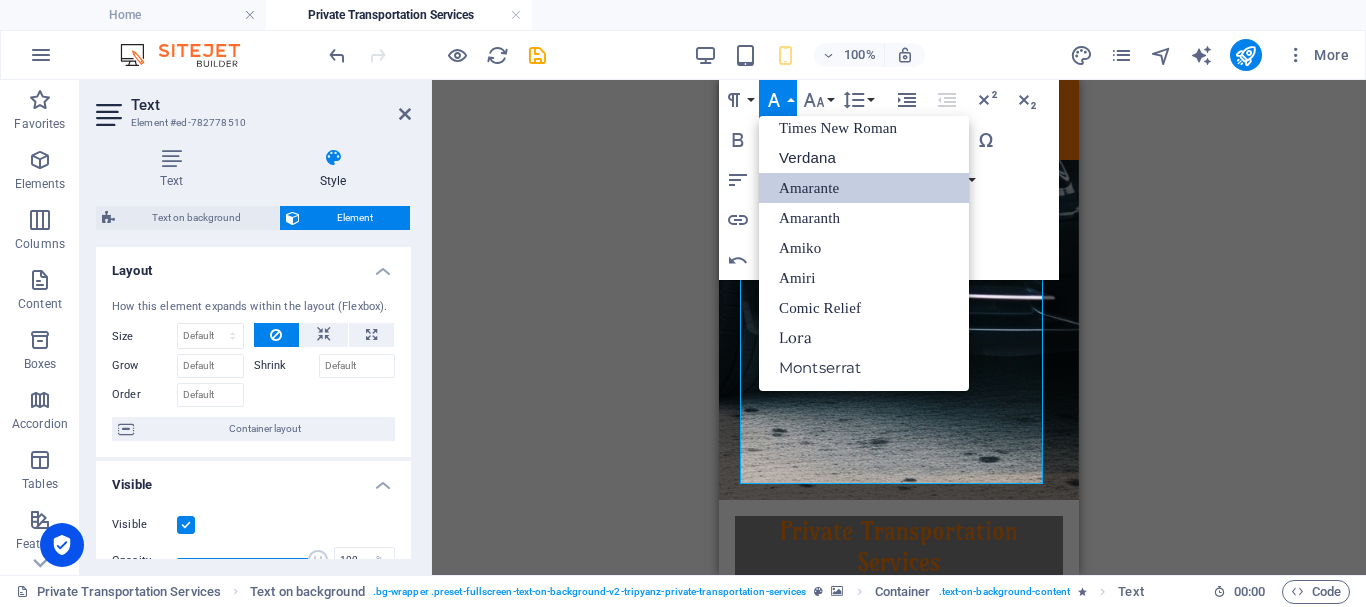 scroll, scrollTop: 131, scrollLeft: 0, axis: vertical 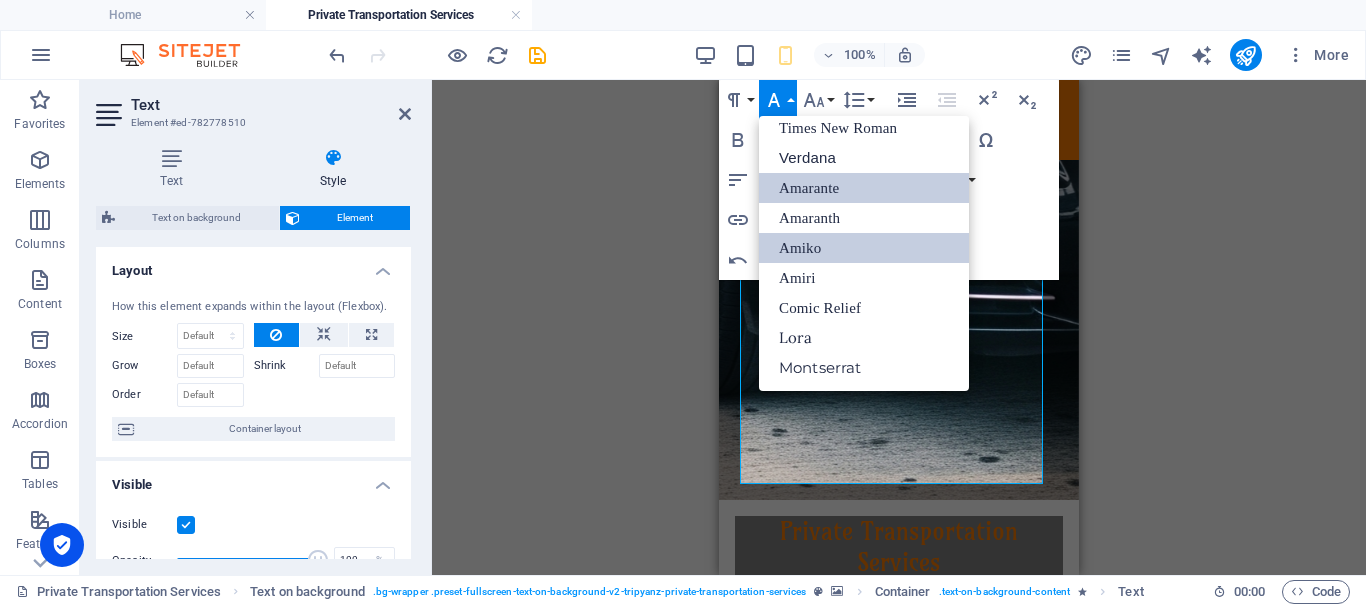 click on "Amiko" at bounding box center (864, 248) 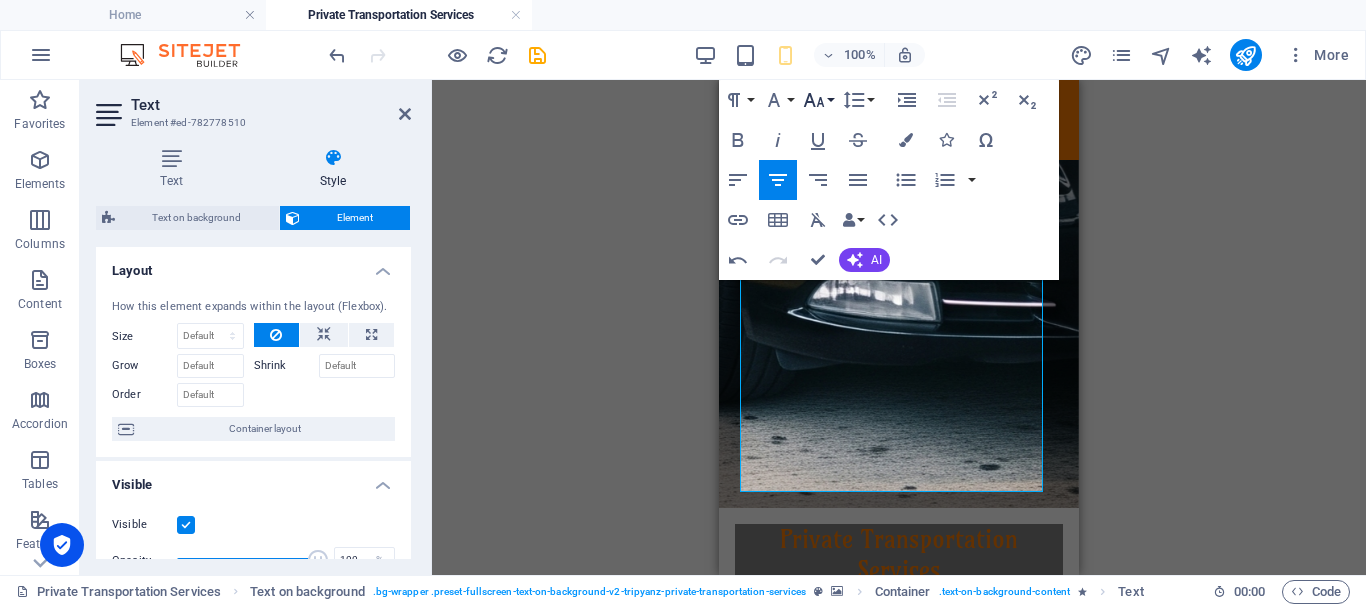 click on "Font Size" at bounding box center [818, 100] 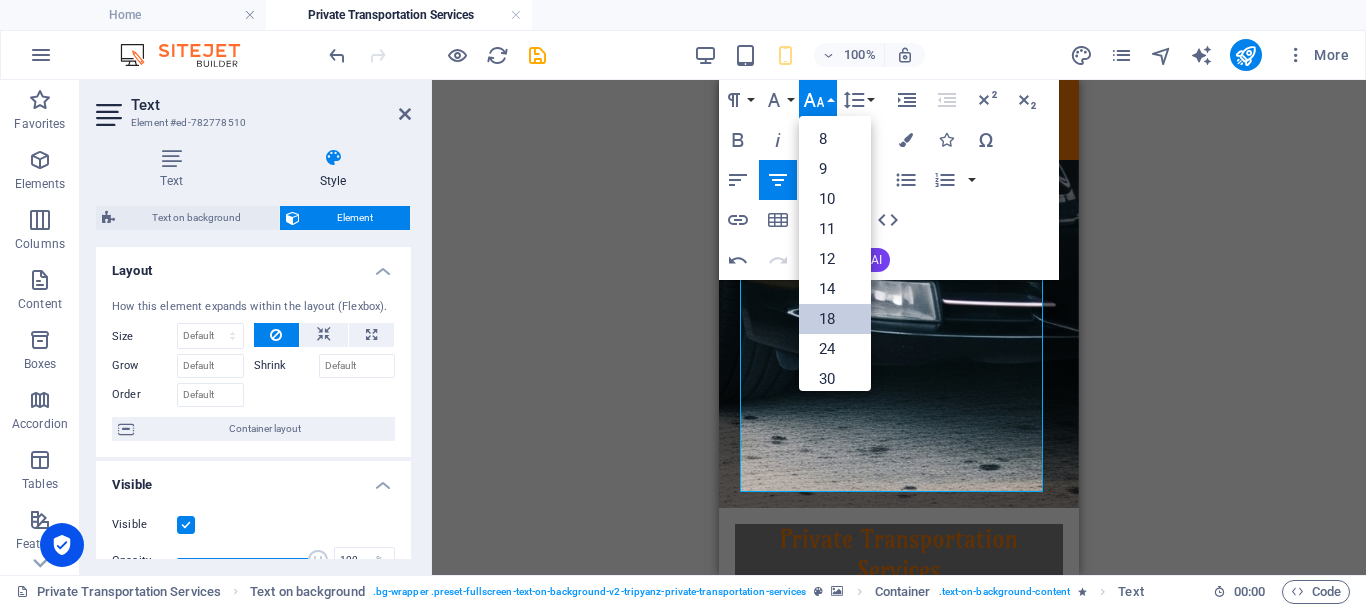 click on "18" at bounding box center [835, 319] 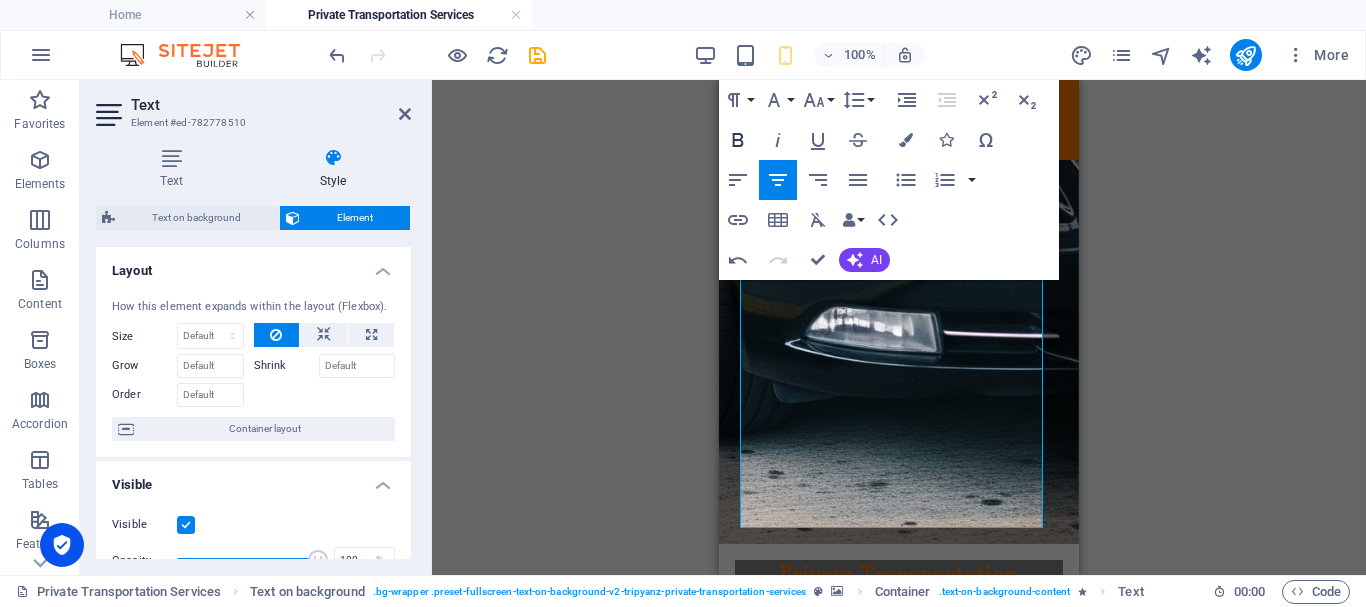 click 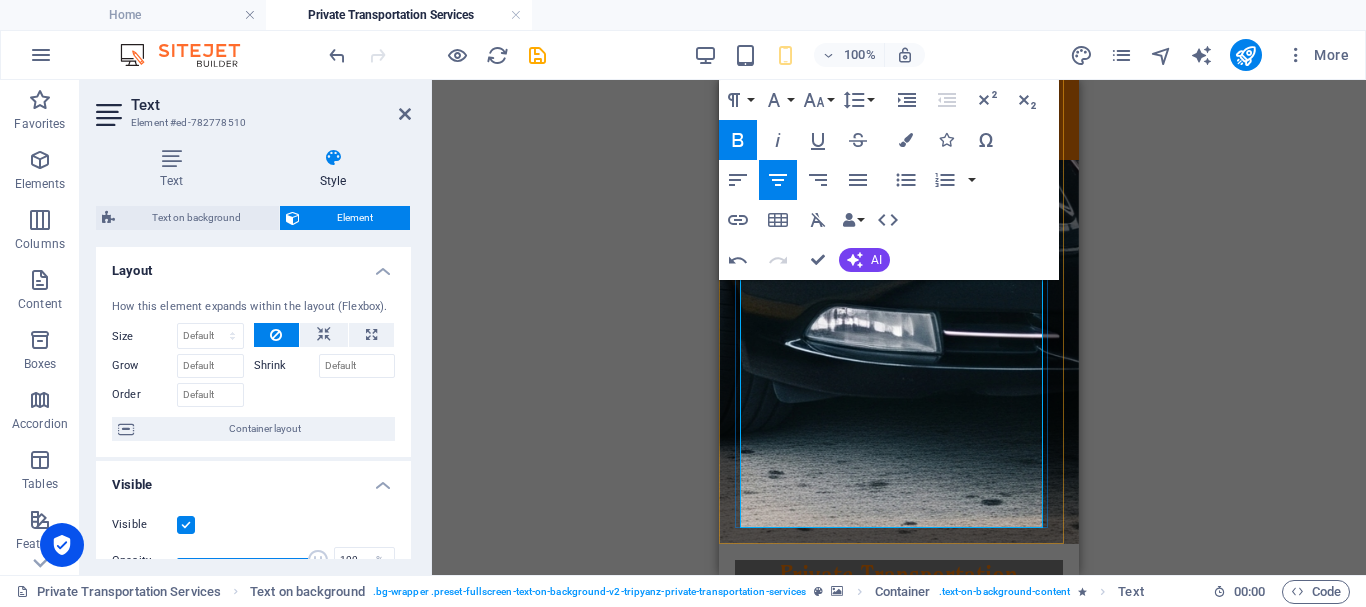 click on "Book your ride now — let us handle the roads while you enjoy the views.” [PERSON_NAME] is not just transportation — it’s the start of your experience." at bounding box center [899, 2134] 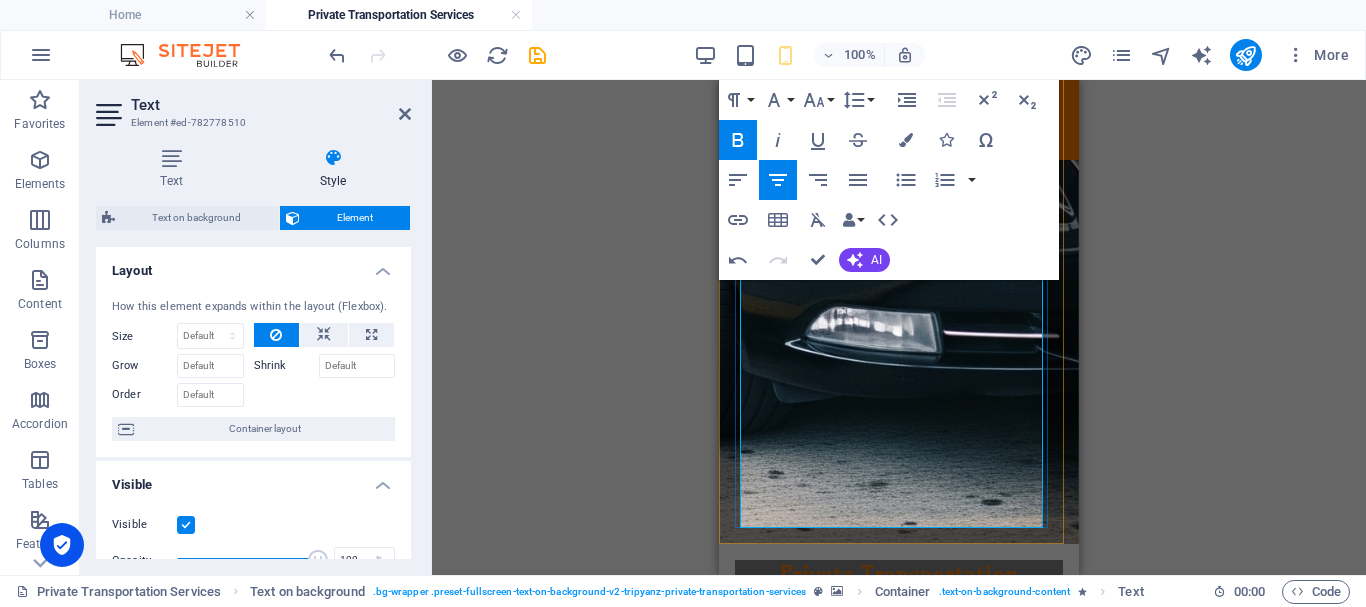 click on "Book your ride now — let us handle the roads while you enjoy the views.” [PERSON_NAME] is not just transportation — it’s the start of your experience." at bounding box center [899, 2134] 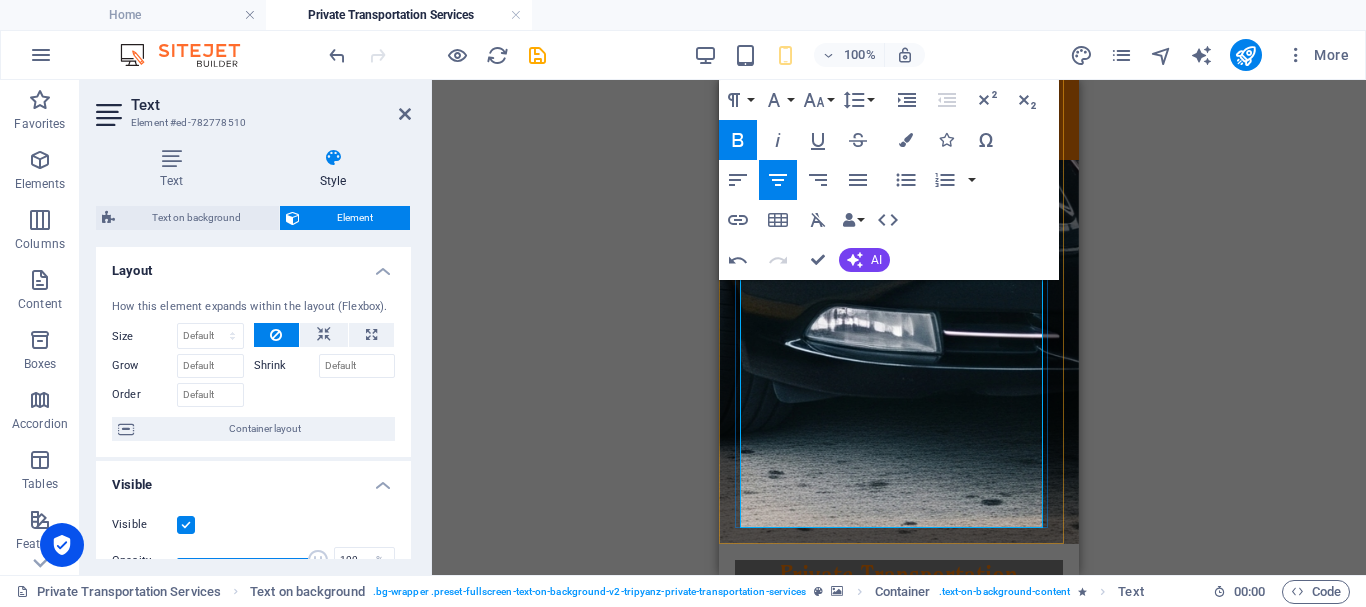 type 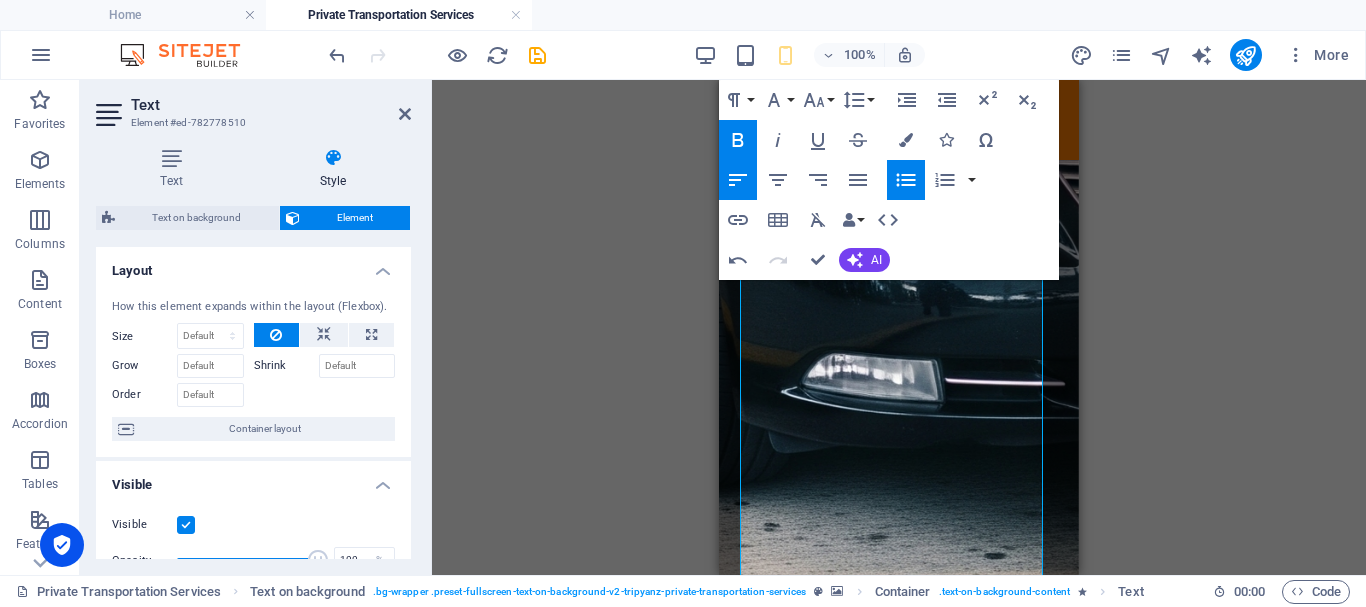 click 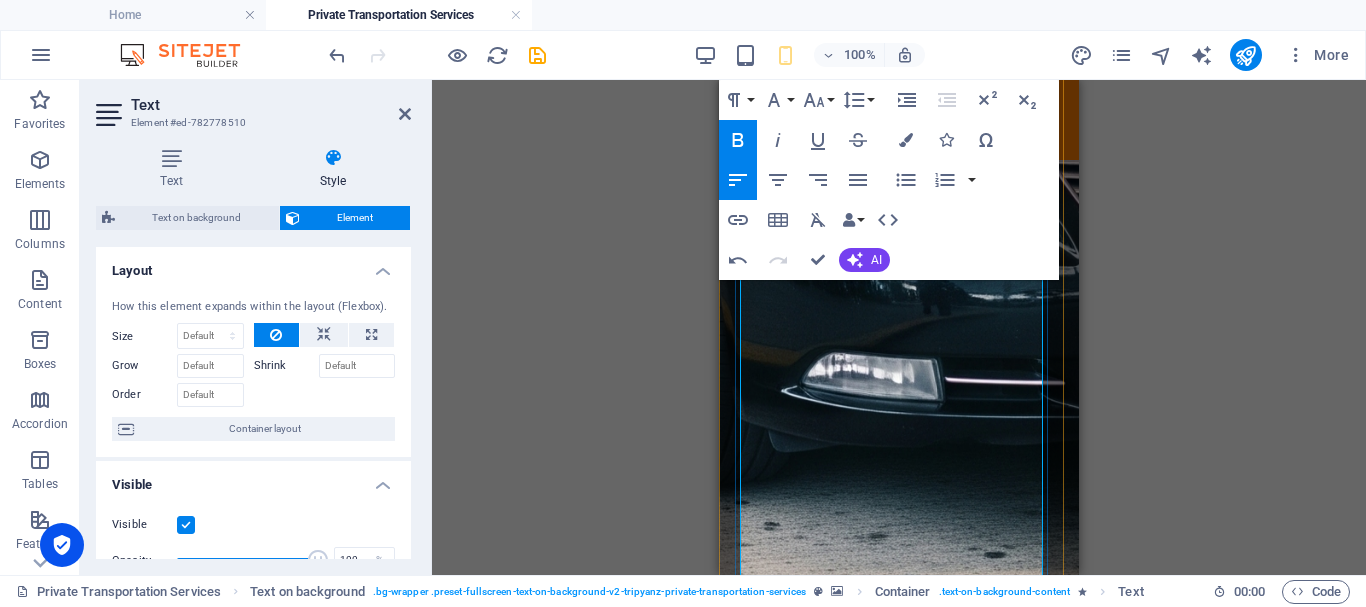 scroll, scrollTop: 1300, scrollLeft: 0, axis: vertical 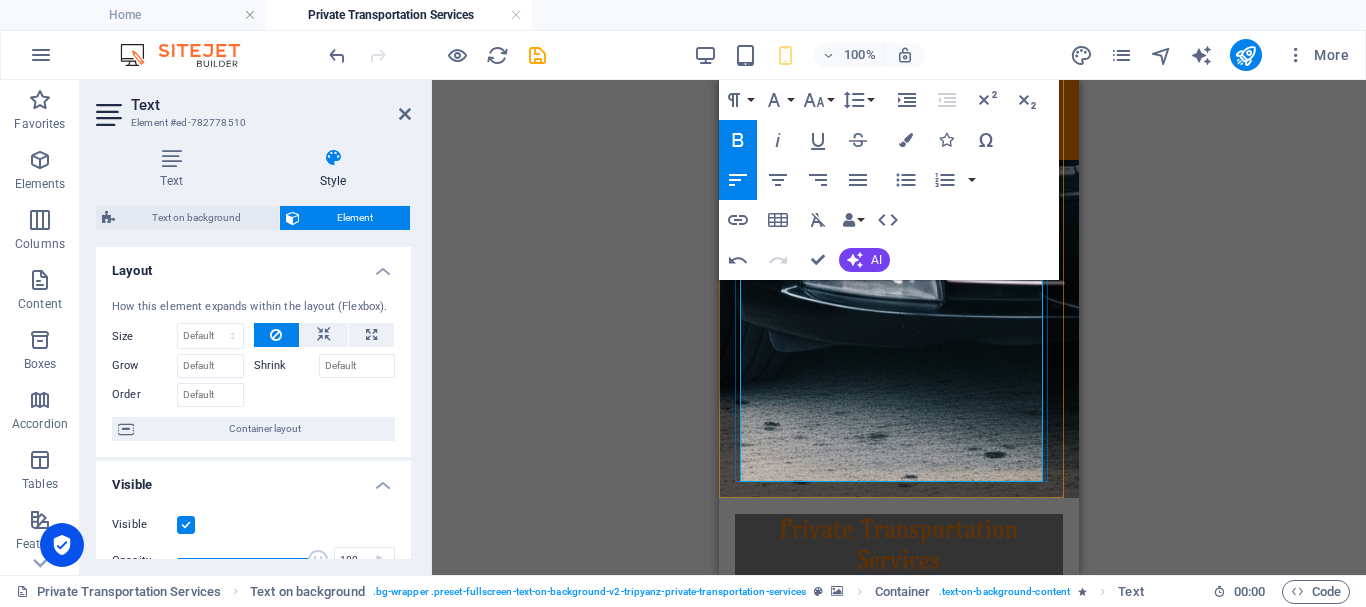 drag, startPoint x: 807, startPoint y: 380, endPoint x: 817, endPoint y: 391, distance: 14.866069 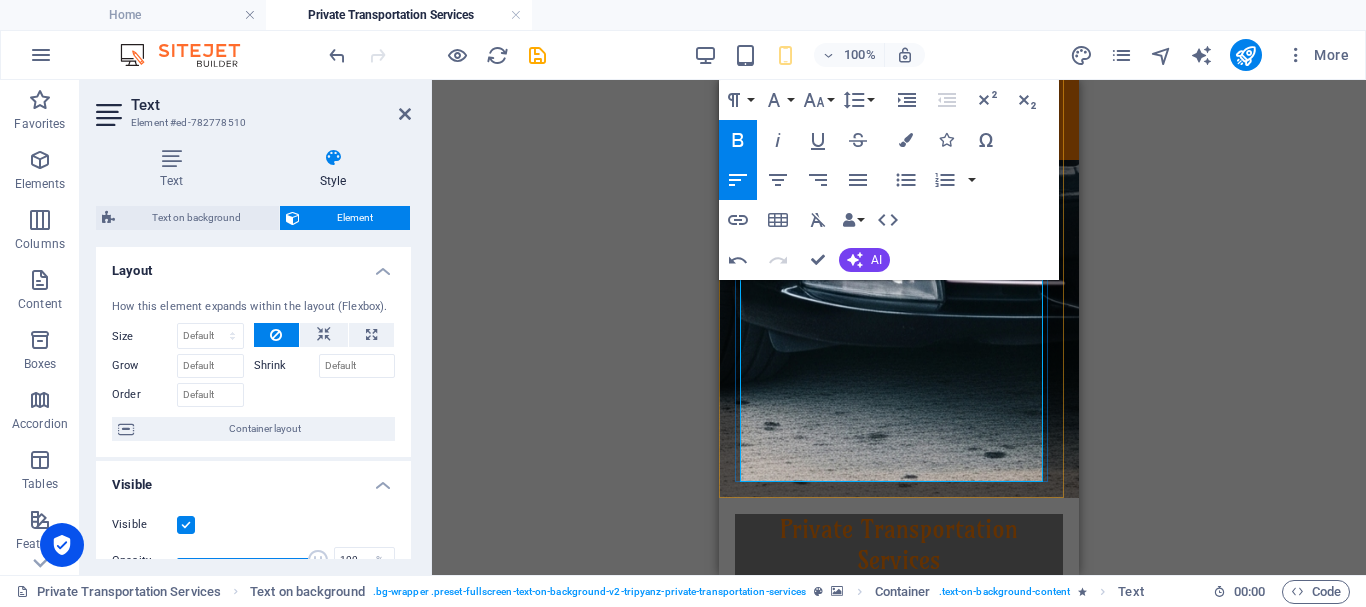 click on "Book your ride now, let us handle the roads while you enjoy the views.” [PERSON_NAME] is not just transportation — it’s the start of your experience.  🌍✈️" at bounding box center (899, 2122) 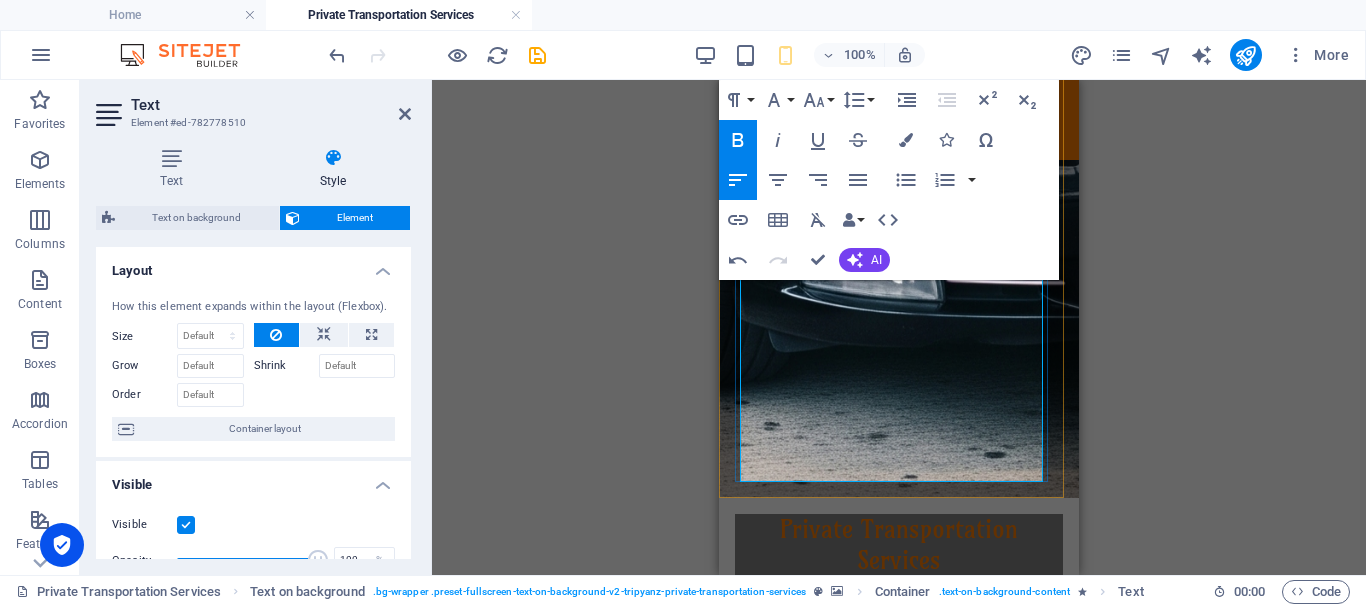 drag, startPoint x: 897, startPoint y: 470, endPoint x: 740, endPoint y: 335, distance: 207.06038 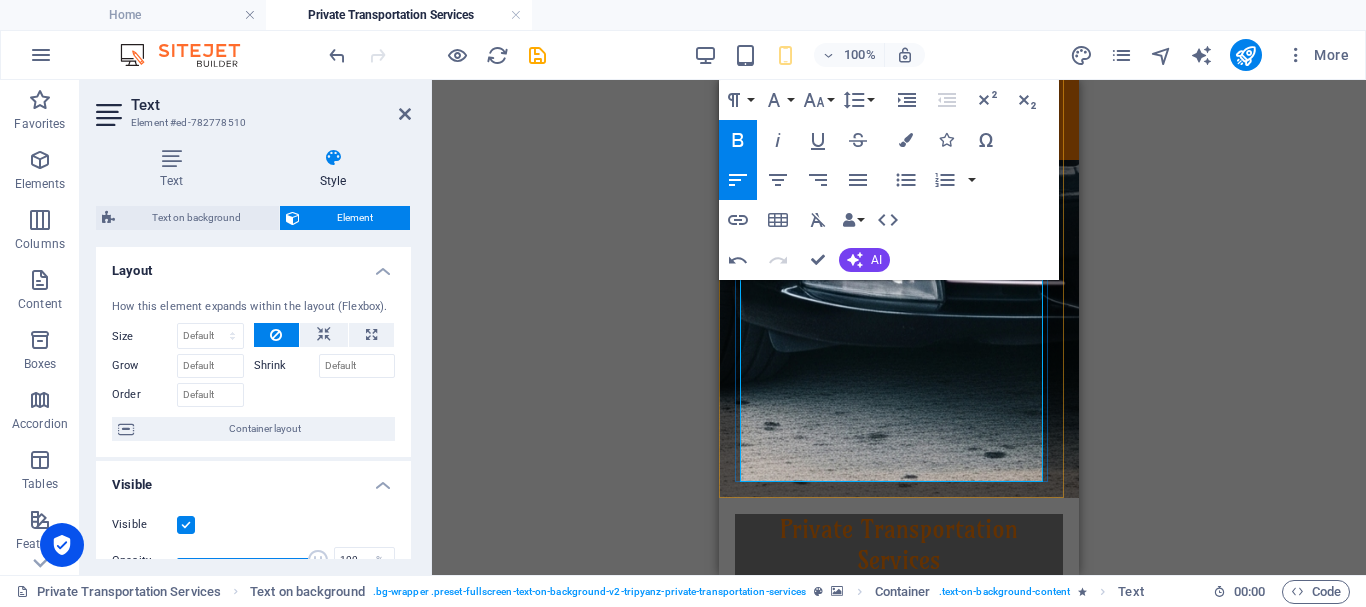 click on "Book your ride now, let us handle the roads while you enjoy the views. Tripyanz is not just transportation — it’s the start of your experience.  🌍✈️" at bounding box center [899, 2122] 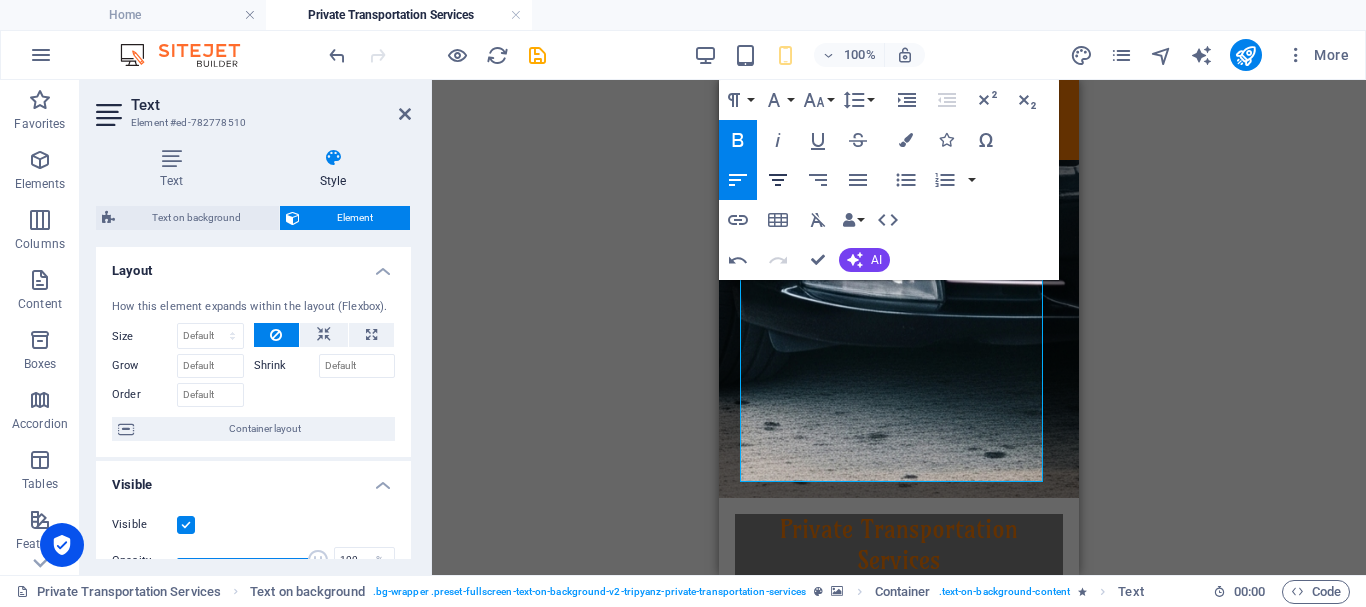 click 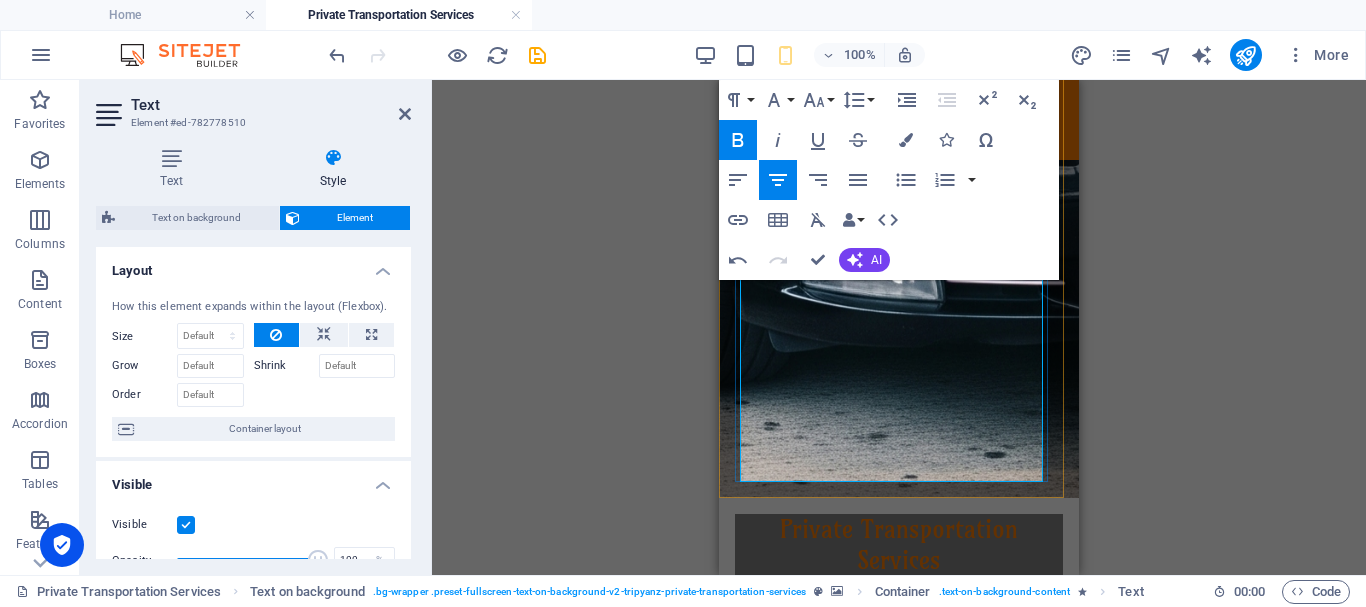 click on "Book your ride now, let us handle the roads while you enjoy the views. Tripyanz is not just transportation — it’s the start of your experience." at bounding box center (899, 2110) 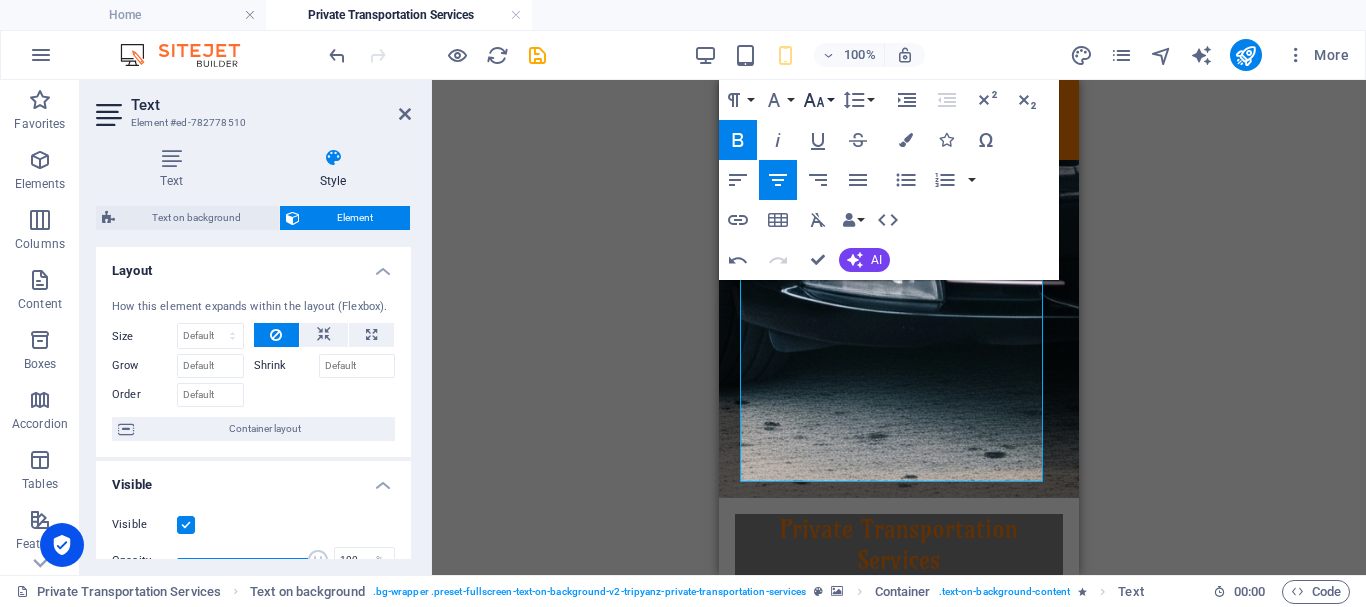 click on "Font Size" at bounding box center [818, 100] 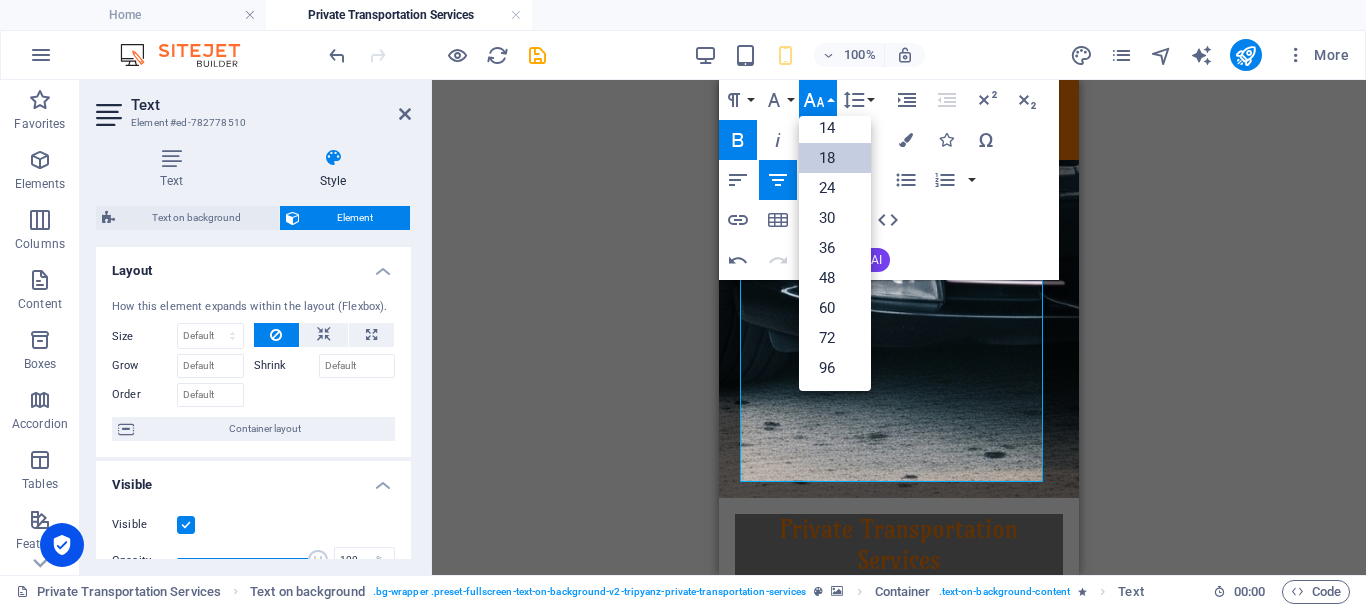 scroll, scrollTop: 161, scrollLeft: 0, axis: vertical 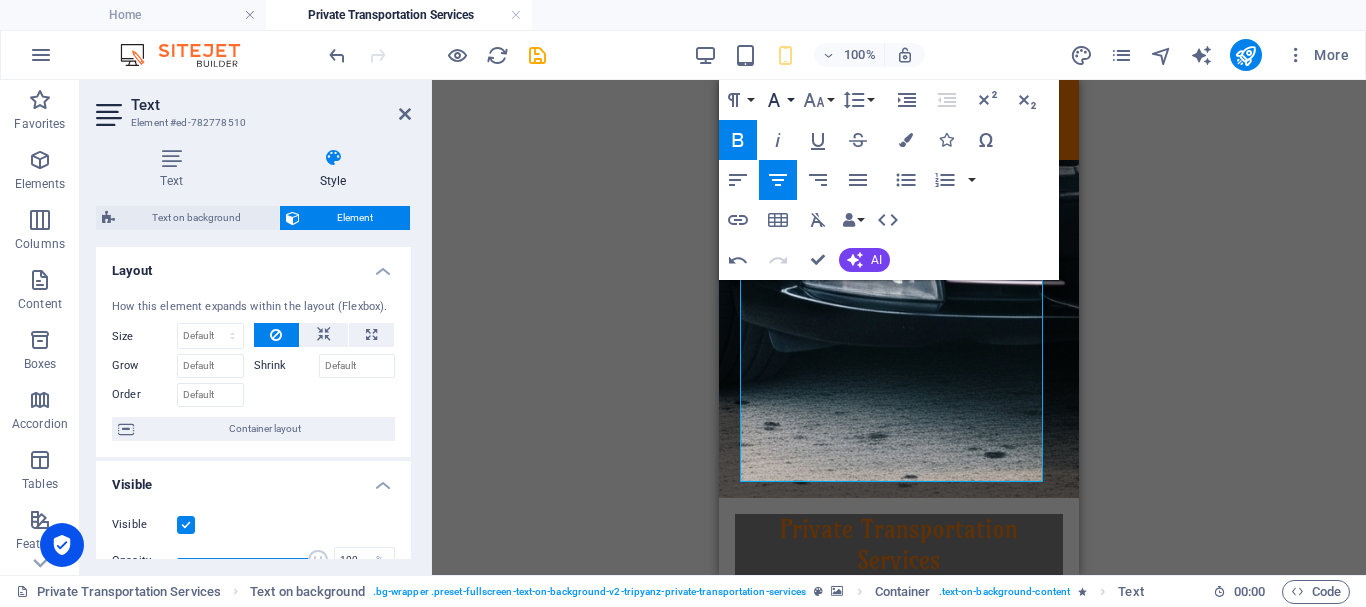click on "Font Family" at bounding box center [778, 100] 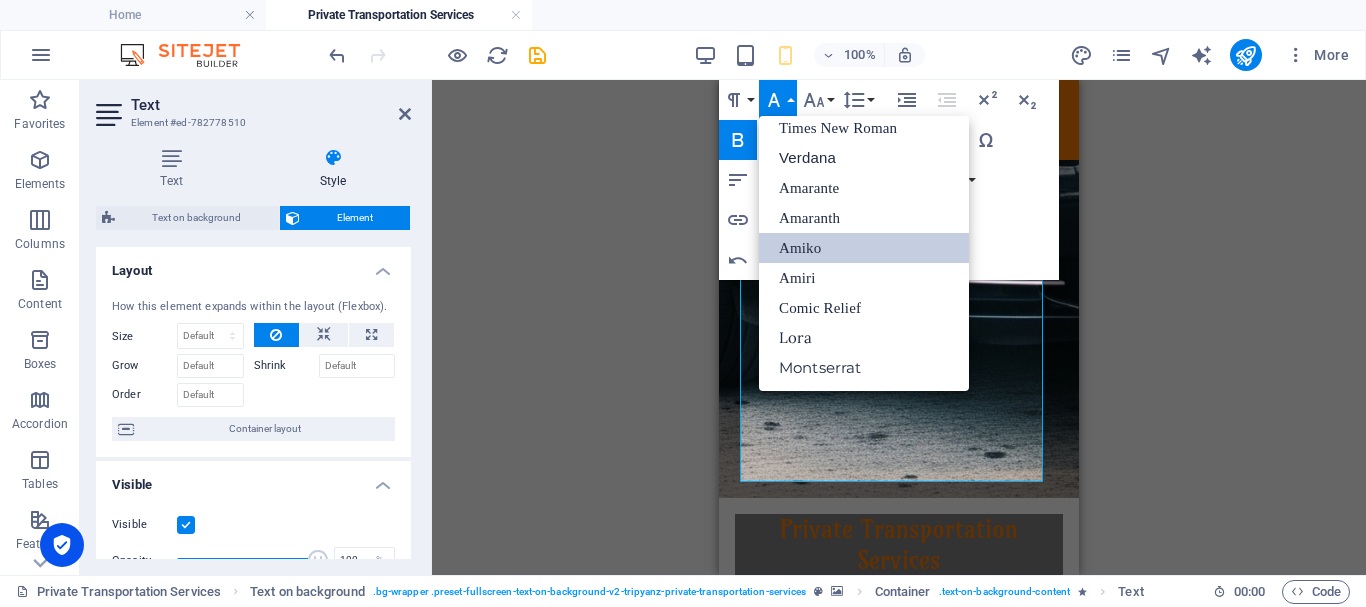 scroll, scrollTop: 131, scrollLeft: 0, axis: vertical 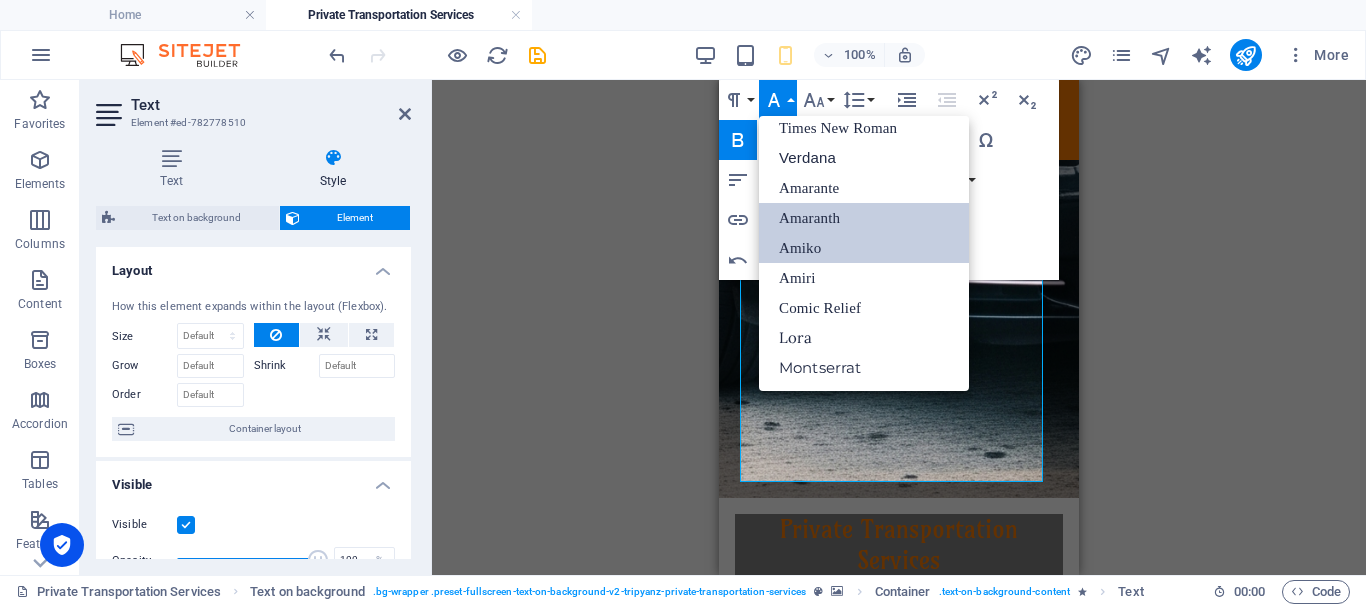 click on "Amaranth" at bounding box center (864, 218) 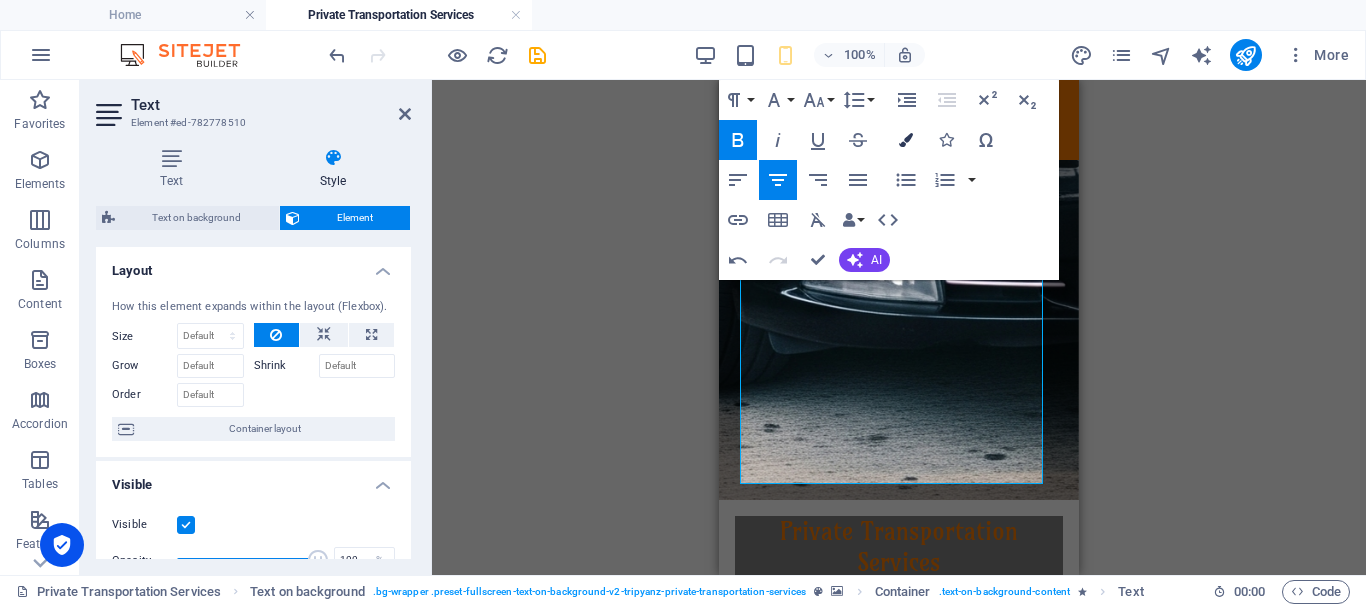 click at bounding box center [906, 140] 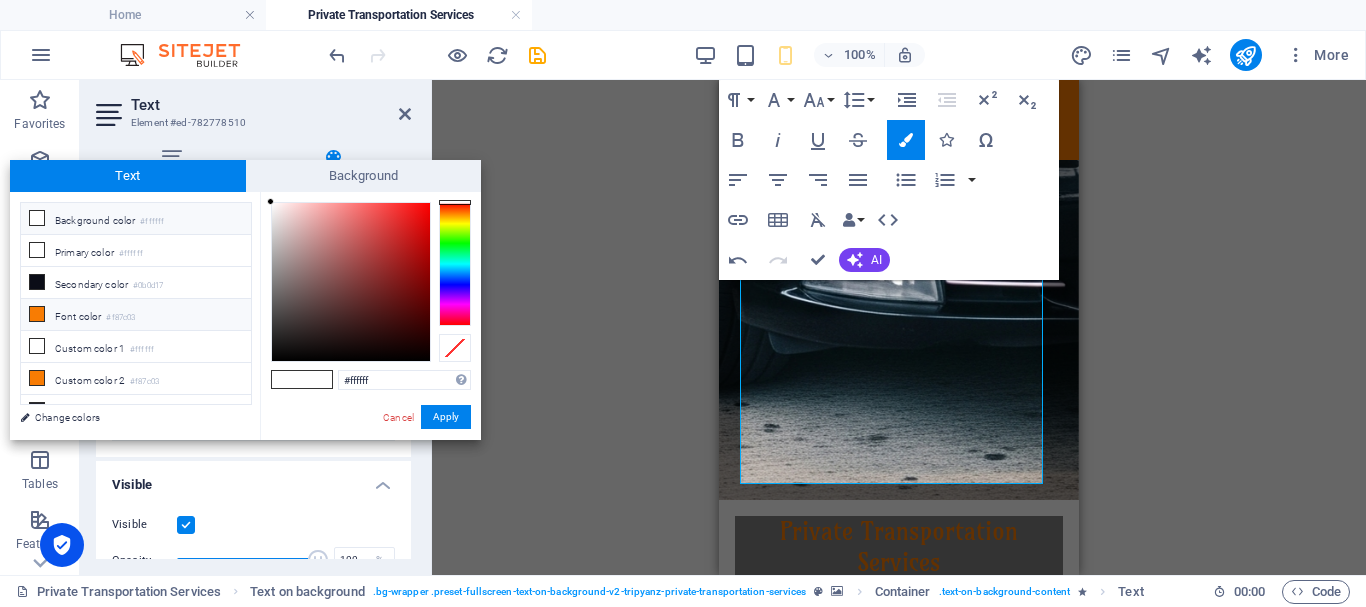 click on "Font color
#f87c03" at bounding box center [136, 315] 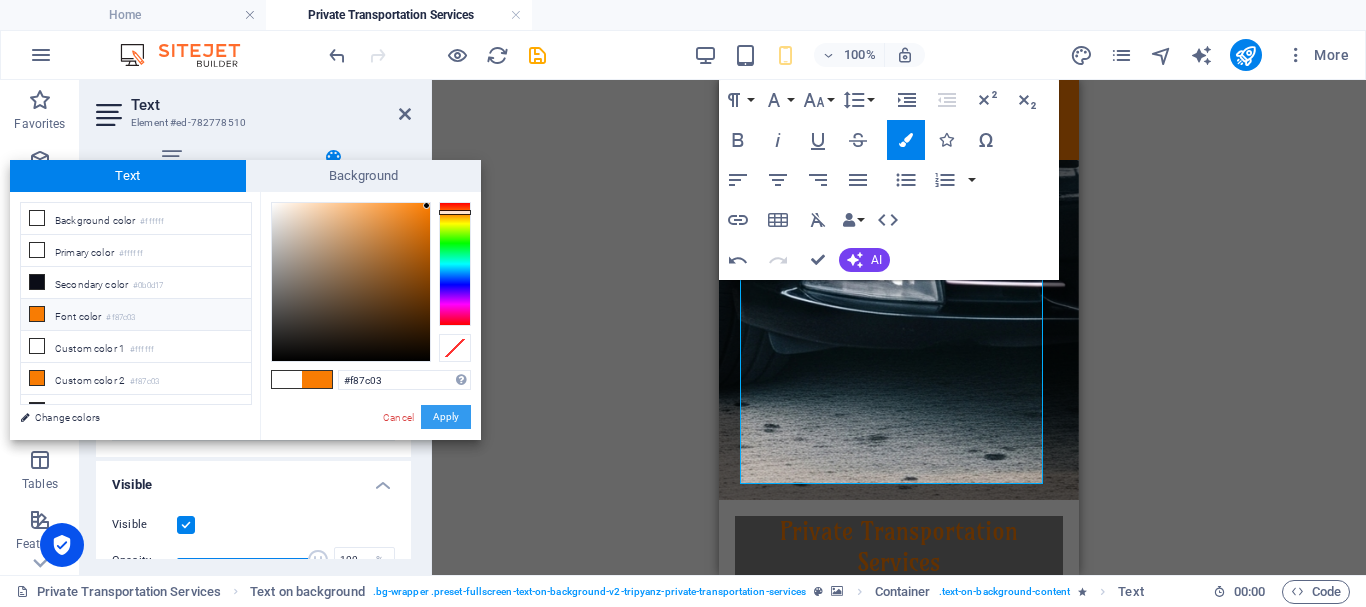 click on "Apply" at bounding box center (446, 417) 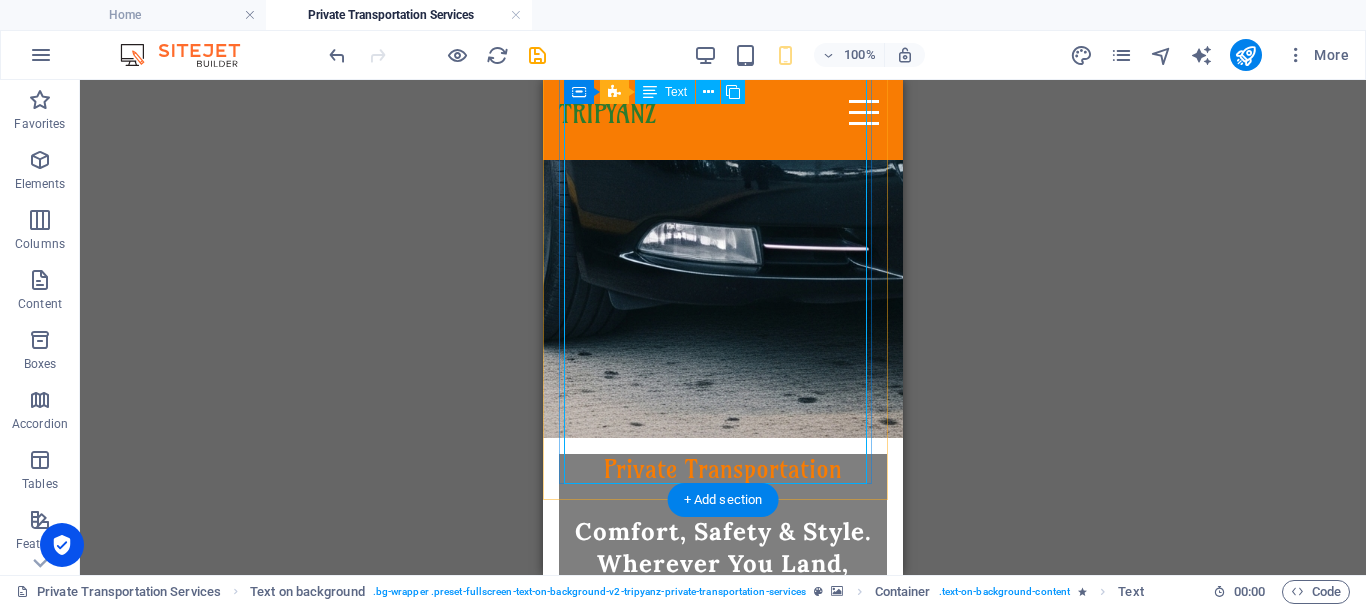 scroll, scrollTop: 1185, scrollLeft: 0, axis: vertical 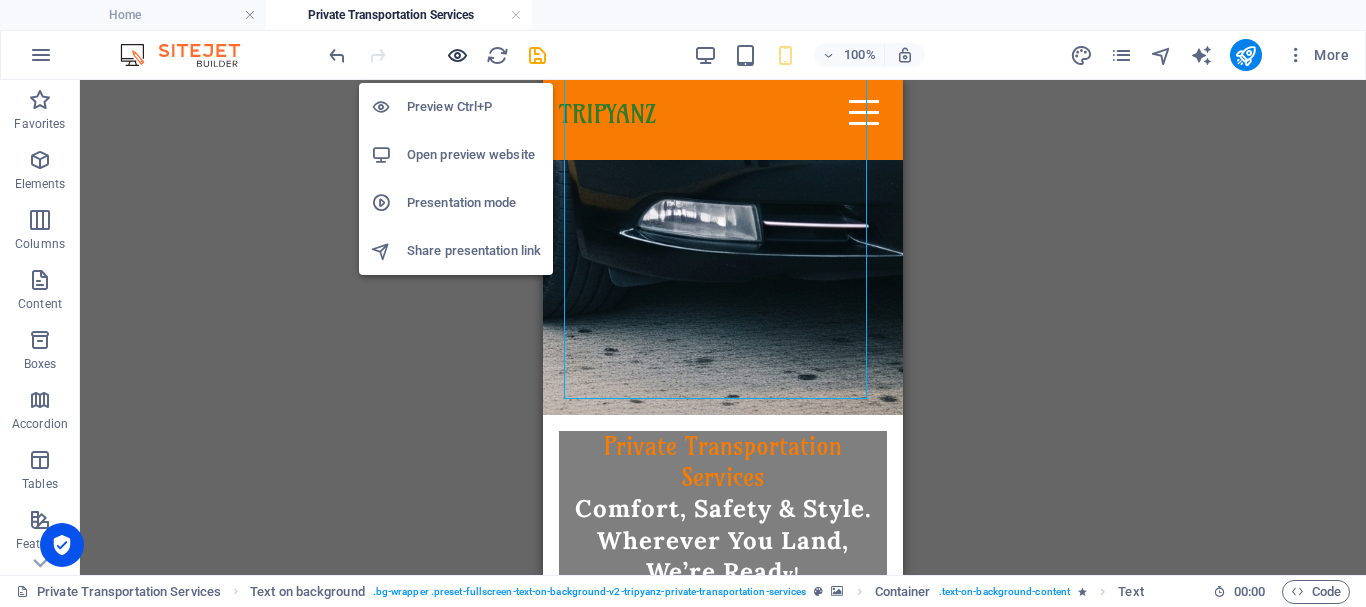 click at bounding box center [457, 55] 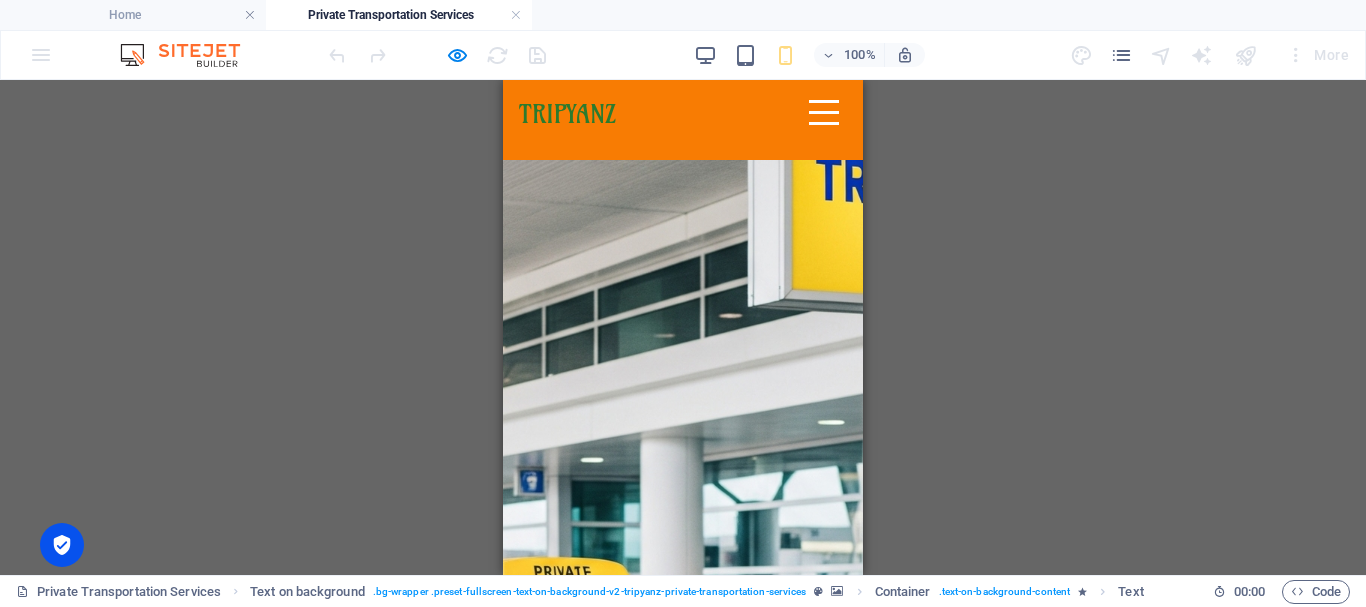 scroll, scrollTop: 0, scrollLeft: 0, axis: both 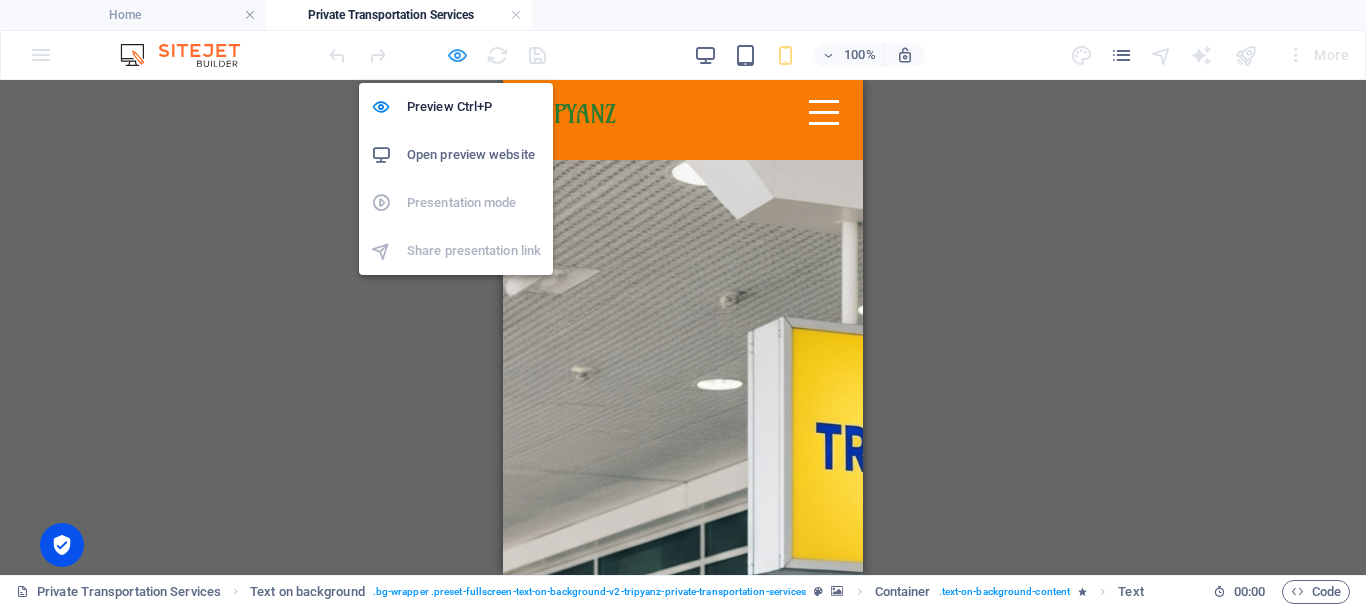 click at bounding box center [457, 55] 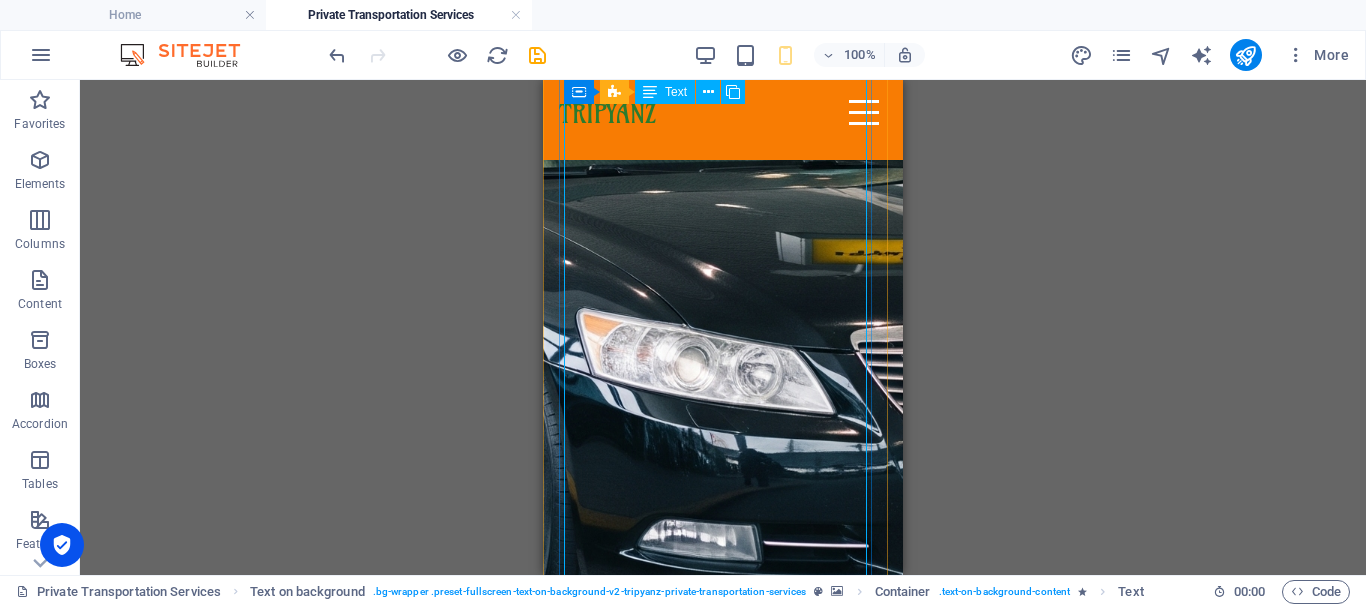 scroll, scrollTop: 900, scrollLeft: 0, axis: vertical 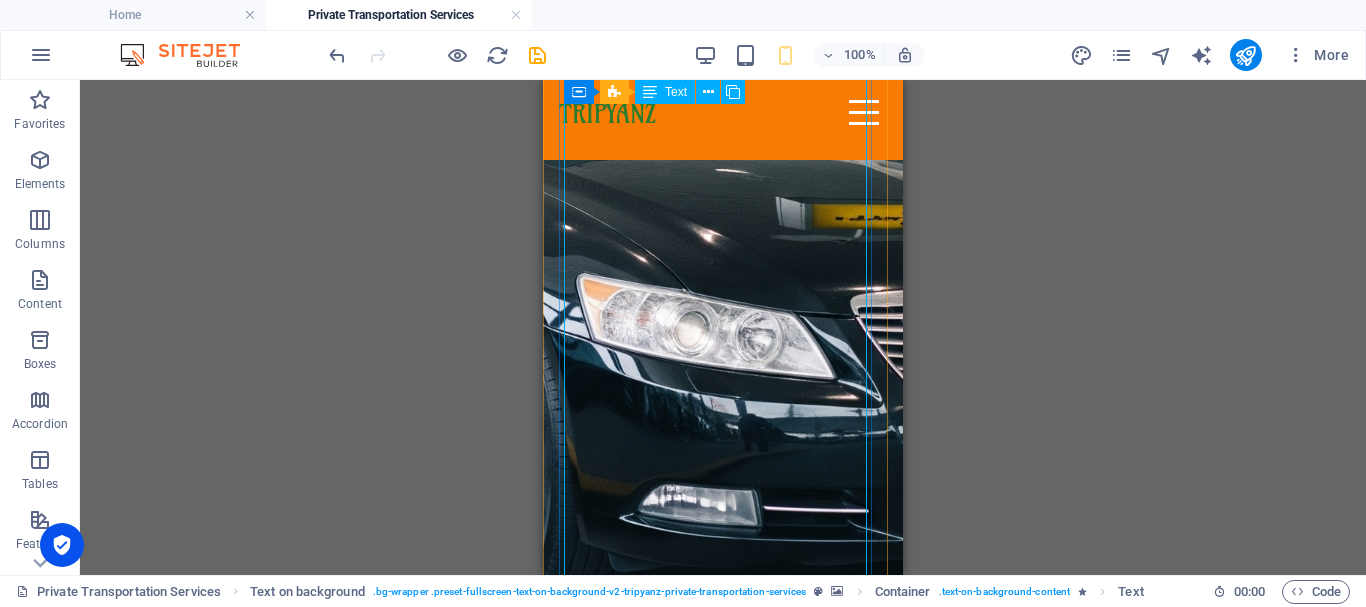 click on "Comfort, Safety & Style.  Wherever You Land, We’re Read y! Whether you're landing at the airport in [GEOGRAPHIC_DATA], [PERSON_NAME], [GEOGRAPHIC_DATA], [GEOGRAPHIC_DATA], or [GEOGRAPHIC_DATA],  [GEOGRAPHIC_DATA]  is here to meet you with a smile and a ride that suits your journey. ✨ Travel Across [GEOGRAPHIC_DATA] with Ease   Airport pickups & drop-offs  Hotel transfers & beach resorts  Day trips, excursions & multi-city rides 🚙Vehicles for Everyone From sleek sedans to roomy vans and minibuses, our air-conditioned fleet is ideal for solo travelers, couples, families, and groups. Enjoy a smooth ride, your comfort comes first! 👨‍✈️Our Drivers & Service Team All our drivers are friendly, experienced, and punctual, with strong local knowledge. Behind the scenes, our customer service team provides continuous follow-up and real-time support to make sure your trip runs perfectly. 💬 Why Tripyanz Transportation? ✅  Reliable airport transfers ✅ Professional customer support ✅ Clean, modern vehicles ✅ Real-time confirmations & follow-up" at bounding box center [723, 1492] 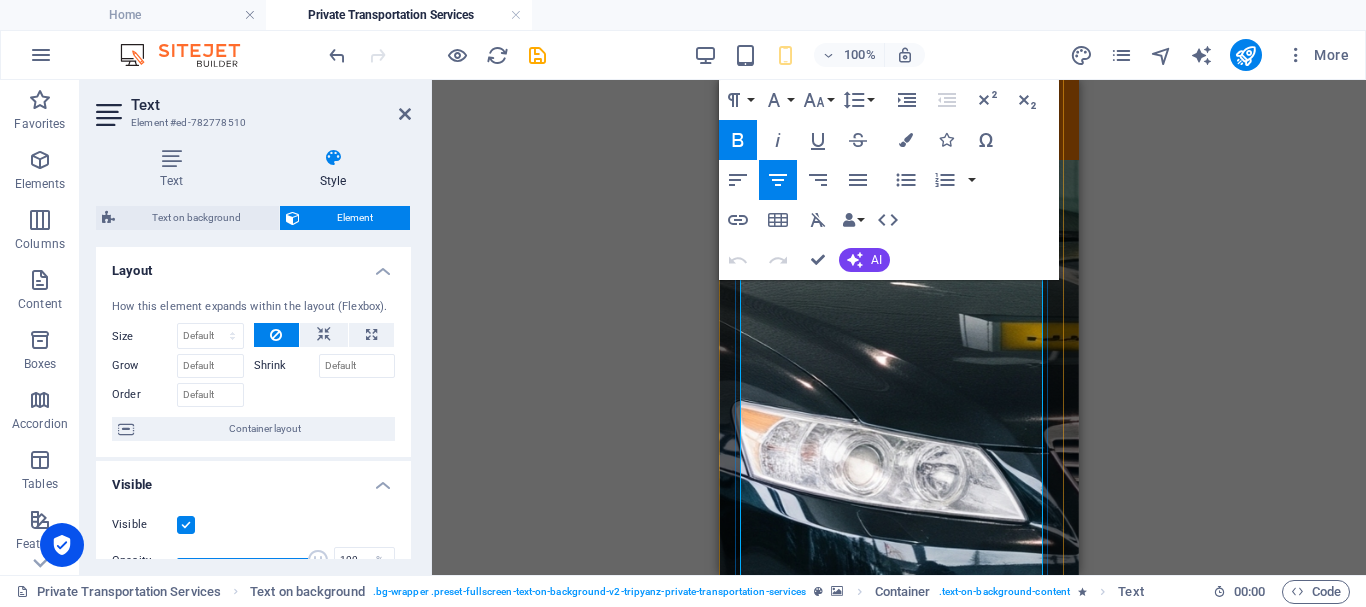 scroll, scrollTop: 1000, scrollLeft: 0, axis: vertical 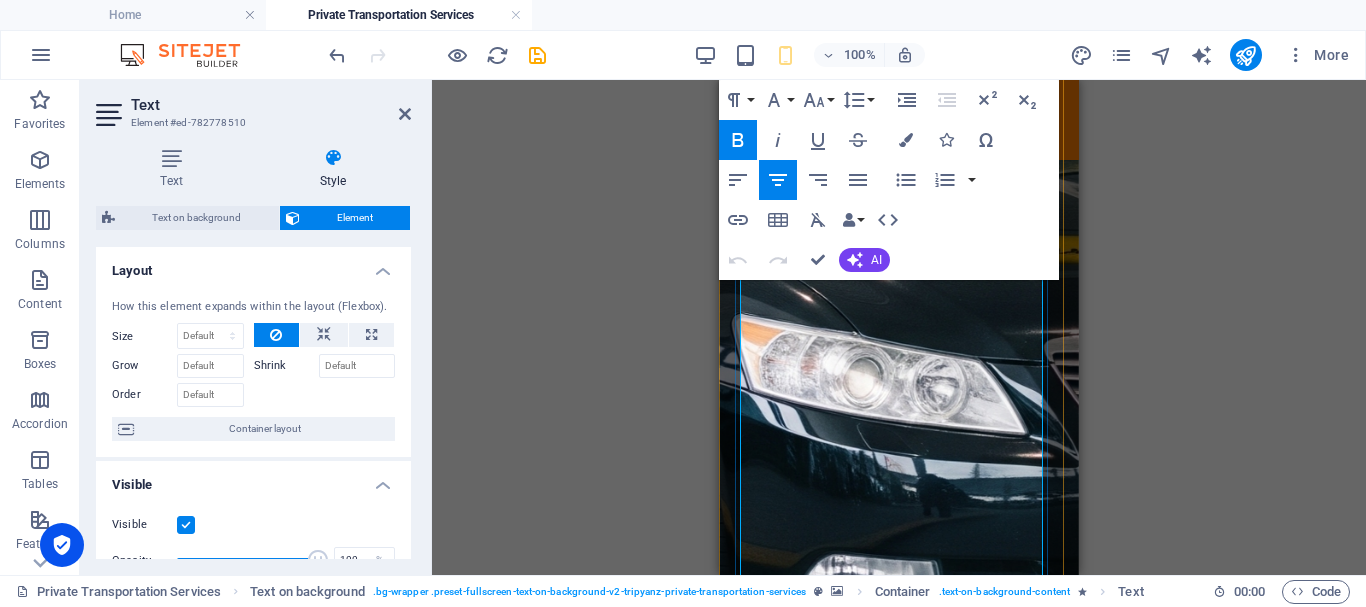 click on "✅  Reliable airport transfers" at bounding box center (911, 2111) 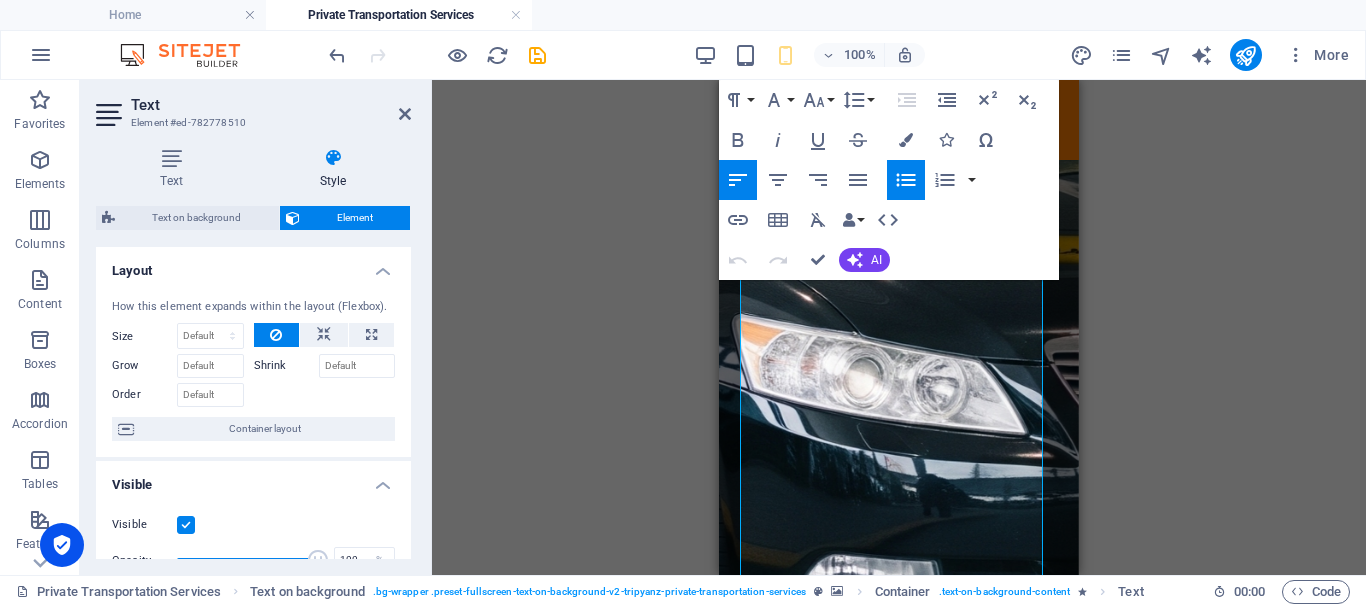 click 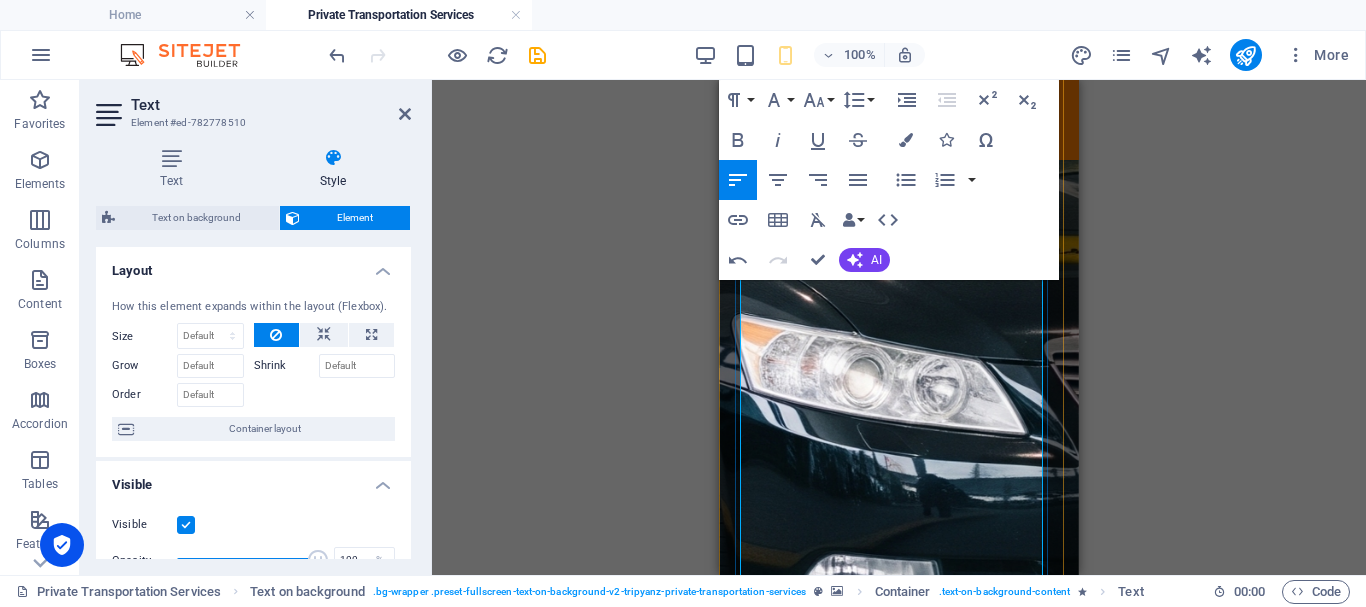 click on "✅ Professional customer support" at bounding box center [911, 2152] 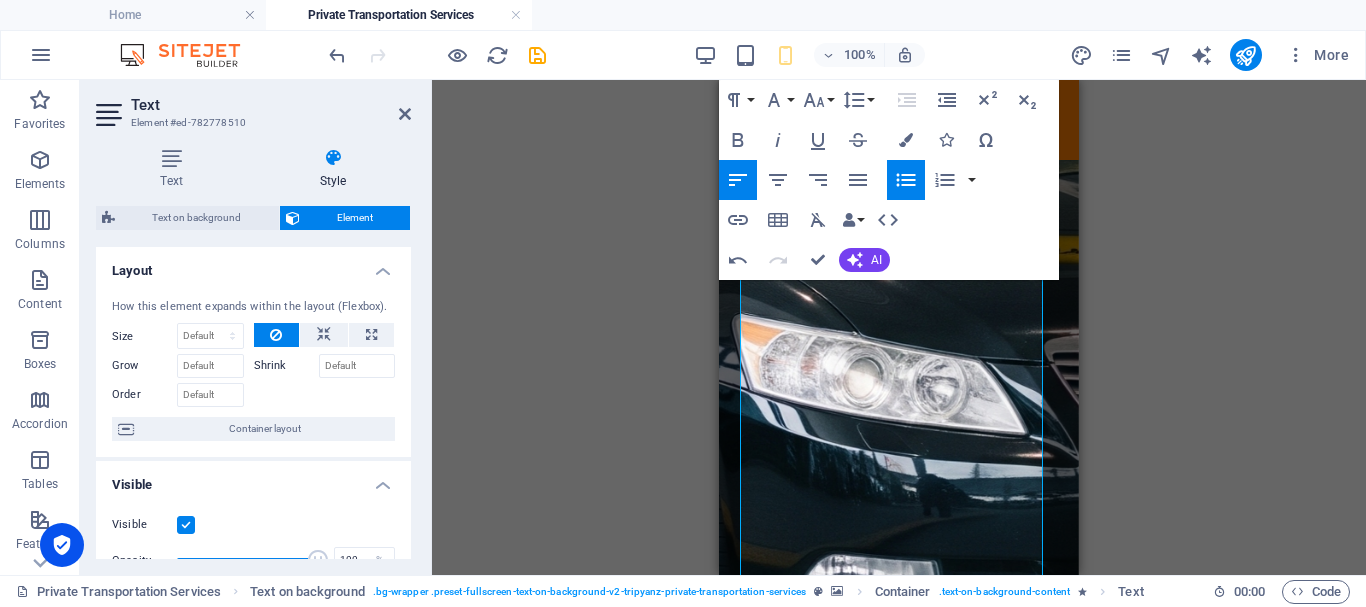 click 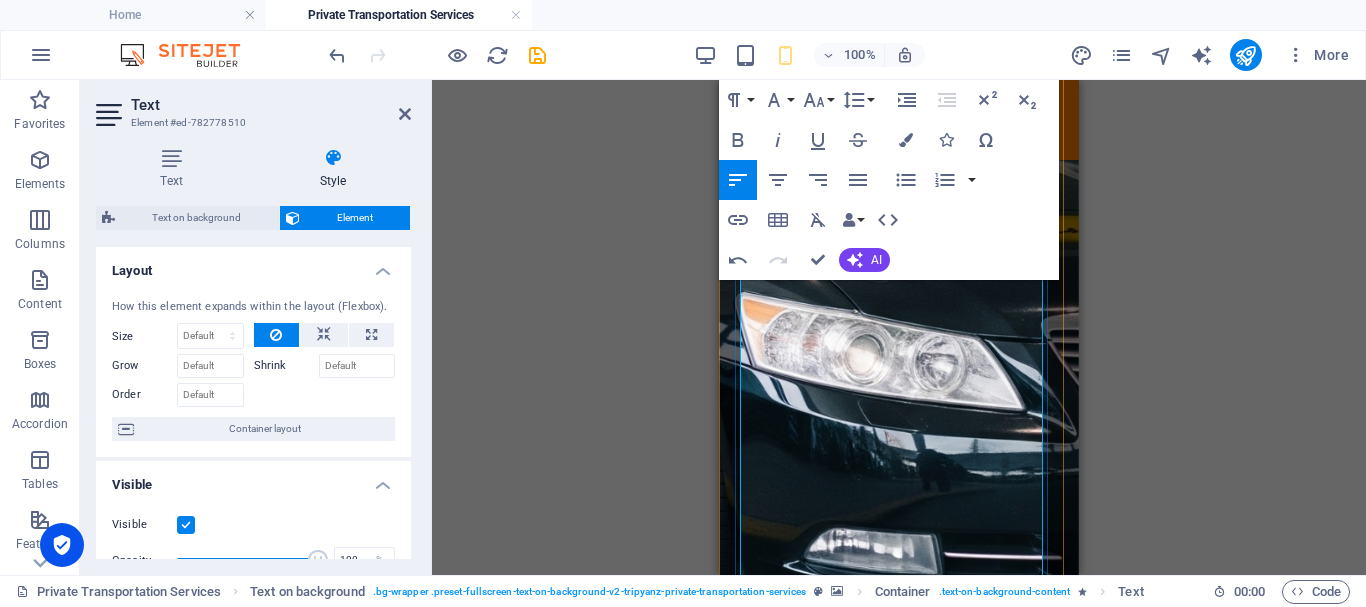 click on "✅ Clean, modern vehicles" at bounding box center (911, 2132) 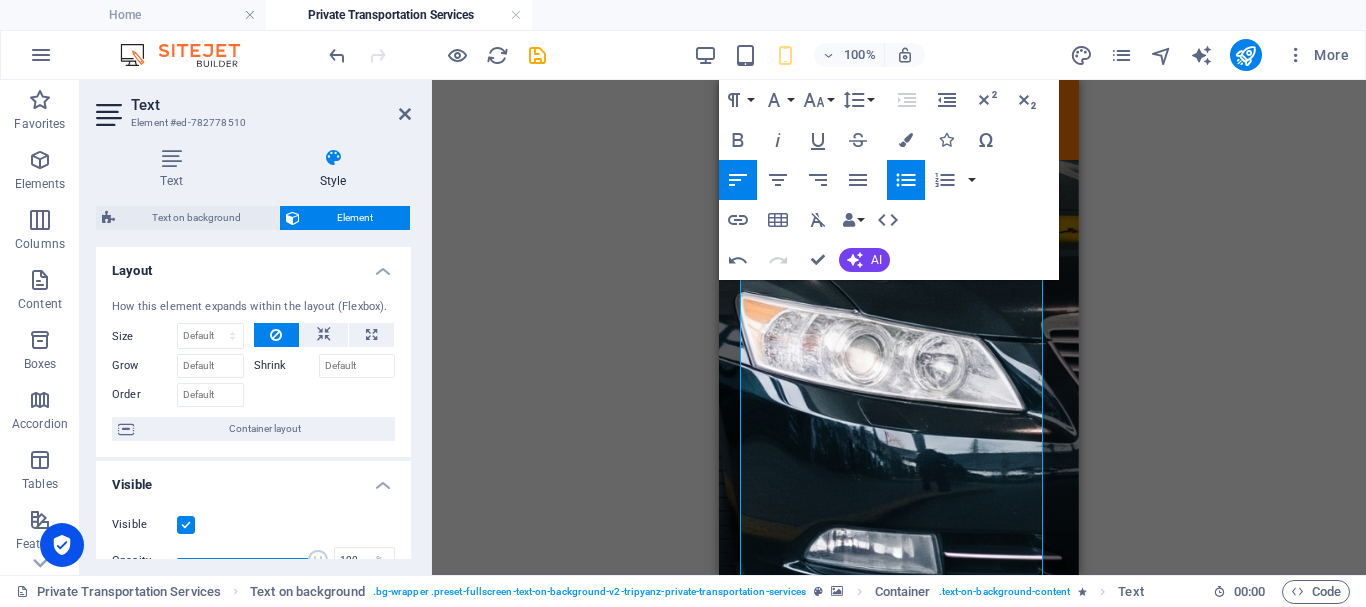 click 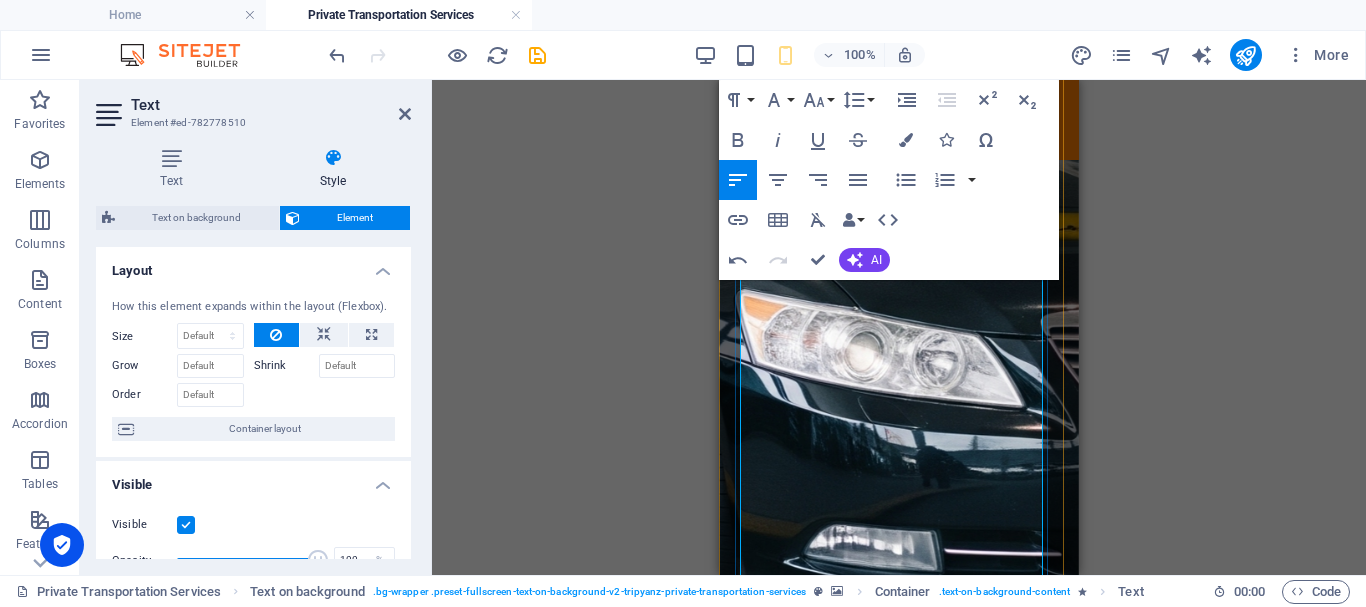 click on "✅ Real-time confirmations & follow-up" at bounding box center [911, 2165] 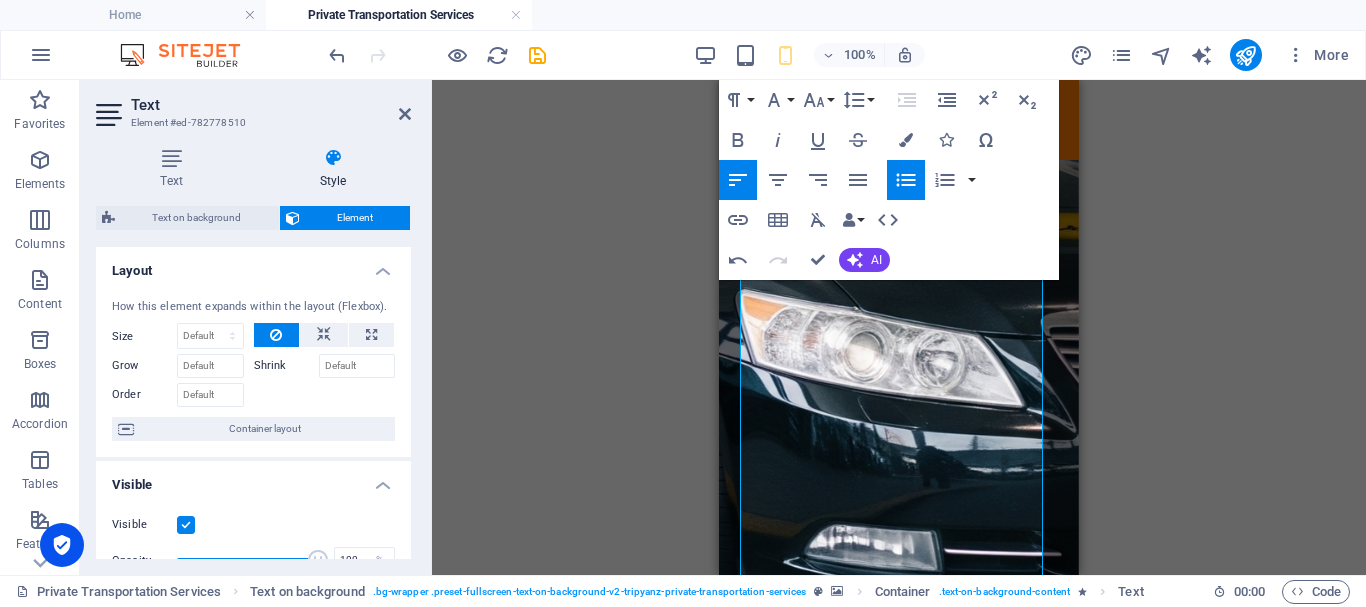 drag, startPoint x: 898, startPoint y: 178, endPoint x: 891, endPoint y: 187, distance: 11.401754 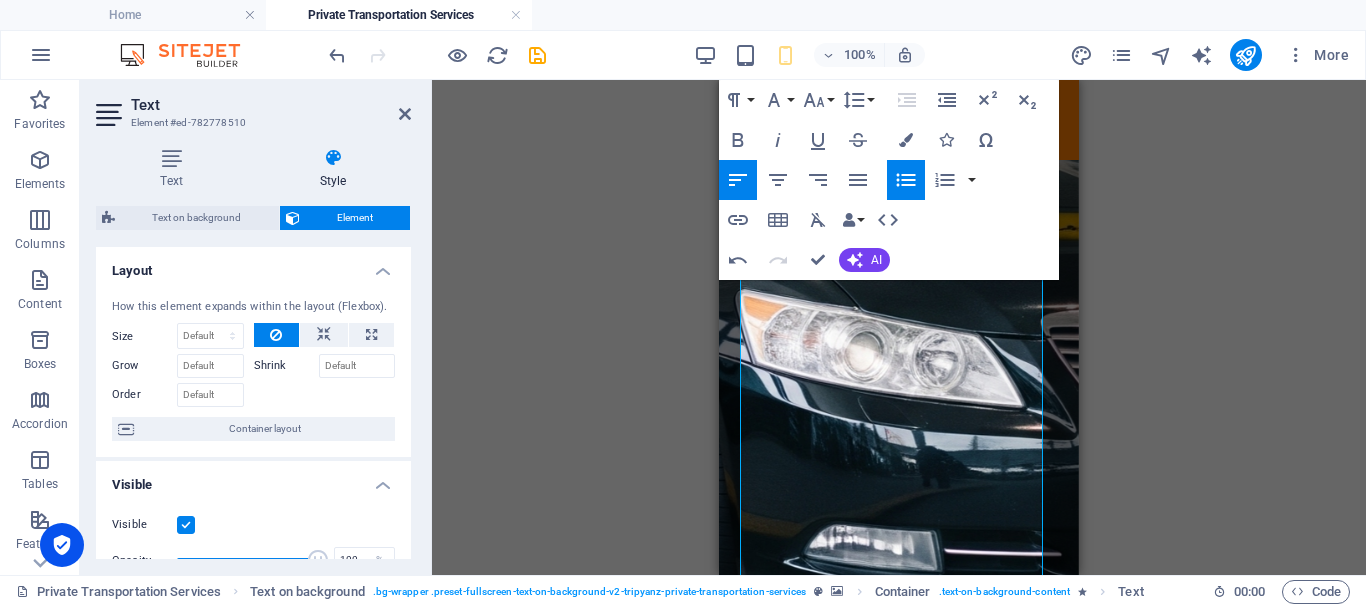 click 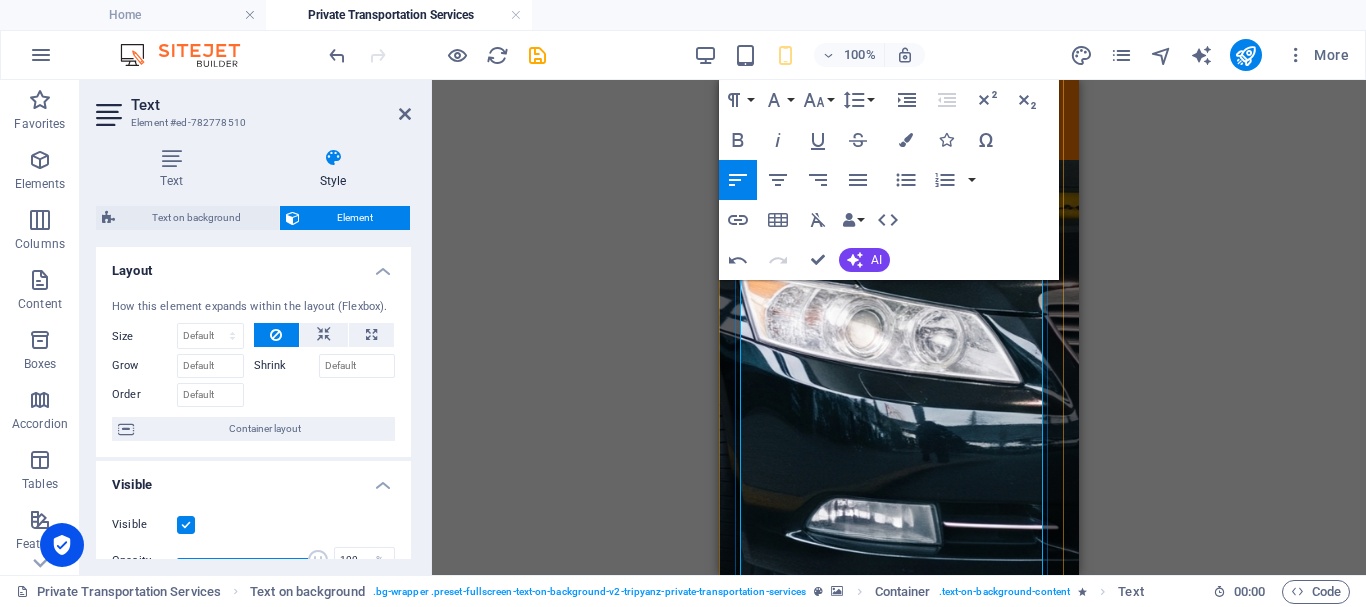 click on "✅ Coverage across [GEOGRAPHIC_DATA] destinations" at bounding box center (911, 2172) 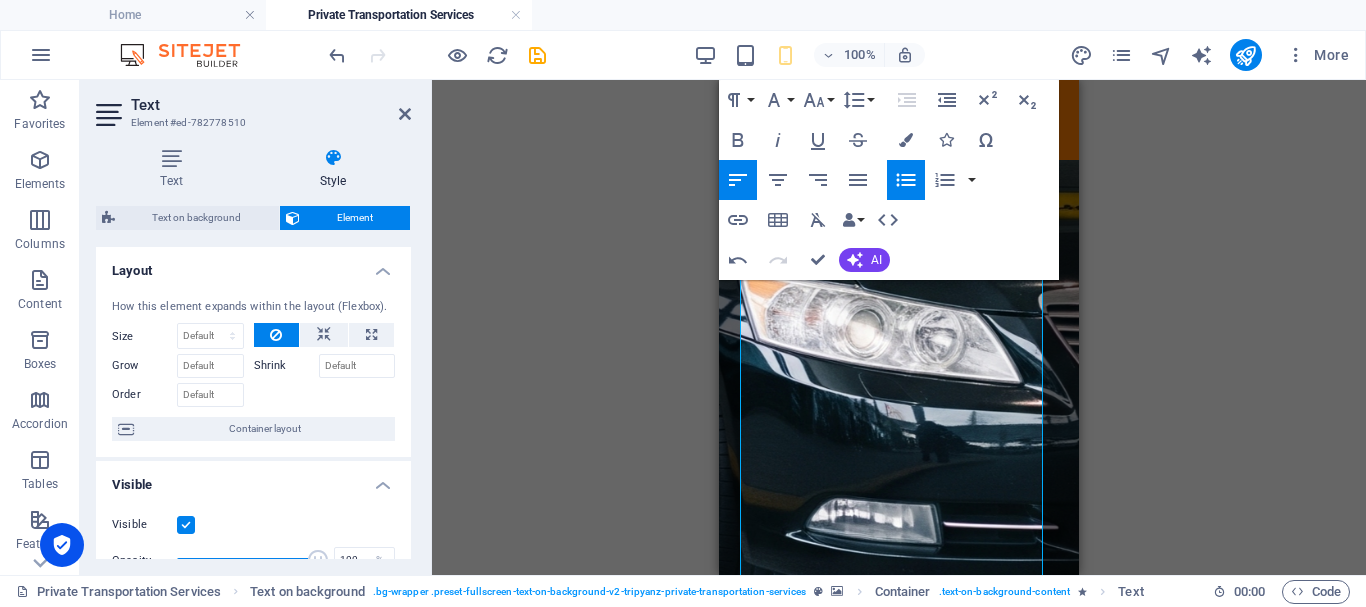 click 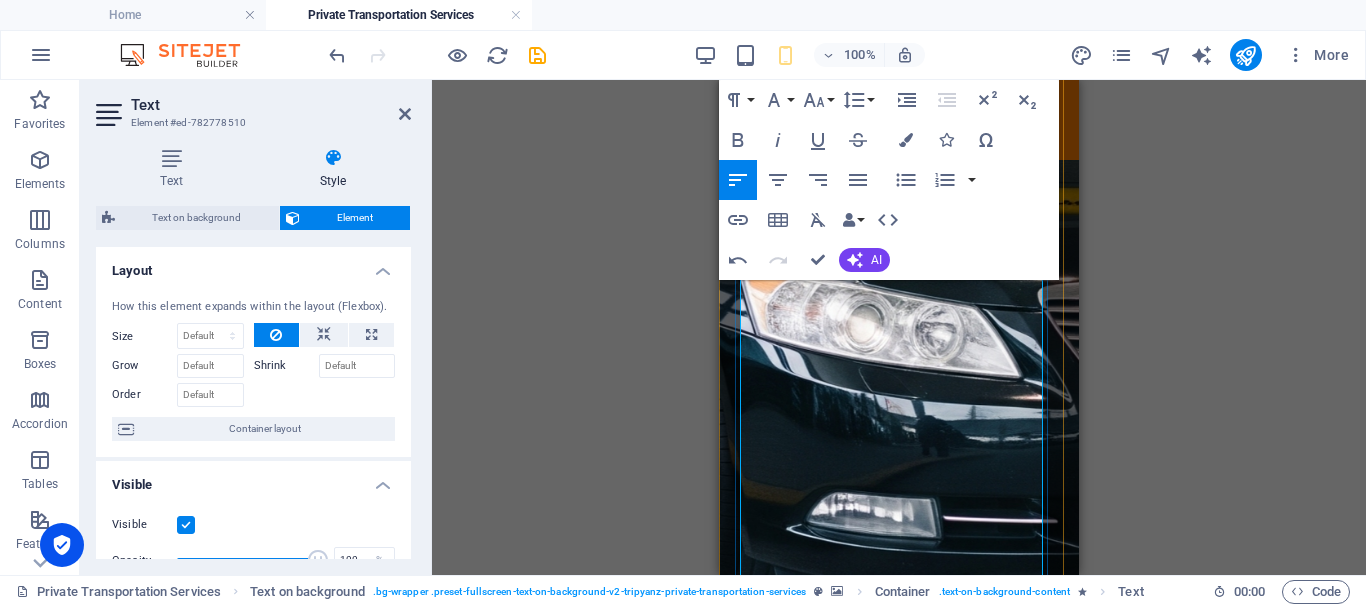 scroll, scrollTop: 1100, scrollLeft: 0, axis: vertical 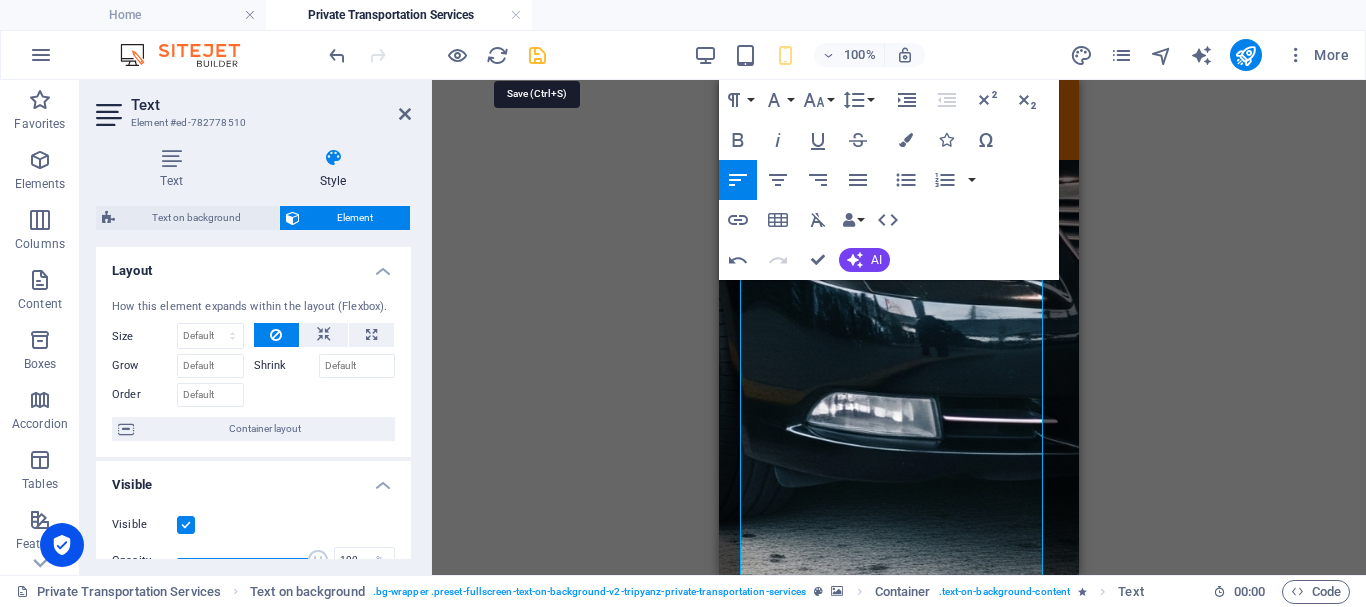 drag, startPoint x: 540, startPoint y: 58, endPoint x: 57, endPoint y: 103, distance: 485.09174 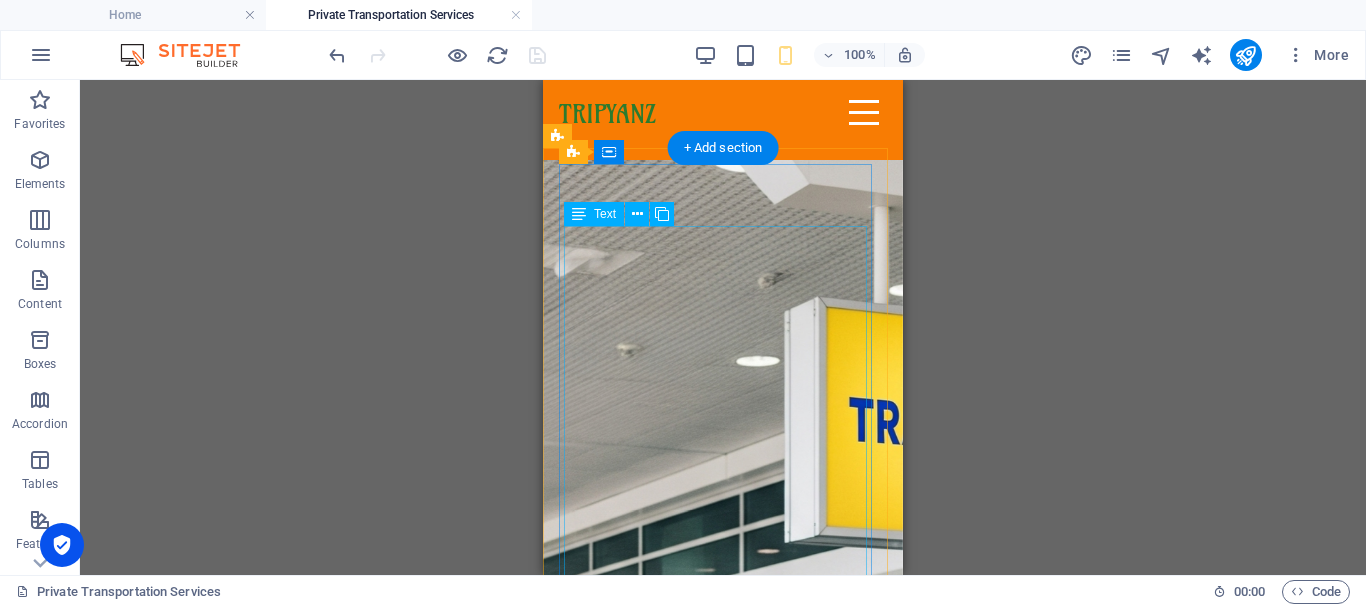 scroll, scrollTop: 0, scrollLeft: 0, axis: both 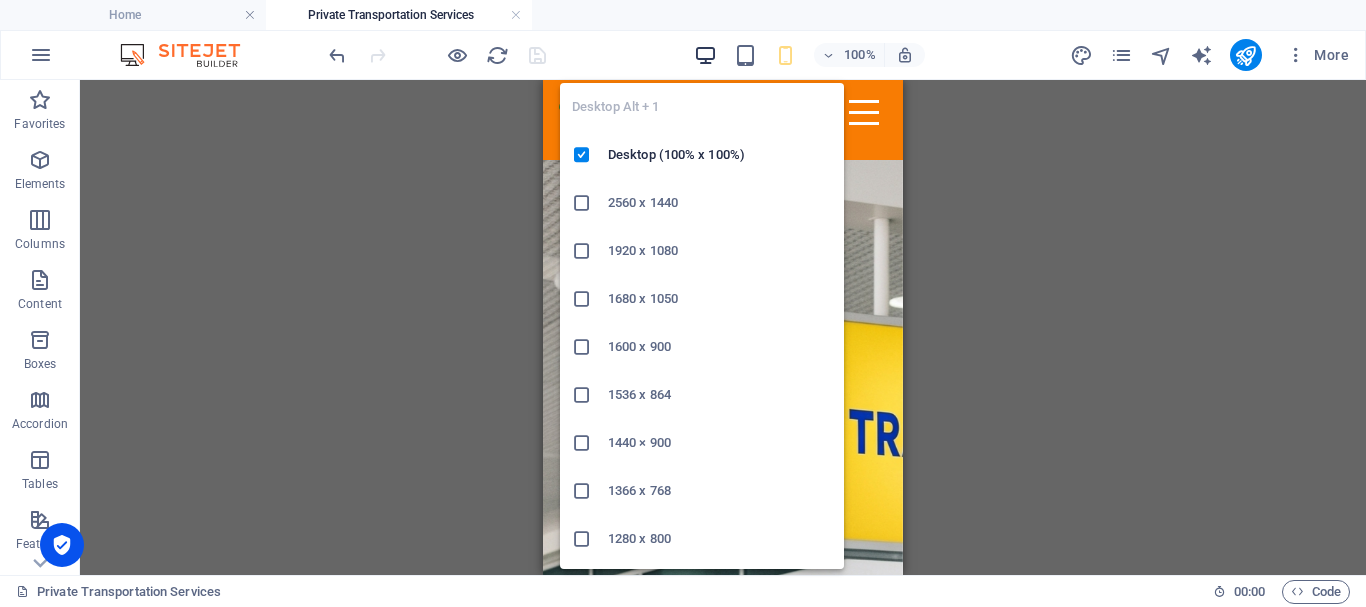 click at bounding box center (705, 55) 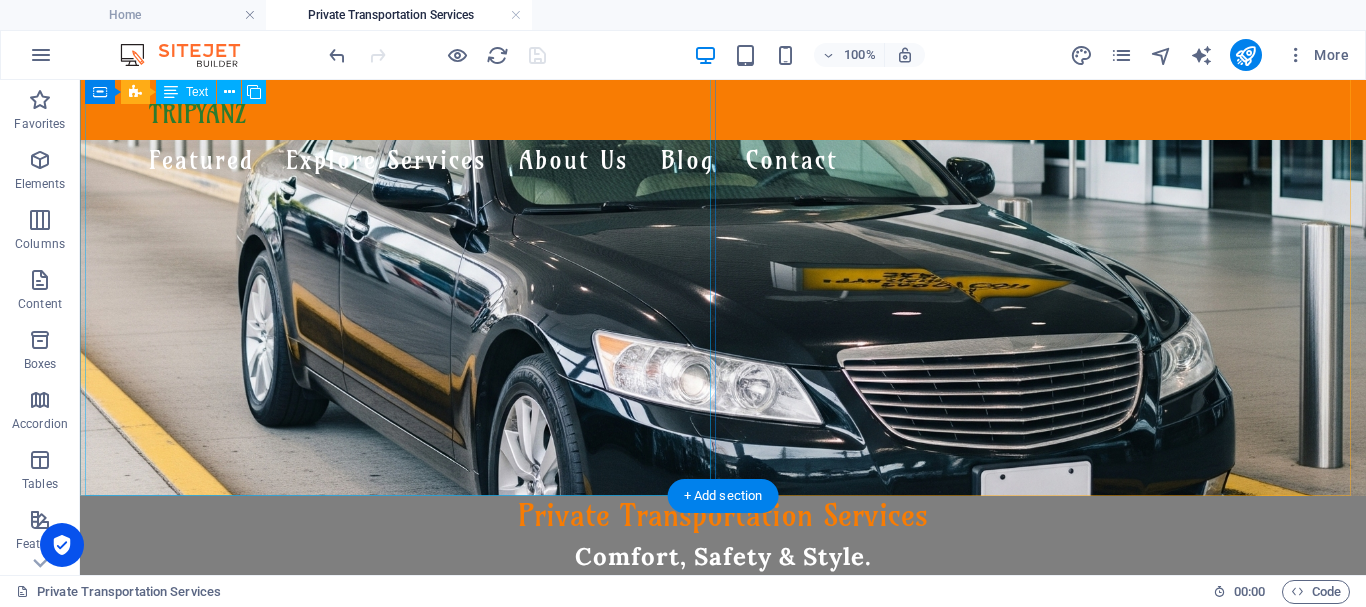 scroll, scrollTop: 571, scrollLeft: 0, axis: vertical 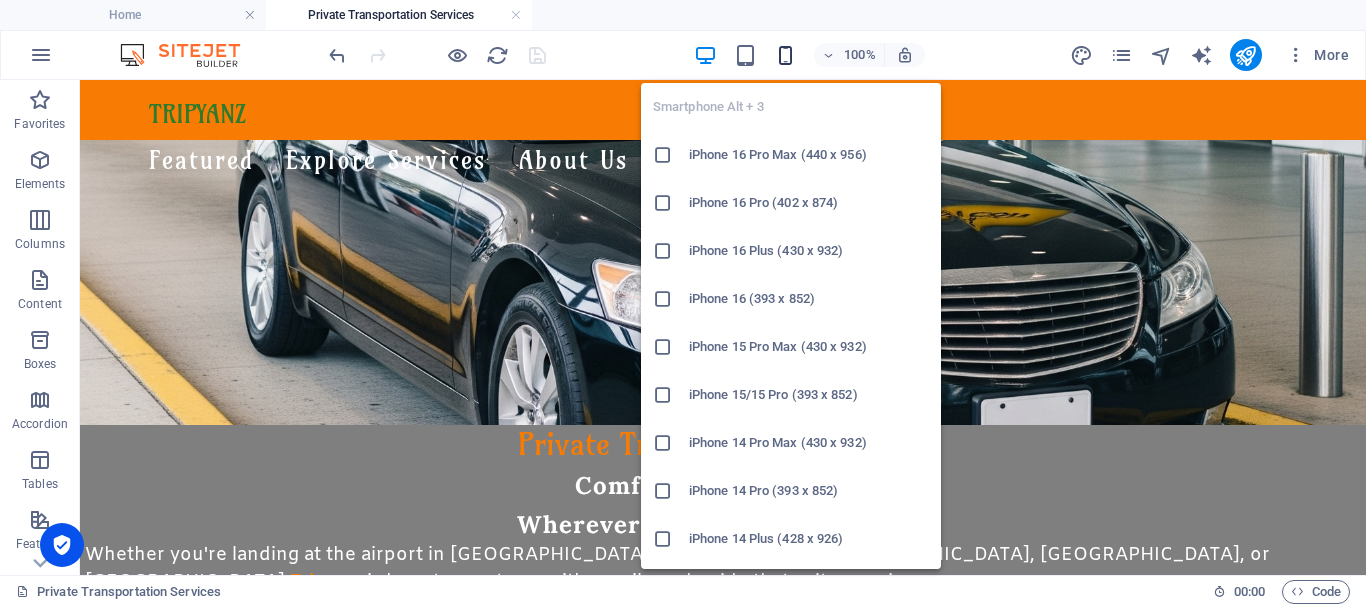 click at bounding box center (785, 55) 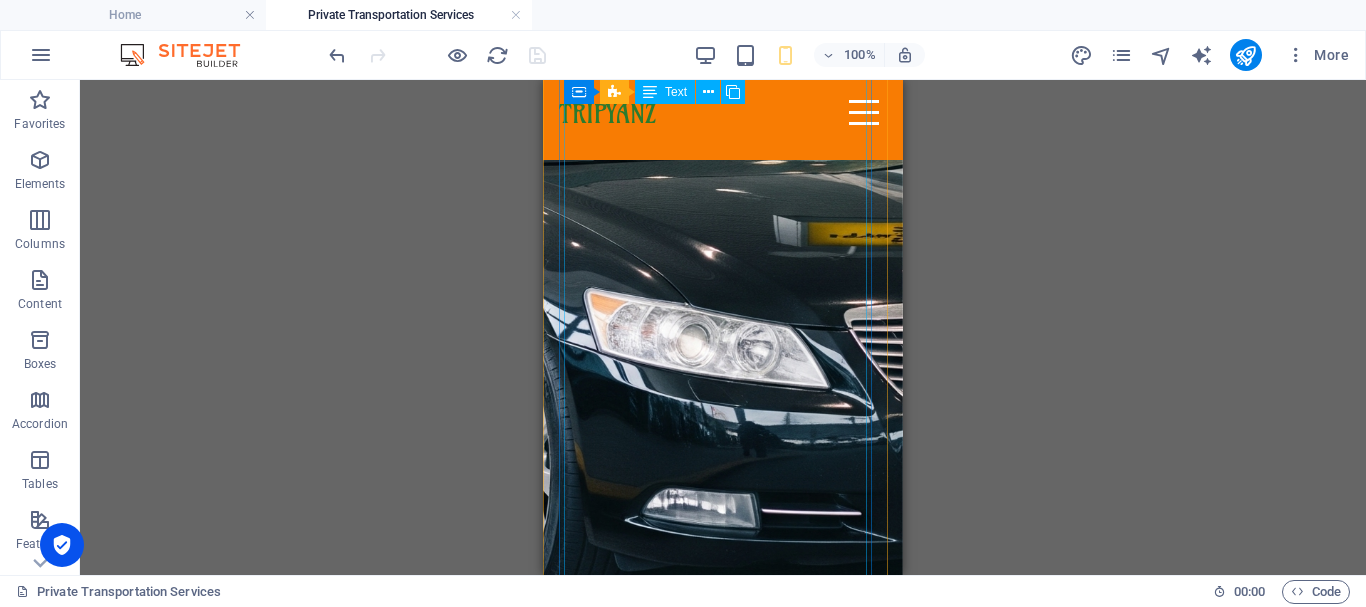 scroll, scrollTop: 1071, scrollLeft: 0, axis: vertical 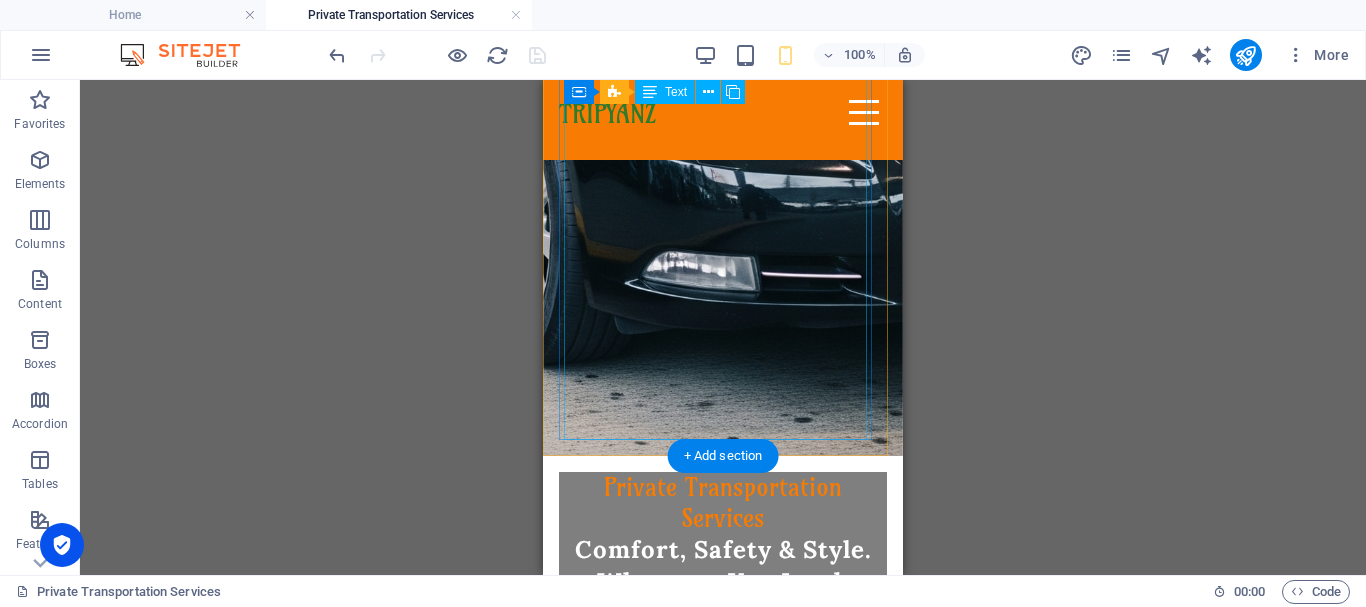 click on "Comfort, Safety & Style.  Wherever You Land, We’re Read y! Whether you're landing at the airport in [GEOGRAPHIC_DATA], [PERSON_NAME], [GEOGRAPHIC_DATA], [GEOGRAPHIC_DATA], or [GEOGRAPHIC_DATA],  [GEOGRAPHIC_DATA]  is here to meet you with a smile and a ride that suits your journey. ✨ Travel Across [GEOGRAPHIC_DATA] with Ease   Airport pickups & drop-offs  Hotel transfers & beach resorts  Day trips, excursions & multi-city rides 🚙Vehicles for Everyone From sleek sedans to roomy vans and minibuses, our air-conditioned fleet is ideal for solo travelers, couples, families, and groups. Enjoy a smooth ride, your comfort comes first! 👨‍✈️Our Drivers & Service Team All our drivers are friendly, experienced, and punctual, with strong local knowledge. Behind the scenes, our customer service team provides continuous follow-up and real-time support to make sure your trip runs perfectly. 💬 Why Tripyanz Transportation? ✅  Reliable airport transfers ✅ Professional customer support ✅ Clean, modern vehicles ✅ Real-time confirmations & follow-up" at bounding box center (723, 1198) 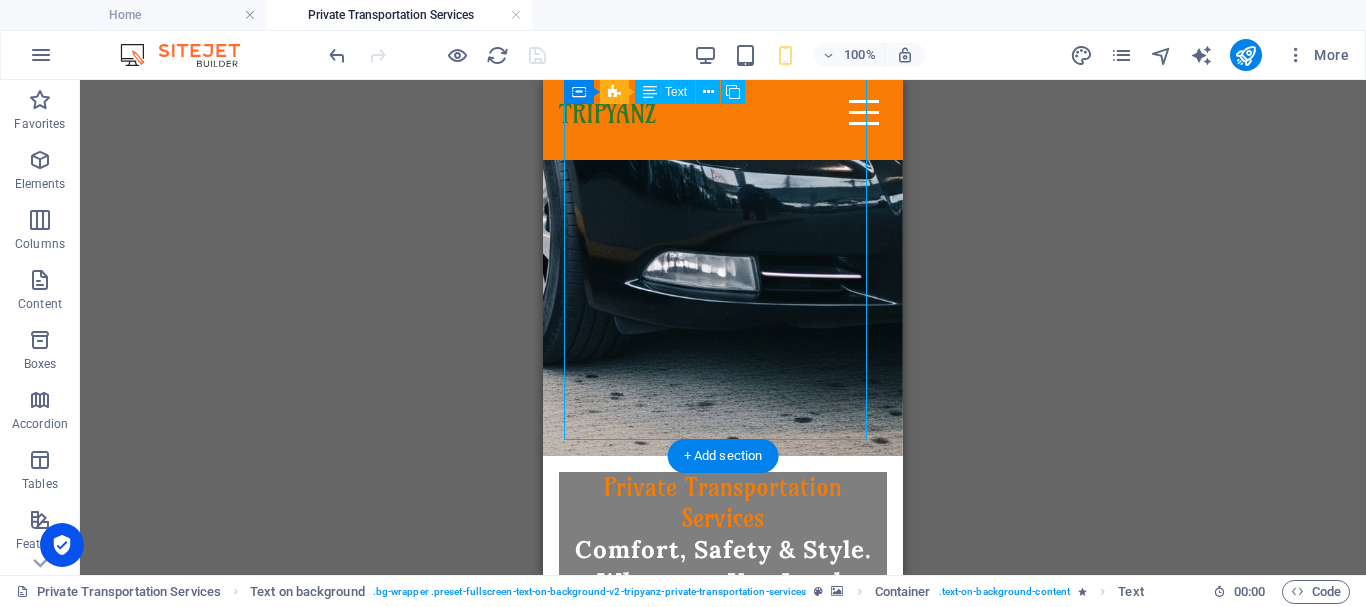 click on "Comfort, Safety & Style.  Wherever You Land, We’re Read y! Whether you're landing at the airport in [GEOGRAPHIC_DATA], [PERSON_NAME], [GEOGRAPHIC_DATA], [GEOGRAPHIC_DATA], or [GEOGRAPHIC_DATA],  [GEOGRAPHIC_DATA]  is here to meet you with a smile and a ride that suits your journey. ✨ Travel Across [GEOGRAPHIC_DATA] with Ease   Airport pickups & drop-offs  Hotel transfers & beach resorts  Day trips, excursions & multi-city rides 🚙Vehicles for Everyone From sleek sedans to roomy vans and minibuses, our air-conditioned fleet is ideal for solo travelers, couples, families, and groups. Enjoy a smooth ride, your comfort comes first! 👨‍✈️Our Drivers & Service Team All our drivers are friendly, experienced, and punctual, with strong local knowledge. Behind the scenes, our customer service team provides continuous follow-up and real-time support to make sure your trip runs perfectly. 💬 Why Tripyanz Transportation? ✅  Reliable airport transfers ✅ Professional customer support ✅ Clean, modern vehicles ✅ Real-time confirmations & follow-up" at bounding box center (723, 1198) 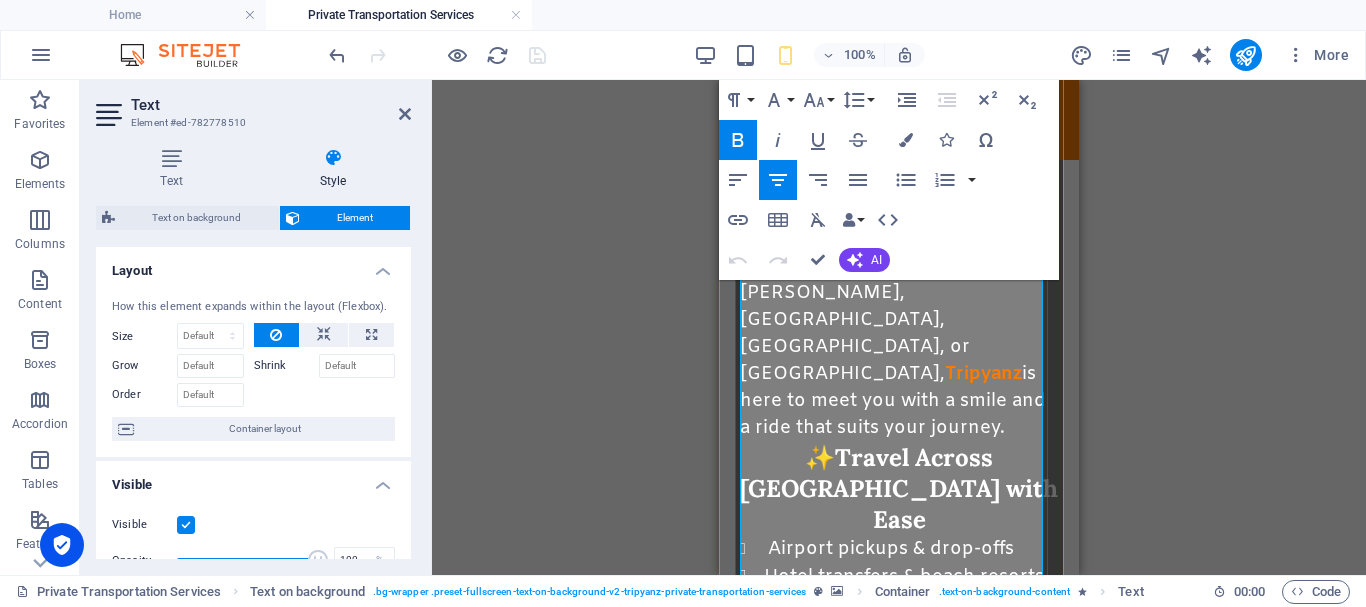 scroll, scrollTop: 200, scrollLeft: 0, axis: vertical 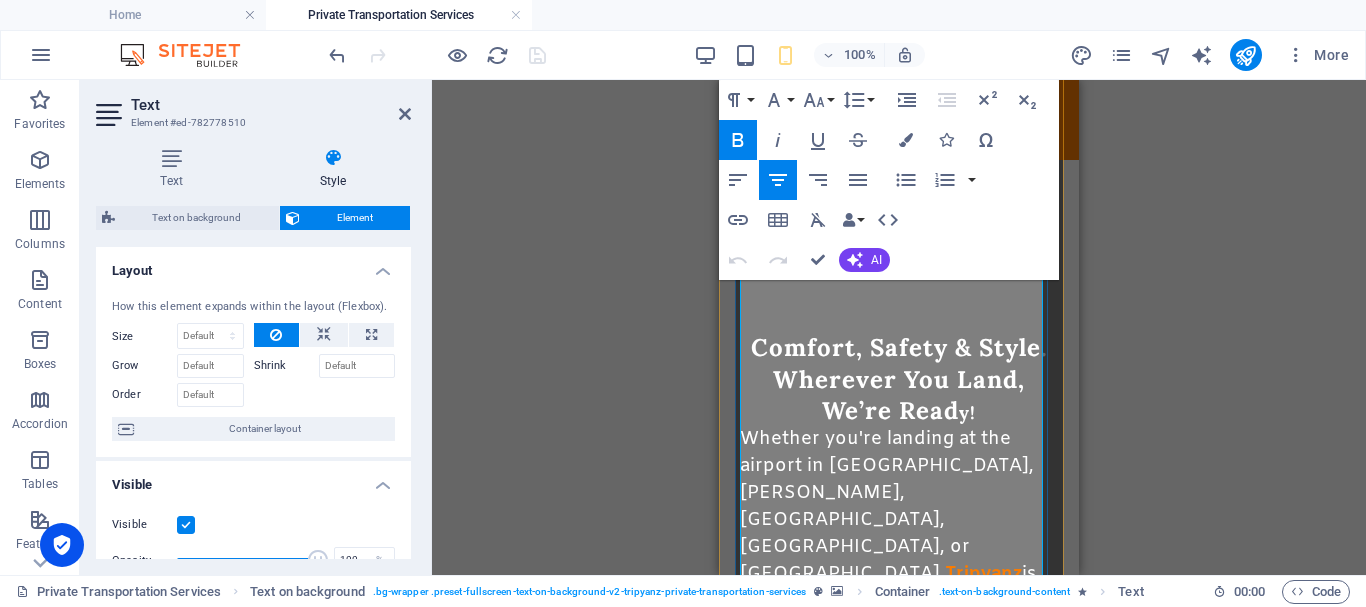 click on "Tripyanz" at bounding box center [983, 574] 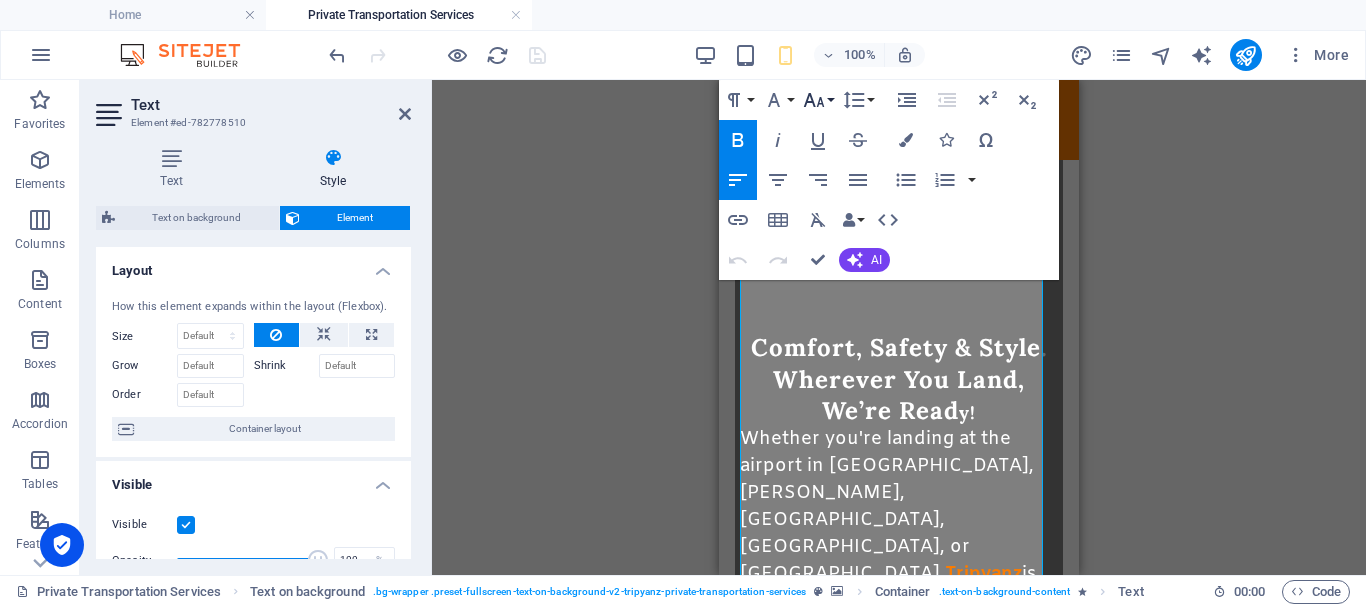 click on "Font Size" at bounding box center (818, 100) 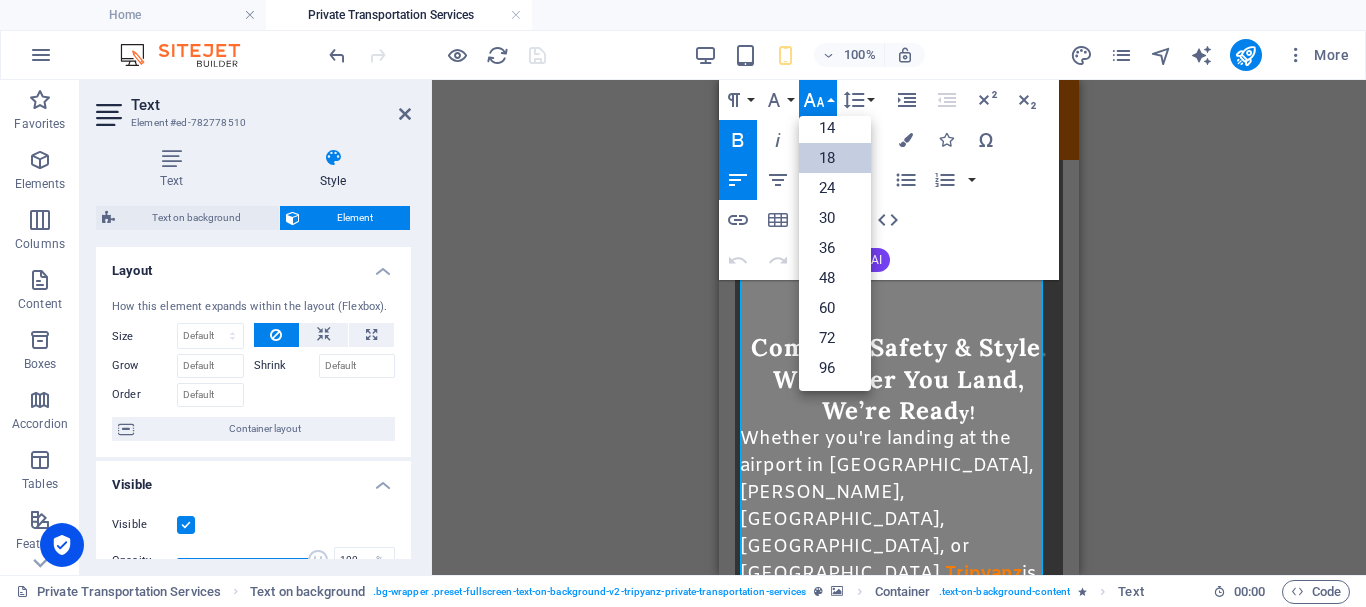 scroll, scrollTop: 161, scrollLeft: 0, axis: vertical 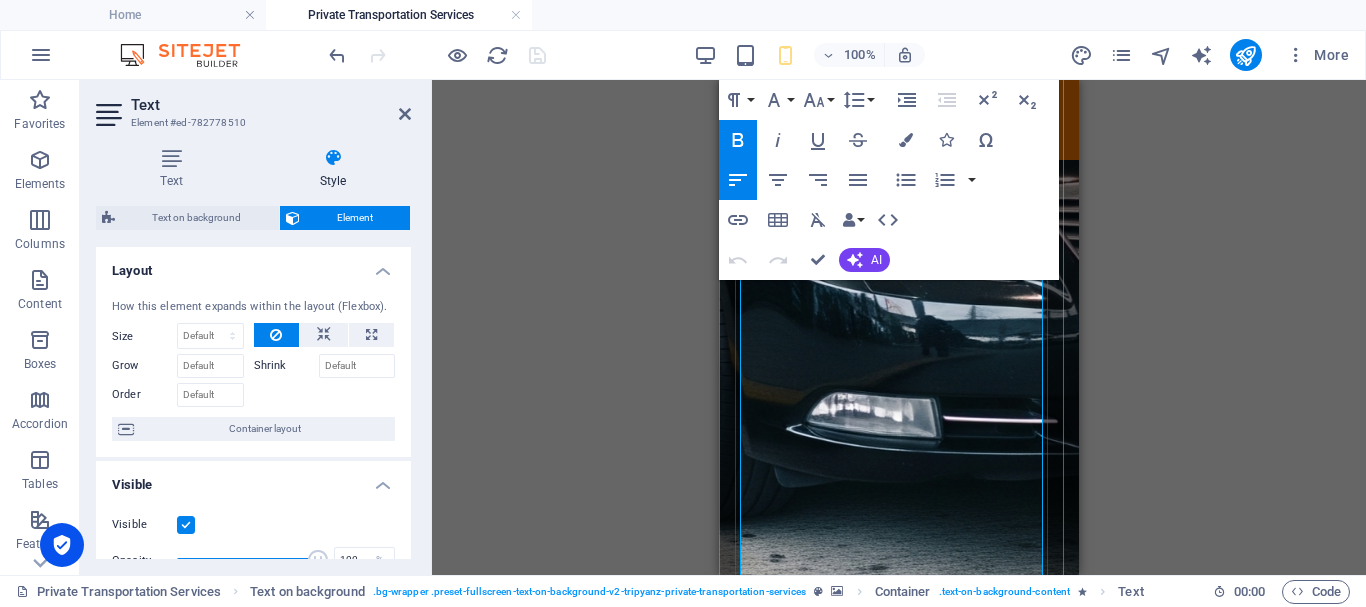 click on "Reliable airport transfers" at bounding box center [872, 1938] 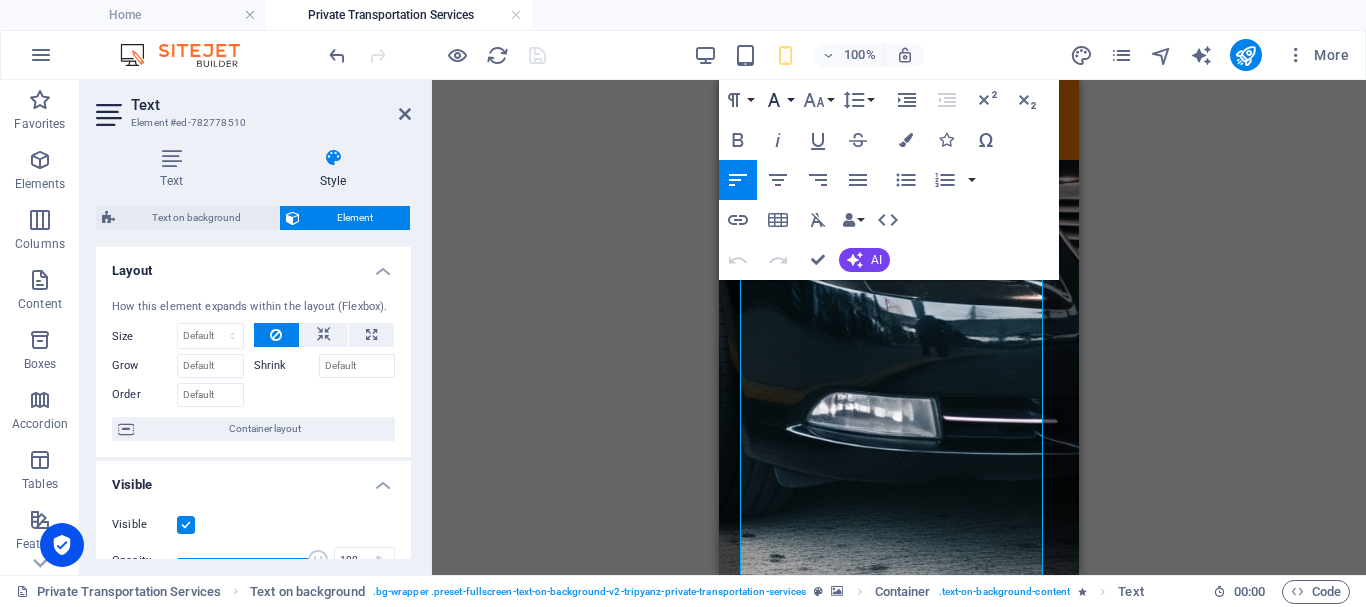 click on "Font Family" at bounding box center [778, 100] 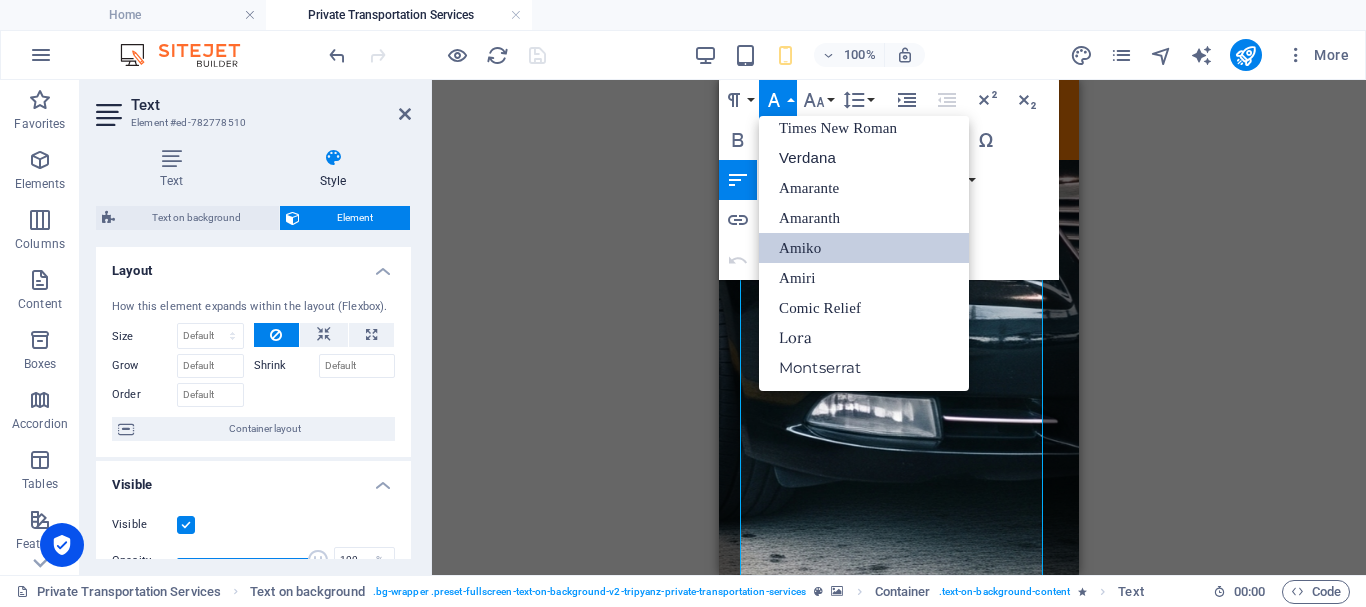 scroll, scrollTop: 131, scrollLeft: 0, axis: vertical 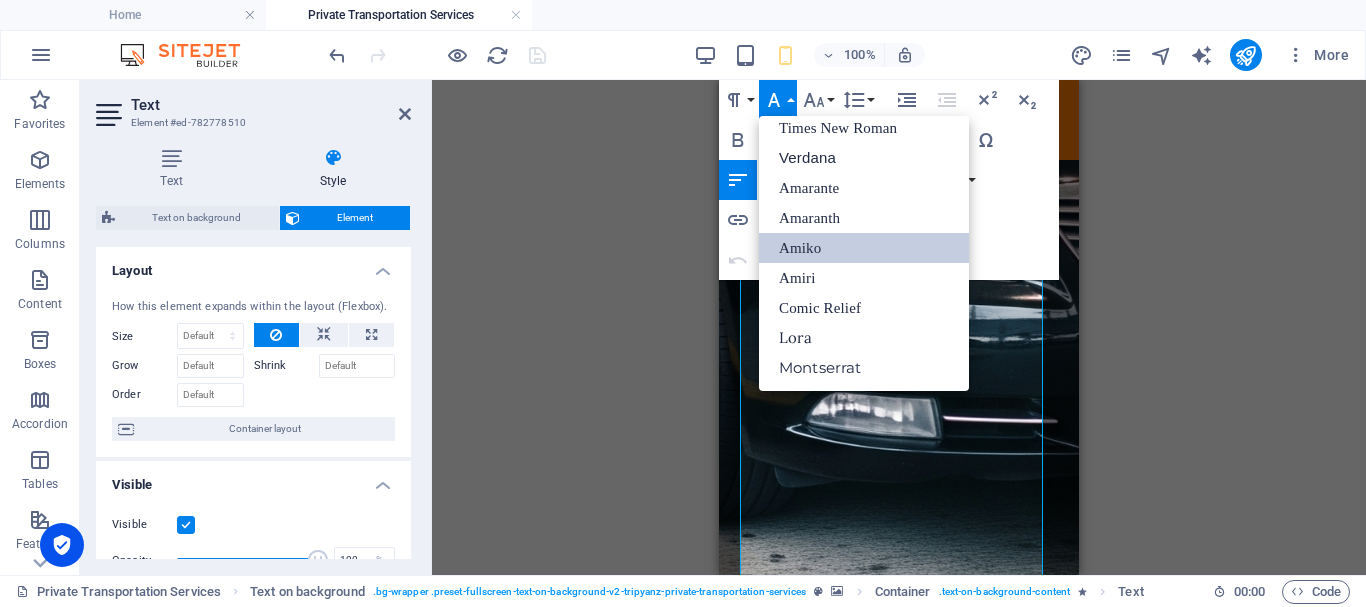 click on "Font Family" at bounding box center (778, 100) 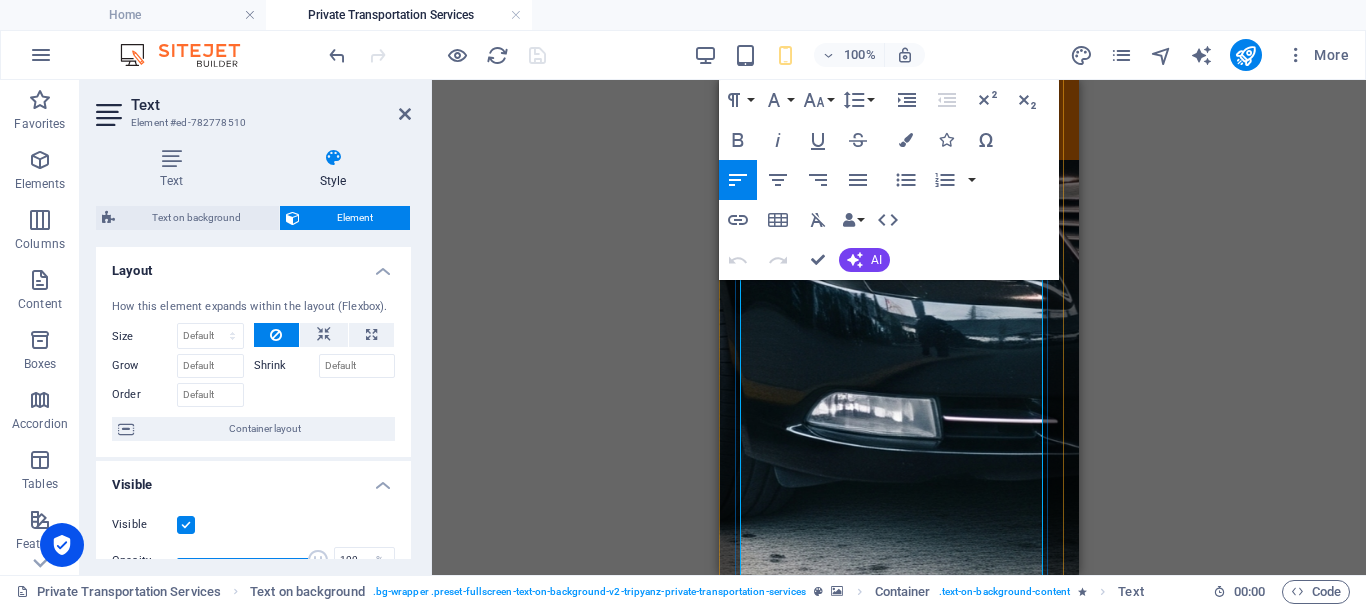 click on "✅ Professional customer support" at bounding box center [899, 1964] 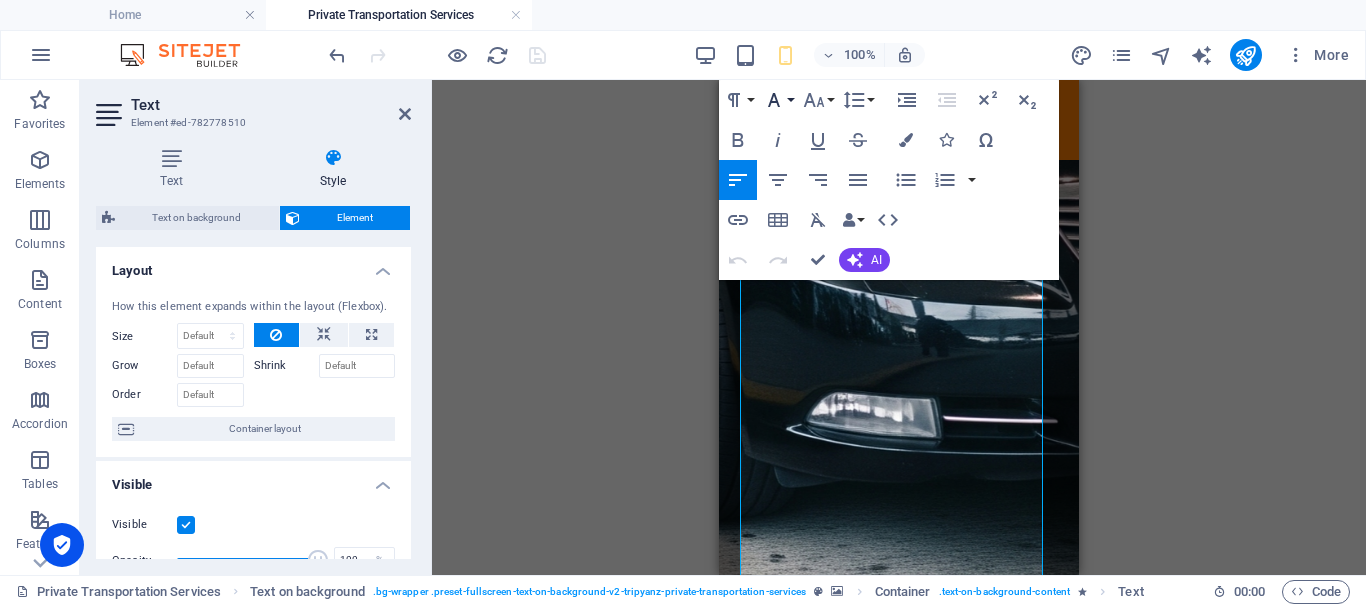 click on "Font Family" at bounding box center (778, 100) 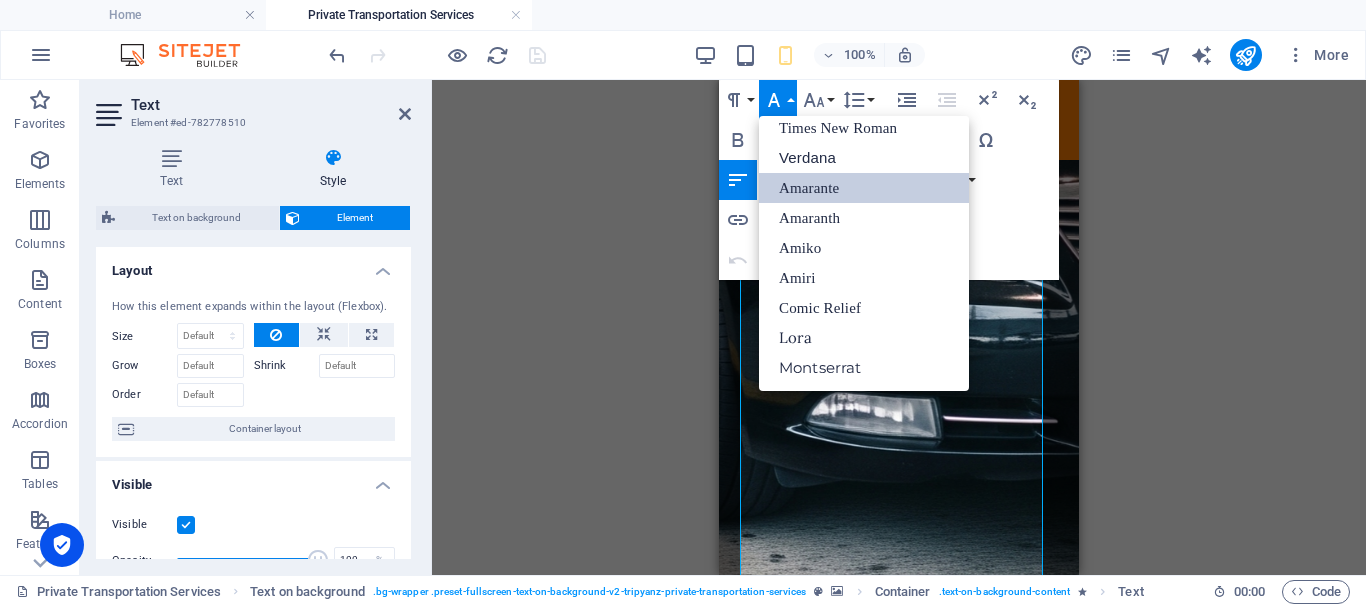 scroll, scrollTop: 131, scrollLeft: 0, axis: vertical 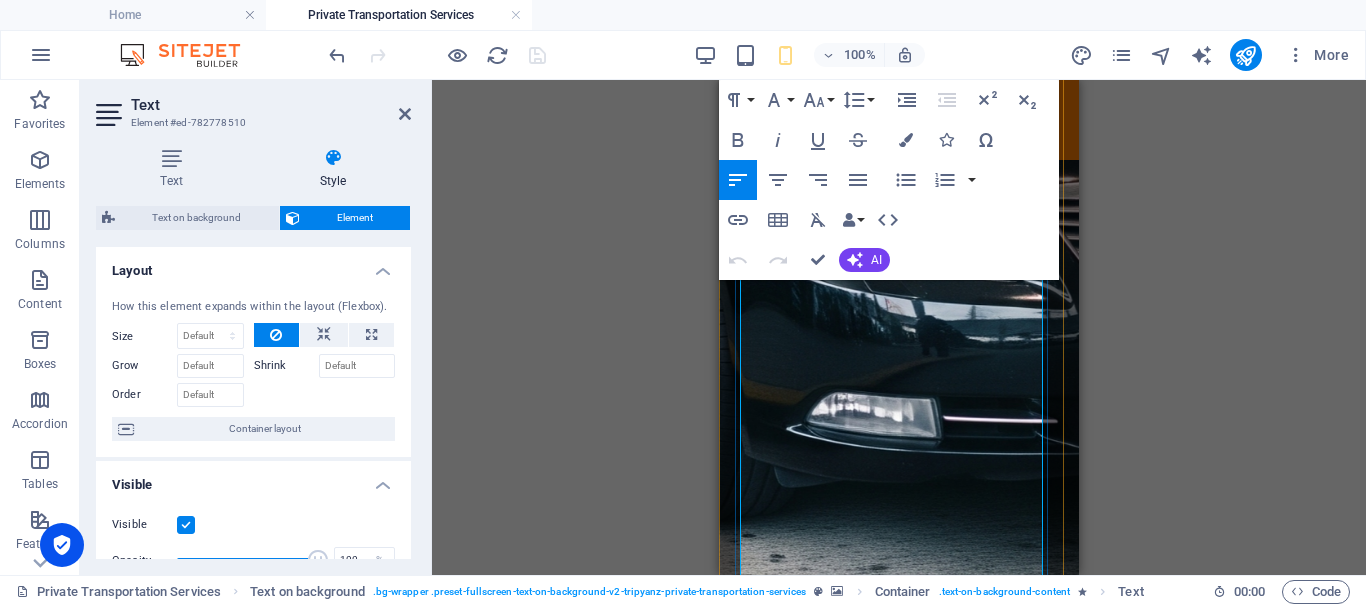 drag, startPoint x: 765, startPoint y: 340, endPoint x: 978, endPoint y: 344, distance: 213.03755 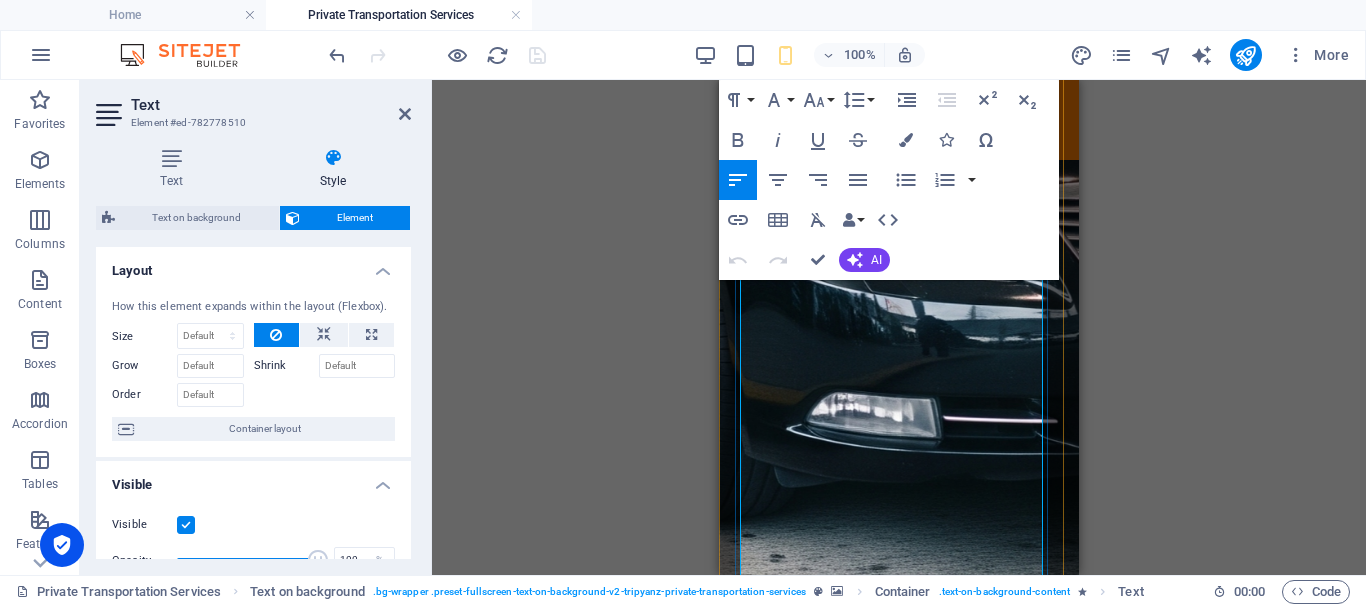 click on "✅ Professional customer support" at bounding box center [899, 1964] 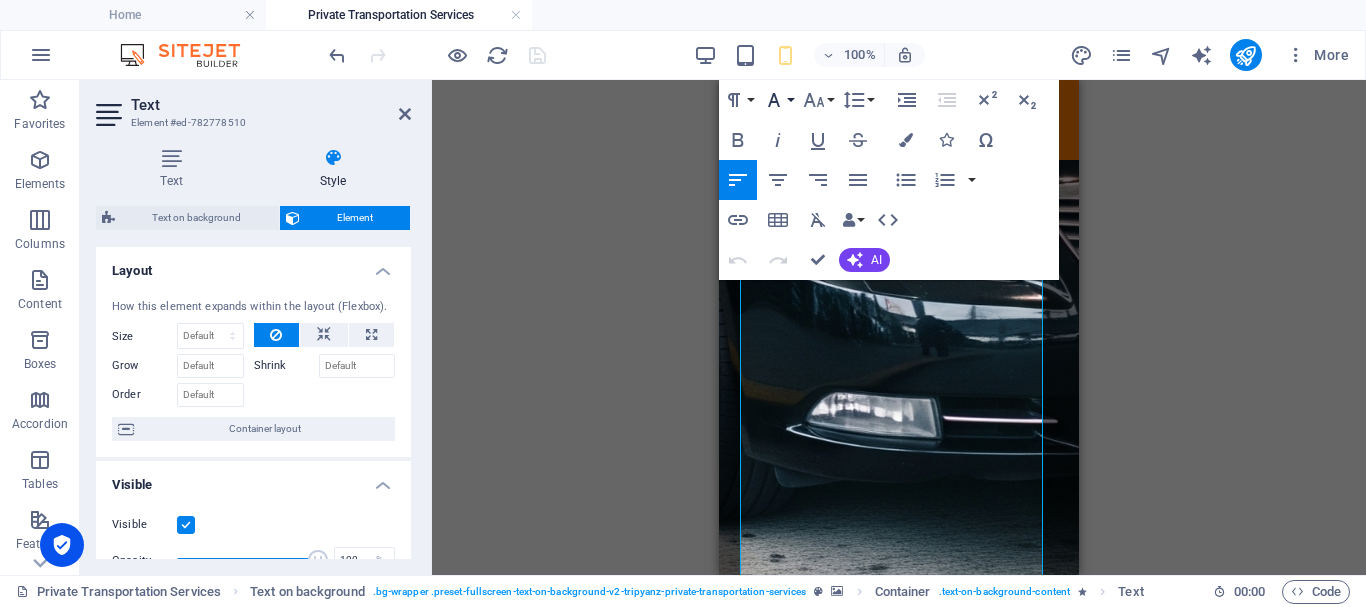 click on "Font Family" at bounding box center (778, 100) 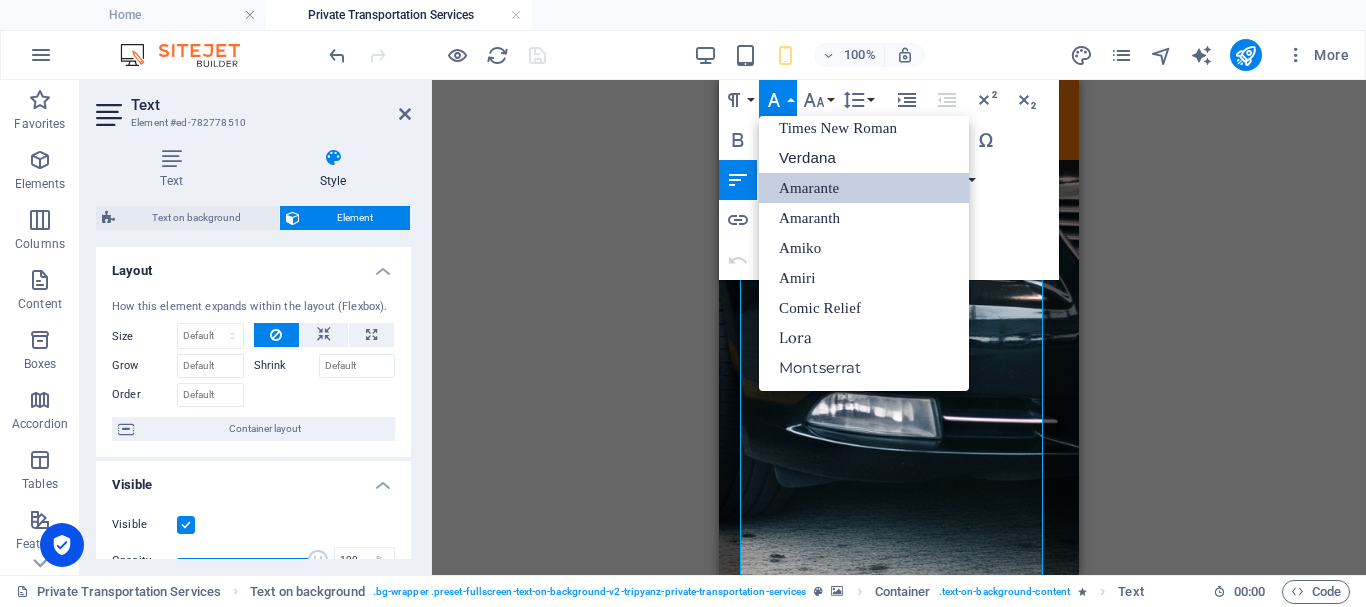 scroll, scrollTop: 131, scrollLeft: 0, axis: vertical 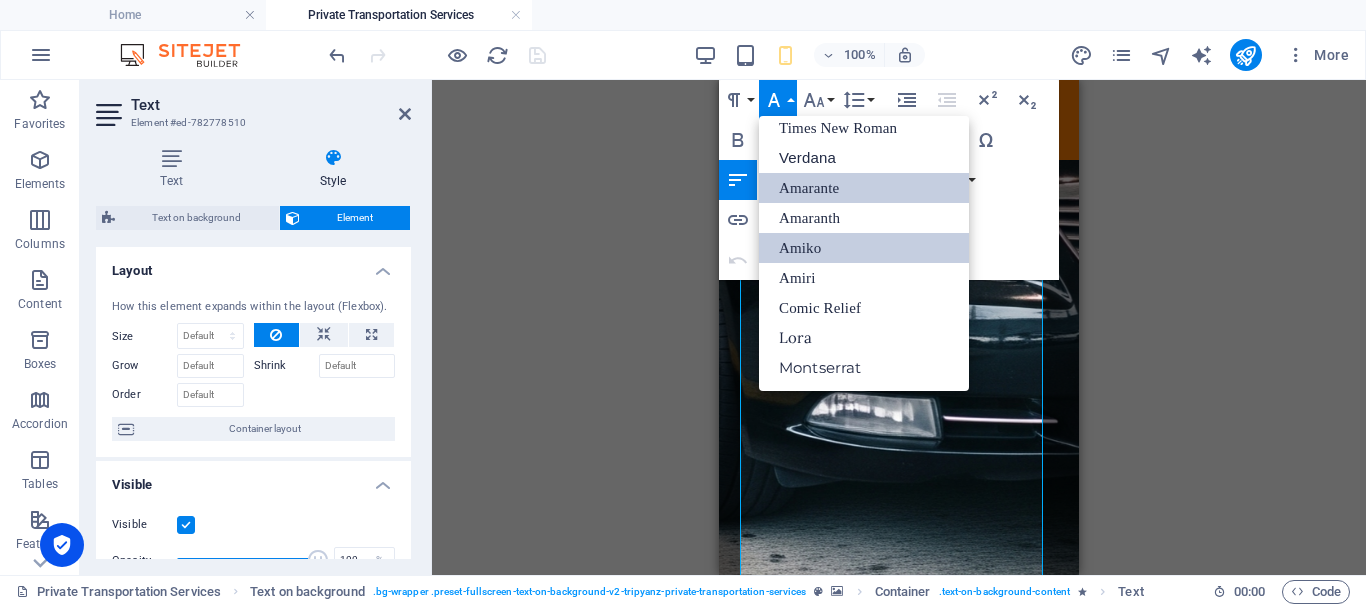 click on "Amiko" at bounding box center (864, 248) 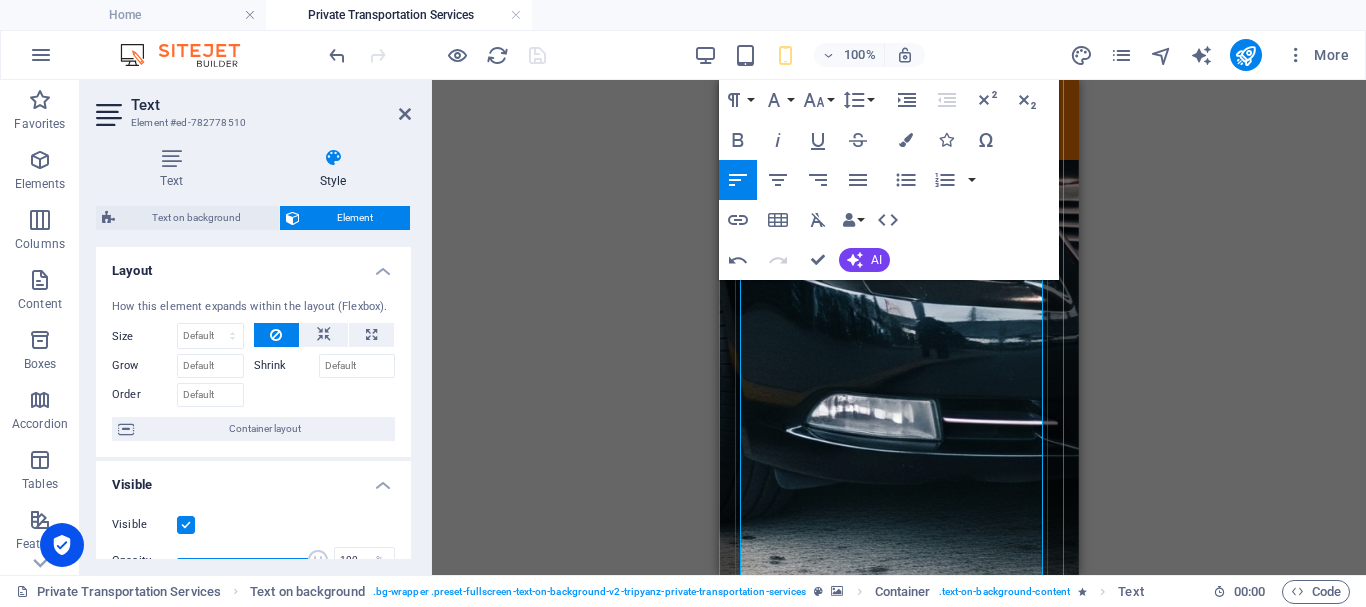 drag, startPoint x: 768, startPoint y: 359, endPoint x: 928, endPoint y: 361, distance: 160.0125 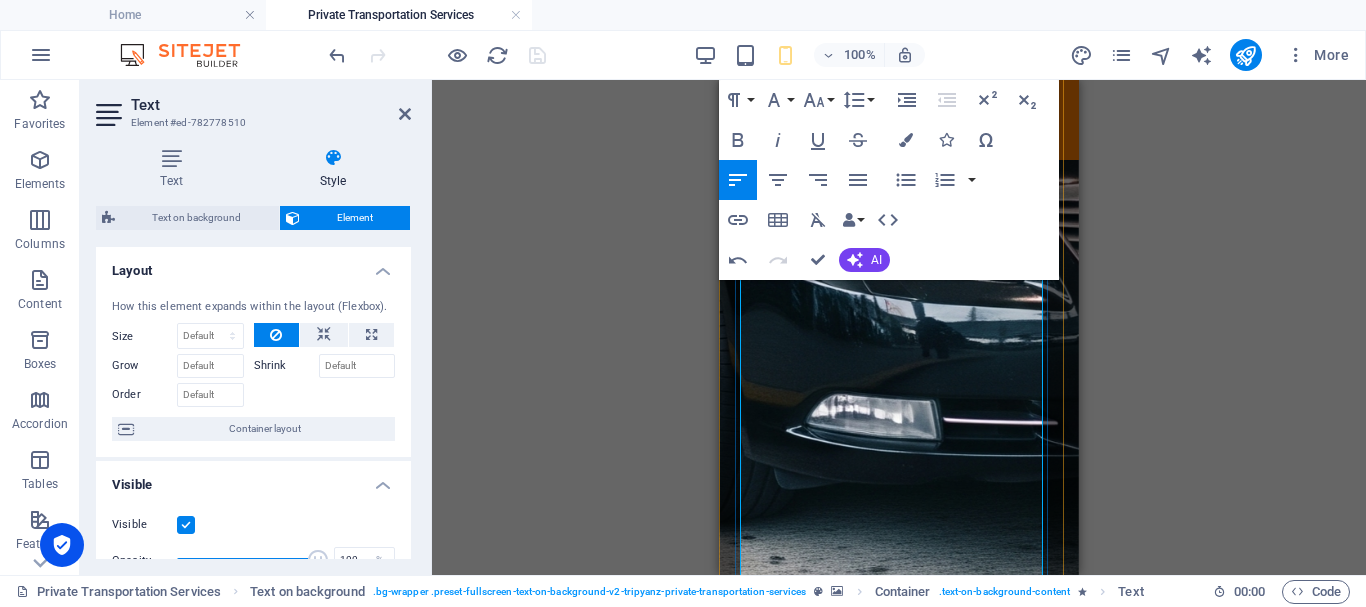 click on "✅ Clean, modern vehicles" at bounding box center (899, 1992) 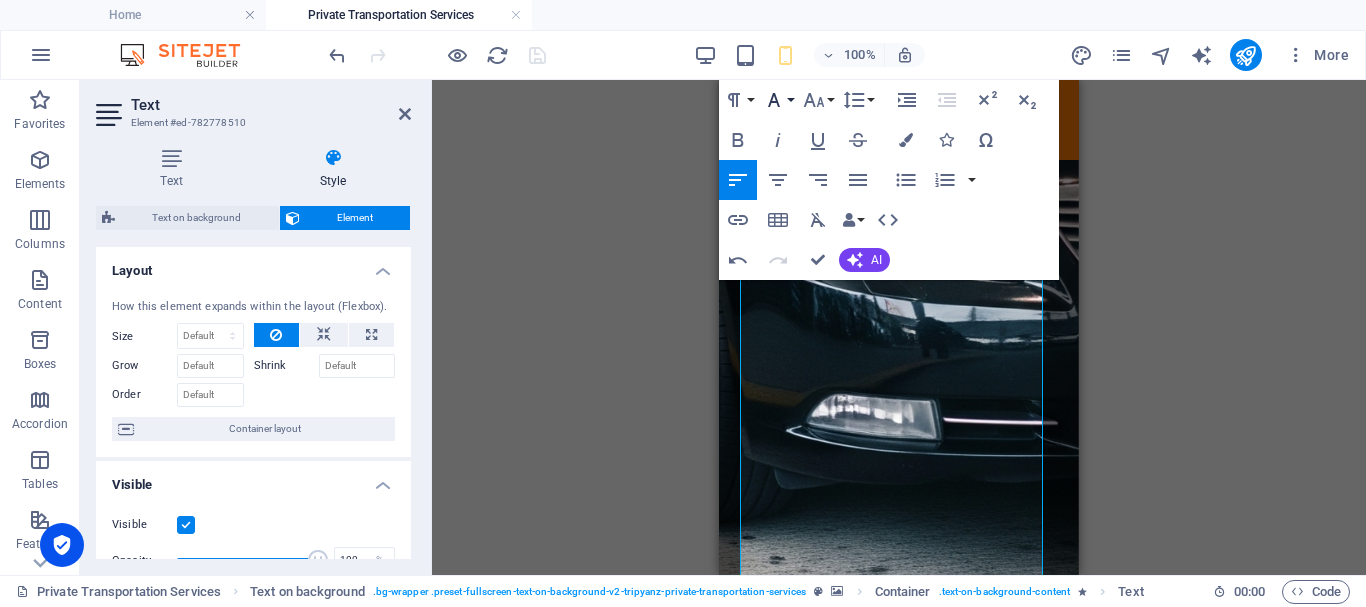 click on "Font Family" at bounding box center (778, 100) 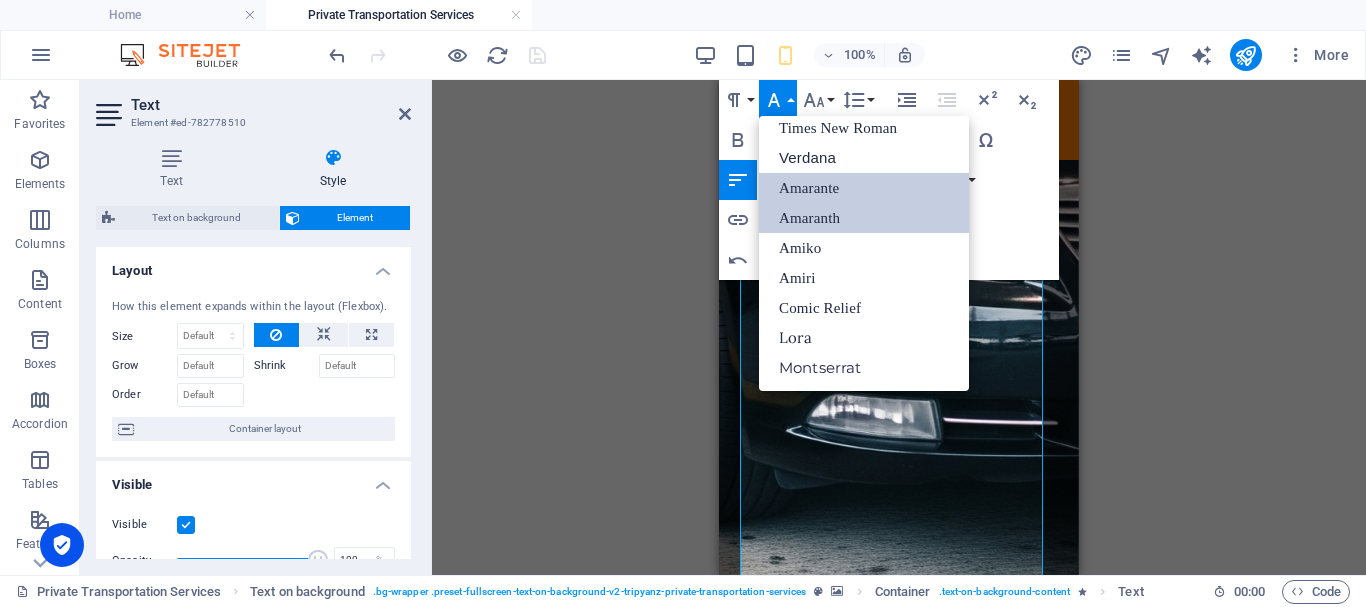 scroll, scrollTop: 131, scrollLeft: 0, axis: vertical 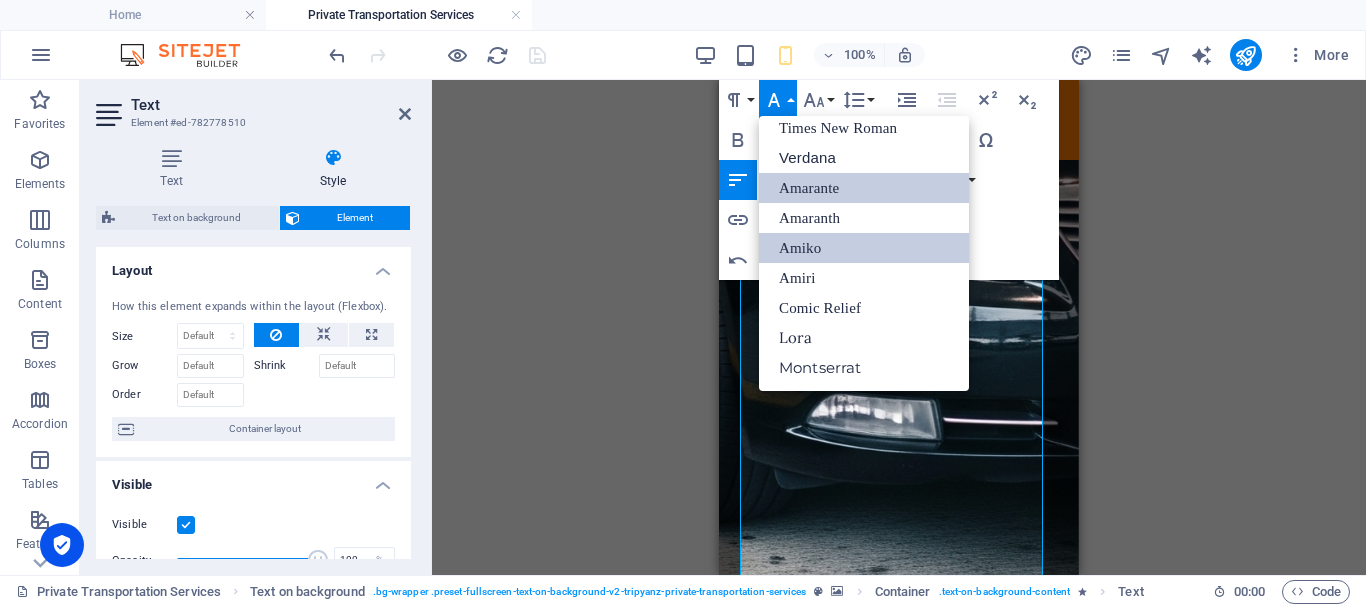 click on "Amiko" at bounding box center [864, 248] 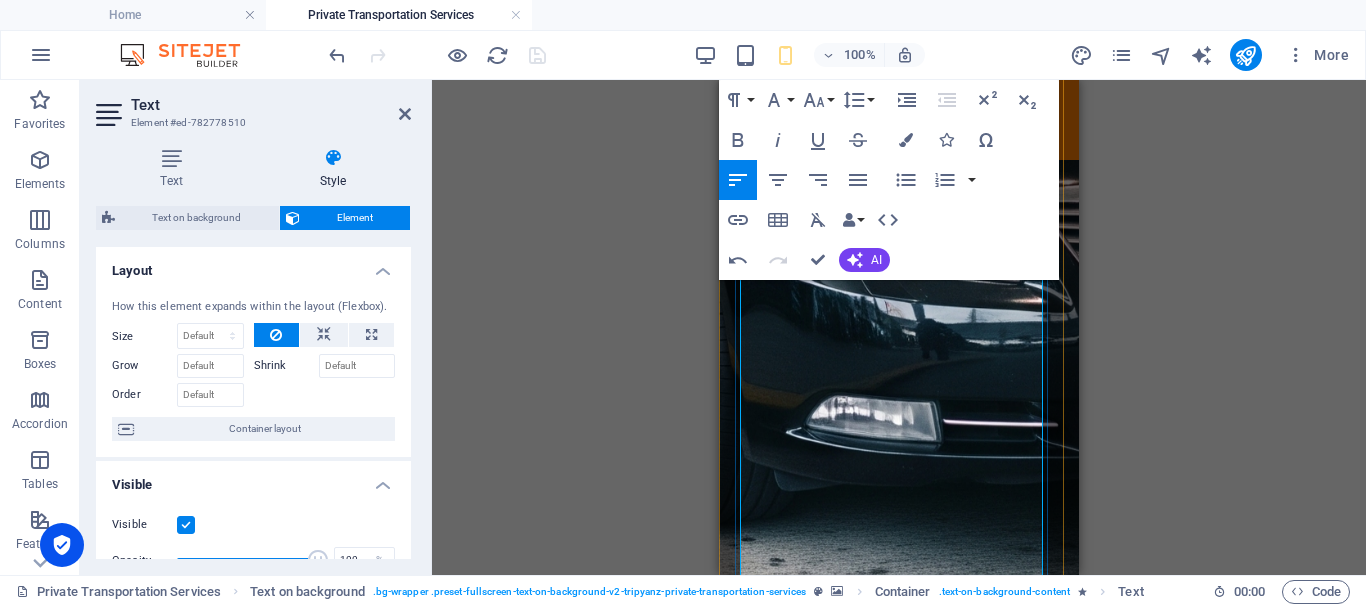 drag, startPoint x: 766, startPoint y: 388, endPoint x: 1023, endPoint y: 393, distance: 257.04865 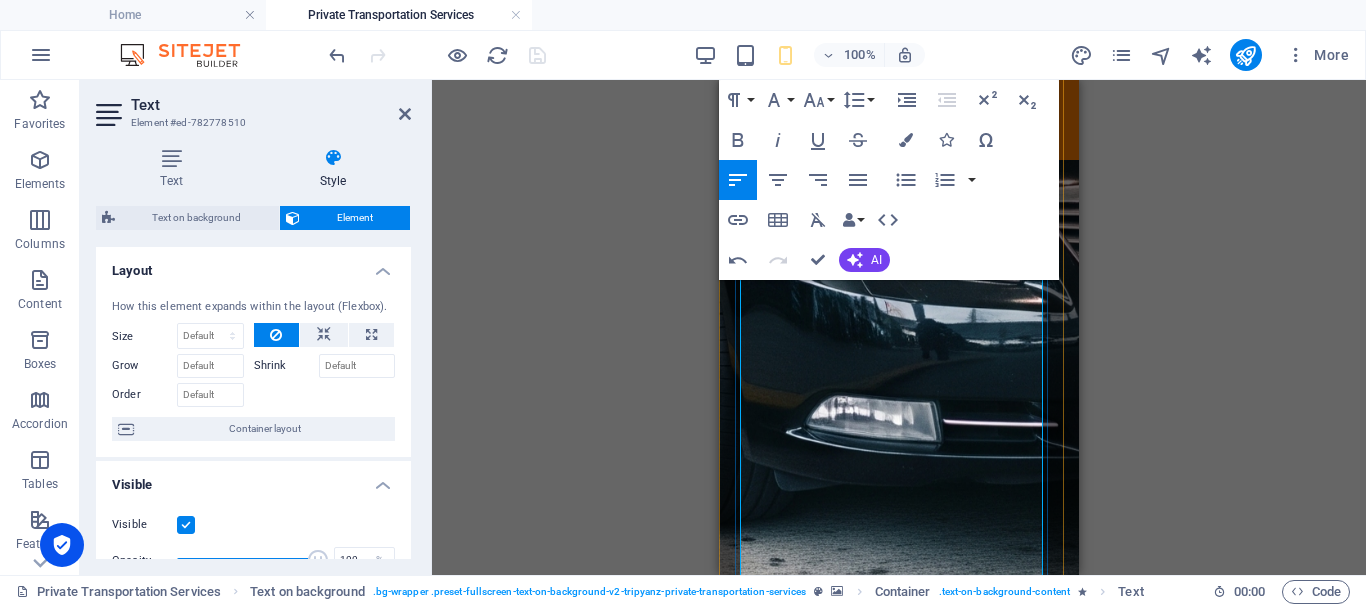 click on "✅ Real-time confirmations & follow-up" at bounding box center [899, 2020] 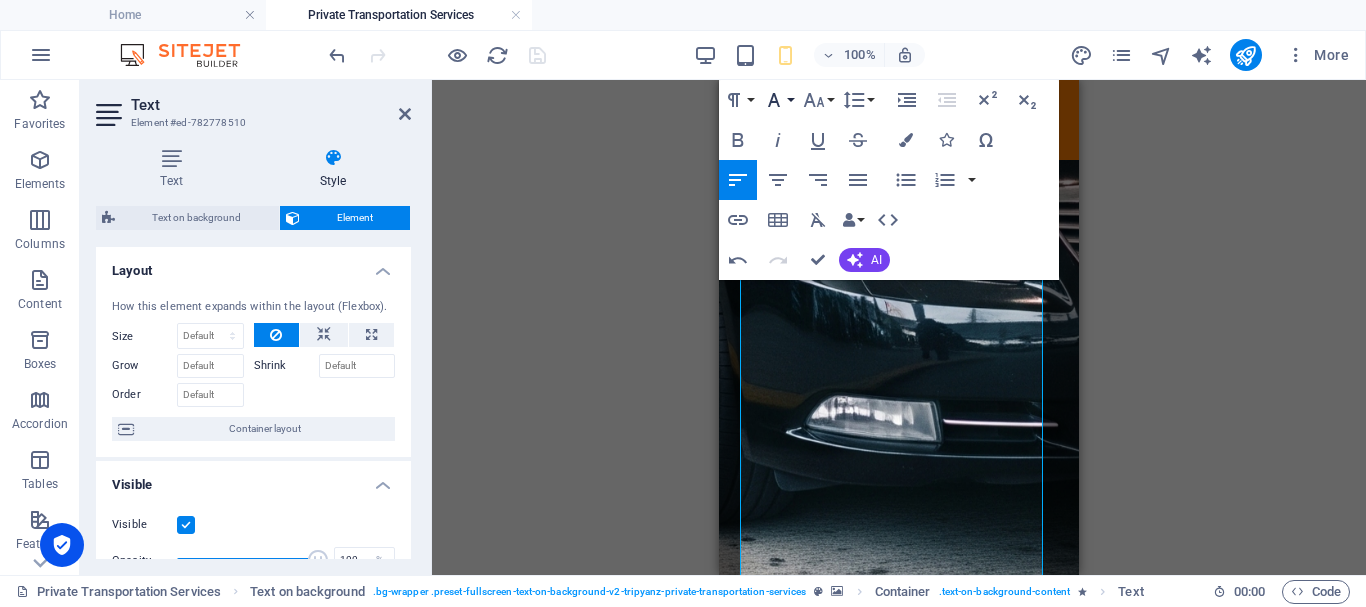 click on "Font Family" at bounding box center [778, 100] 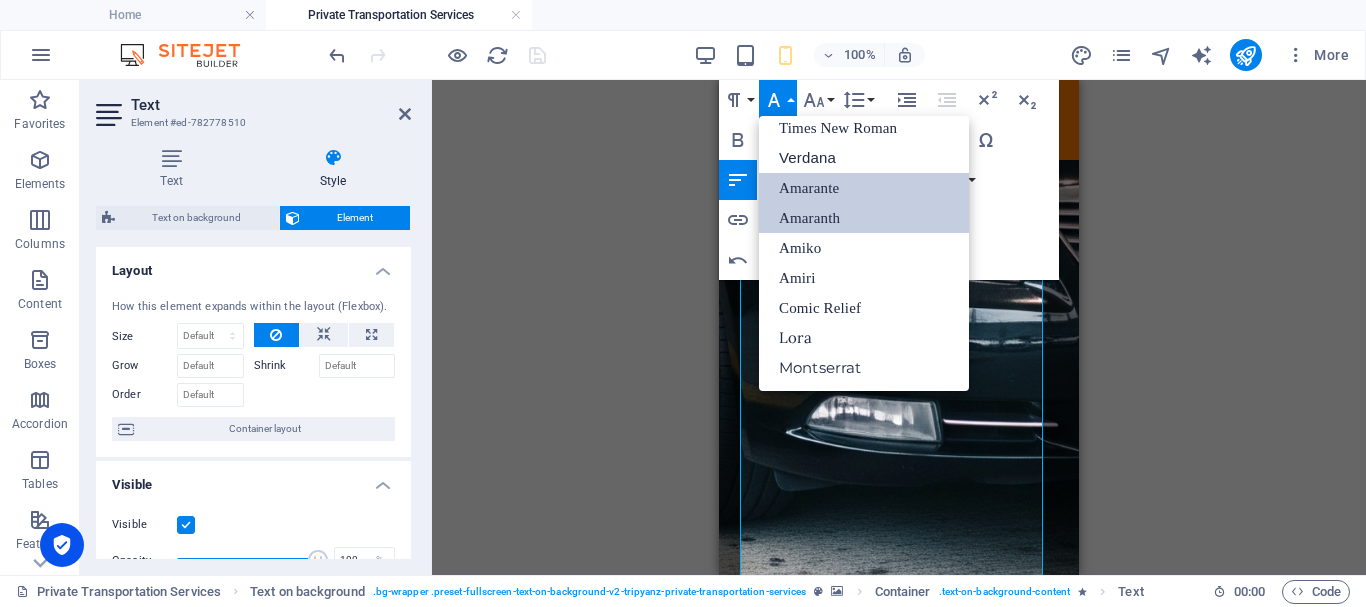 scroll, scrollTop: 131, scrollLeft: 0, axis: vertical 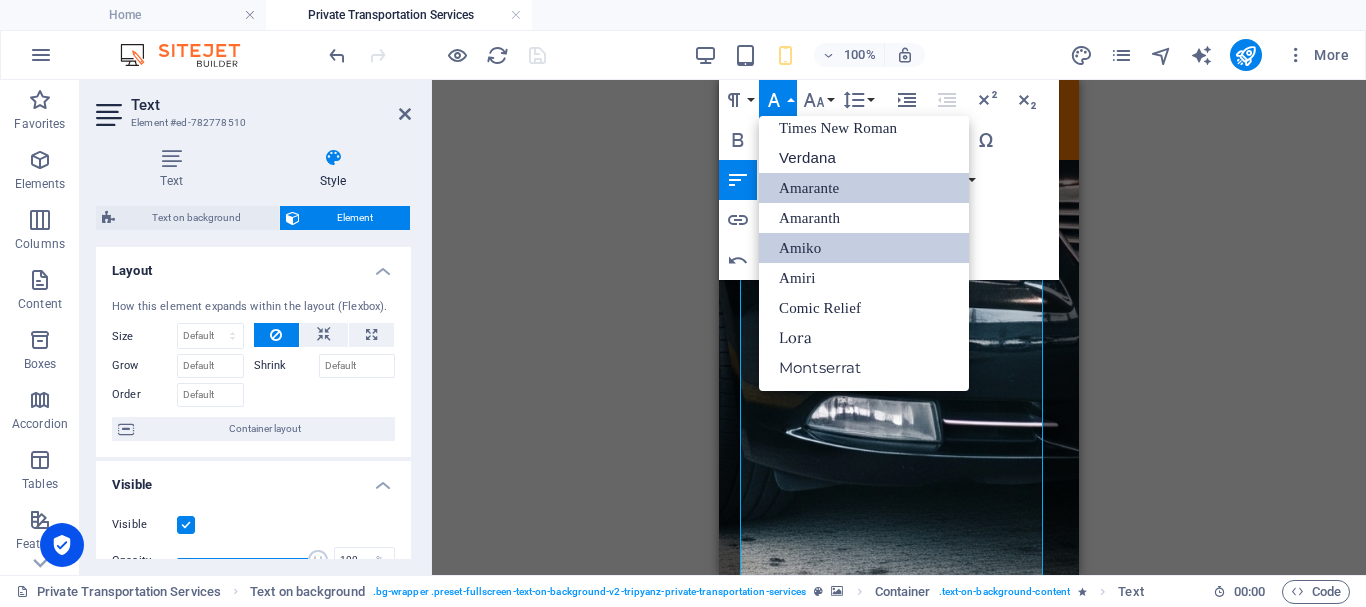 click on "Amiko" at bounding box center (864, 248) 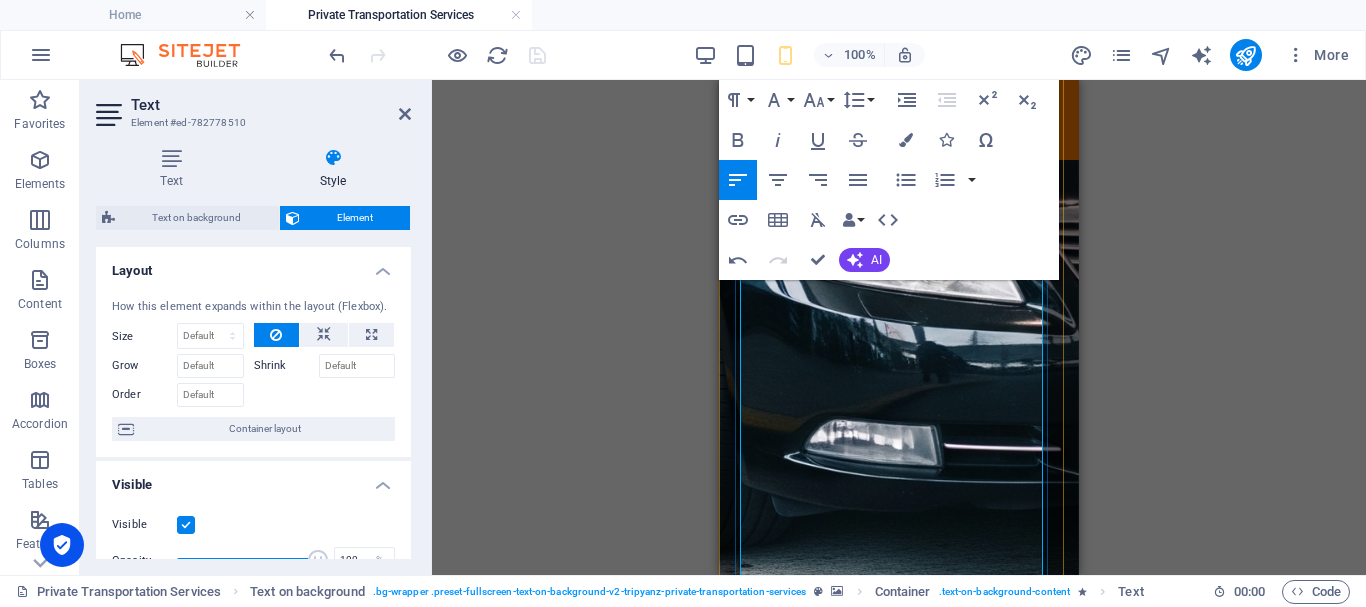 drag, startPoint x: 768, startPoint y: 442, endPoint x: 997, endPoint y: 445, distance: 229.01965 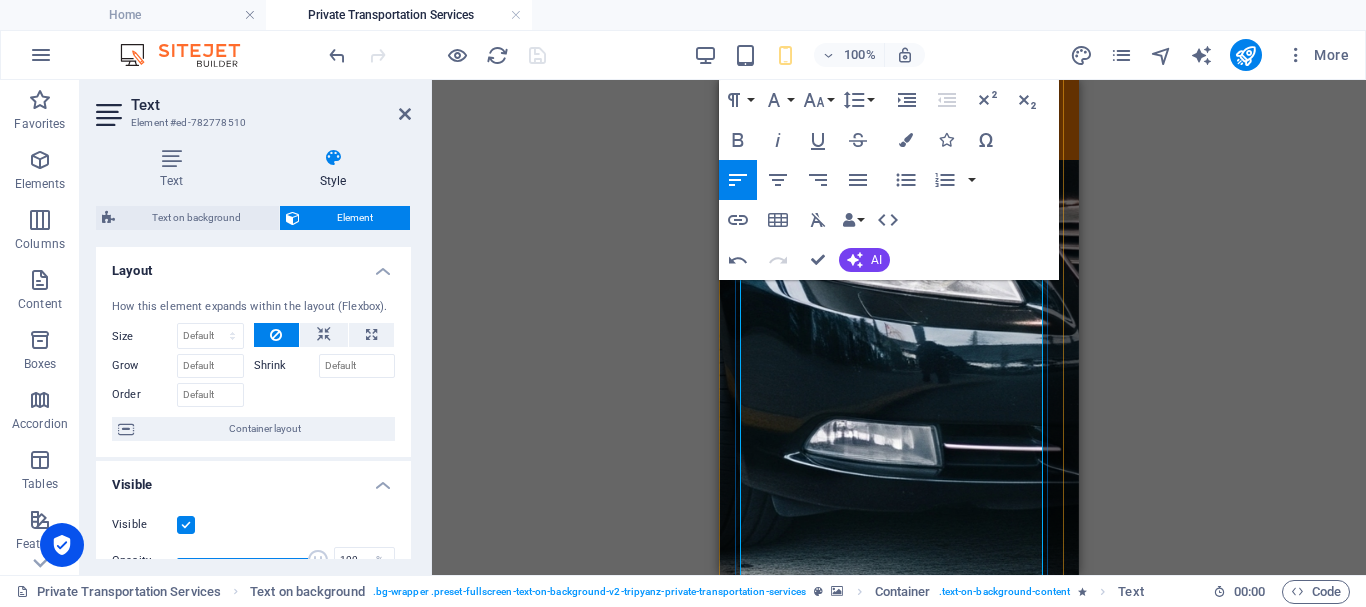 click on "✅ Coverage across [GEOGRAPHIC_DATA] destinations" at bounding box center [899, 2086] 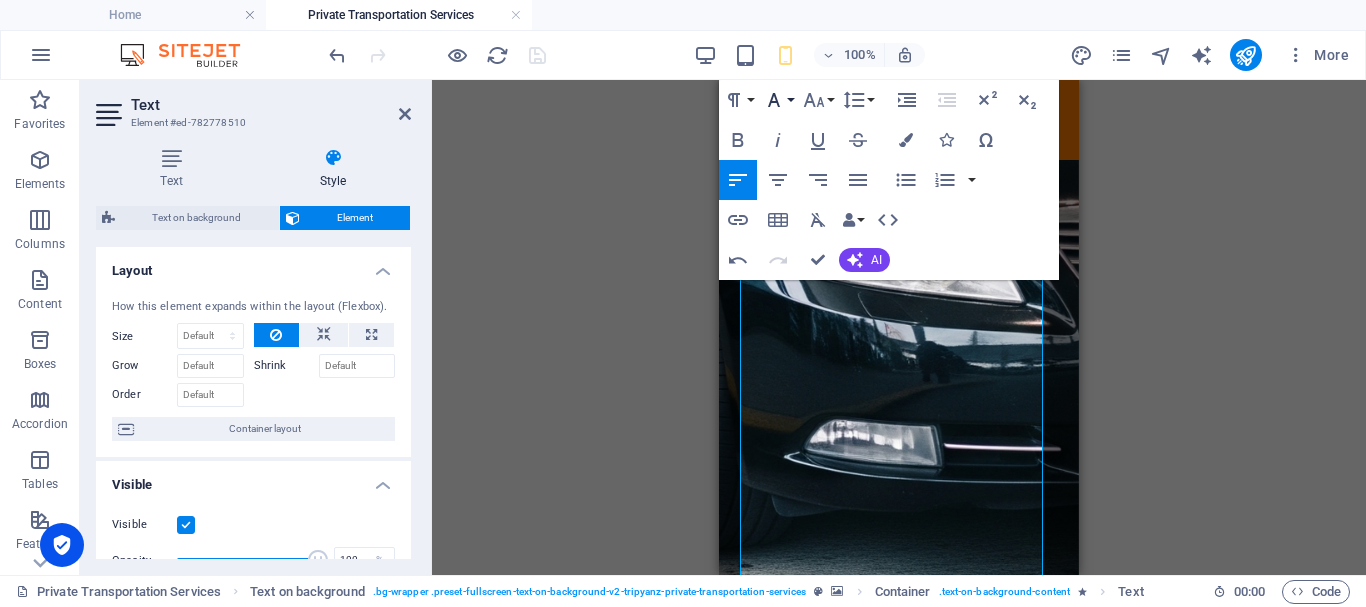 click on "Font Family" at bounding box center (778, 100) 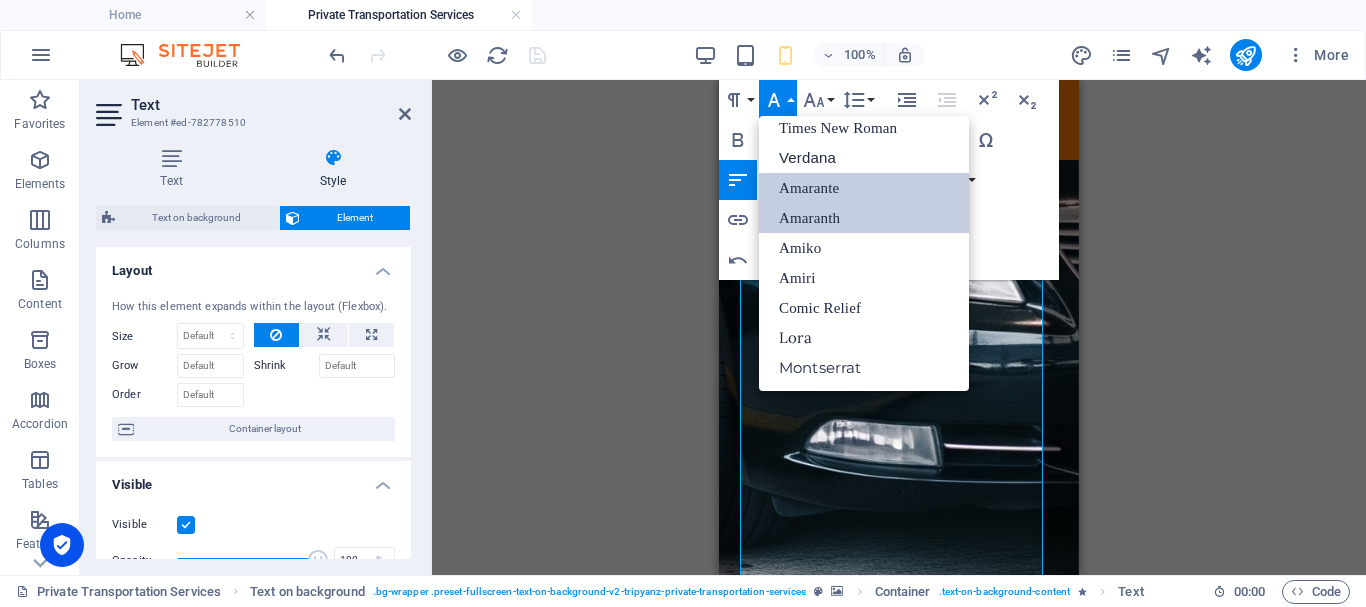 scroll, scrollTop: 131, scrollLeft: 0, axis: vertical 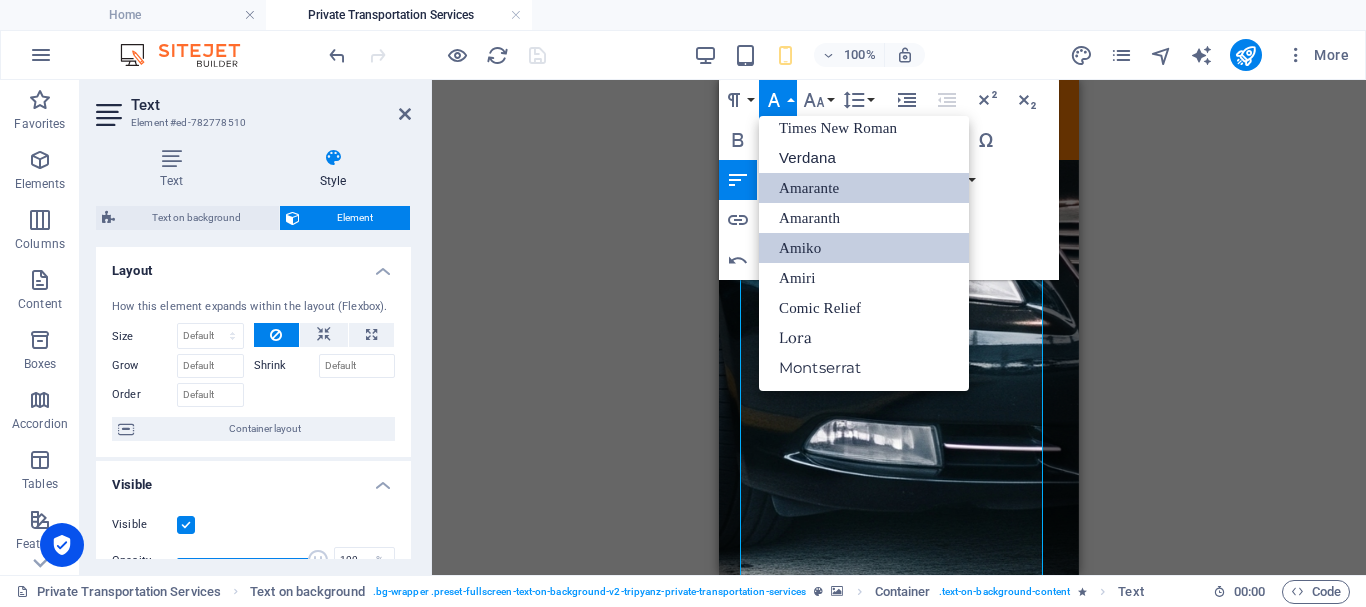 click on "Amiko" at bounding box center (864, 248) 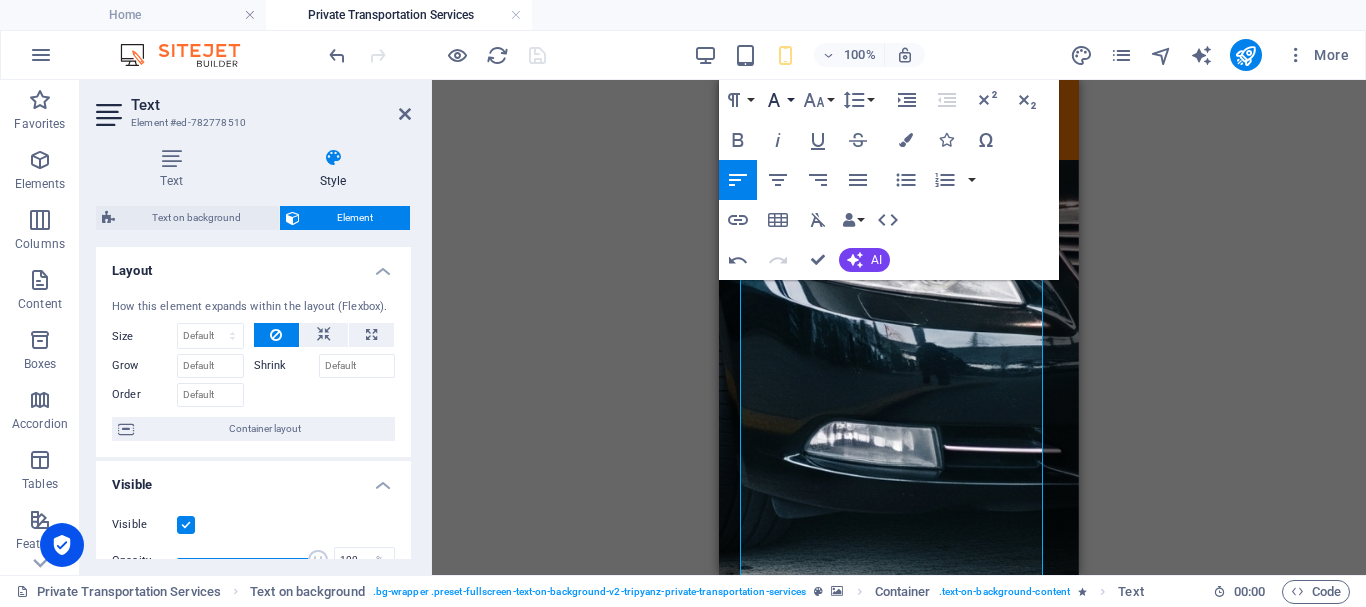 click on "Font Family" at bounding box center (778, 100) 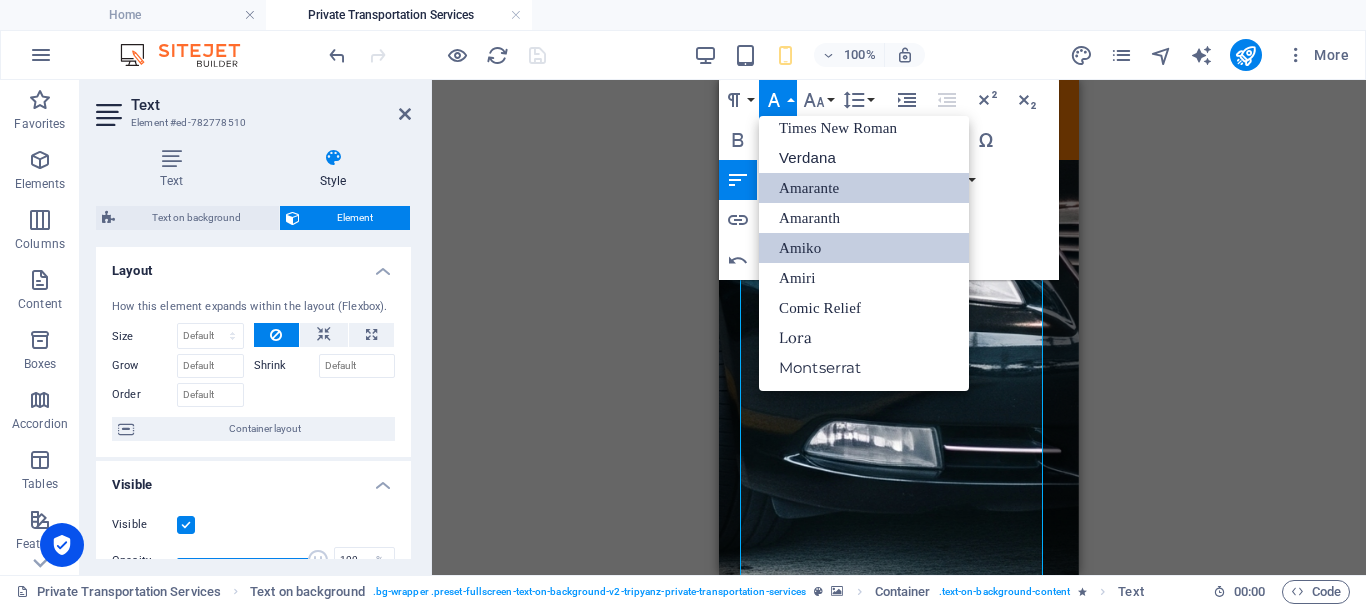 scroll, scrollTop: 131, scrollLeft: 0, axis: vertical 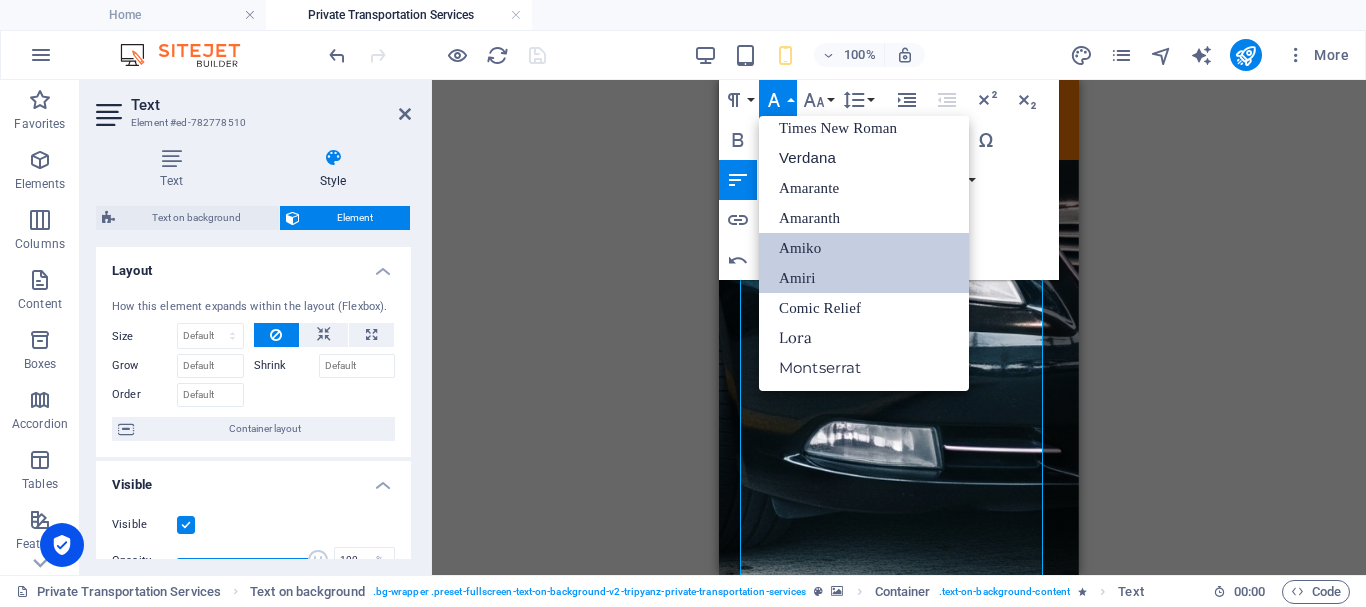 click on "Amiri" at bounding box center [864, 278] 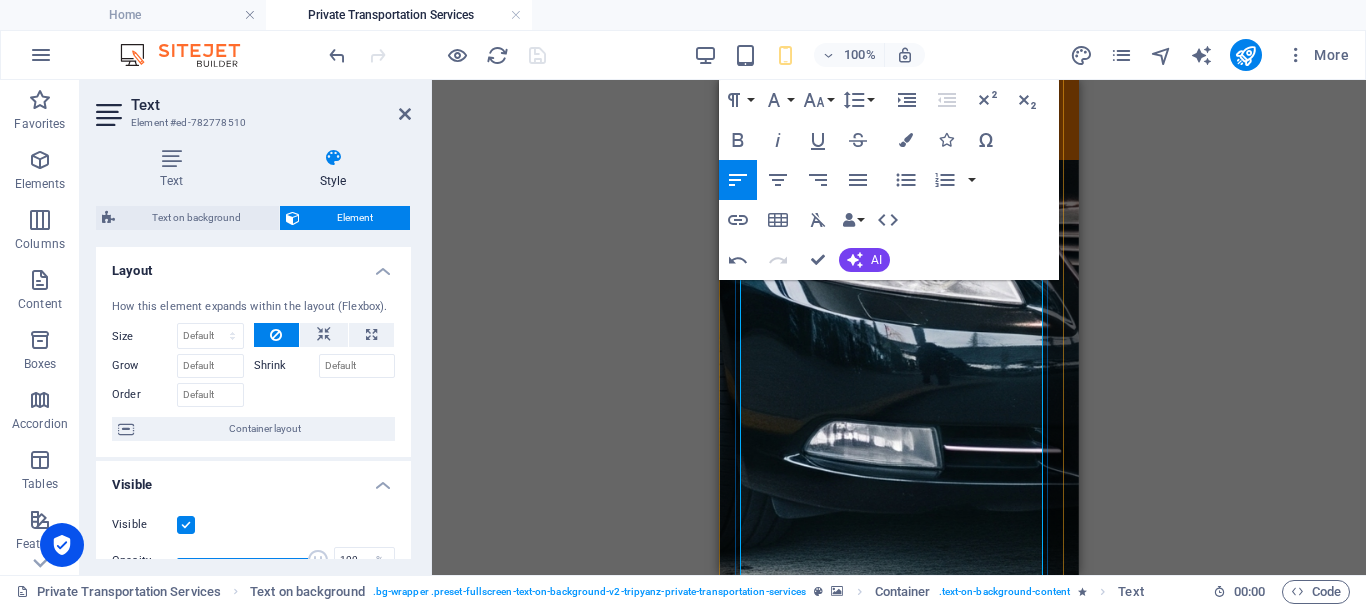 drag, startPoint x: 770, startPoint y: 393, endPoint x: 791, endPoint y: 426, distance: 39.115215 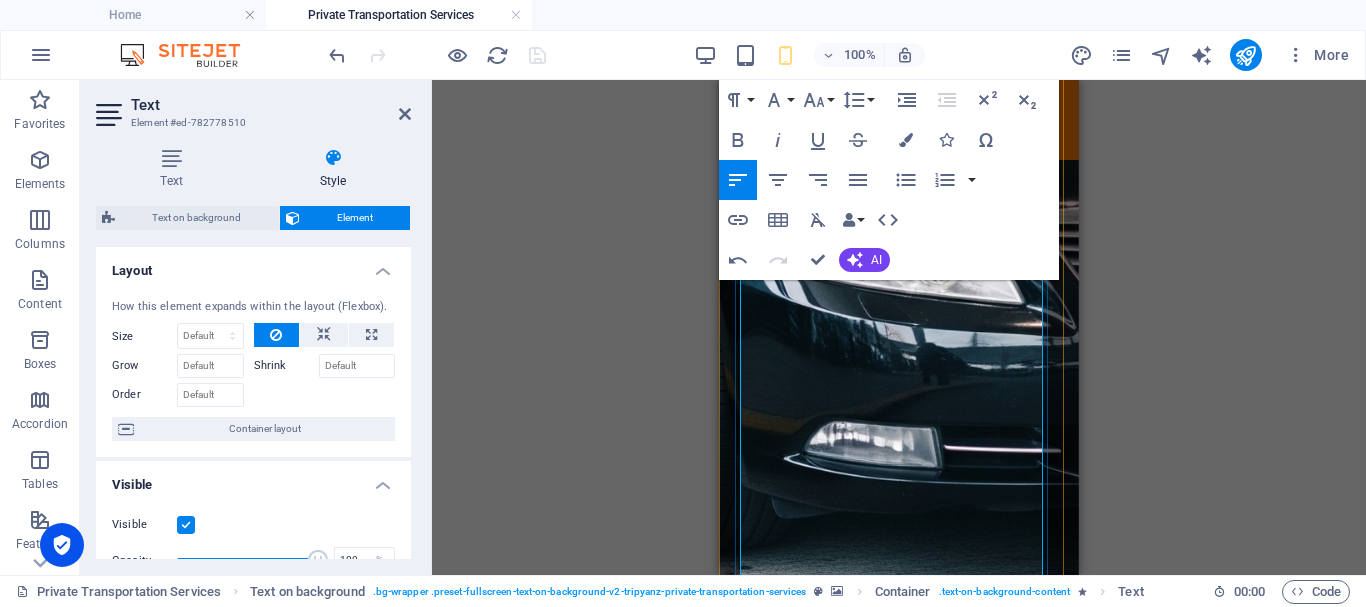 click on "✅  Real-time confirmations & follow-up" at bounding box center [899, 2051] 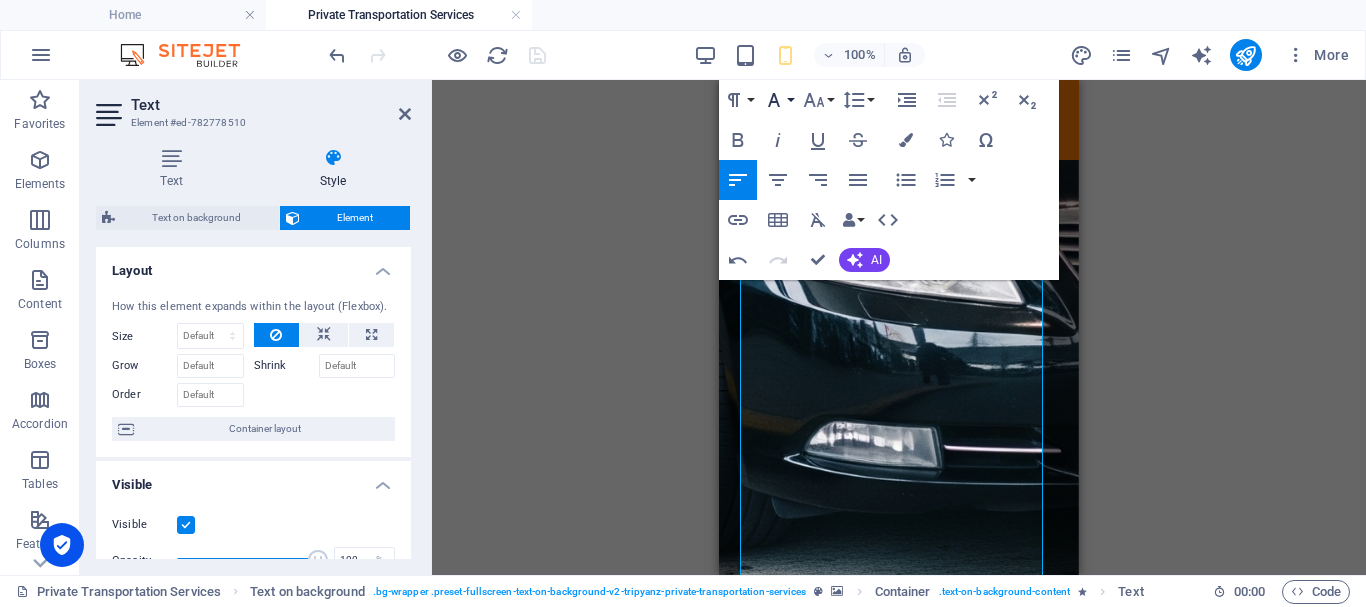 click on "Font Family" at bounding box center (778, 100) 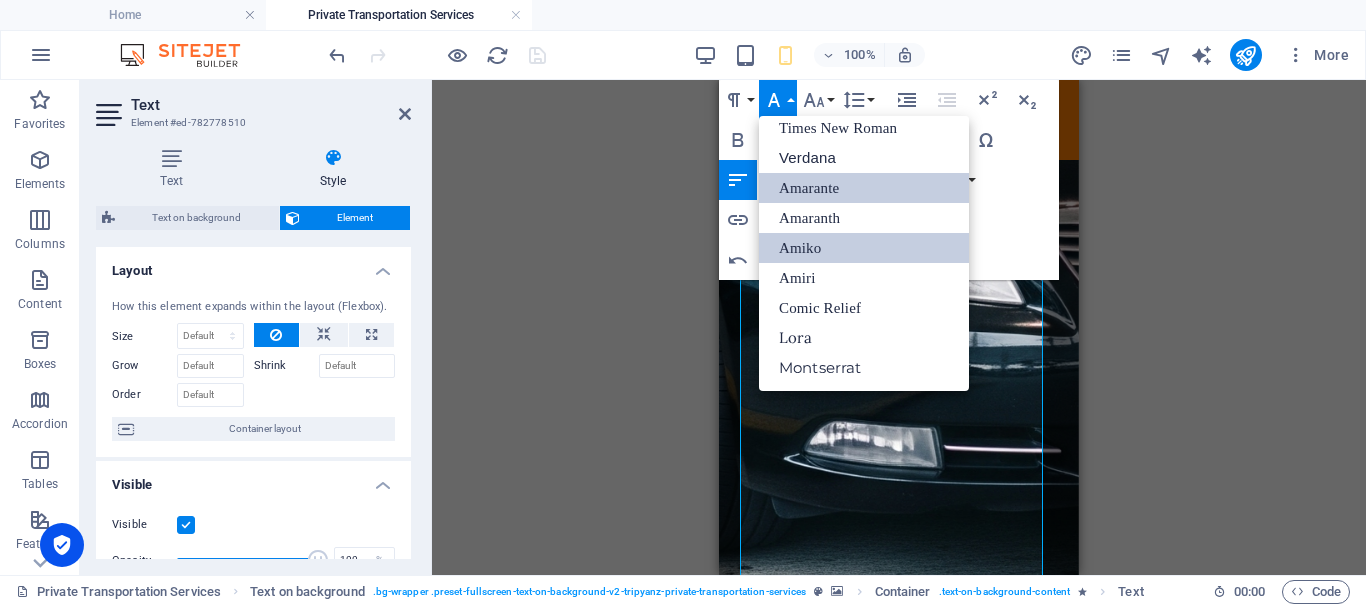 scroll, scrollTop: 131, scrollLeft: 0, axis: vertical 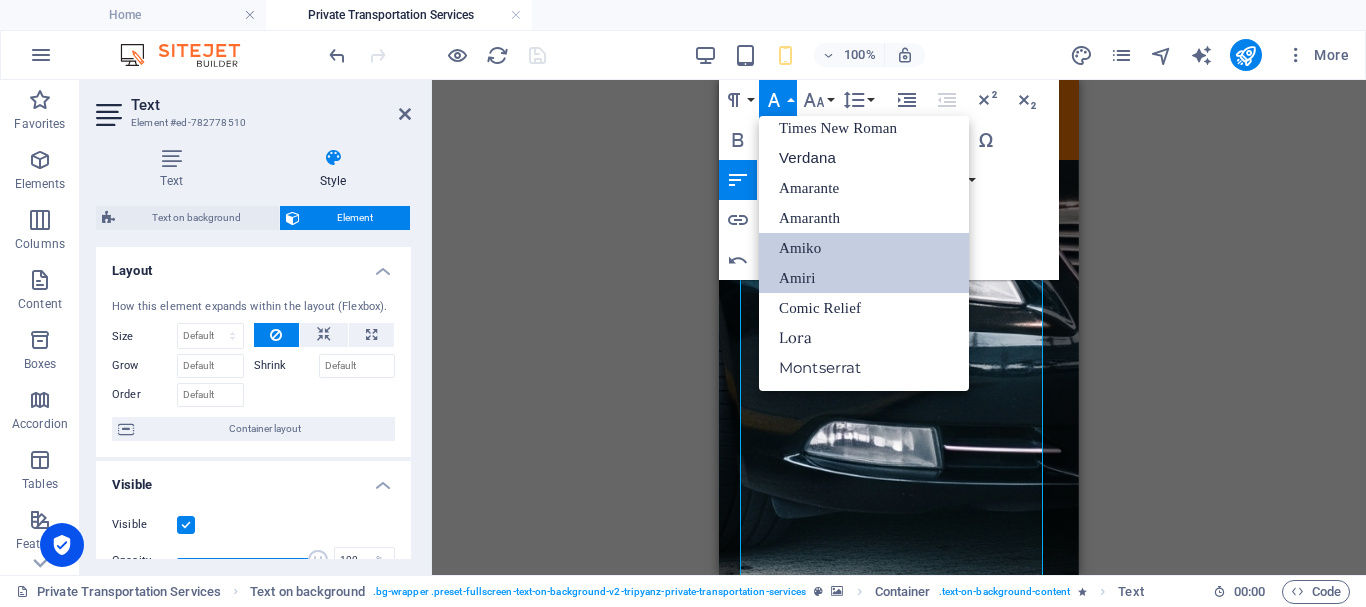 click on "Amiri" at bounding box center [864, 278] 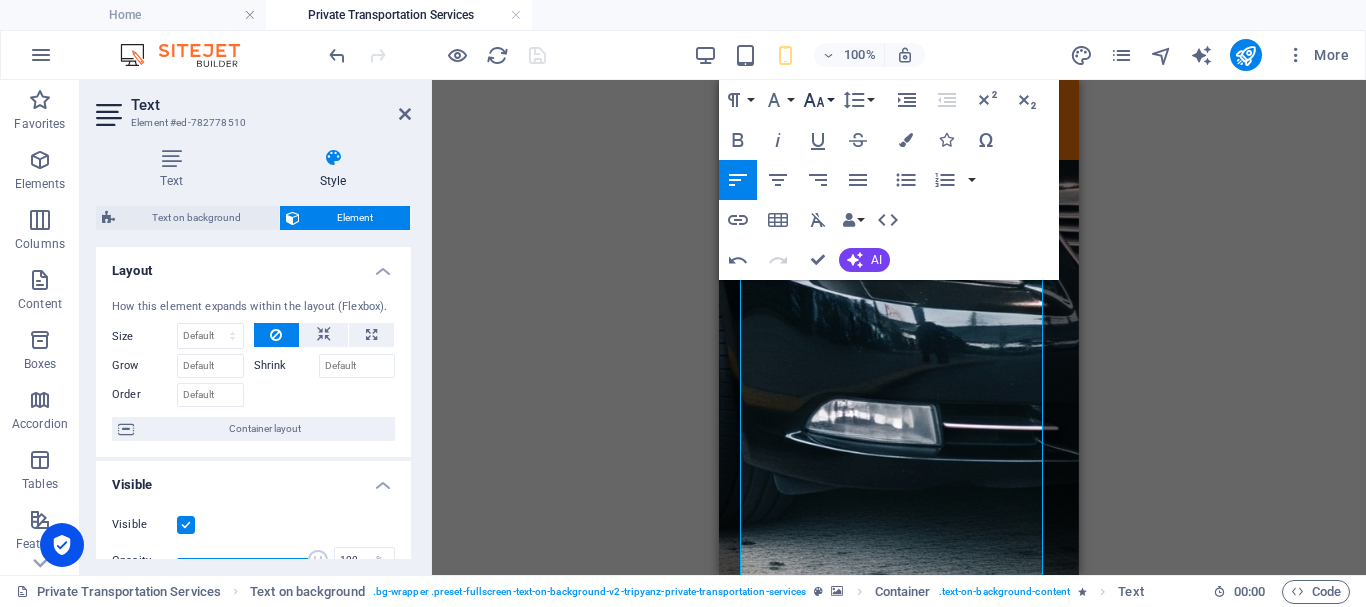click on "Font Size" at bounding box center [818, 100] 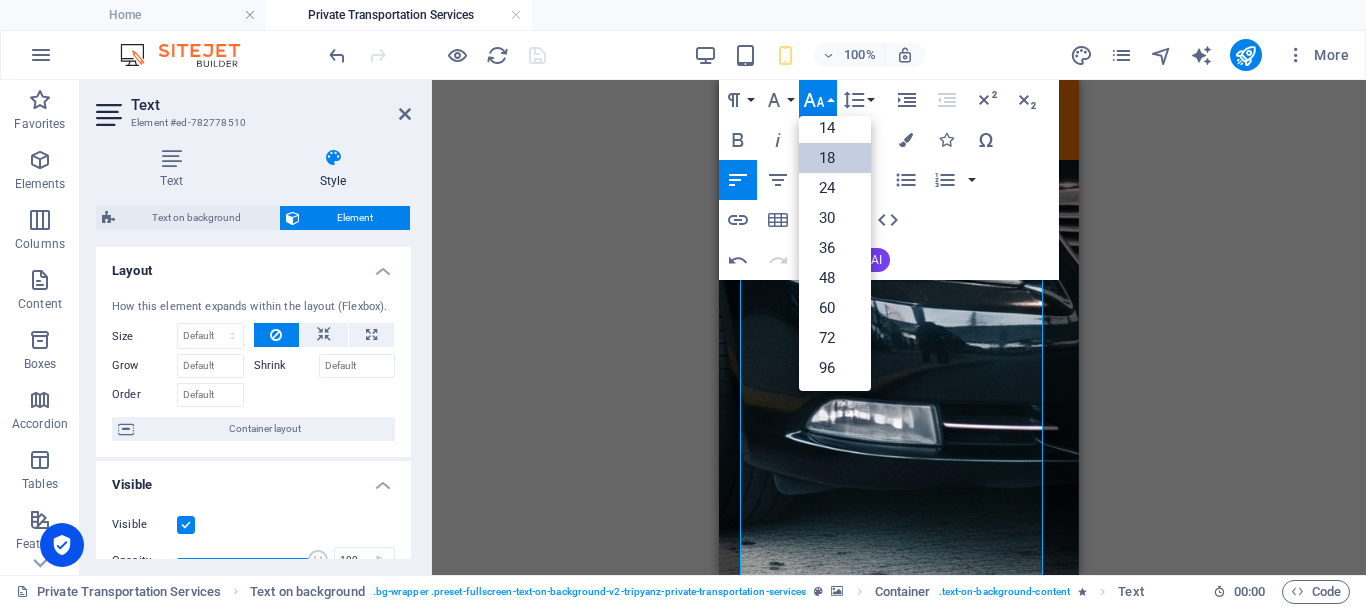 click on "18" at bounding box center (835, 158) 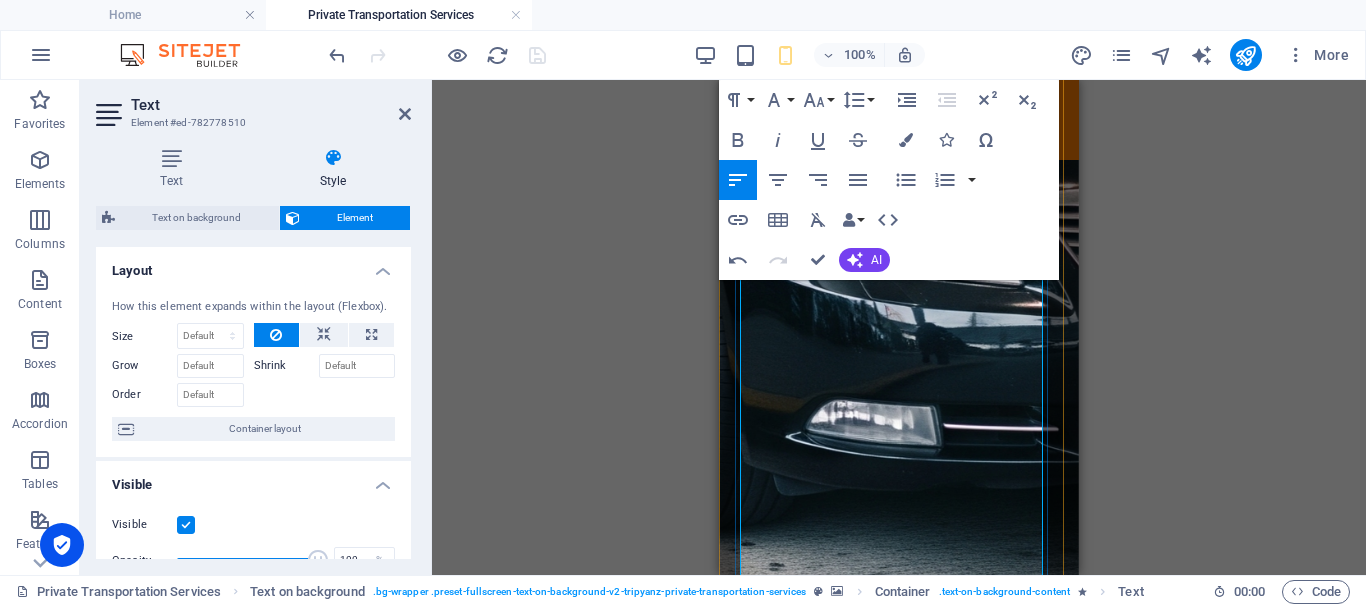 drag, startPoint x: 773, startPoint y: 417, endPoint x: 983, endPoint y: 419, distance: 210.00952 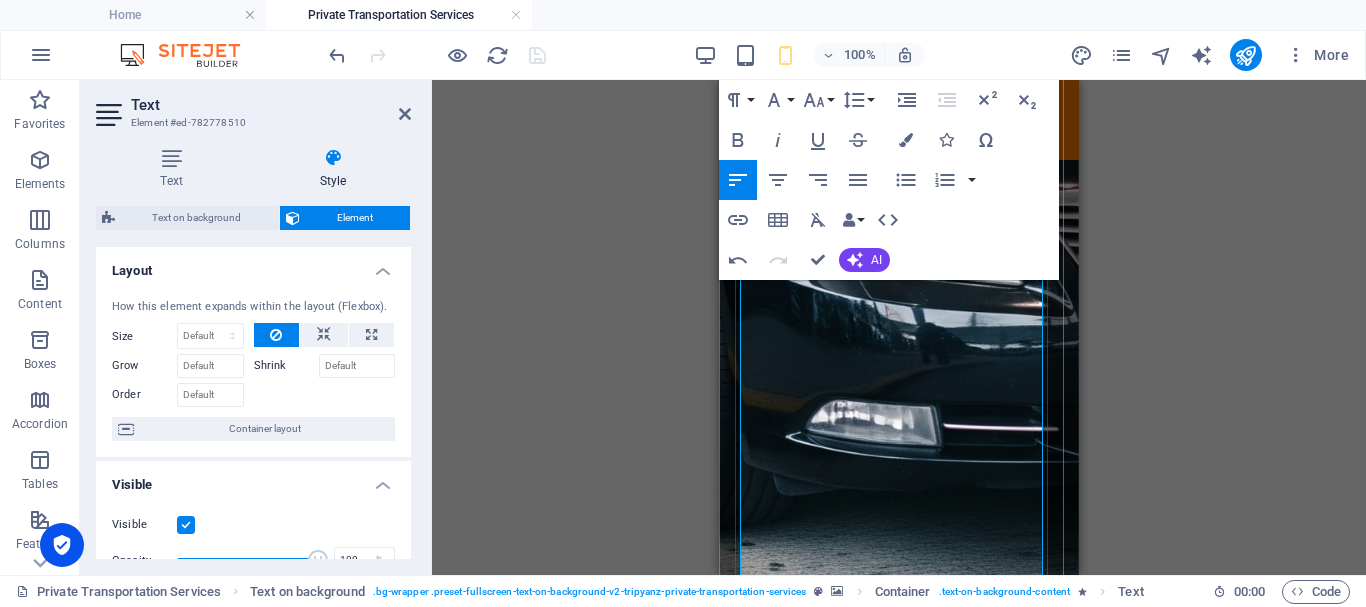 click on "✅  Coverage across [GEOGRAPHIC_DATA]  destinations" at bounding box center (899, 2066) 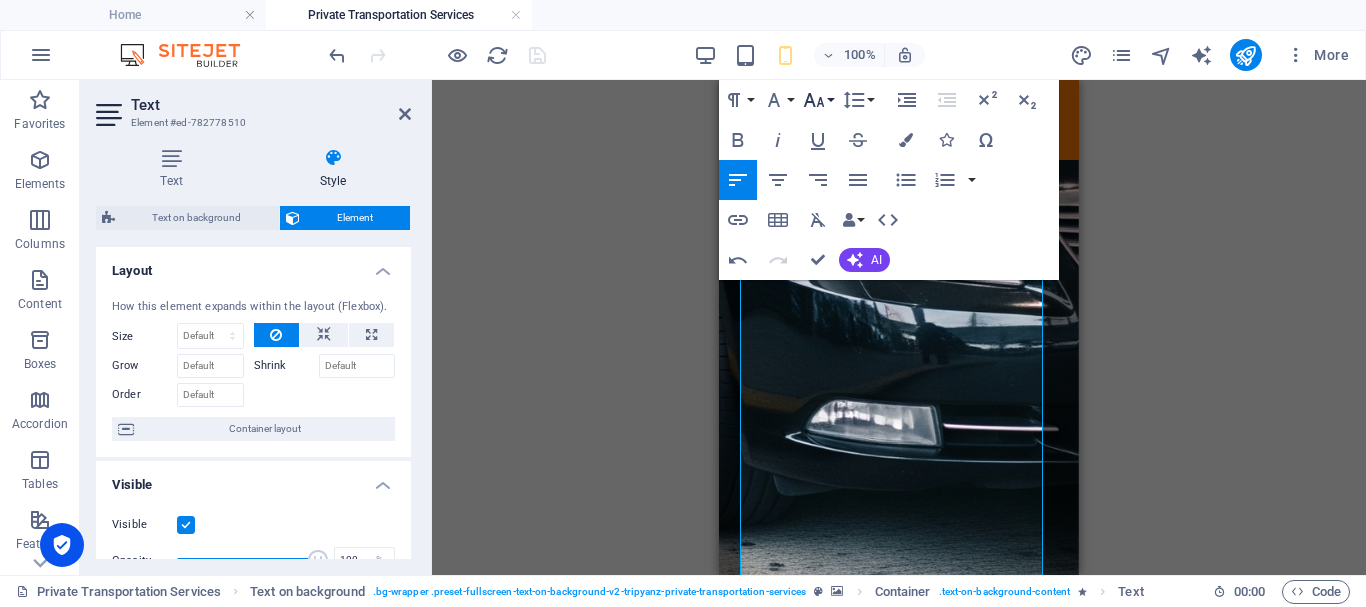 click on "Font Size" at bounding box center [818, 100] 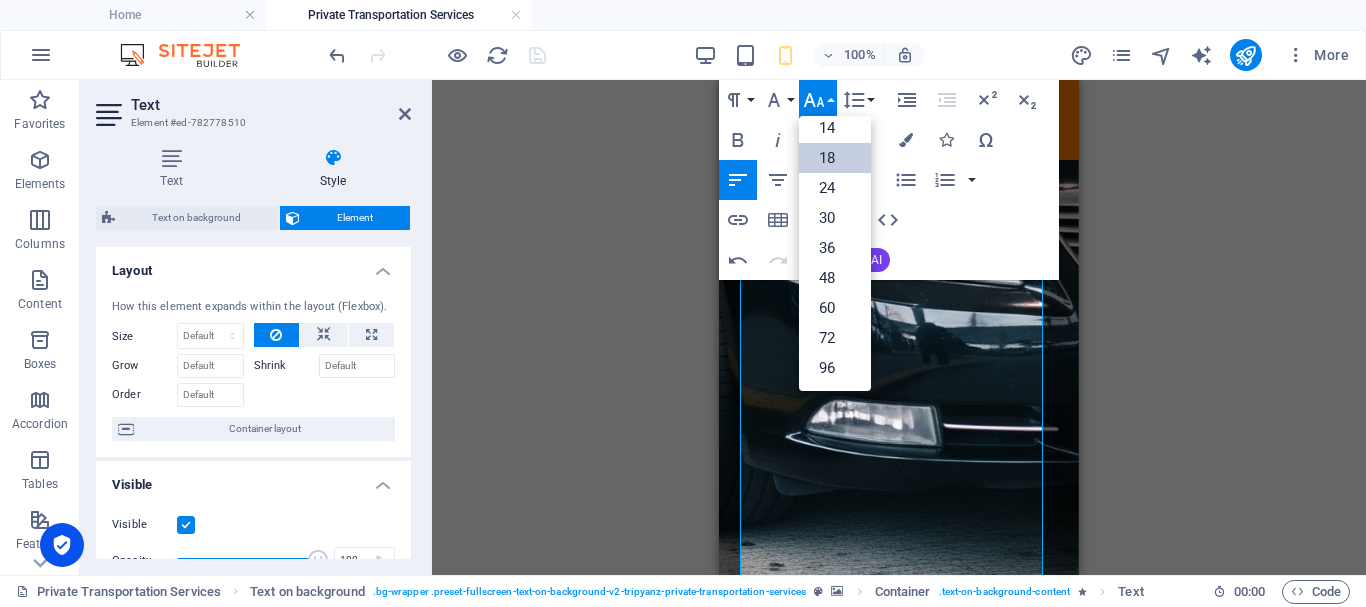 click on "18" at bounding box center [835, 158] 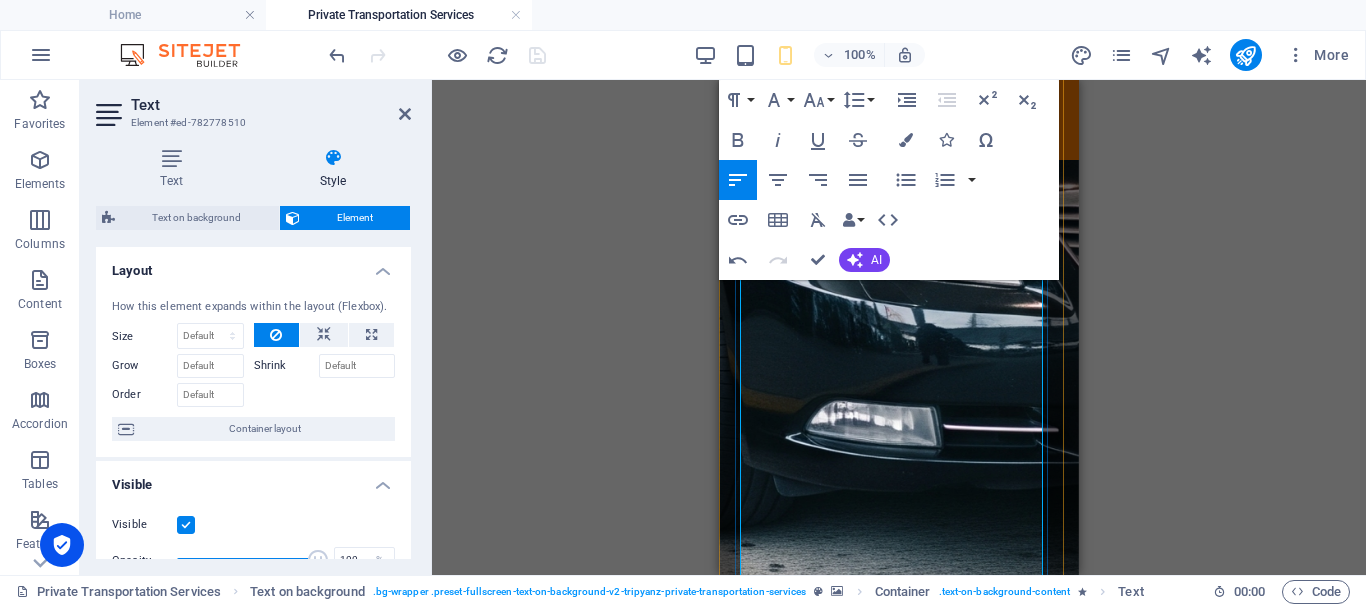 drag, startPoint x: 782, startPoint y: 362, endPoint x: 953, endPoint y: 358, distance: 171.04678 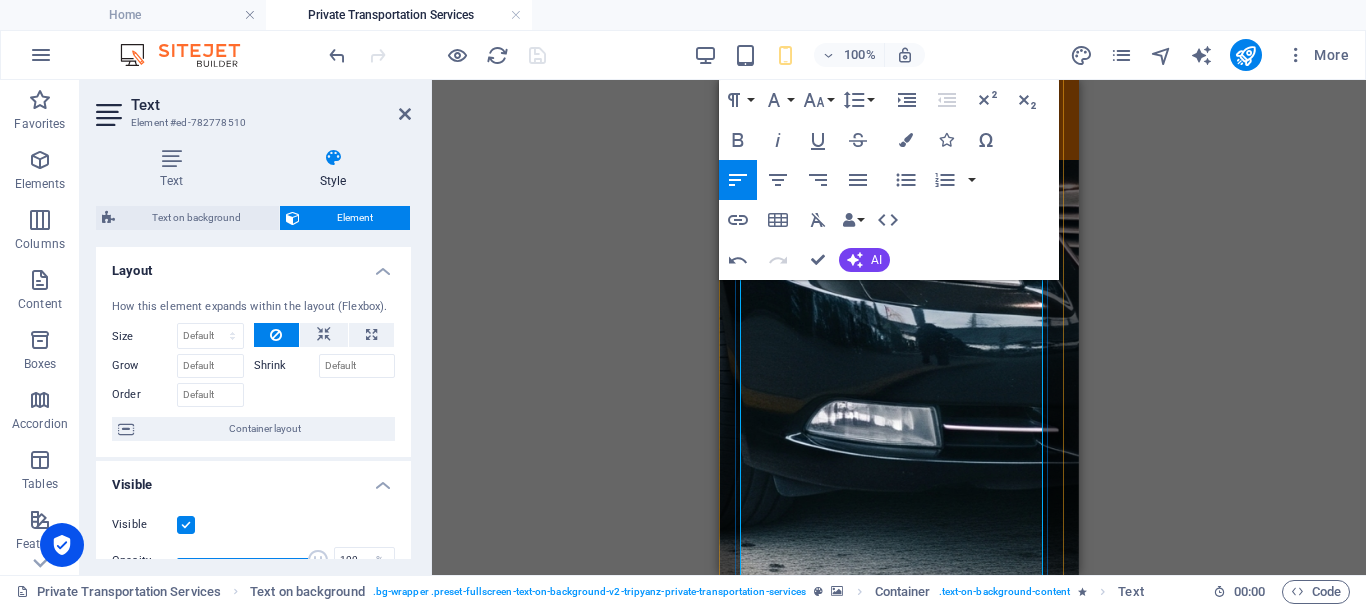 click on "Comfort, Safety & Style.  Wherever You Land, We’re Read y! Whether you're landing at the airport in [GEOGRAPHIC_DATA], [PERSON_NAME], [GEOGRAPHIC_DATA], [GEOGRAPHIC_DATA], or [GEOGRAPHIC_DATA],  [GEOGRAPHIC_DATA]  is here to meet you with a smile and a ride that suits your journey. ✨ Travel Across [GEOGRAPHIC_DATA] with Ease   Airport pickups & drop-offs  Hotel transfers & beach resorts  Day trips, excursions & multi-city rides 🚙Vehicles for Everyone From sleek sedans to roomy vans and minibuses, our air-conditioned fleet is ideal for solo travelers, couples, families, and groups. Enjoy a smooth ride, your comfort comes first! 👨‍✈️Our Drivers & Service Team All our drivers are friendly, experienced, and punctual, with strong local knowledge. Behind the scenes, our customer service team provides continuous follow-up and real-time support to make sure your trip runs perfectly. 💬 Why Tripyanz Transportation? ✅  Reliable airport transfers ✅  Professional customer support ✅  Clean, modern vehicles ✅  Real-time confirmations & follow-up" at bounding box center [899, 1585] 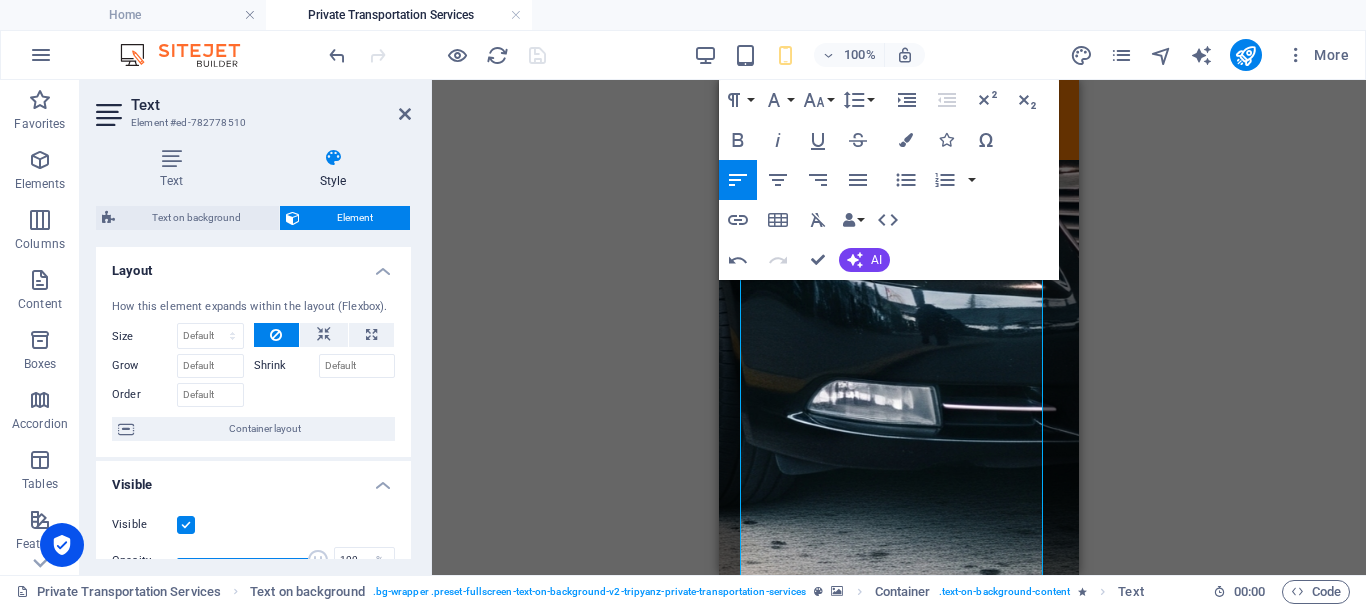 type 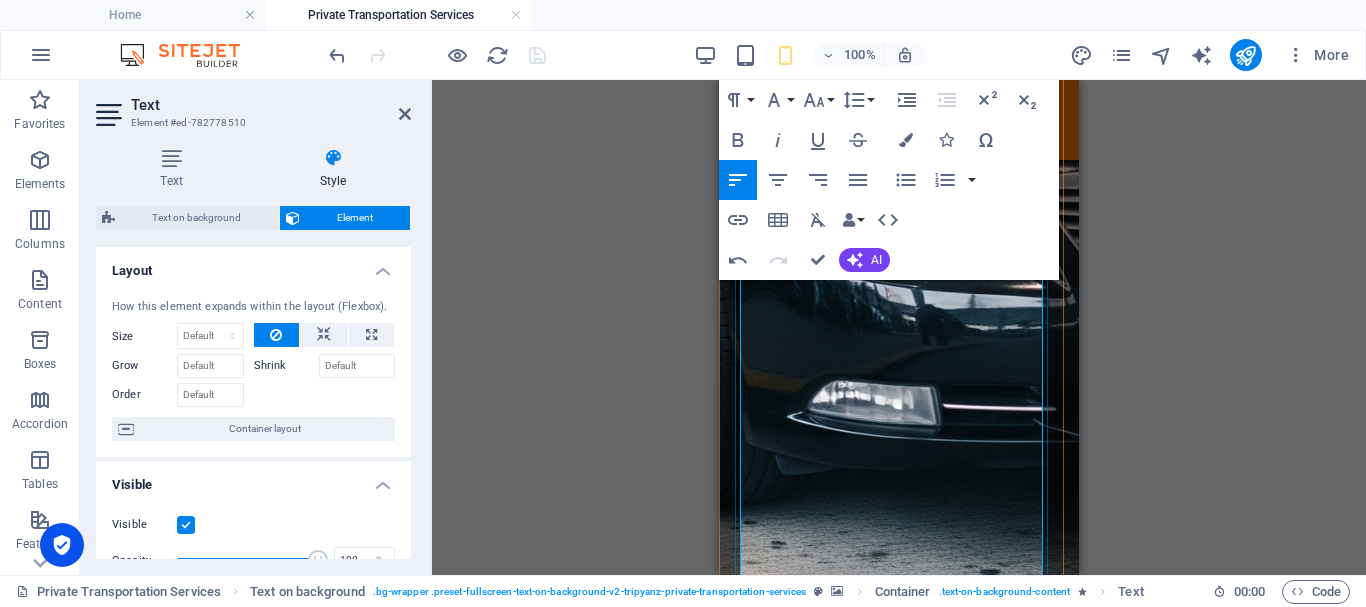 drag, startPoint x: 1000, startPoint y: 424, endPoint x: 746, endPoint y: 312, distance: 277.59683 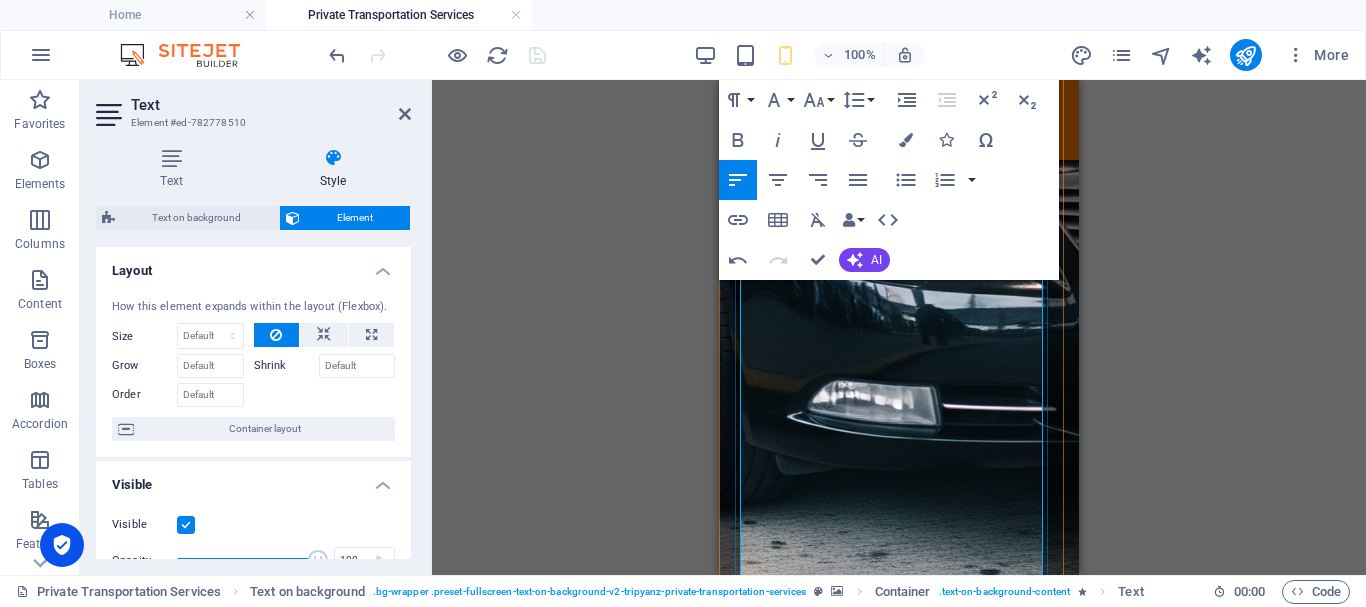 click on "Comfort, Safety & Style.  Wherever You Land, We’re Read y! Whether you're landing at the airport in [GEOGRAPHIC_DATA], [PERSON_NAME], [GEOGRAPHIC_DATA], [GEOGRAPHIC_DATA], or [GEOGRAPHIC_DATA],  [GEOGRAPHIC_DATA]  is here to meet you with a smile and a ride that suits your journey. ✨ Travel Across [GEOGRAPHIC_DATA] with Ease   Airport pickups & drop-offs  Hotel transfers & beach resorts  Day trips, excursions & multi-city rides 🚙Vehicles for Everyone From sleek sedans to roomy vans and minibuses, our air-conditioned fleet is ideal for solo travelers, couples, families, and groups. Enjoy a smooth ride, your comfort comes first! 👨‍✈️Our Drivers & Service Team All our drivers are friendly, experienced, and punctual, with strong local knowledge. Behind the scenes, our customer service team provides continuous follow-up and real-time support to make sure your trip runs perfectly. 💬 Why Tripyanz Transportation? ✅  Reliable airport transfers ✅  Professional customer support ✅  Clean, modern vehicles ✅  Real-time confirmations & follow-up" at bounding box center (899, 1561) 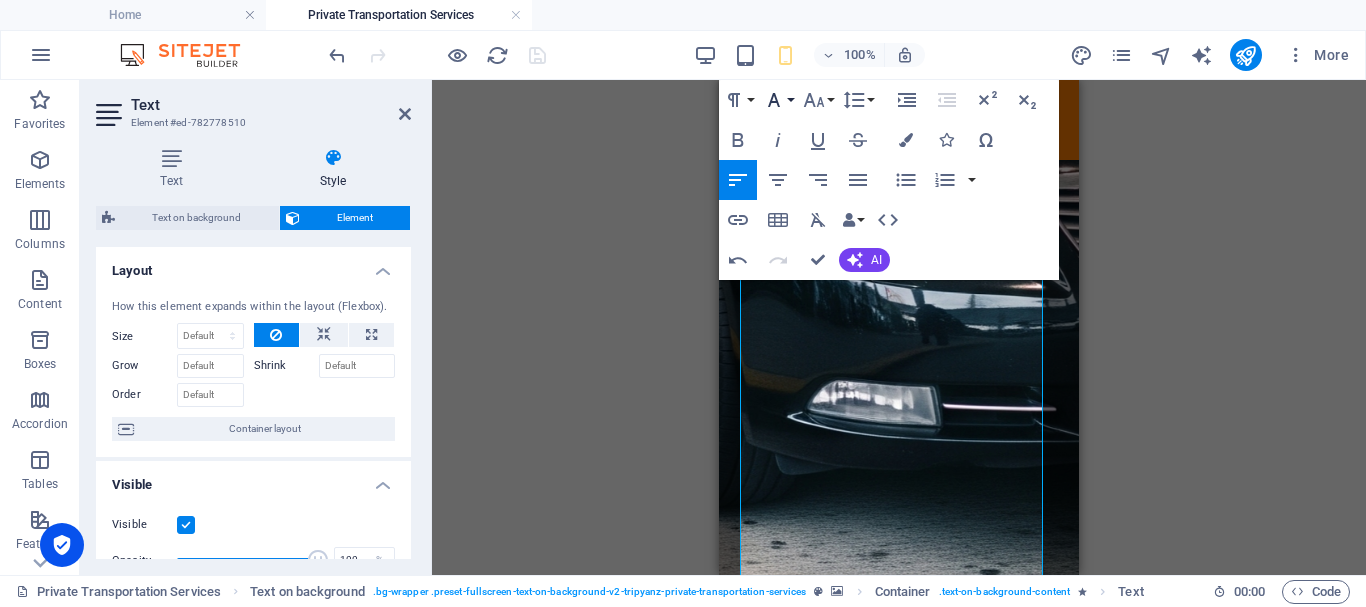 click on "Font Family" at bounding box center [778, 100] 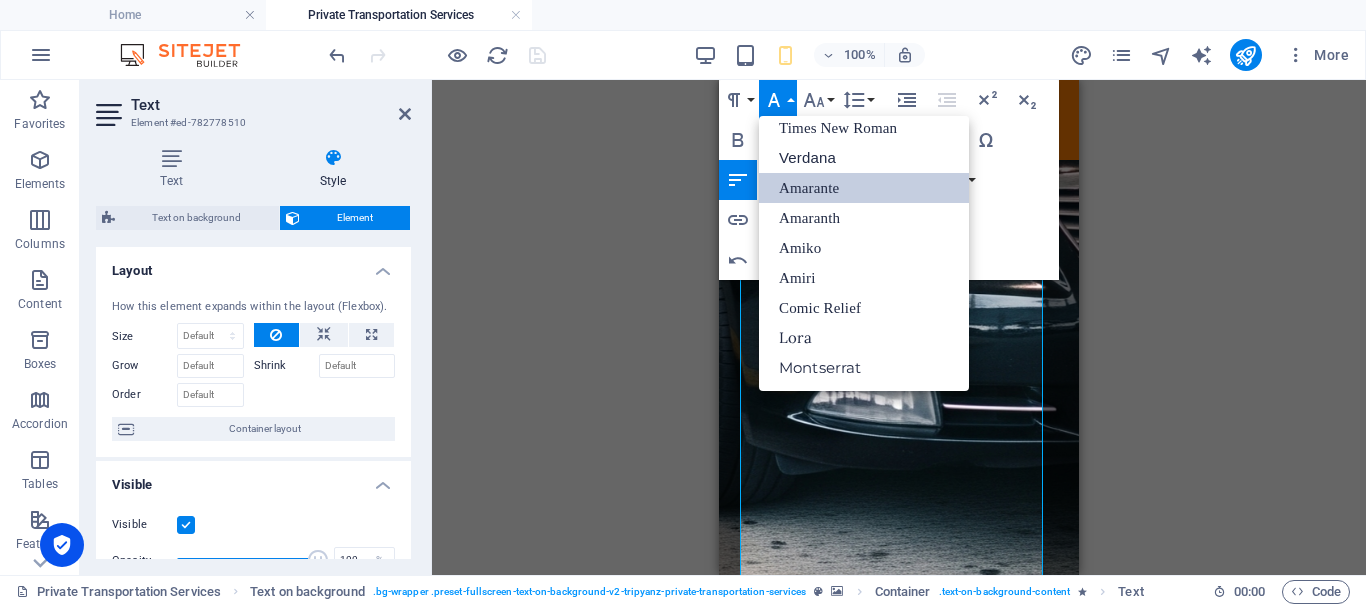 scroll, scrollTop: 131, scrollLeft: 0, axis: vertical 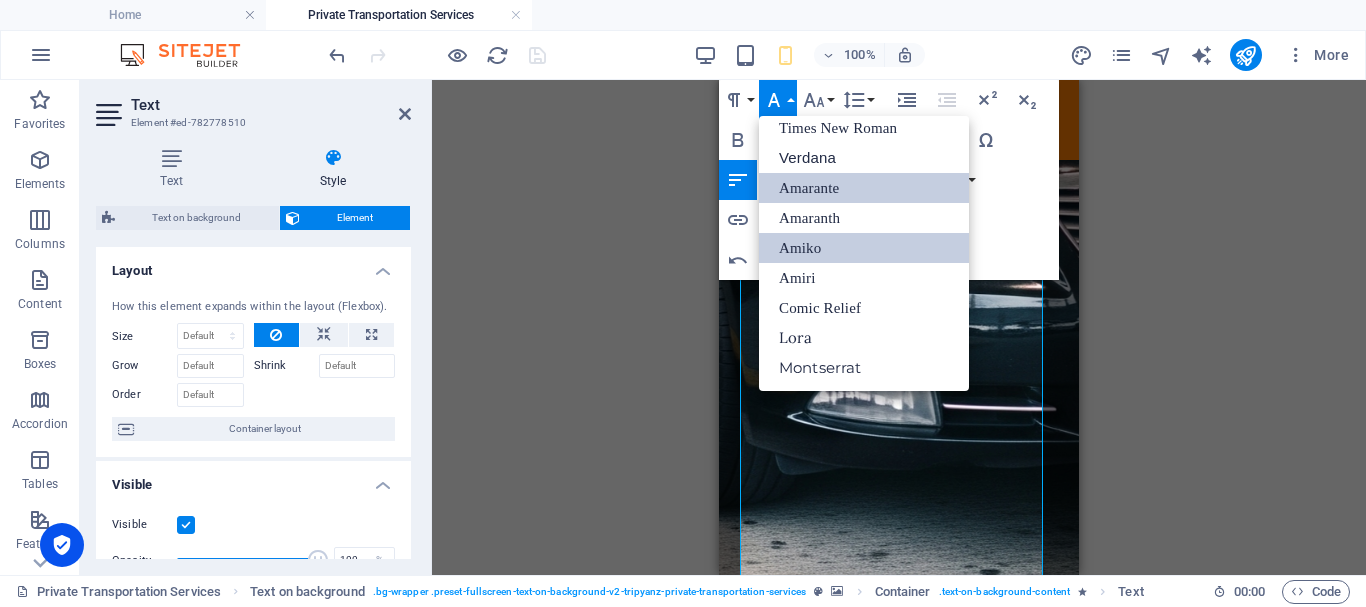 click on "Amiko" at bounding box center [864, 248] 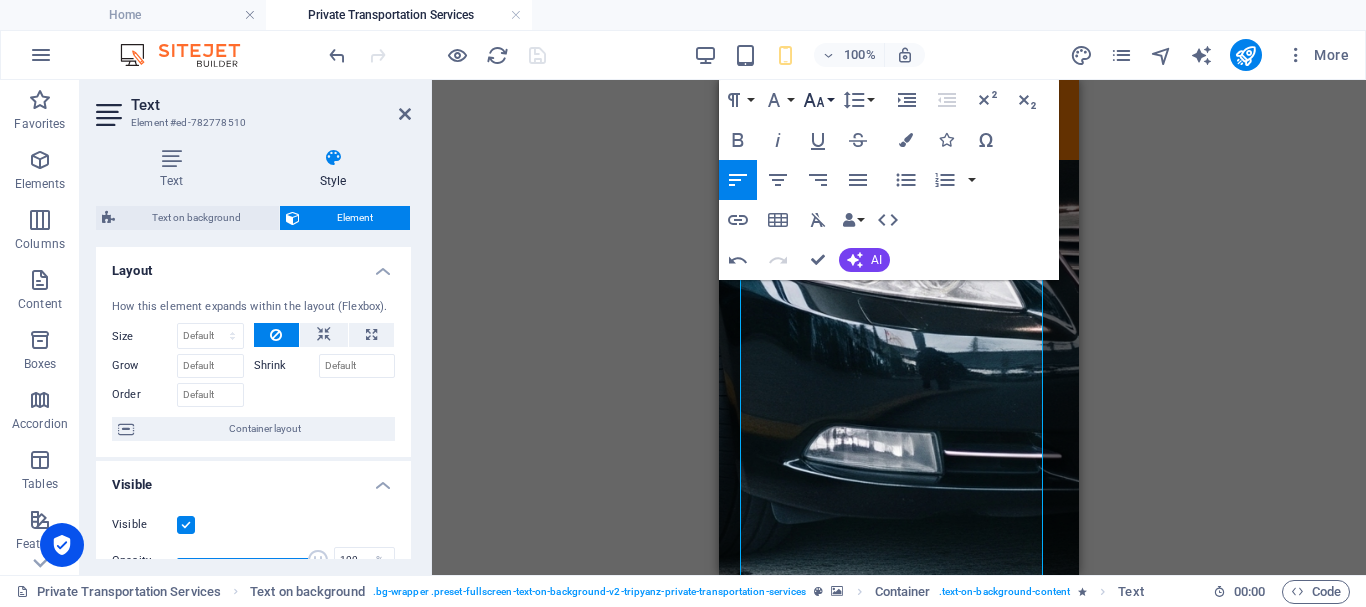 click on "Font Size" at bounding box center [818, 100] 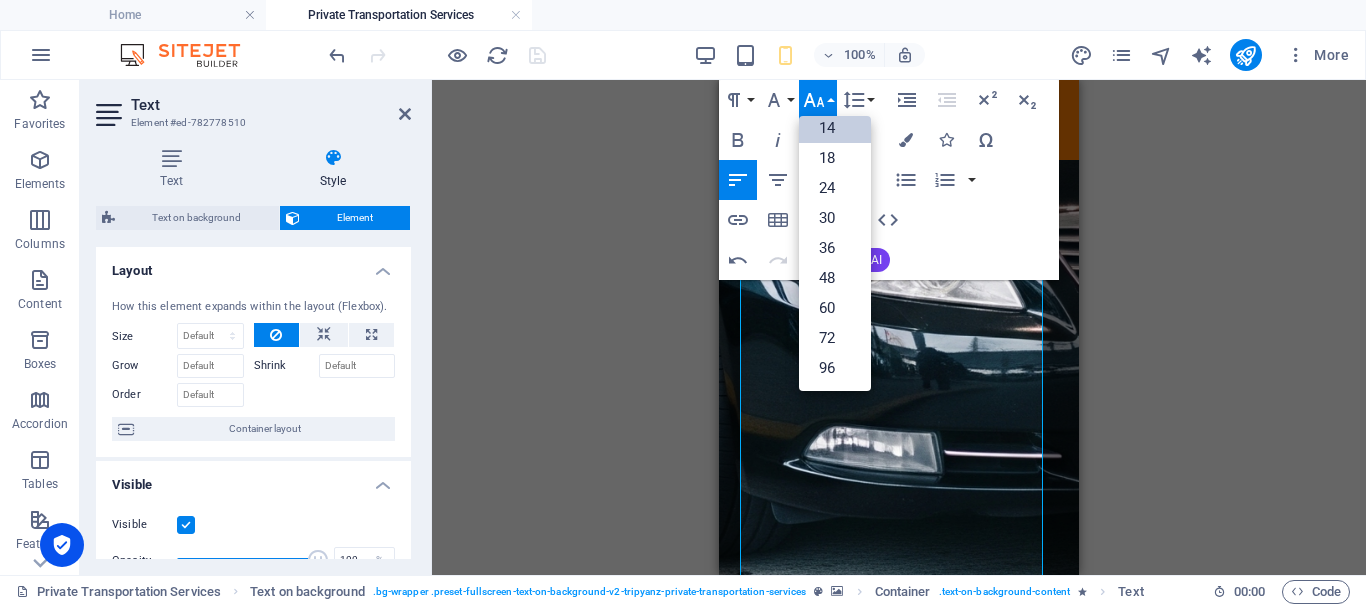 click on "14" at bounding box center (835, 128) 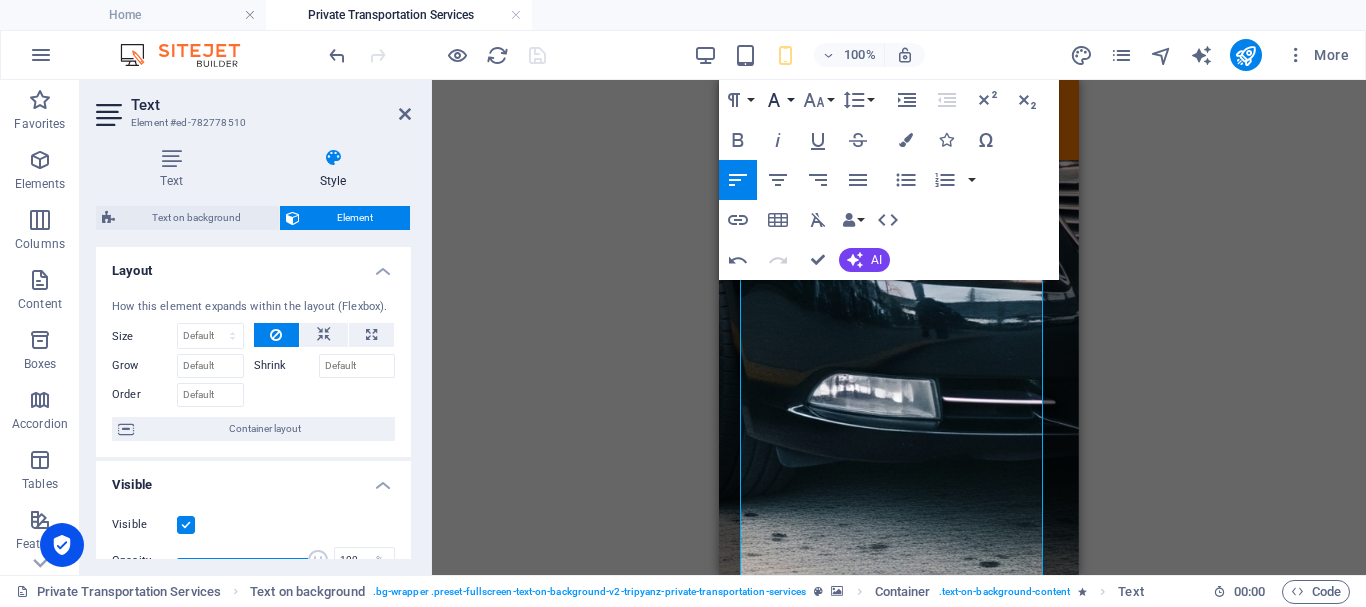 click on "Font Family" at bounding box center [778, 100] 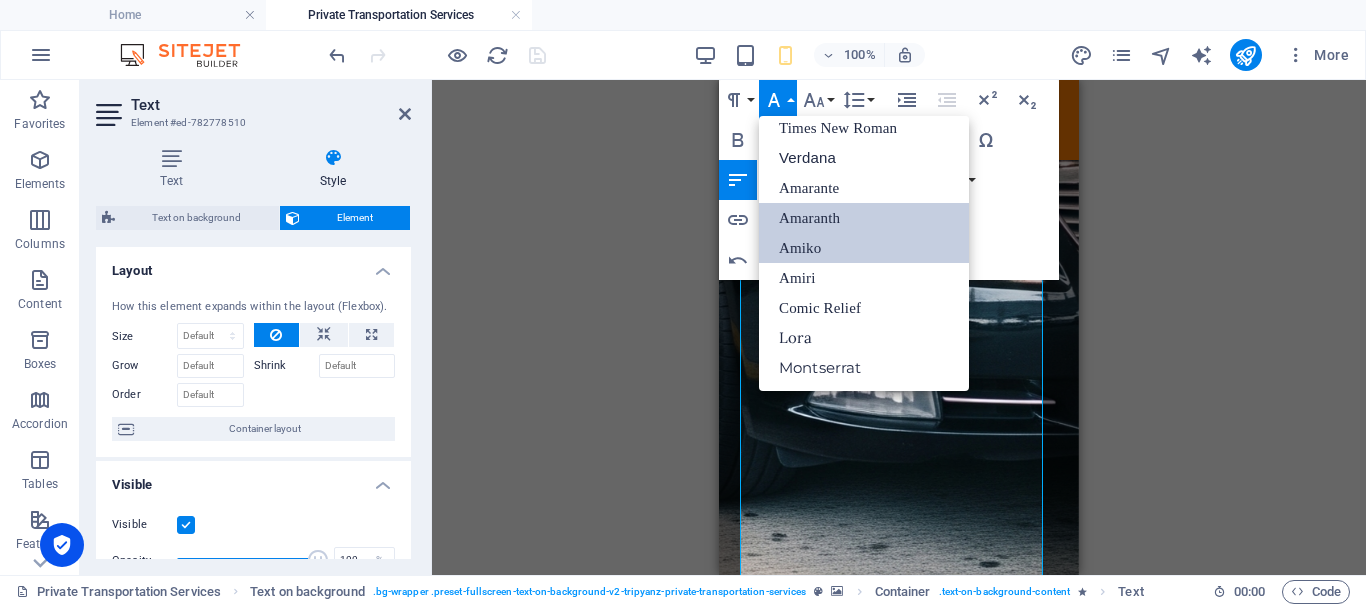 scroll, scrollTop: 131, scrollLeft: 0, axis: vertical 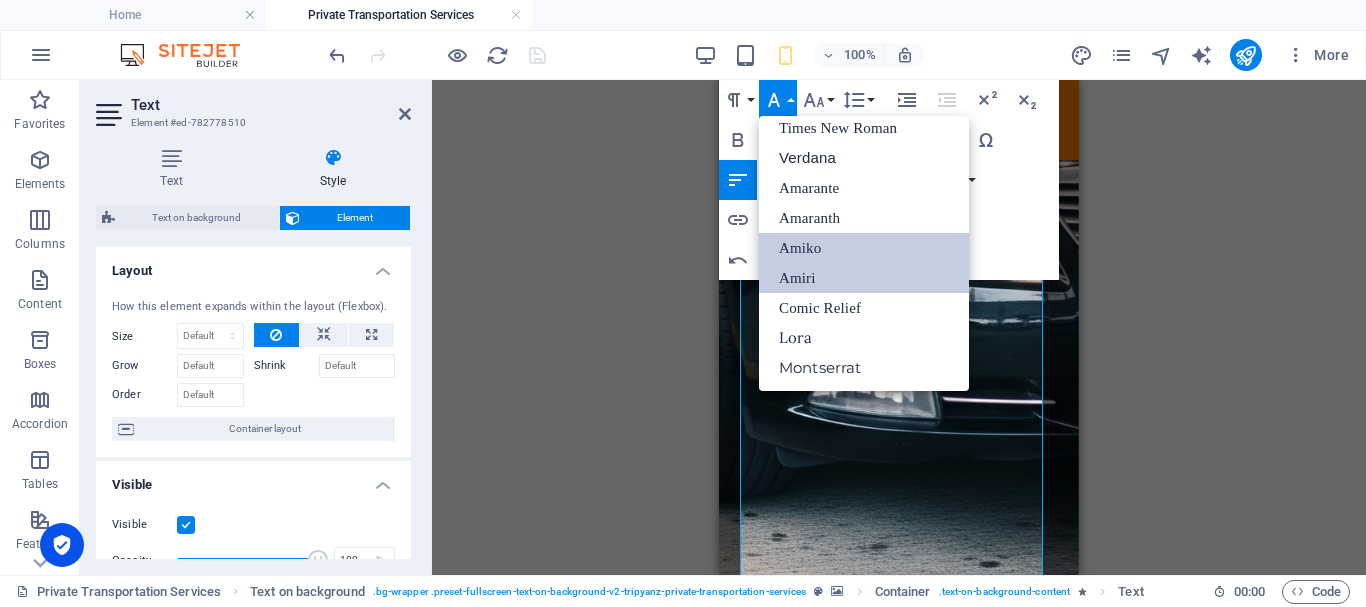 click on "Amiri" at bounding box center [864, 278] 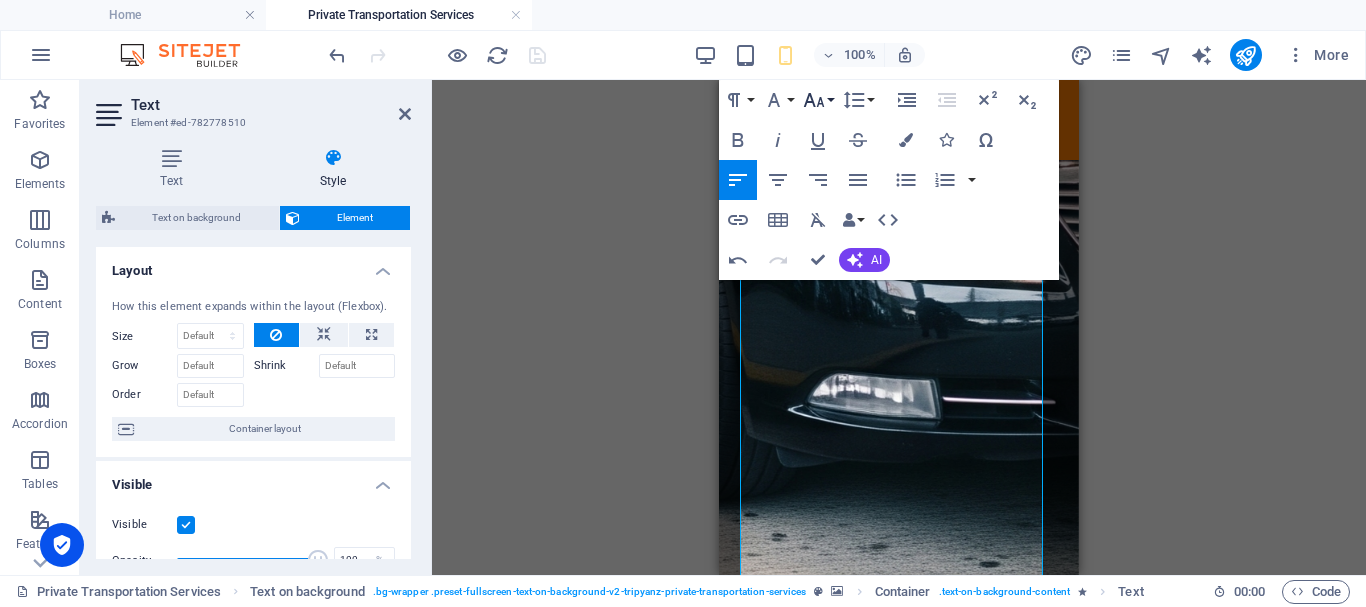 click on "Font Size" at bounding box center (818, 100) 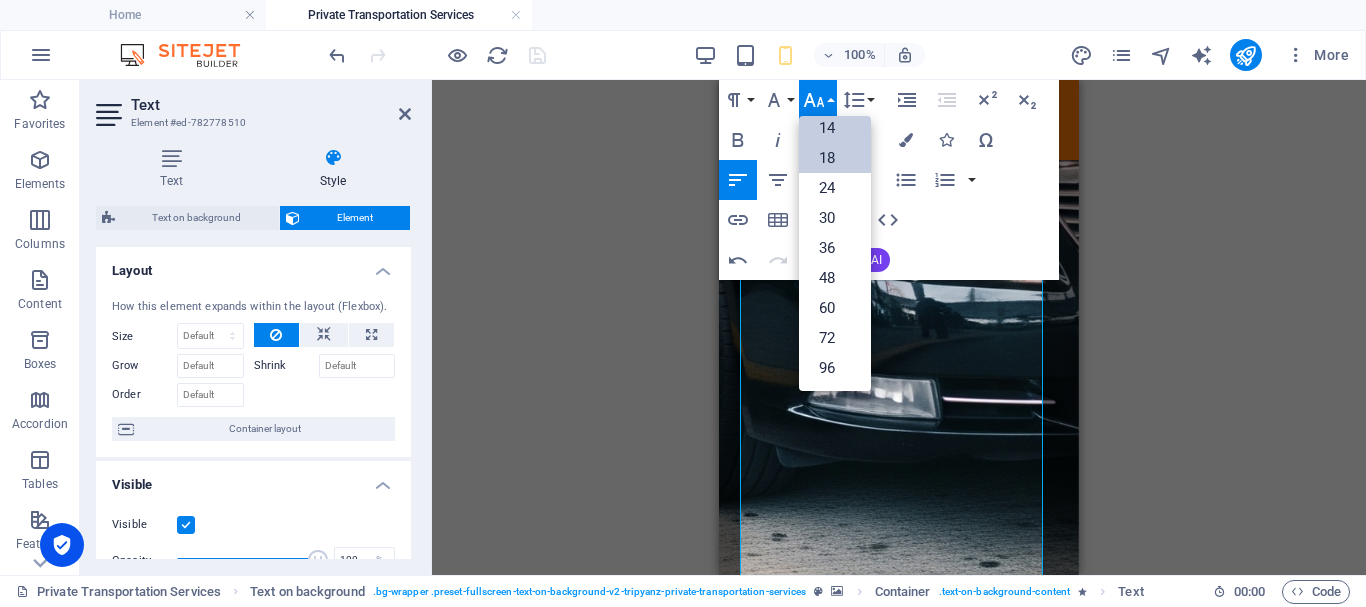 click on "18" at bounding box center (835, 158) 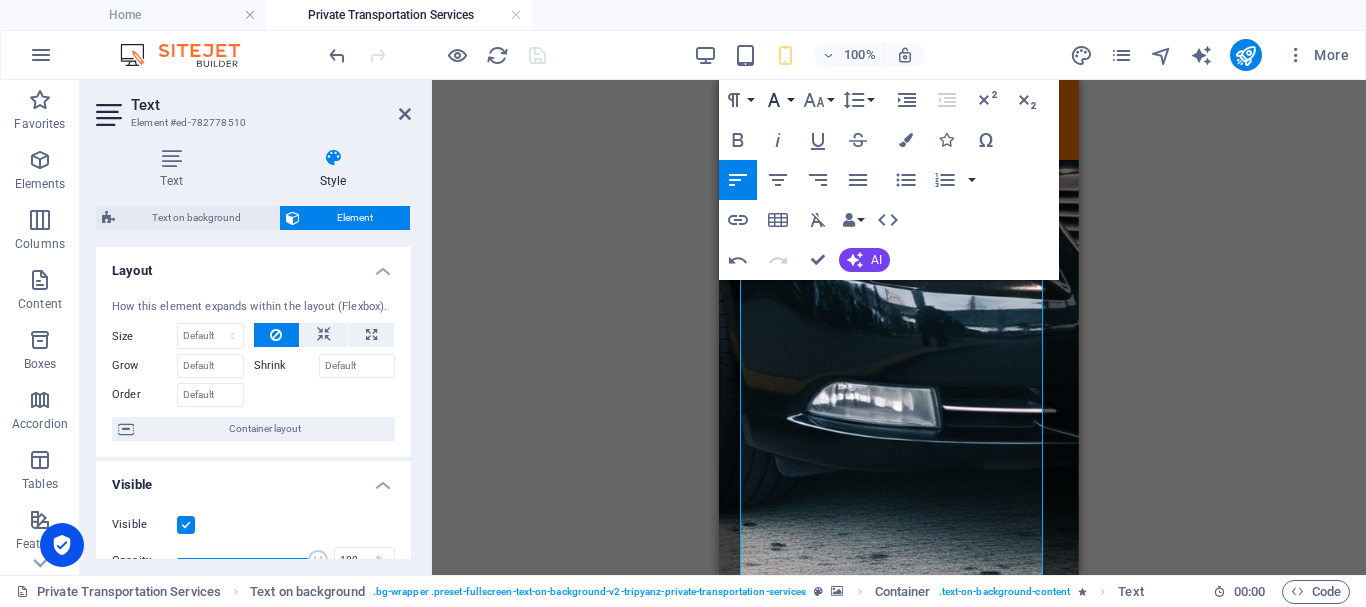 click on "Font Family" at bounding box center (778, 100) 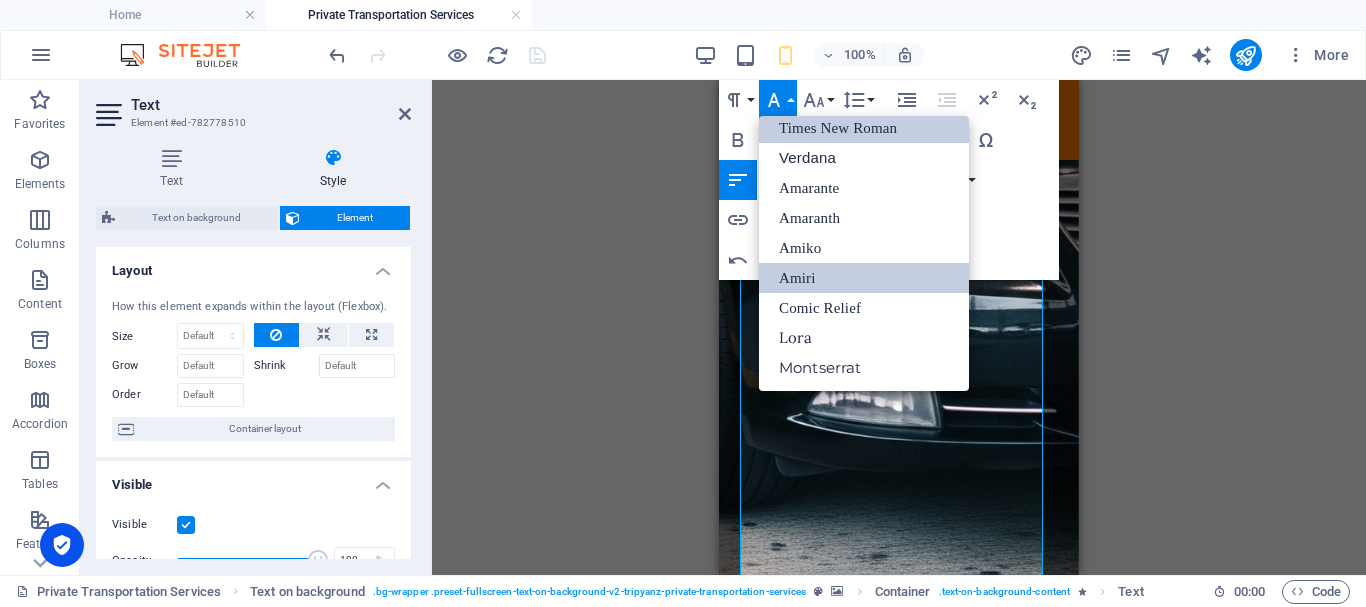 scroll, scrollTop: 131, scrollLeft: 0, axis: vertical 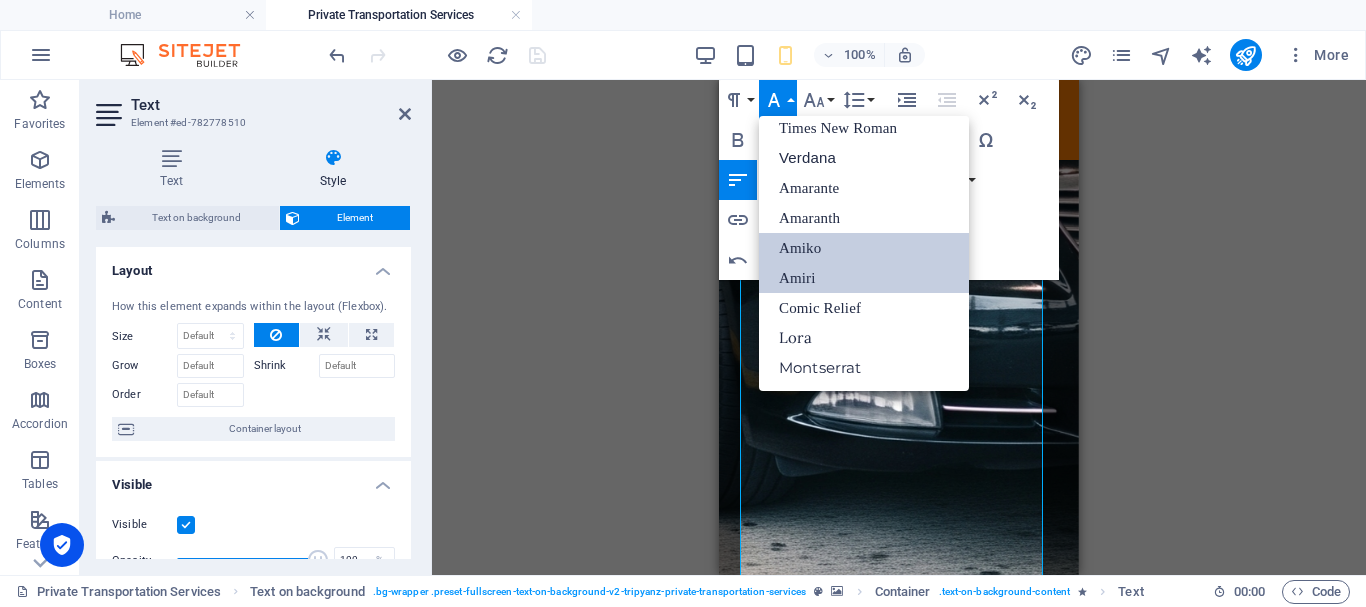 click on "Amiko" at bounding box center (864, 248) 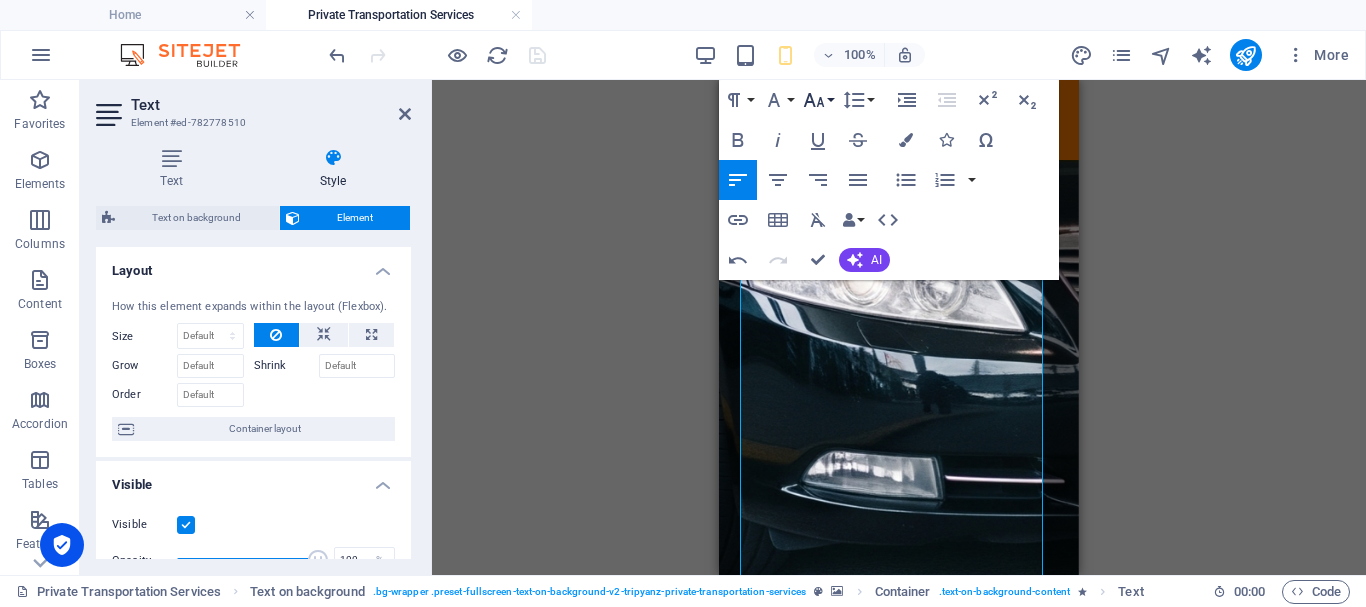 click on "Font Size" at bounding box center [818, 100] 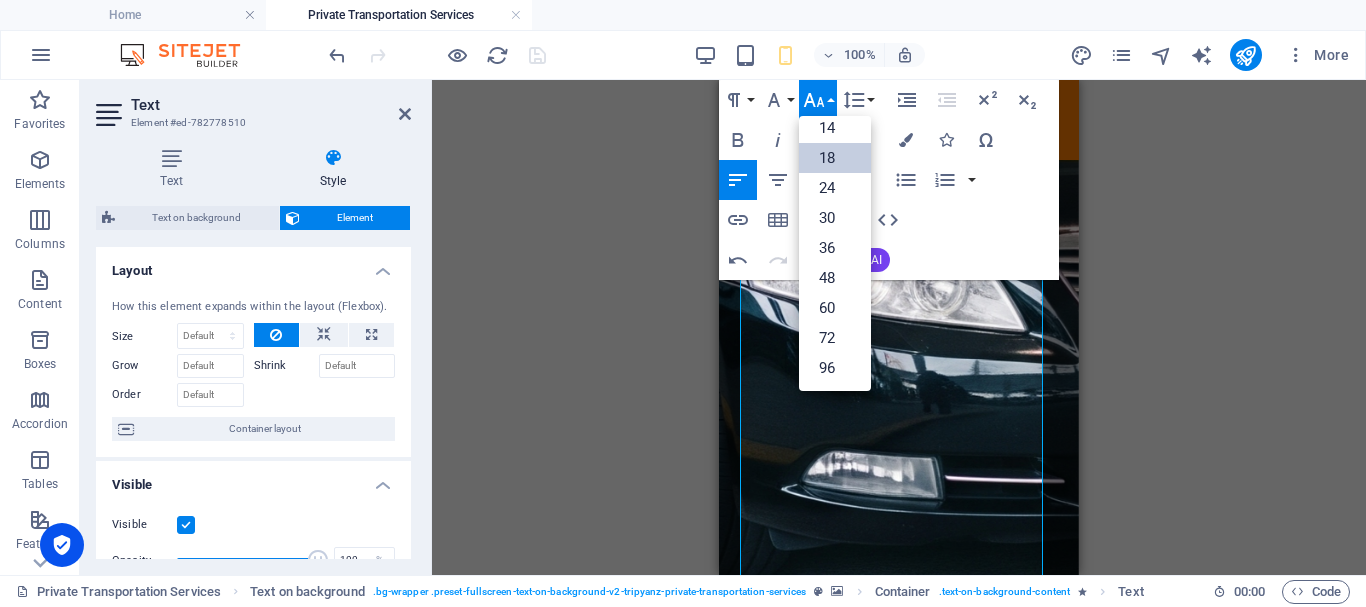 scroll, scrollTop: 161, scrollLeft: 0, axis: vertical 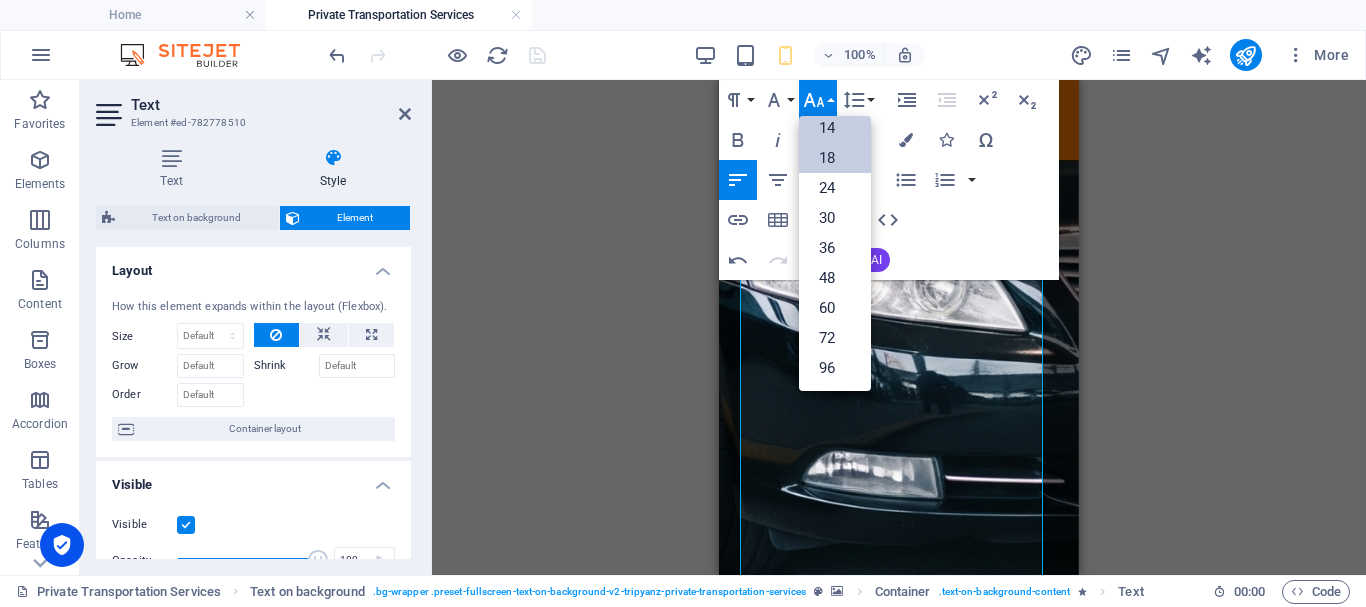 click on "14" at bounding box center (835, 128) 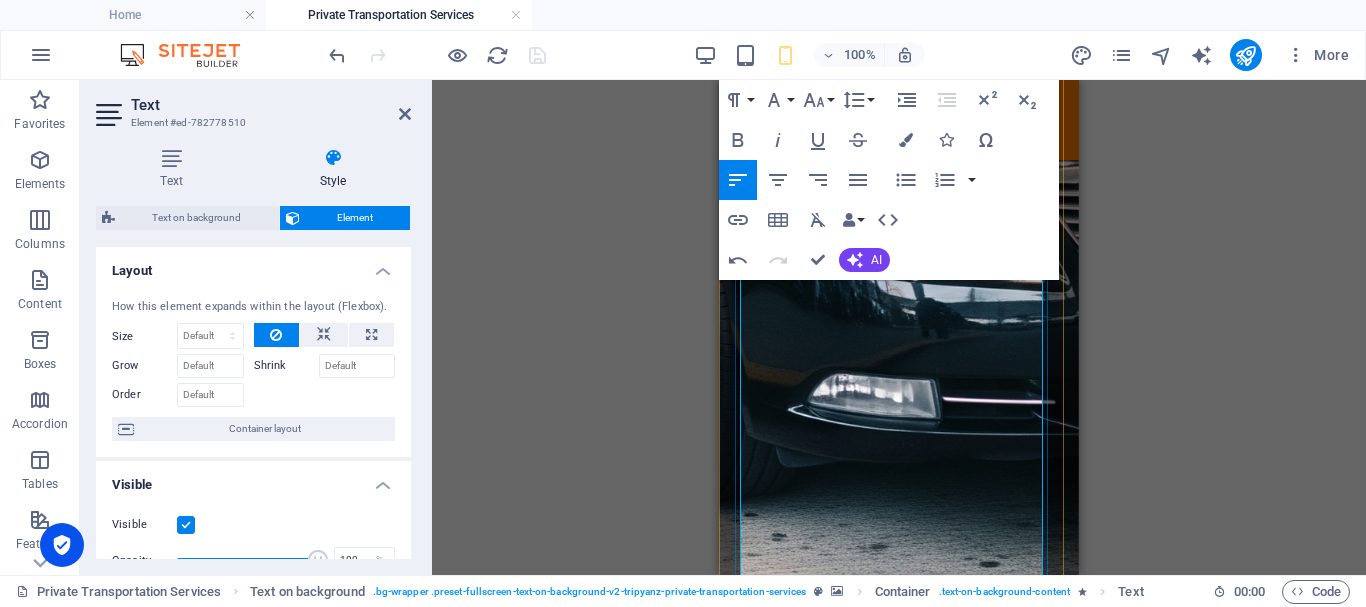 click on "✅ Clean, modern vehicles" at bounding box center (831, 1967) 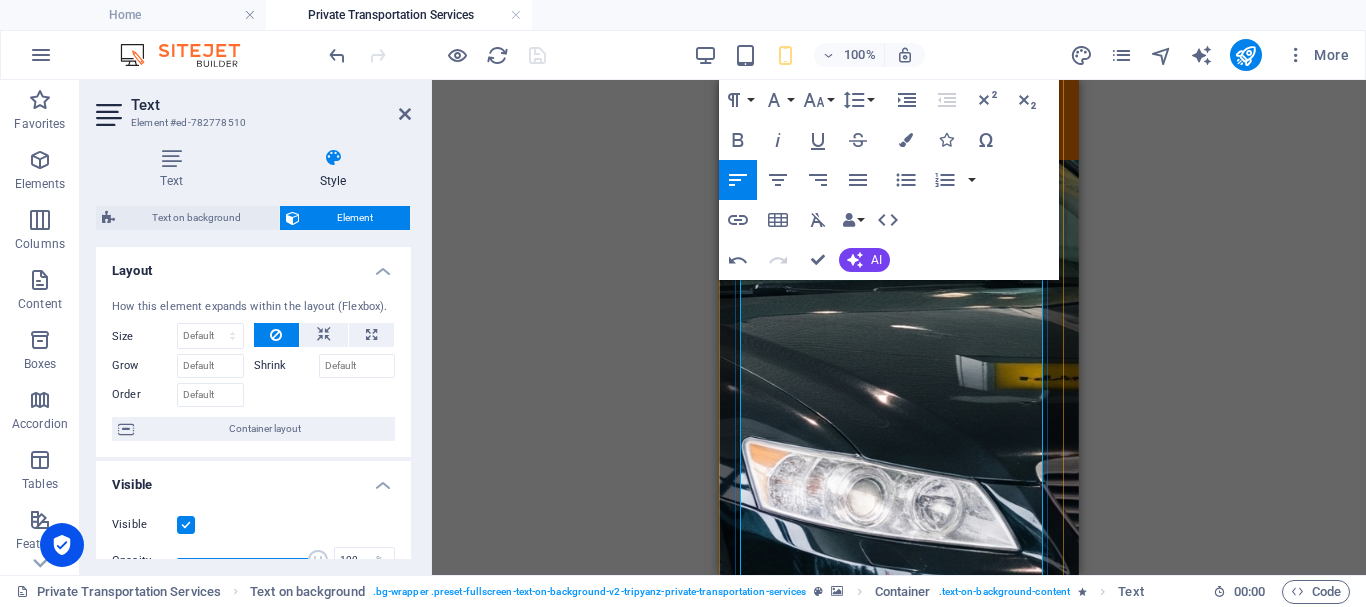 scroll, scrollTop: 800, scrollLeft: 0, axis: vertical 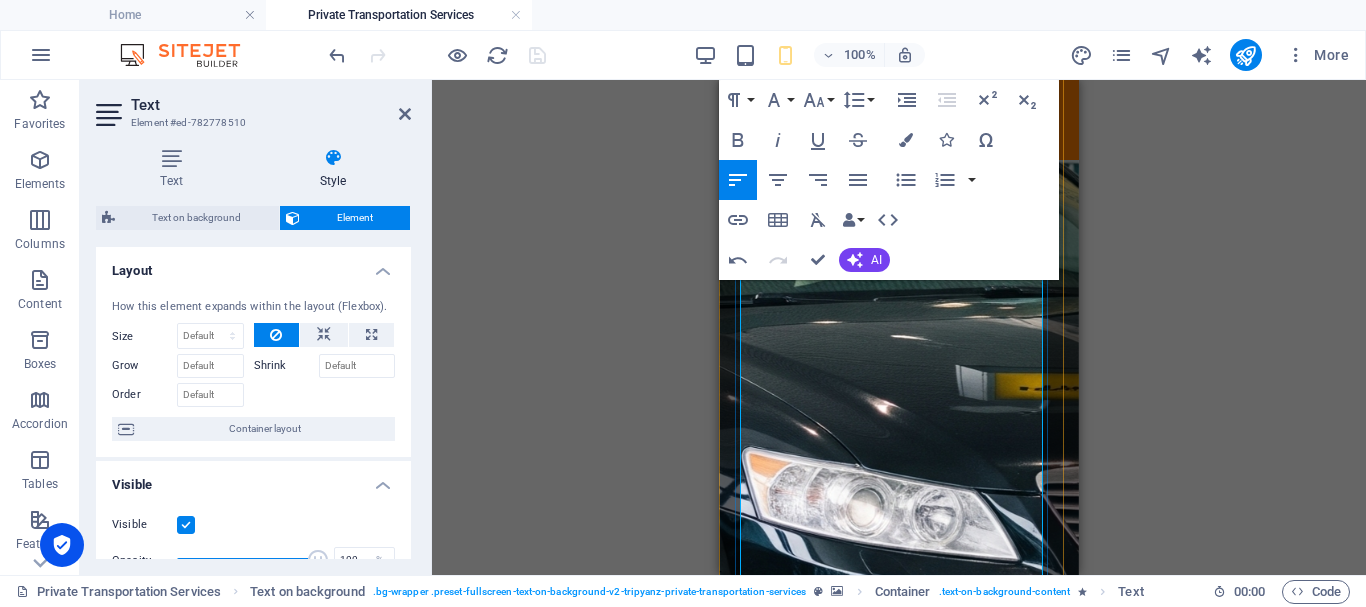 click on "All our drivers are friendly, experienced, and punctual, with strong local knowledge. Behind the scenes, our customer service team provides continuous follow-up and real-time support to make sure your trip runs perfectly." at bounding box center [899, 2046] 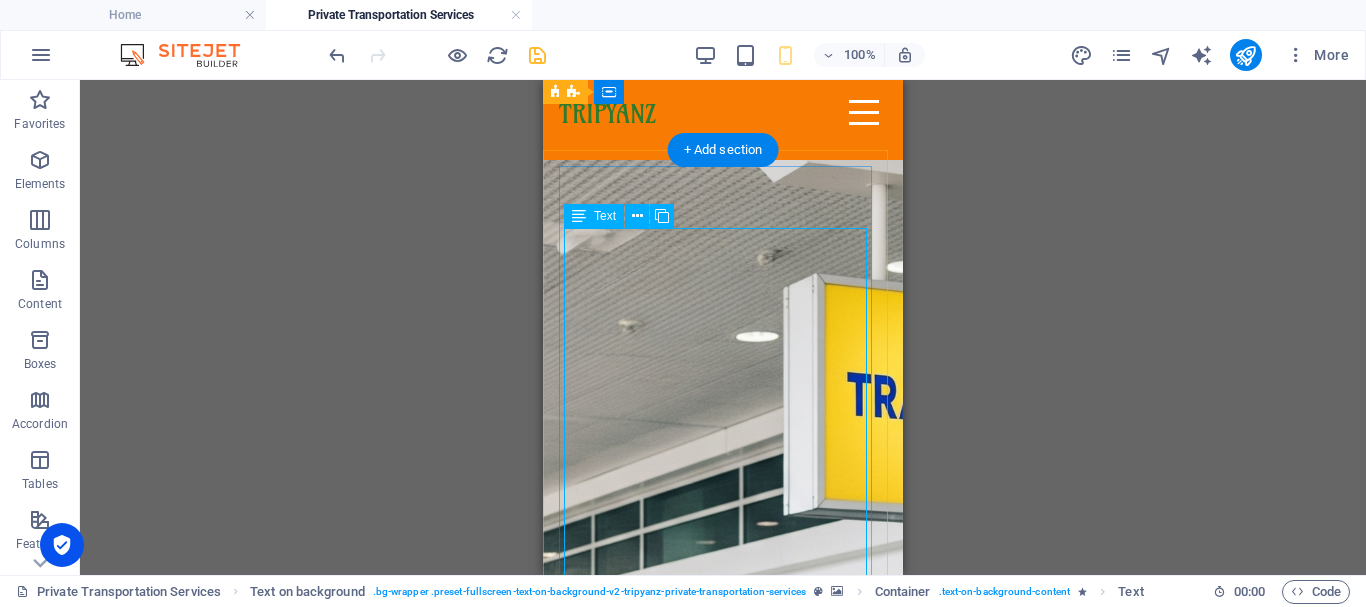 scroll, scrollTop: 0, scrollLeft: 0, axis: both 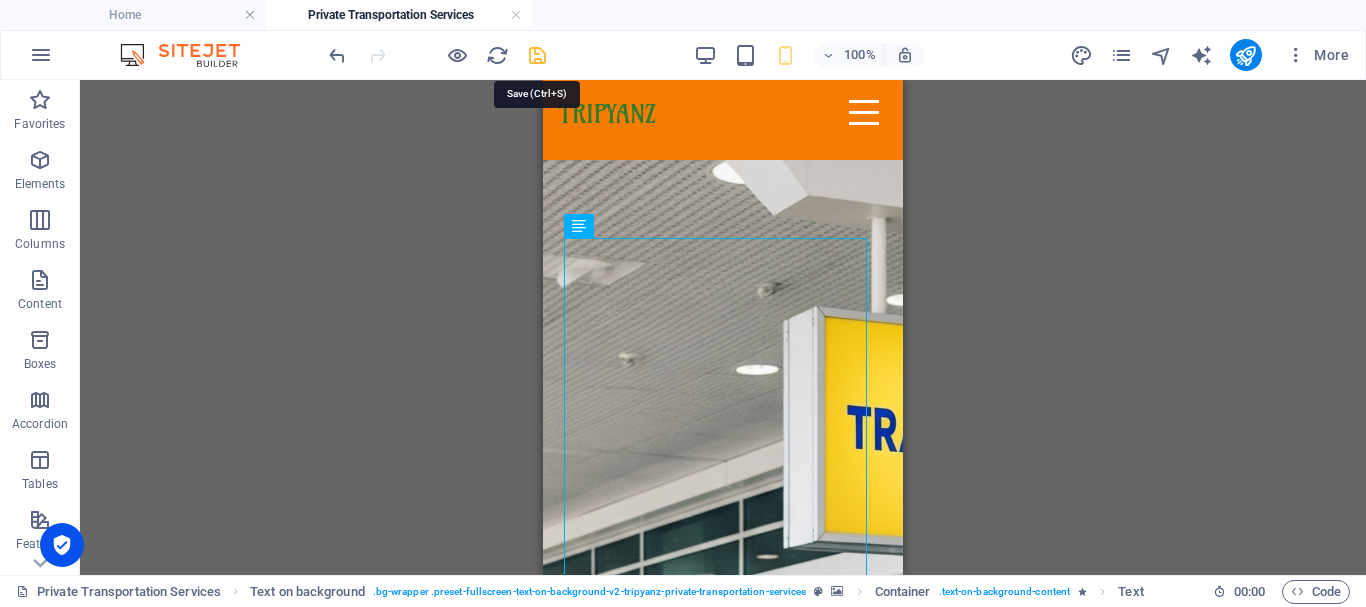 click at bounding box center (537, 55) 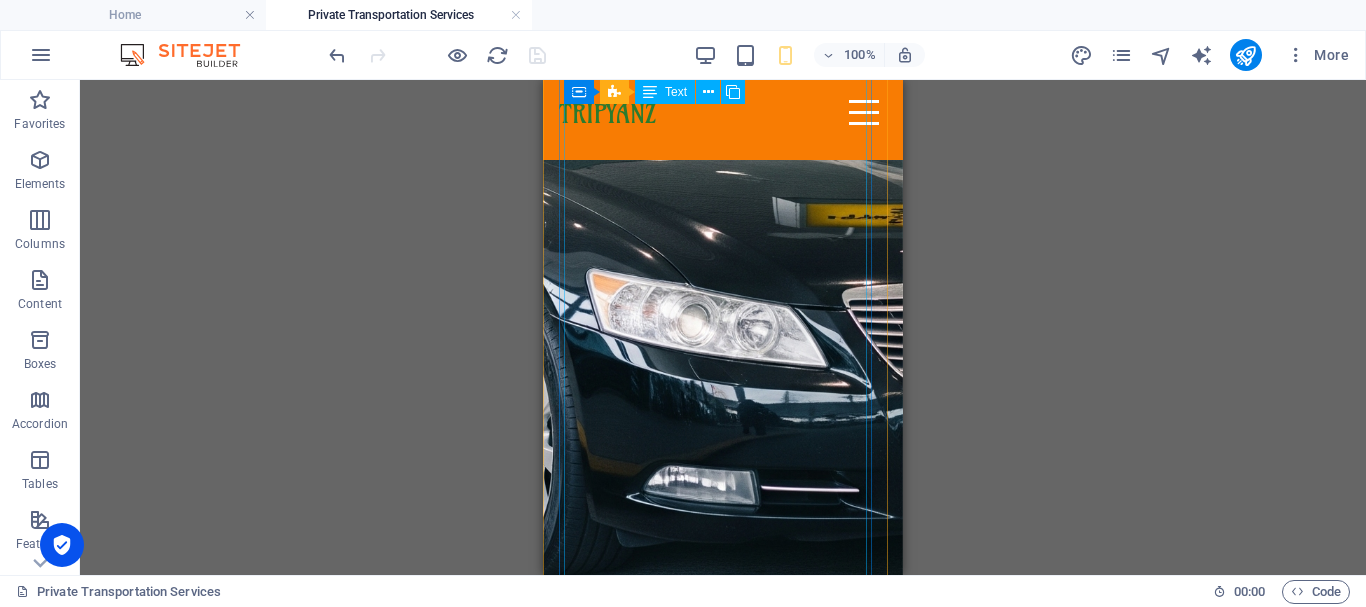scroll, scrollTop: 900, scrollLeft: 0, axis: vertical 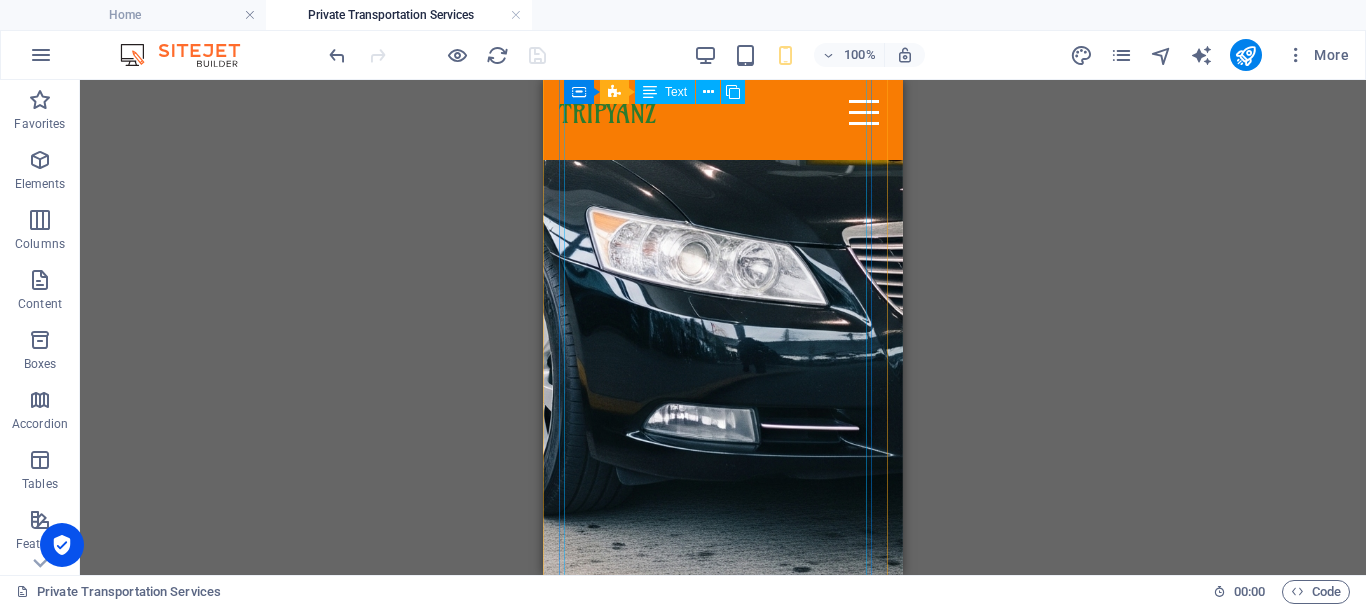 click on "Comfort, Safety & Style.  Wherever You Land, We’re Read y! Whether you're landing at the airport in [GEOGRAPHIC_DATA], [PERSON_NAME], [GEOGRAPHIC_DATA], [GEOGRAPHIC_DATA], or [GEOGRAPHIC_DATA],  [GEOGRAPHIC_DATA]  is here to meet you with a smile and a ride that suits your journey. ✨ Travel Across [GEOGRAPHIC_DATA] with Ease   Airport pickups & drop-offs  Hotel transfers & beach resorts  Day trips, excursions & multi-city rides 🚙Vehicles for Everyone From sleek sedans to roomy vans and minibuses, our air-conditioned fleet is ideal for solo travelers, couples, families, and groups. Enjoy a smooth ride, your comfort comes first! 👨‍✈️Our Drivers & Service Team All our drivers are friendly, experienced, and punctual, with strong local knowledge. Behind the scenes, our customer service team provides continuous follow-up and real-time support to make sure your trip runs perfectly. 💬 Why Tripyanz Transportation? ✅ Reliable airport transfers ✅ Professional customer support ✅ Clean, modern vehicles ✅ Real-time confirmations & follow-up" at bounding box center [723, 1348] 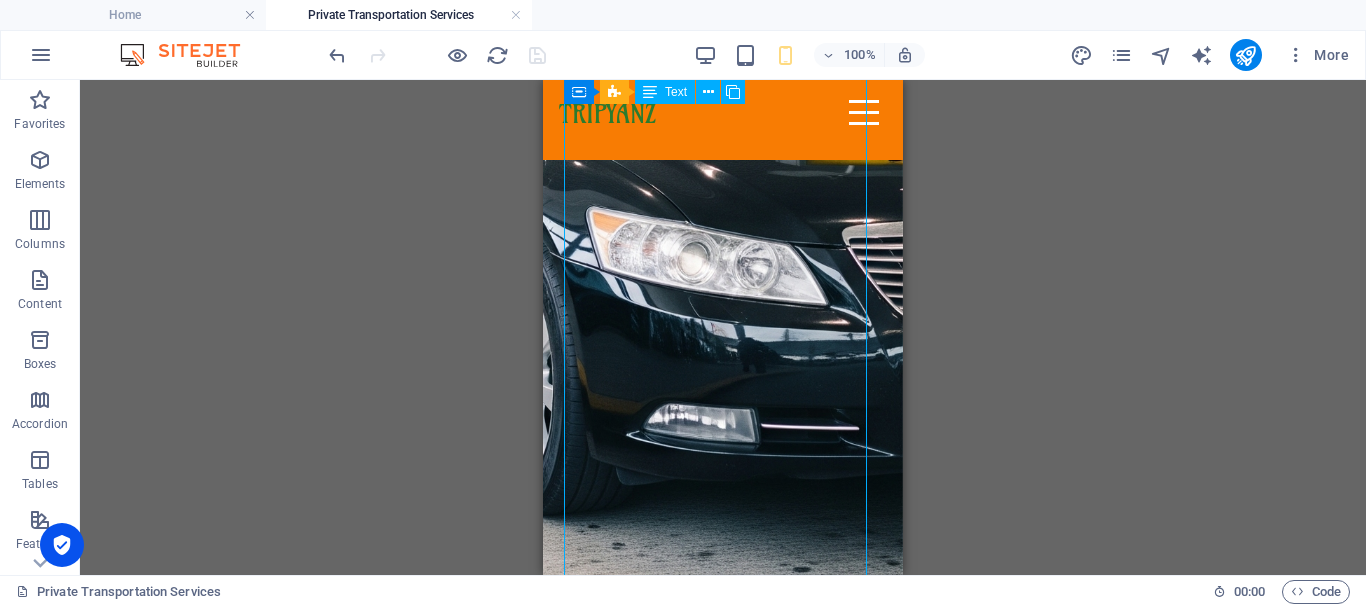 click on "Comfort, Safety & Style.  Wherever You Land, We’re Read y! Whether you're landing at the airport in [GEOGRAPHIC_DATA], [PERSON_NAME], [GEOGRAPHIC_DATA], [GEOGRAPHIC_DATA], or [GEOGRAPHIC_DATA],  [GEOGRAPHIC_DATA]  is here to meet you with a smile and a ride that suits your journey. ✨ Travel Across [GEOGRAPHIC_DATA] with Ease   Airport pickups & drop-offs  Hotel transfers & beach resorts  Day trips, excursions & multi-city rides 🚙Vehicles for Everyone From sleek sedans to roomy vans and minibuses, our air-conditioned fleet is ideal for solo travelers, couples, families, and groups. Enjoy a smooth ride, your comfort comes first! 👨‍✈️Our Drivers & Service Team All our drivers are friendly, experienced, and punctual, with strong local knowledge. Behind the scenes, our customer service team provides continuous follow-up and real-time support to make sure your trip runs perfectly. 💬 Why Tripyanz Transportation? ✅ Reliable airport transfers ✅ Professional customer support ✅ Clean, modern vehicles ✅ Real-time confirmations & follow-up" at bounding box center (723, 1348) 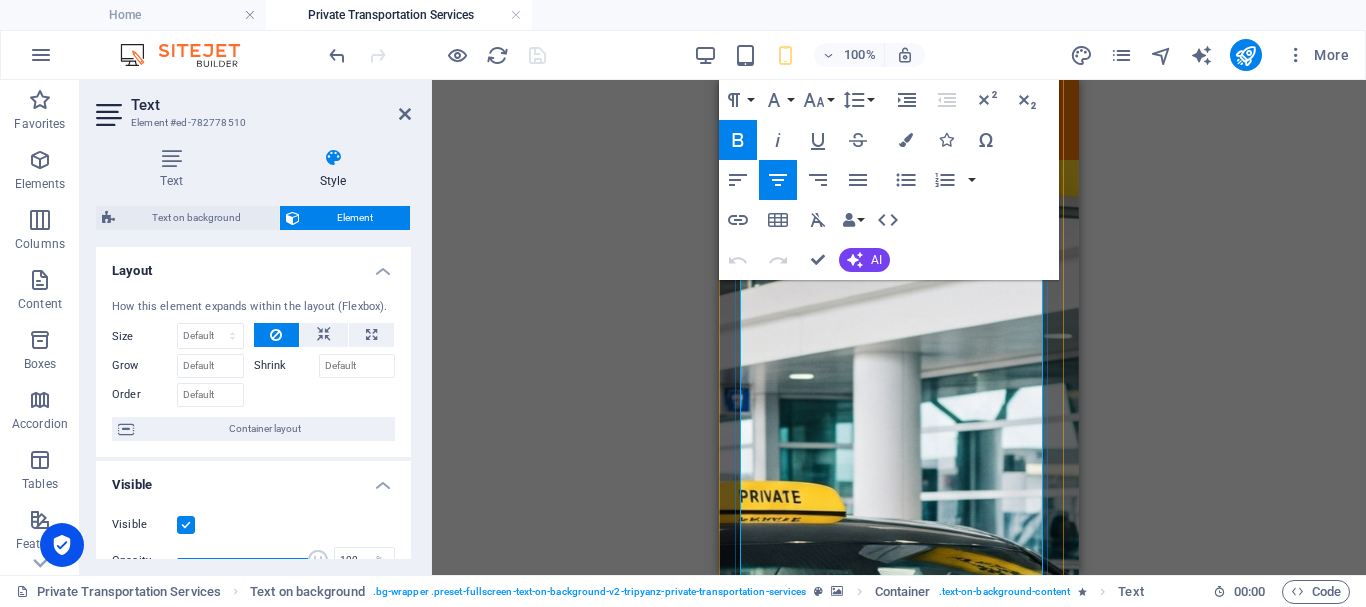 scroll, scrollTop: 400, scrollLeft: 0, axis: vertical 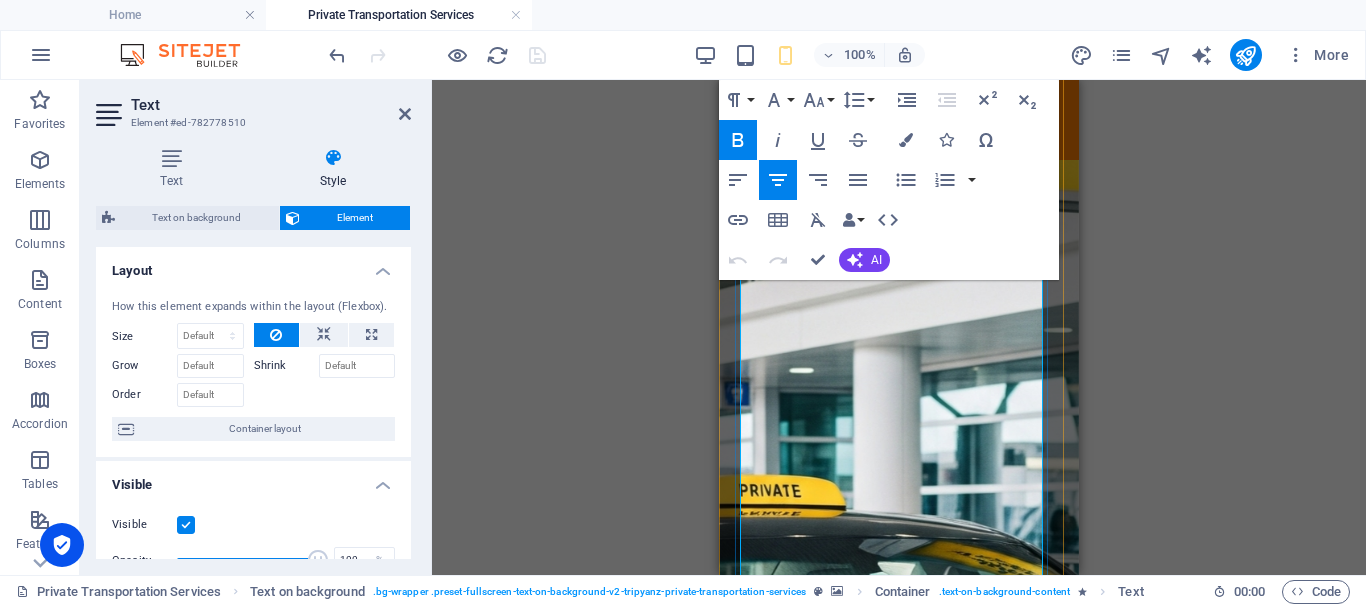 click on "Airport pickups & drop-offs" at bounding box center [891, 2000] 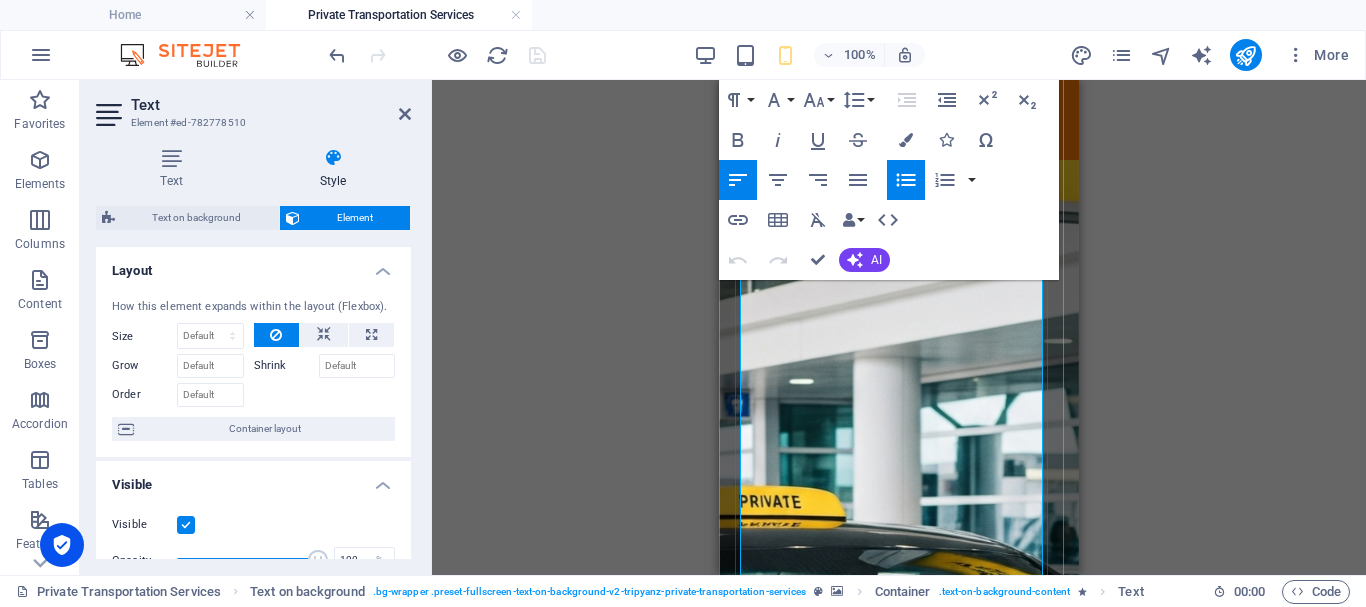 scroll, scrollTop: 300, scrollLeft: 0, axis: vertical 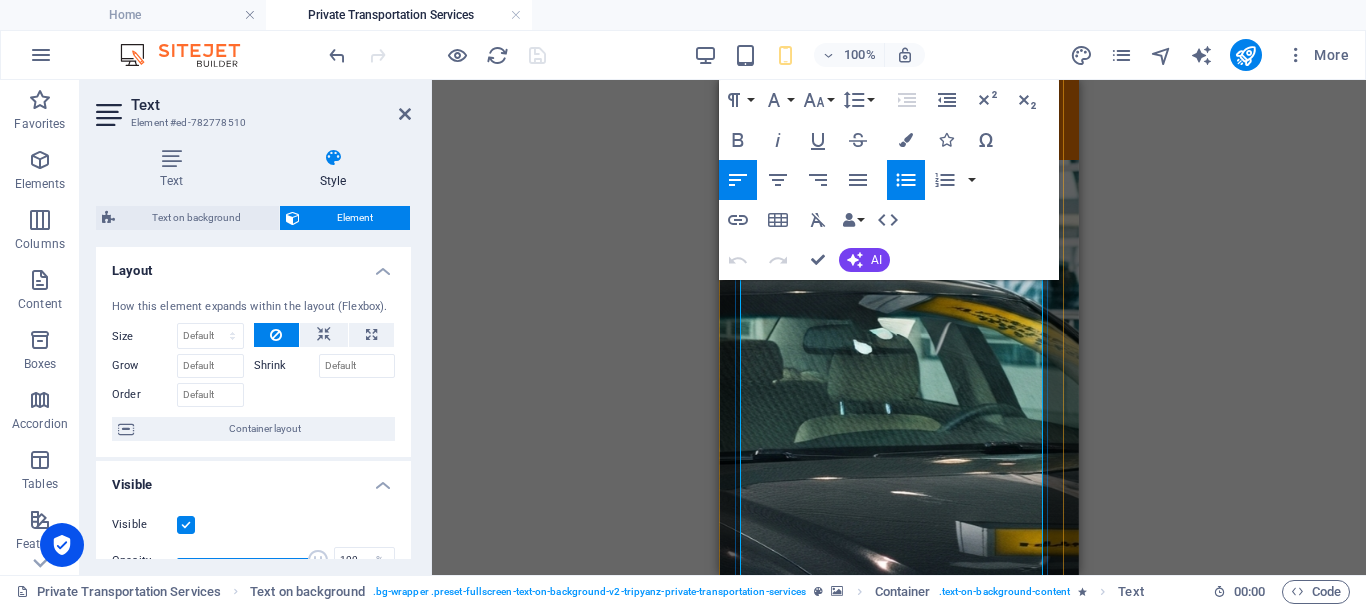 drag, startPoint x: 769, startPoint y: 470, endPoint x: 942, endPoint y: 359, distance: 205.54805 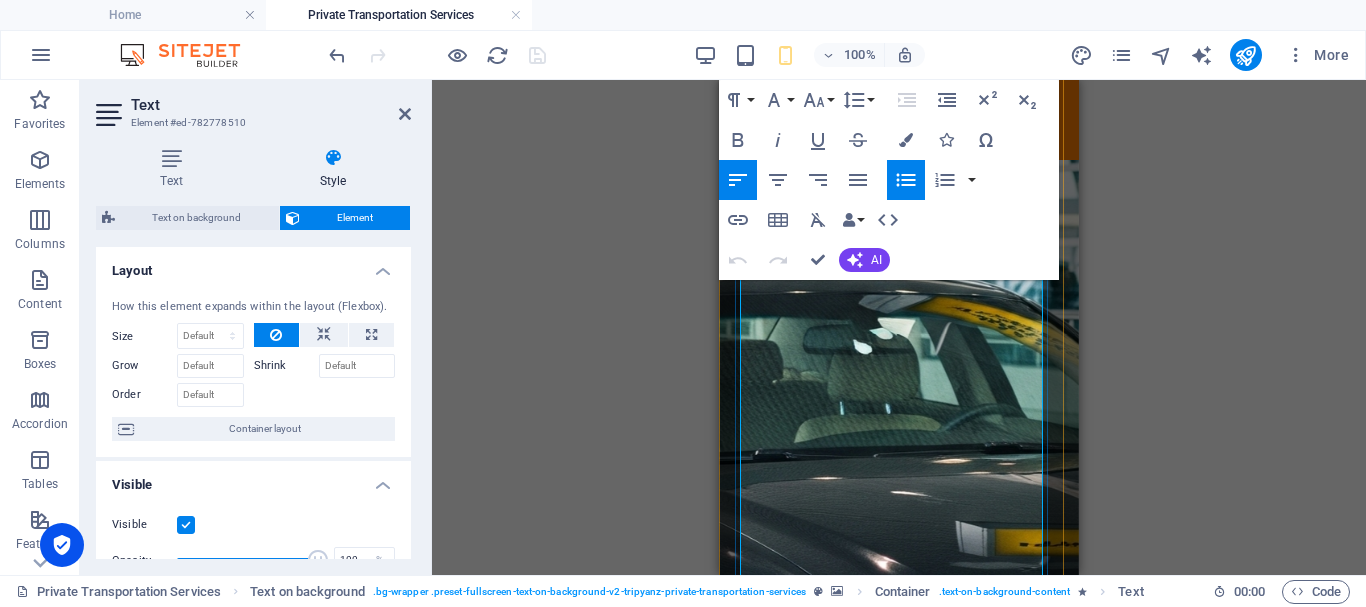 click on "Comfort, Safety & Style.  Wherever You Land, We’re Read y! Whether you're landing at the airport in [GEOGRAPHIC_DATA], [PERSON_NAME], [GEOGRAPHIC_DATA], [GEOGRAPHIC_DATA], or [GEOGRAPHIC_DATA],  [GEOGRAPHIC_DATA]  is here to meet you with a smile and a ride that suits your journey. ✨ Travel Across [GEOGRAPHIC_DATA] with Ease   Airport pickups & drop-offs  Hotel transfers & beach resorts  Day trips, excursions & multi-city rides 🚙Vehicles for Everyone From sleek sedans to roomy vans and minibuses, our air-conditioned fleet is ideal for solo travelers, couples, families, and groups. Enjoy a smooth ride, your comfort comes first! 👨‍✈️Our Drivers & Service Team All our drivers are friendly, experienced, and punctual, with strong local knowledge. Behind the scenes, our customer service team provides continuous follow-up and real-time support to make sure your trip runs perfectly. 💬 Why Tripyanz Transportation? ✅ Reliable airport transfers ✅ Professional customer support ✅ Clean, modern vehicles ✅ Real-time confirmations & follow-up" at bounding box center [899, 2004] 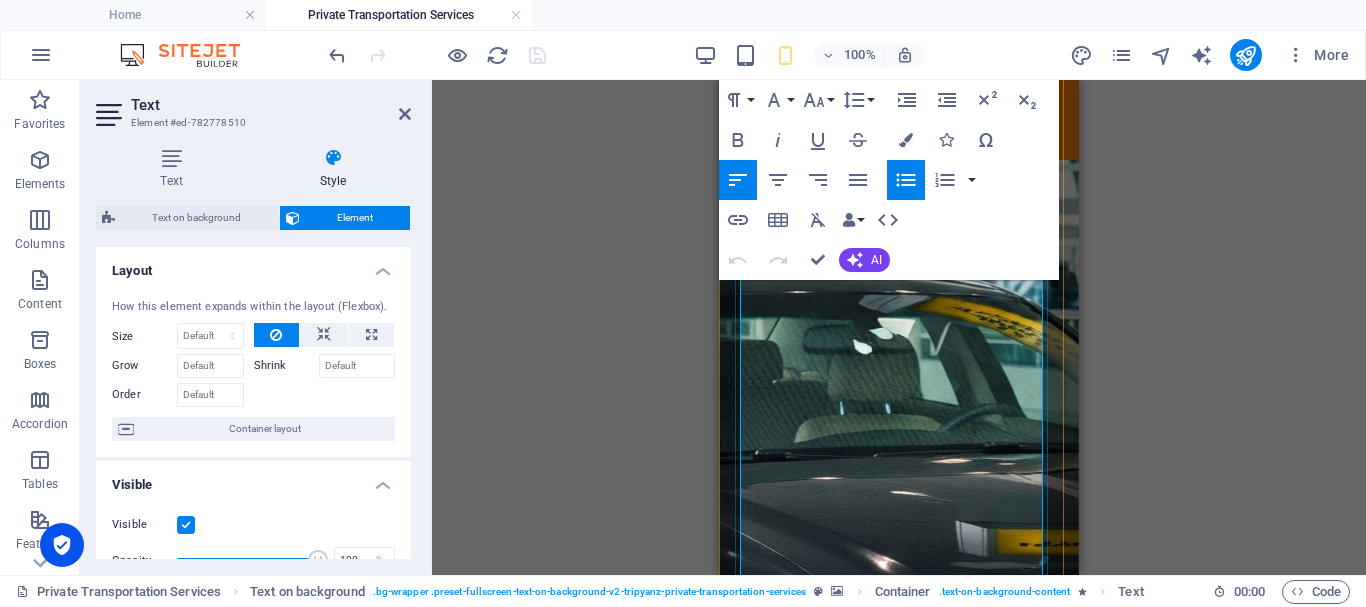 scroll, scrollTop: 444, scrollLeft: 0, axis: vertical 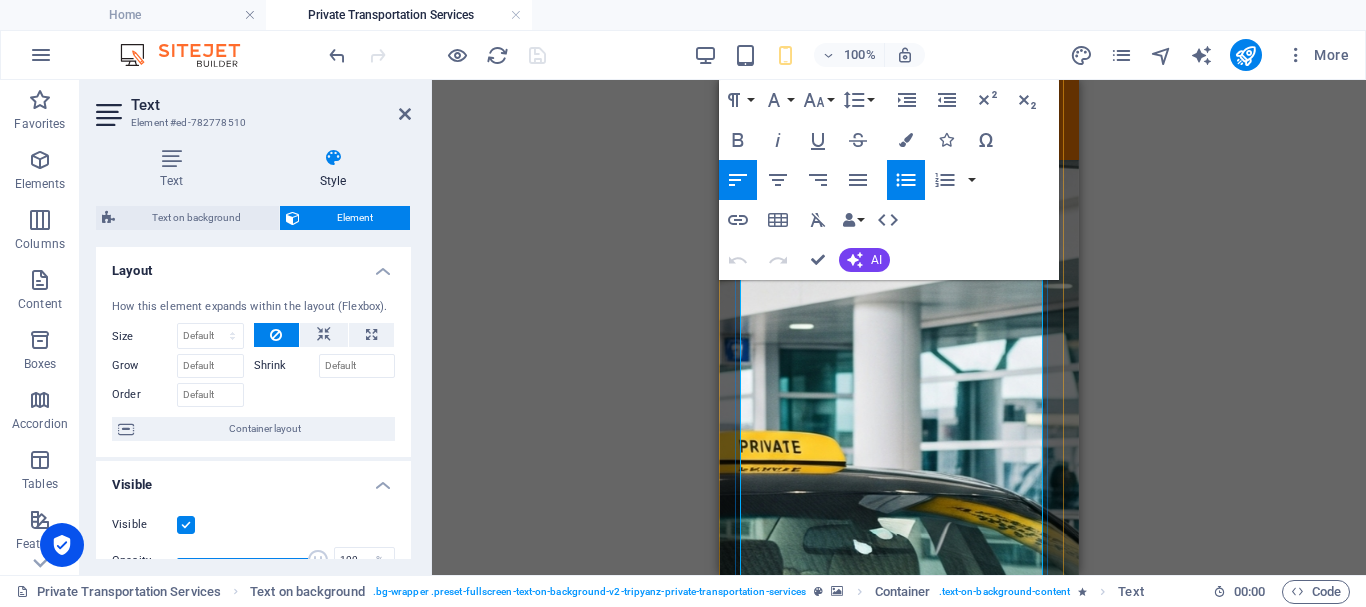 click on "🚙Vehicles for Everyone" at bounding box center (899, 2068) 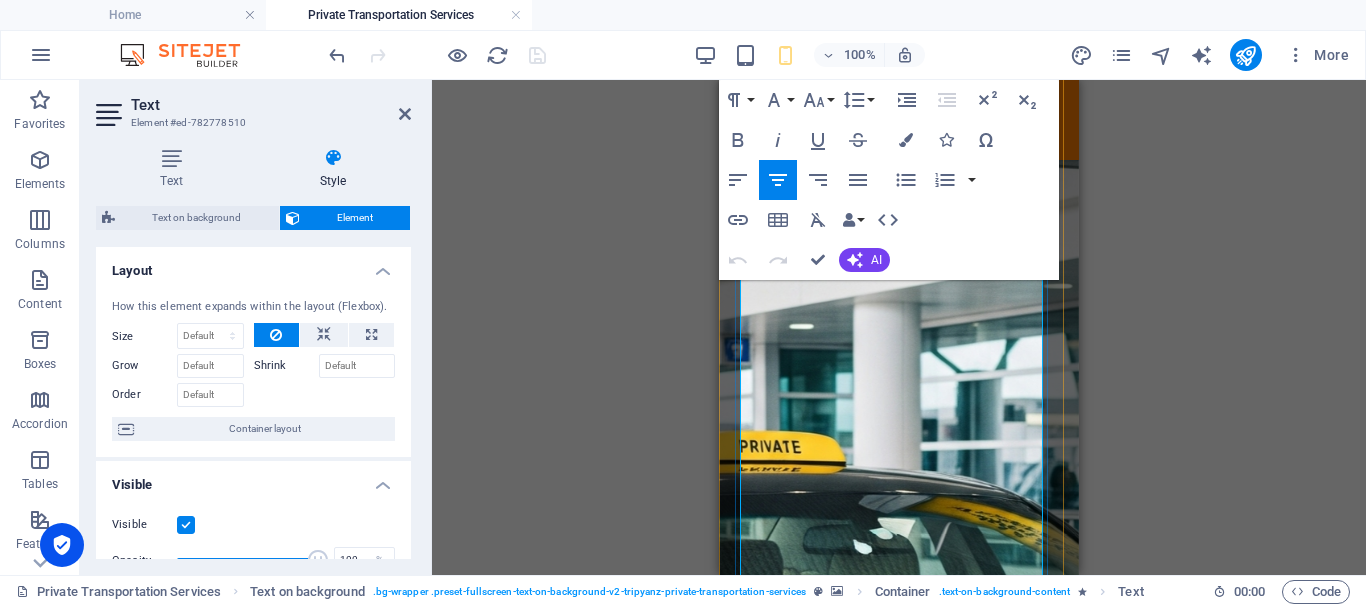 drag, startPoint x: 847, startPoint y: 434, endPoint x: 763, endPoint y: 335, distance: 129.8345 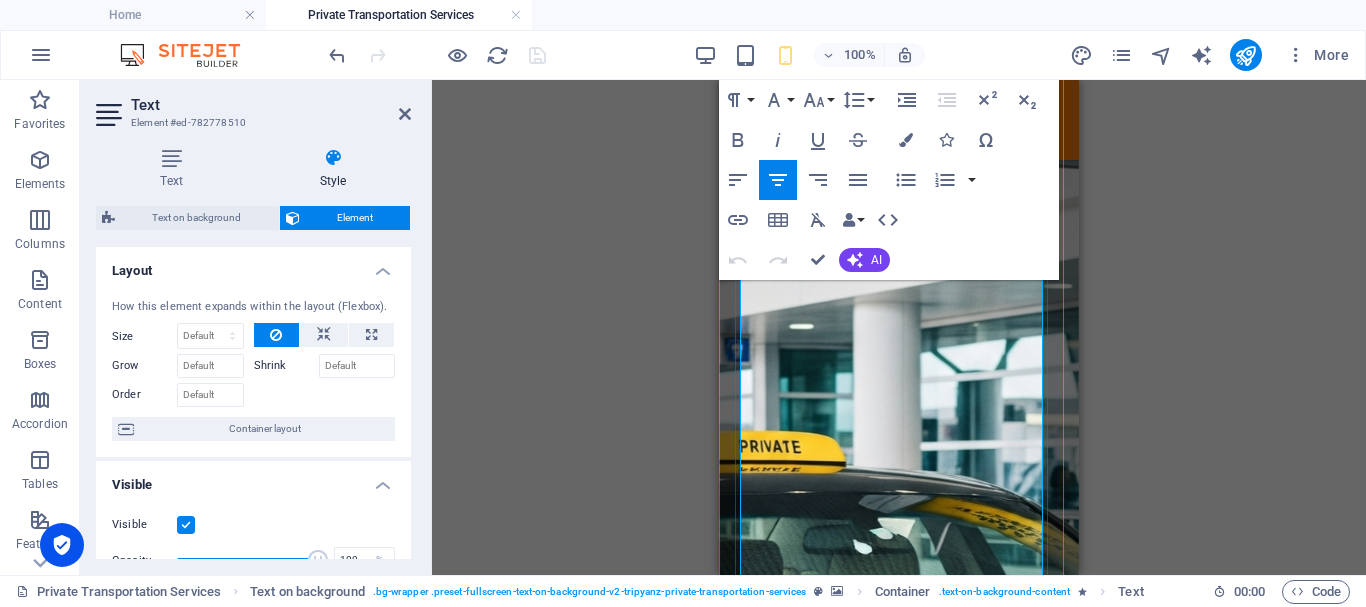 click on "Airport pickups & drop-offs  Hotel transfers & beach resorts  Day trips, excursions & multi-city rides" at bounding box center (899, 1998) 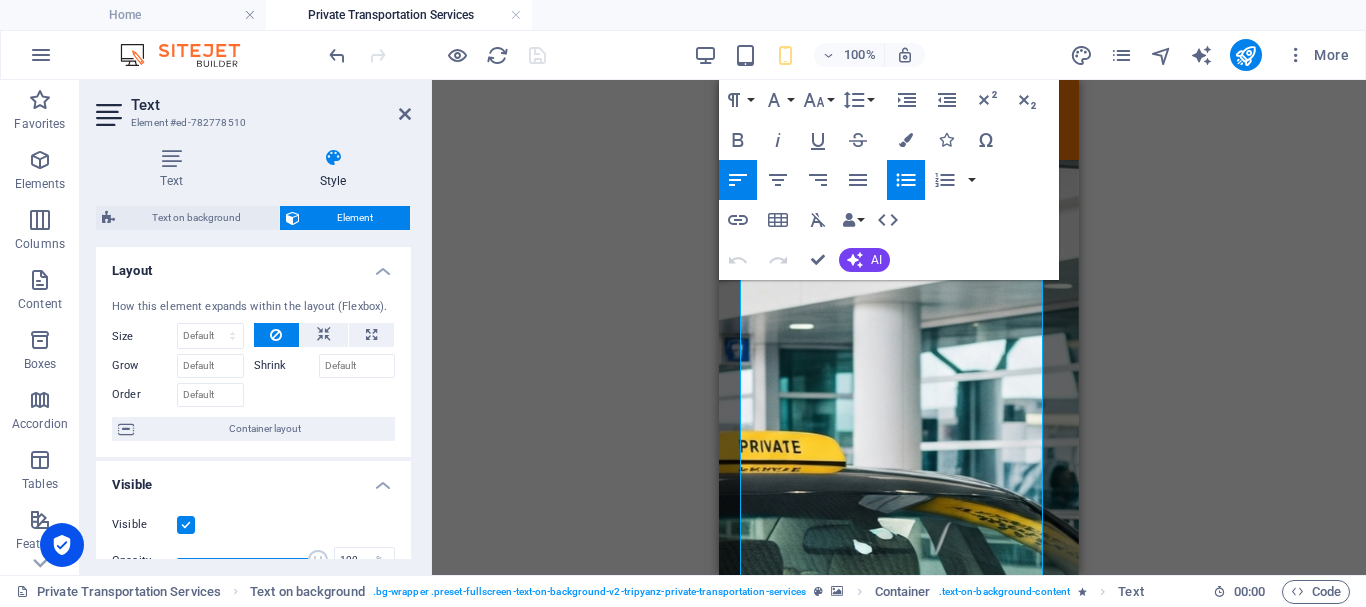 click 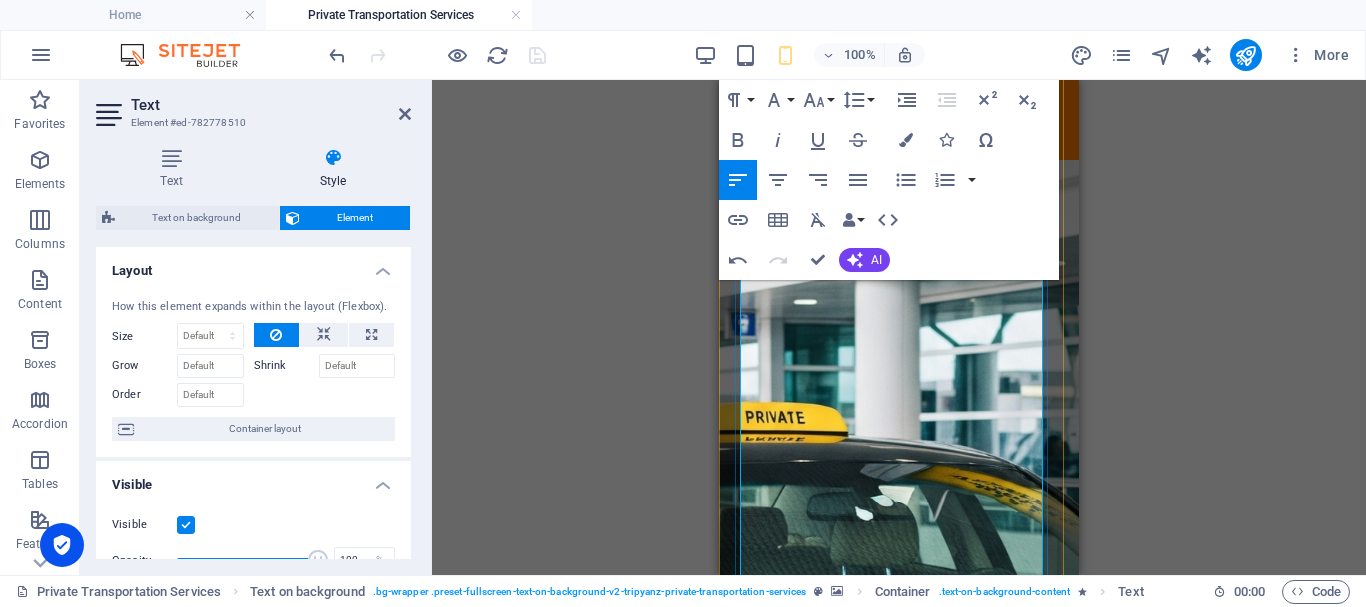 click on "Hotel transfers & beach resorts" at bounding box center (899, 1920) 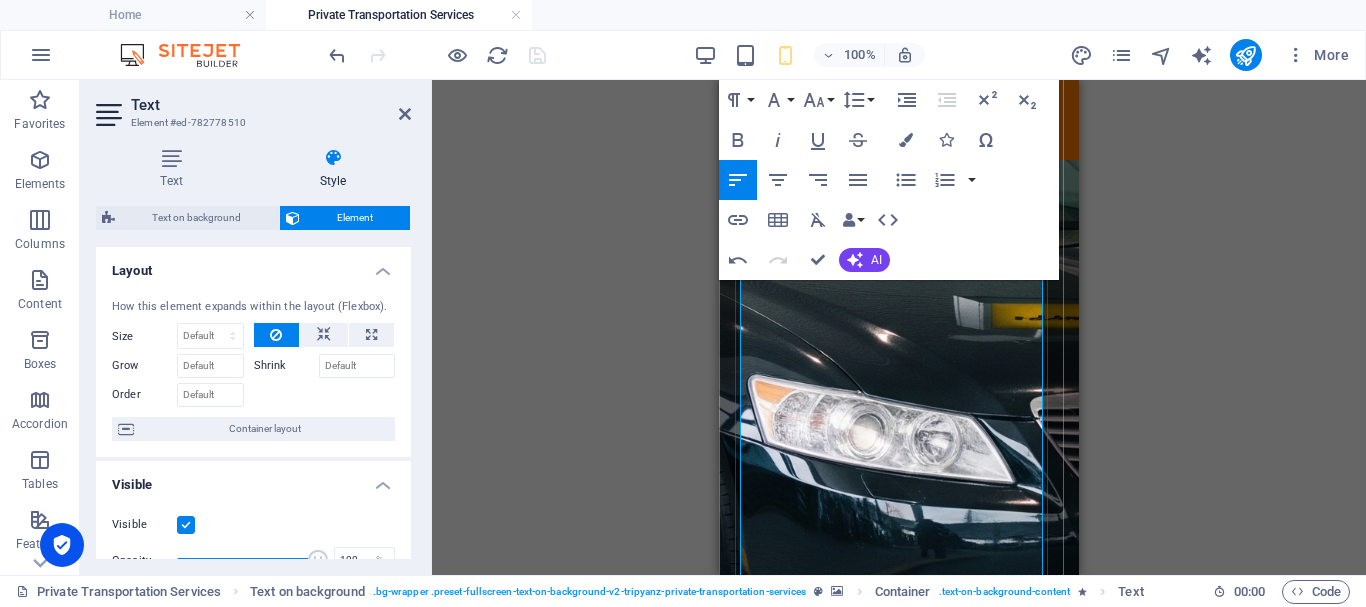 scroll, scrollTop: 844, scrollLeft: 0, axis: vertical 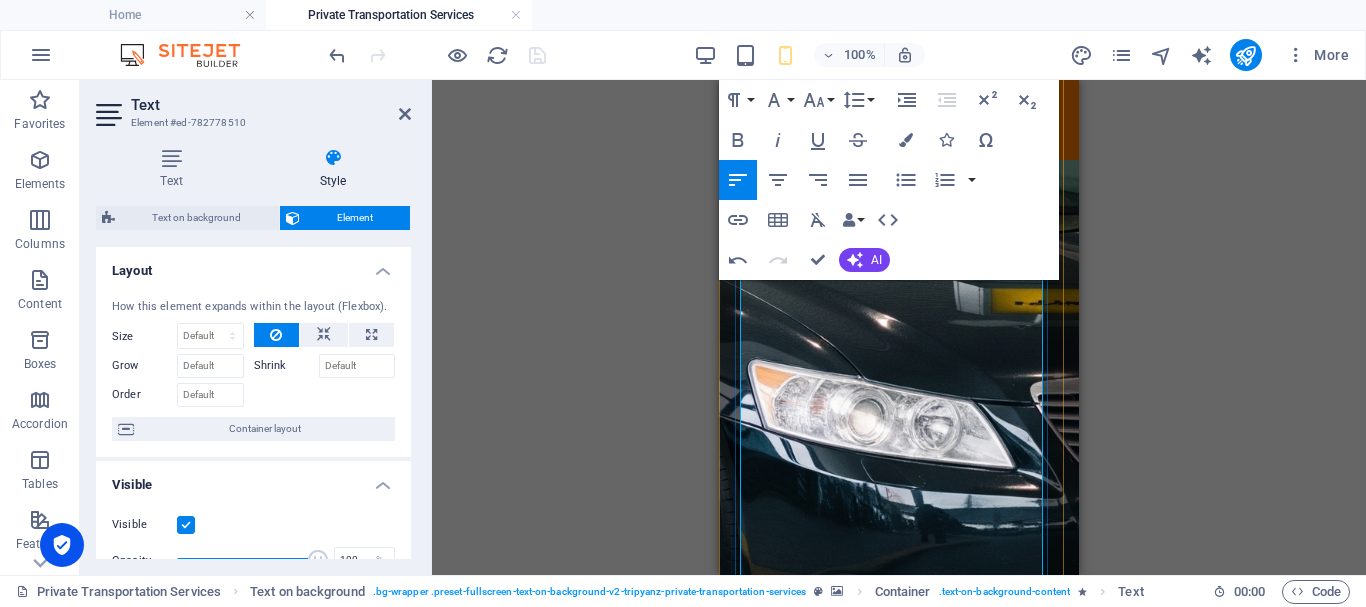 drag, startPoint x: 757, startPoint y: 507, endPoint x: 745, endPoint y: 505, distance: 12.165525 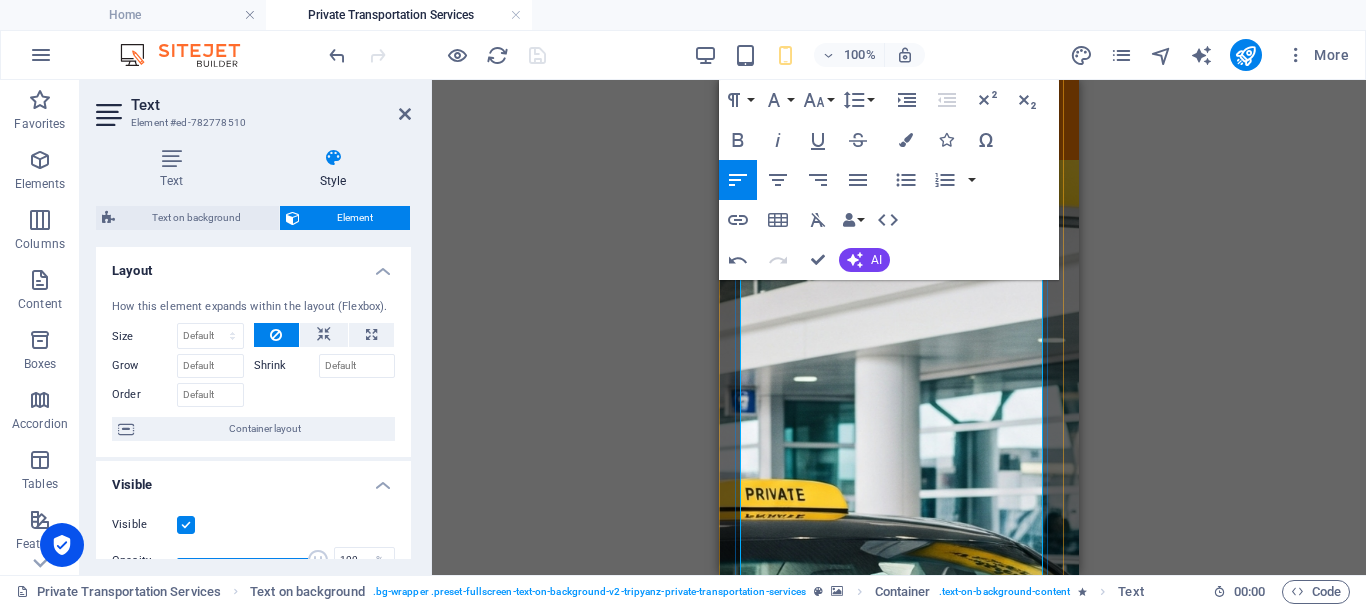scroll, scrollTop: 344, scrollLeft: 0, axis: vertical 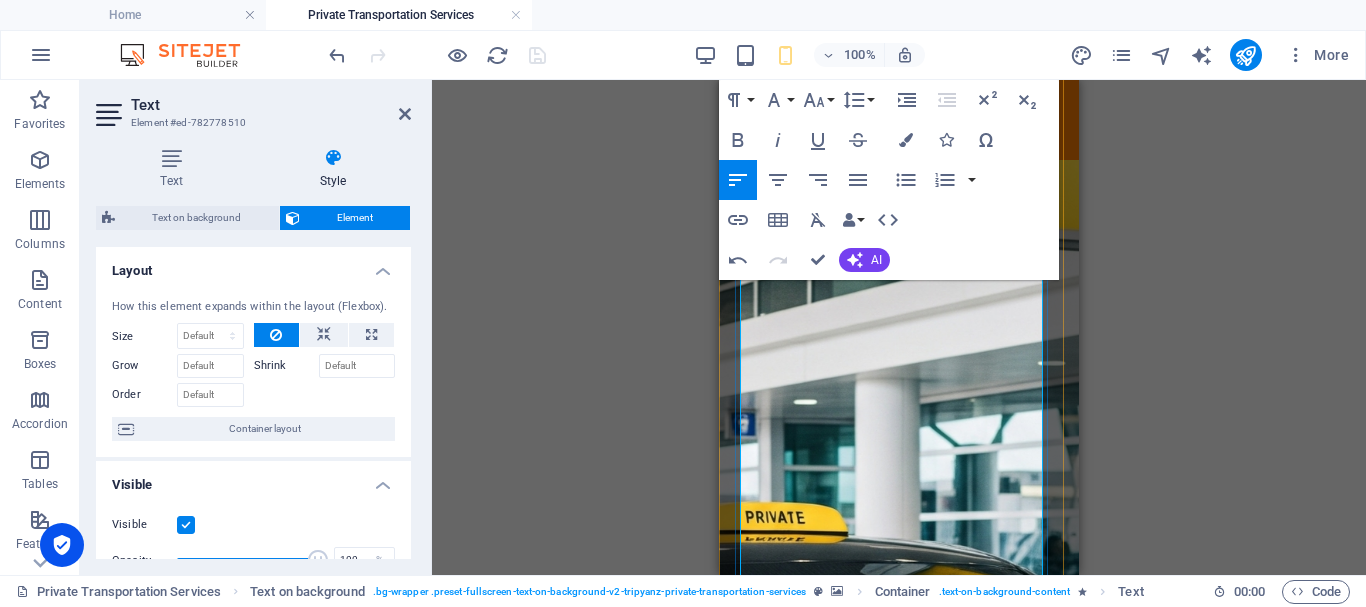 click on "Airport pickups & drop-offs" at bounding box center [849, 1994] 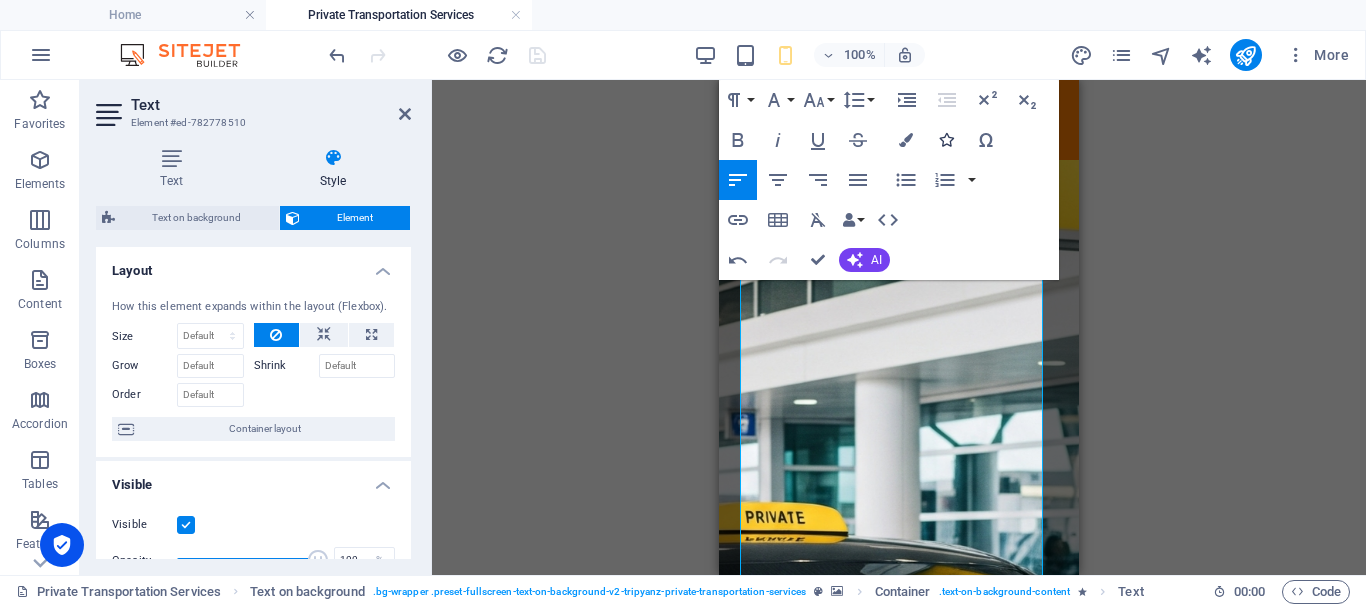 click at bounding box center (946, 140) 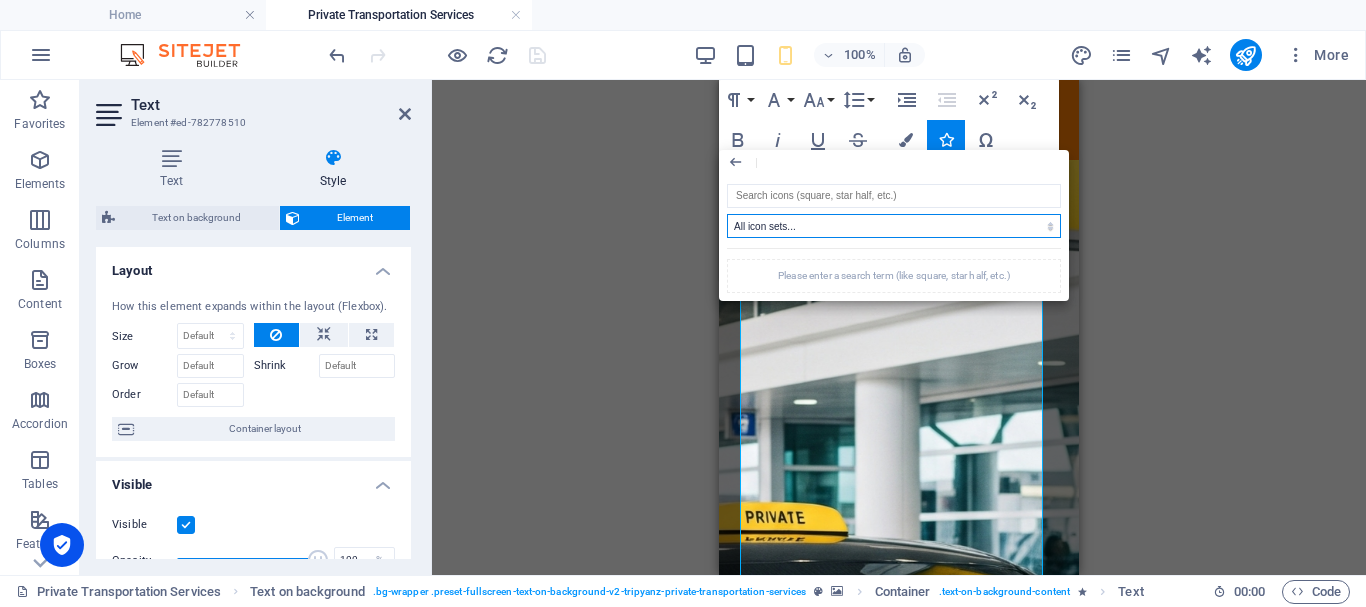 click on "All icon sets... IcoFont Ionicons FontAwesome Brands FontAwesome Duotone FontAwesome Solid FontAwesome Regular FontAwesome Light FontAwesome Thin FontAwesome Sharp Solid FontAwesome Sharp Regular FontAwesome Sharp Light FontAwesome Sharp Thin" at bounding box center [894, 226] 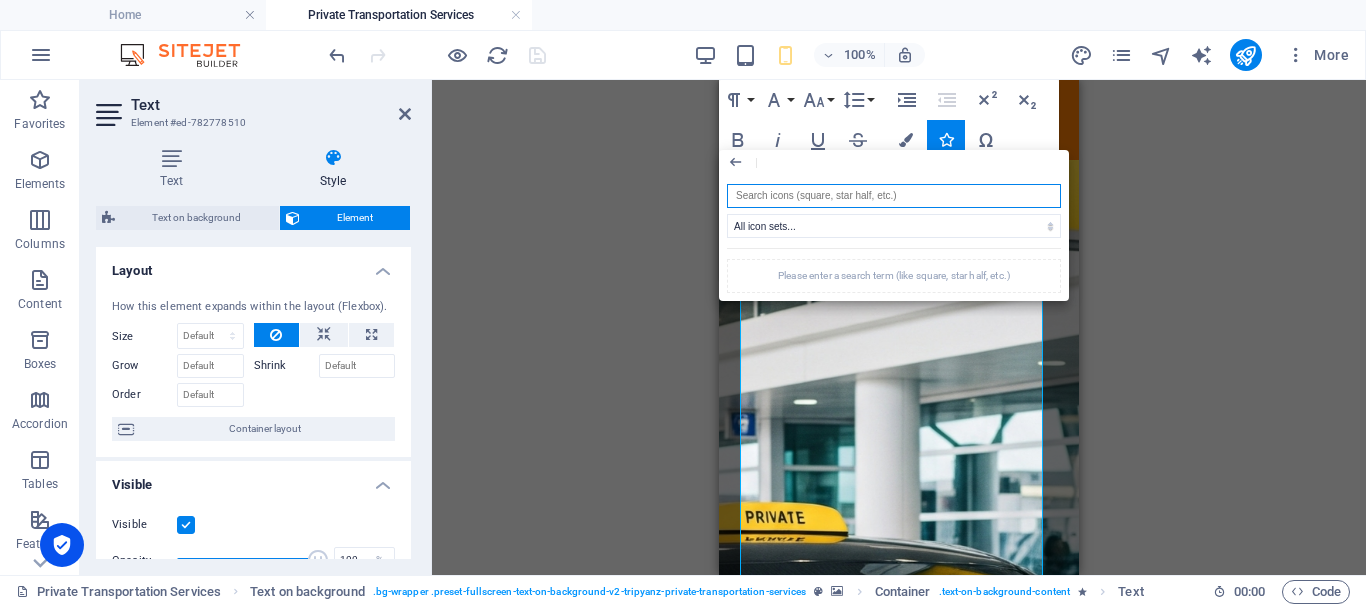 click at bounding box center (894, 196) 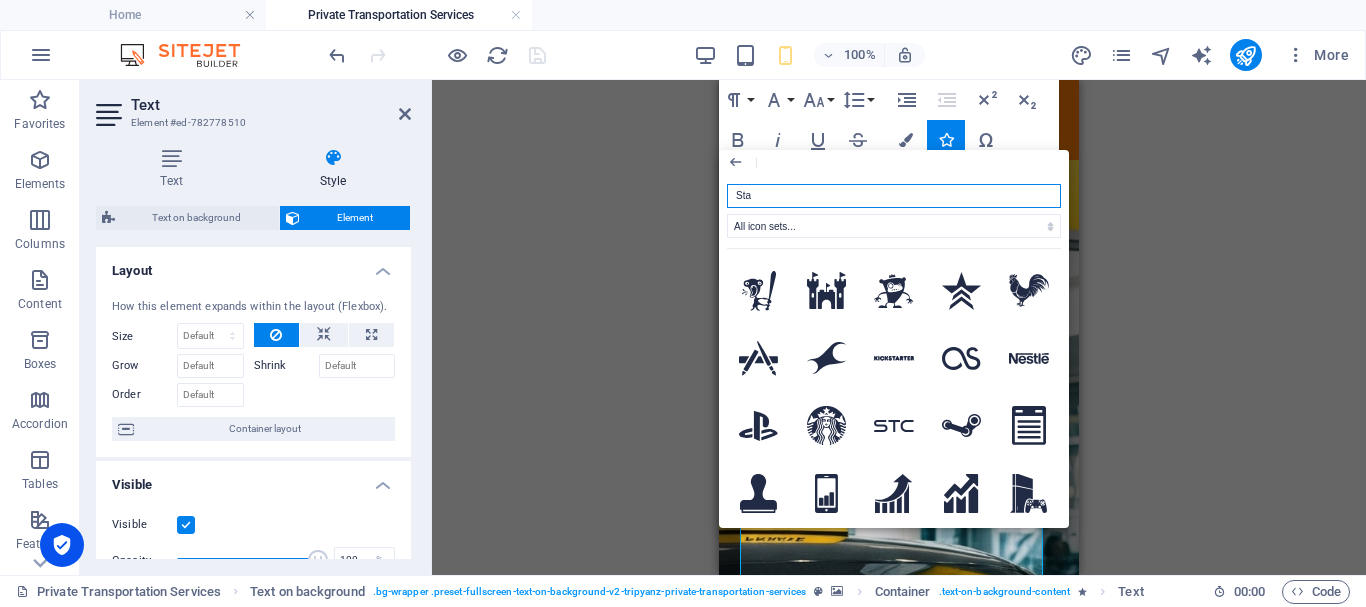 type on "Star" 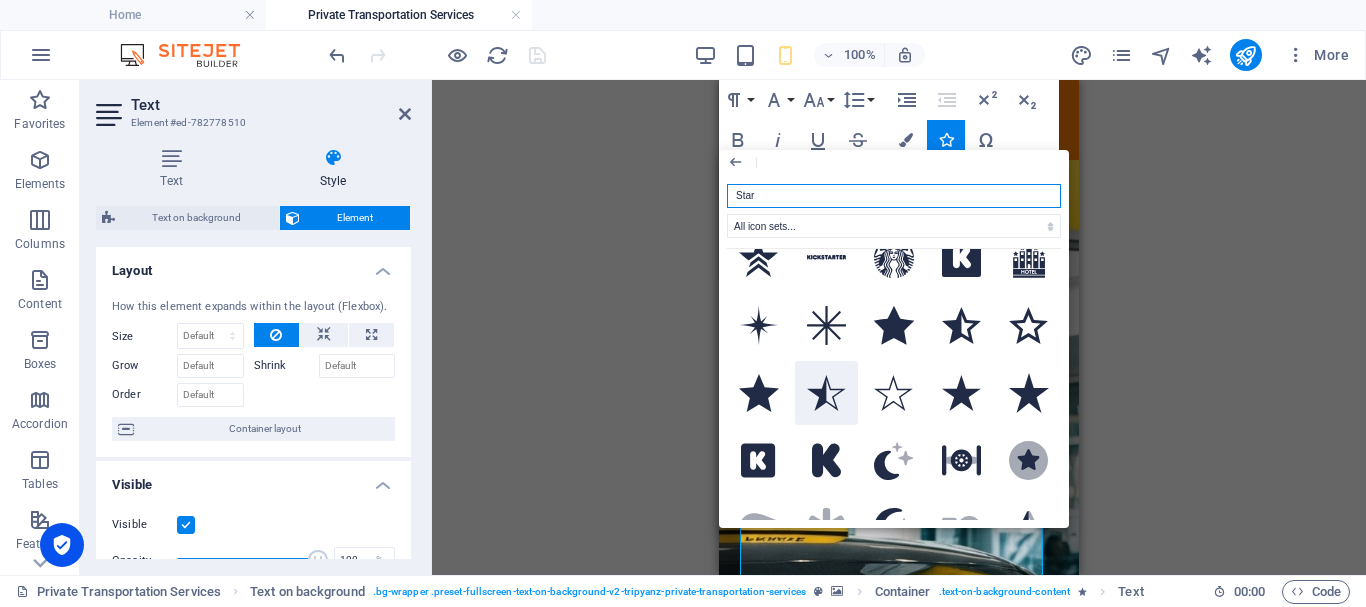 scroll, scrollTop: 0, scrollLeft: 0, axis: both 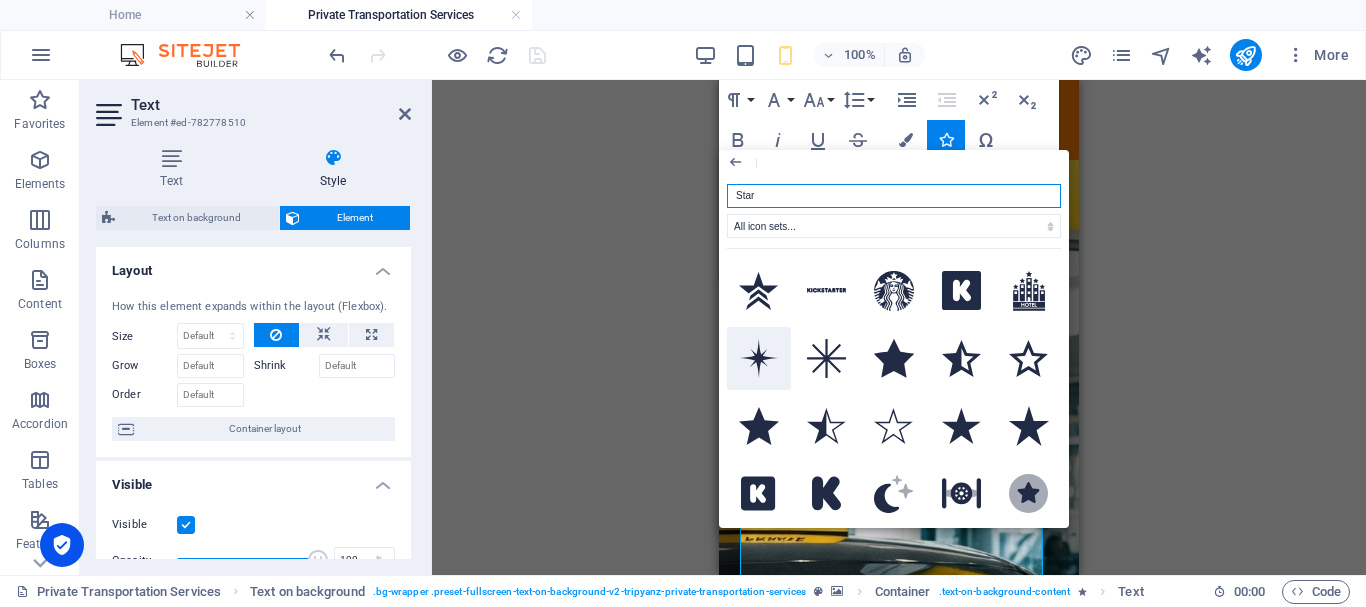 click 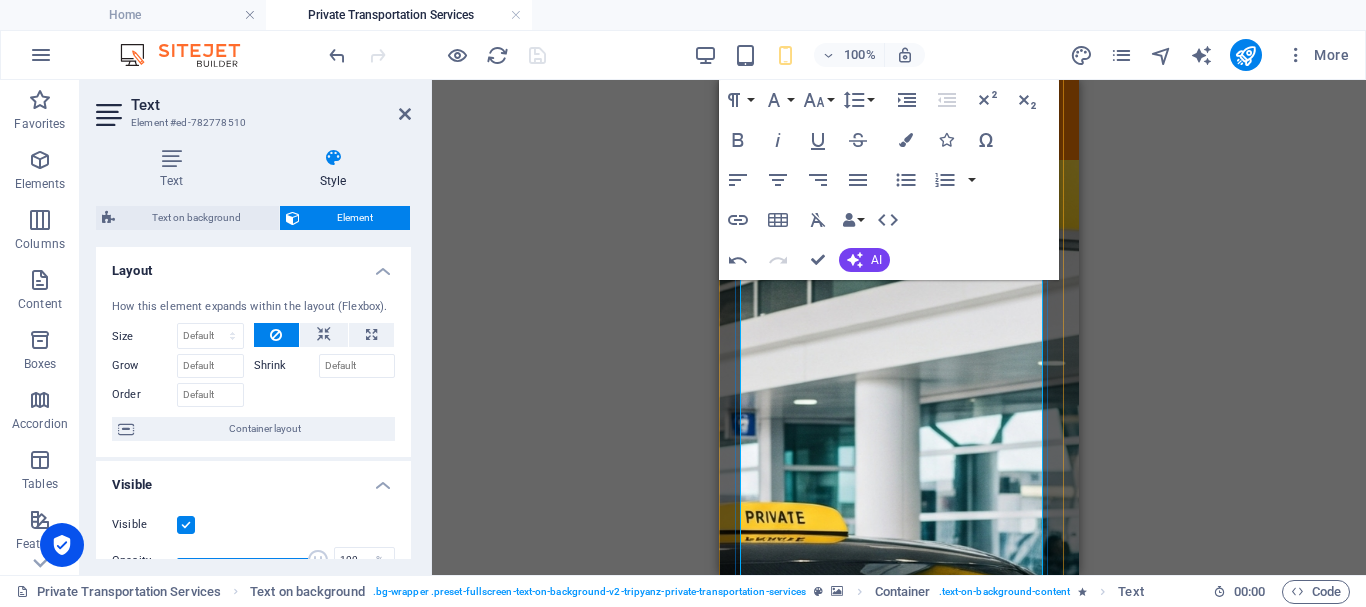 click 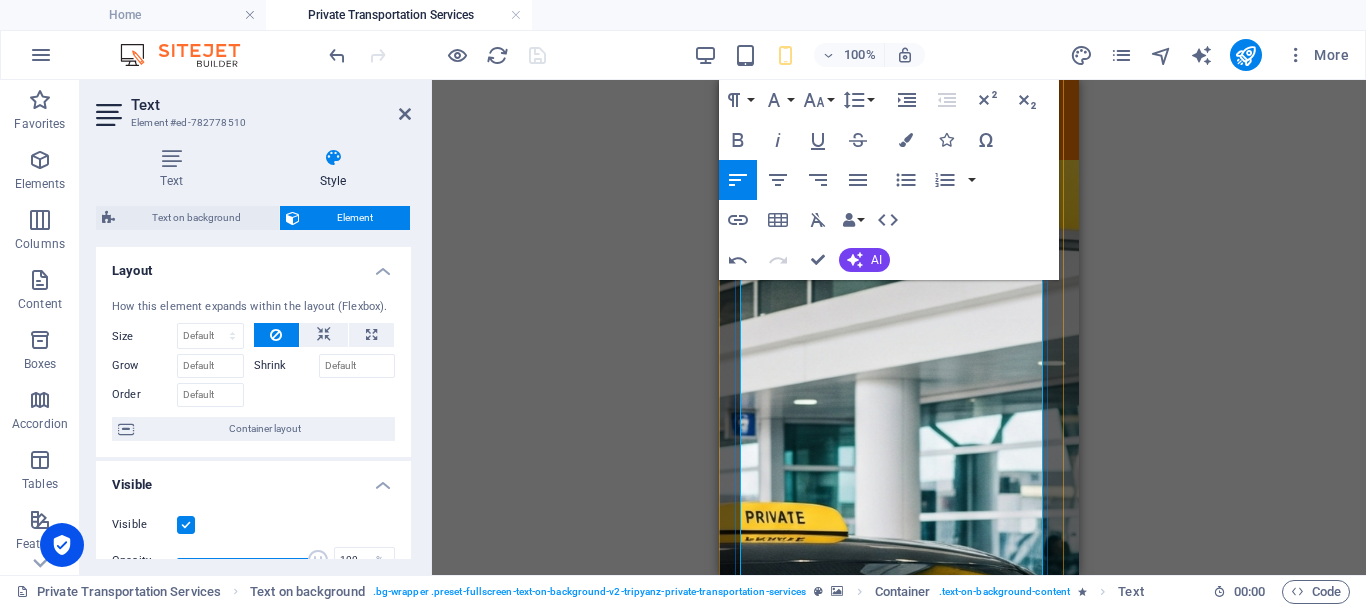 drag, startPoint x: 756, startPoint y: 425, endPoint x: 739, endPoint y: 425, distance: 17 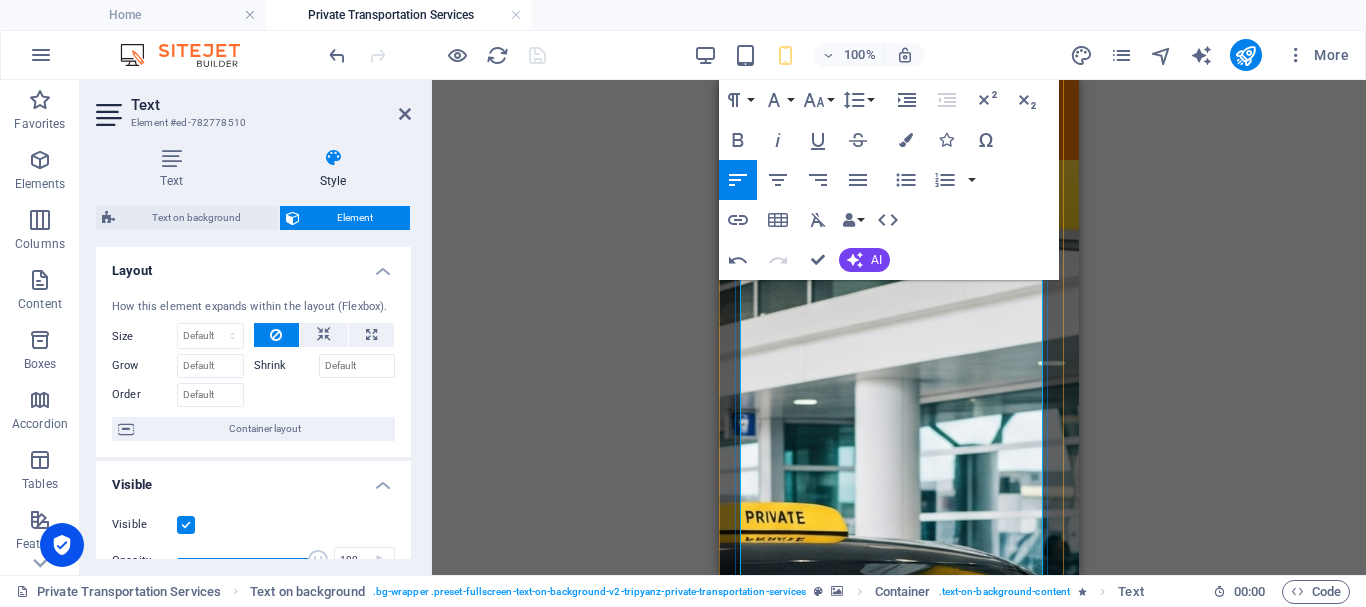 click on "Private Transportation Services Comfort, Safety & Style.  Wherever You Land, We’re Read y! Whether you're landing at the airport in [GEOGRAPHIC_DATA], [PERSON_NAME], [GEOGRAPHIC_DATA], [GEOGRAPHIC_DATA], or [GEOGRAPHIC_DATA],  [GEOGRAPHIC_DATA]  is here to meet you with a smile and a ride that suits your journey. ✨ Travel Across [GEOGRAPHIC_DATA] with Ease       Airport pickups & drop-offs Hotel transfers & beach resorts  Day trips, excursions & multi-city rides 🚙Vehicles for Everyone From sleek sedans to roomy vans and minibuses, our air-conditioned fleet is ideal for solo travelers, couples, families, and groups. Enjoy a smooth ride, your comfort comes first! 👨‍✈️Our Drivers & Service Team All our drivers are friendly, experienced, and punctual, with strong local knowledge. Behind the scenes, our customer service team provides continuous follow-up and real-time support to make sure your trip runs perfectly. 💬 Why Tripyanz Transportation? ✅ Reliable airport transfers ✅ Professional customer support ✅ Clean, modern vehicles" at bounding box center [899, 2269] 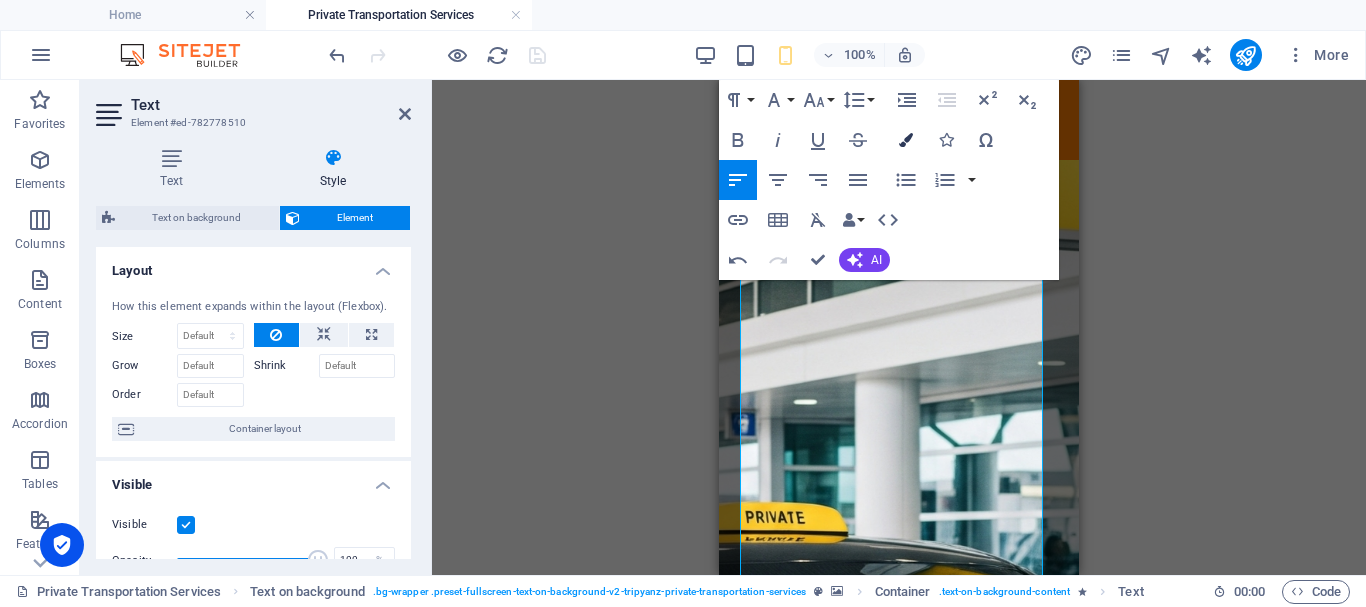 click on "Colors" at bounding box center (906, 140) 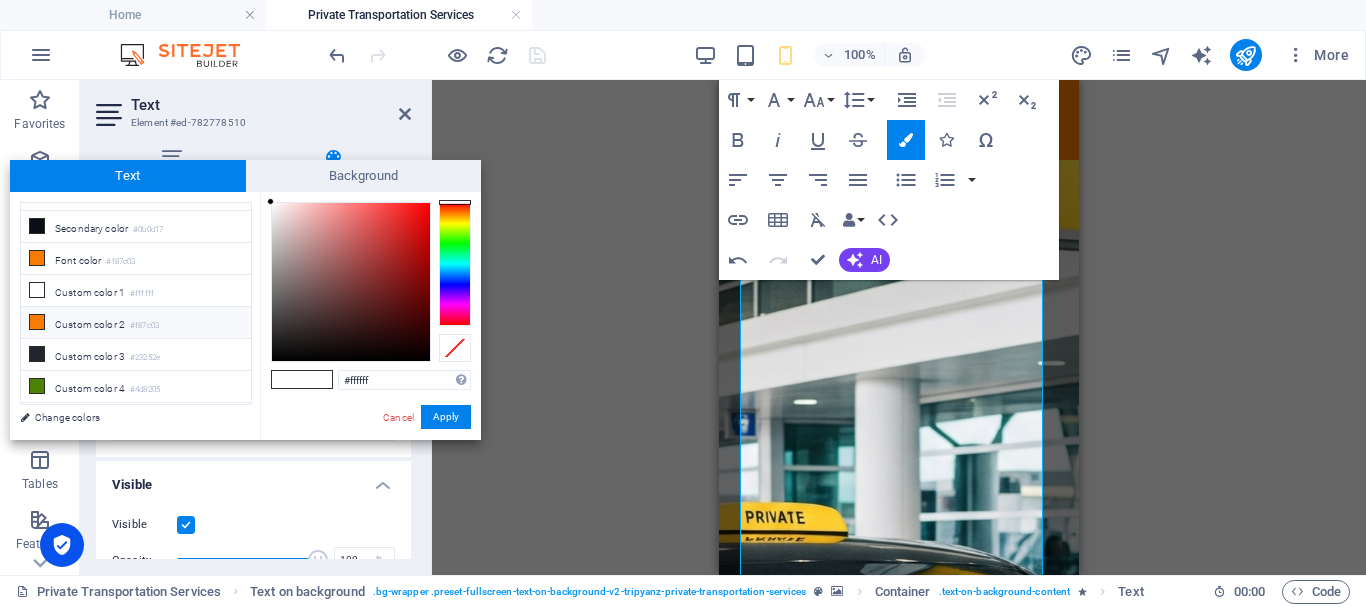 scroll, scrollTop: 78, scrollLeft: 0, axis: vertical 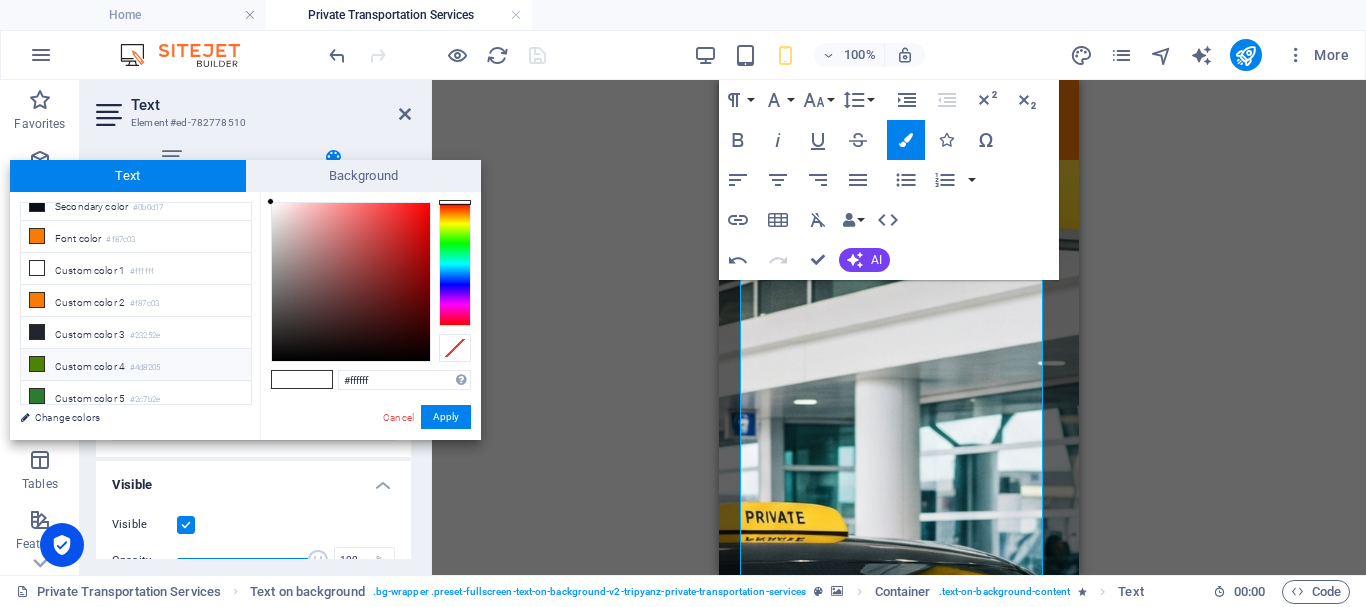 click on "Custom color 4
#4d8205" at bounding box center (136, 365) 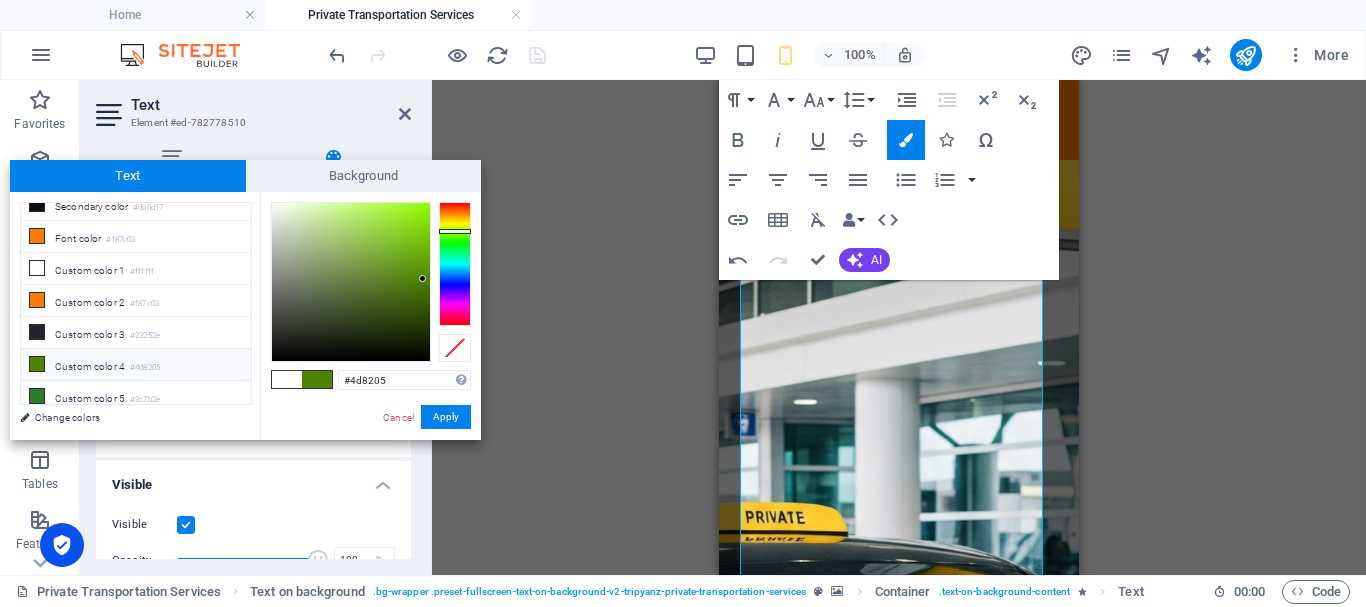 click on "Apply" at bounding box center (446, 417) 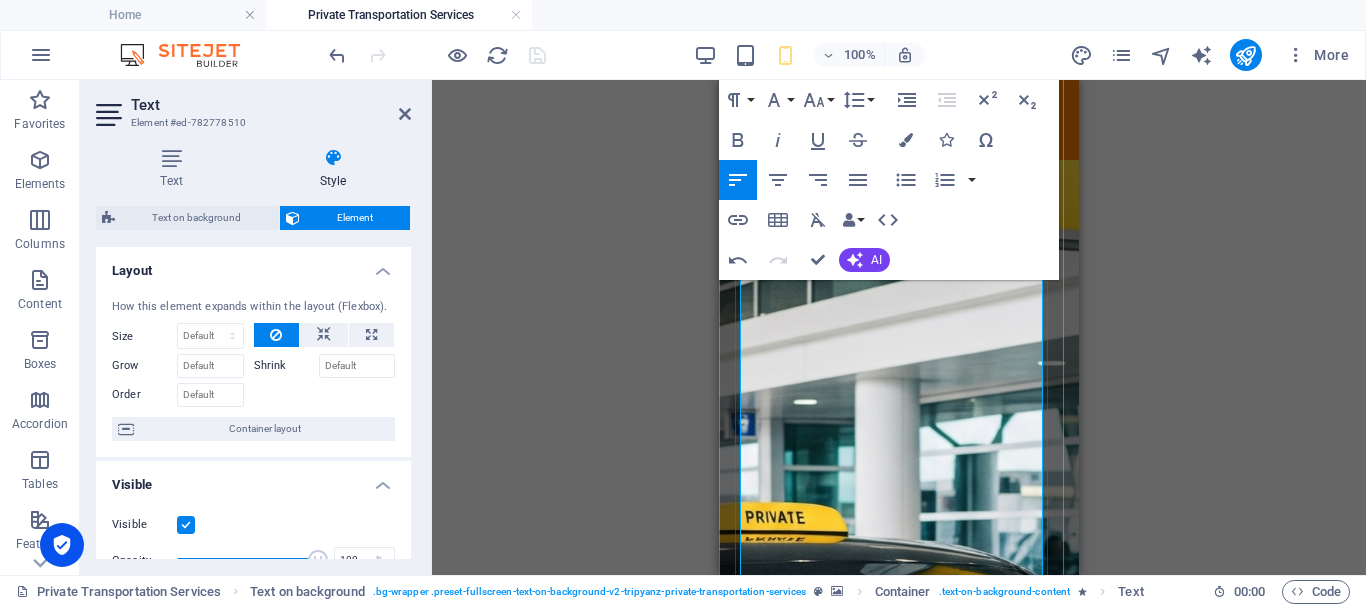 click on "Airport pickups & drop-offs" at bounding box center (850, 2007) 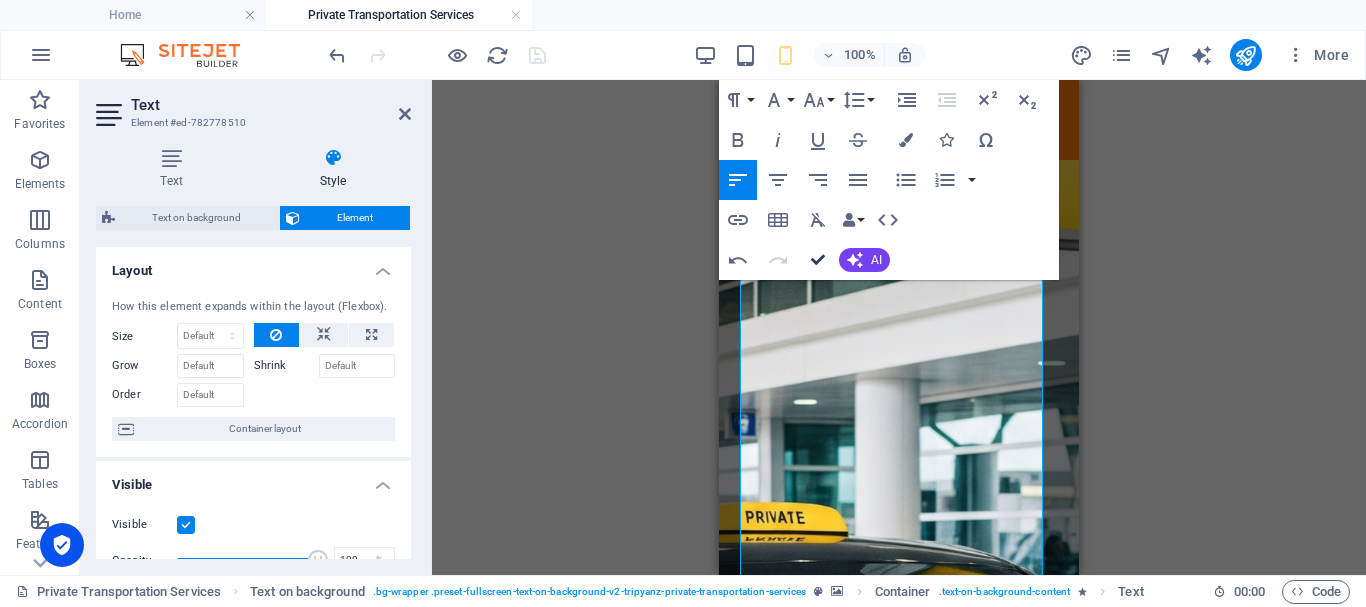 drag, startPoint x: 814, startPoint y: 261, endPoint x: 270, endPoint y: 181, distance: 549.8509 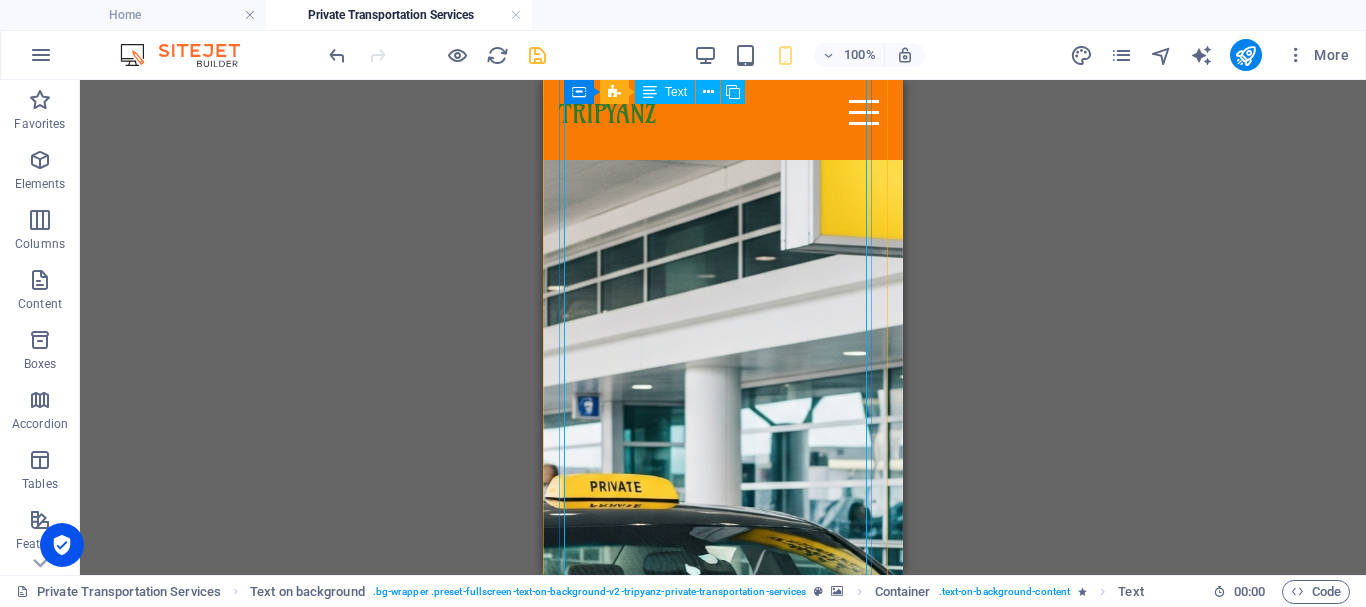scroll, scrollTop: 244, scrollLeft: 0, axis: vertical 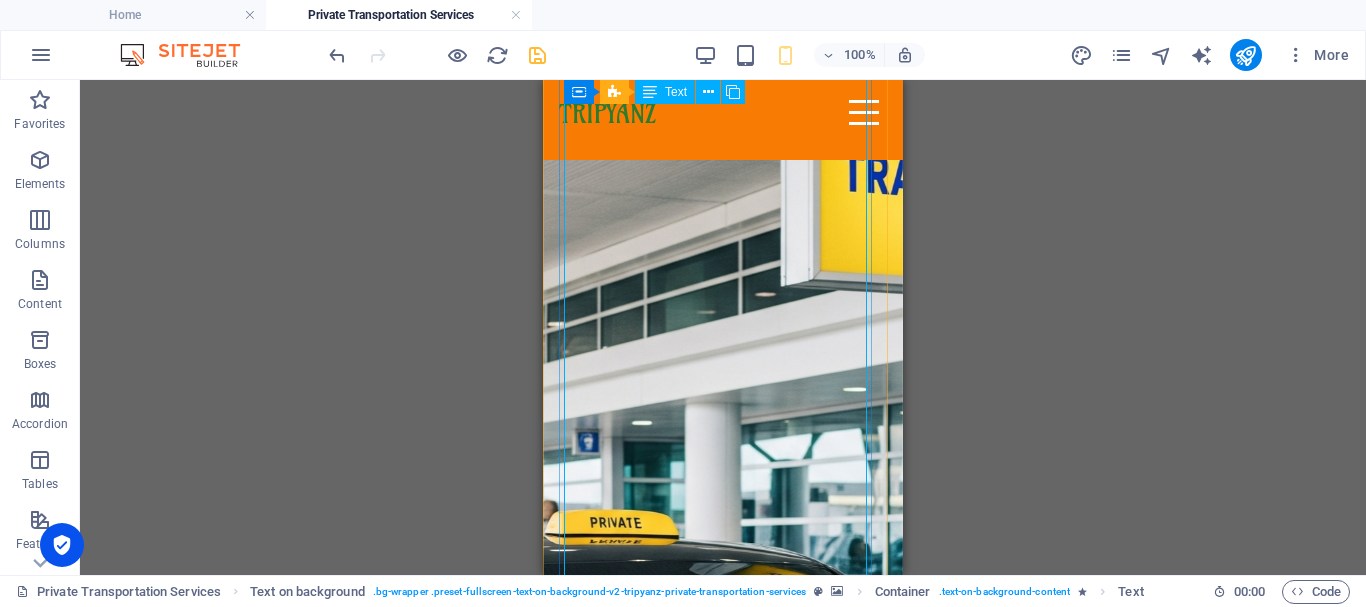 click 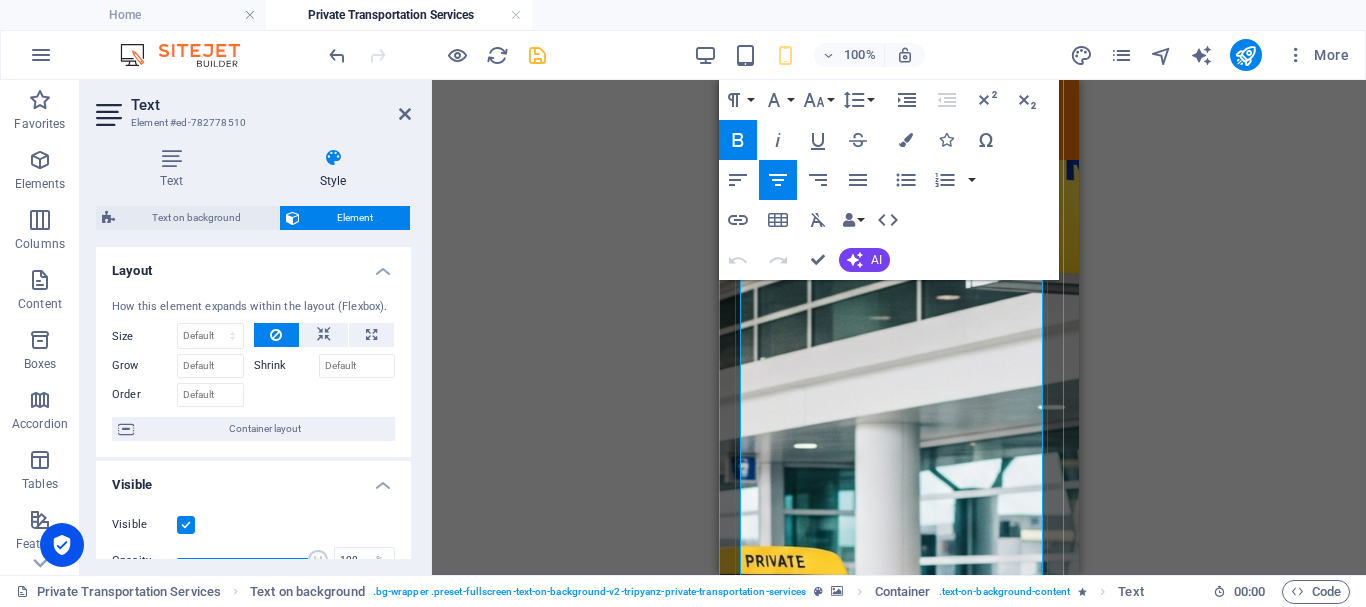 scroll, scrollTop: 400, scrollLeft: 0, axis: vertical 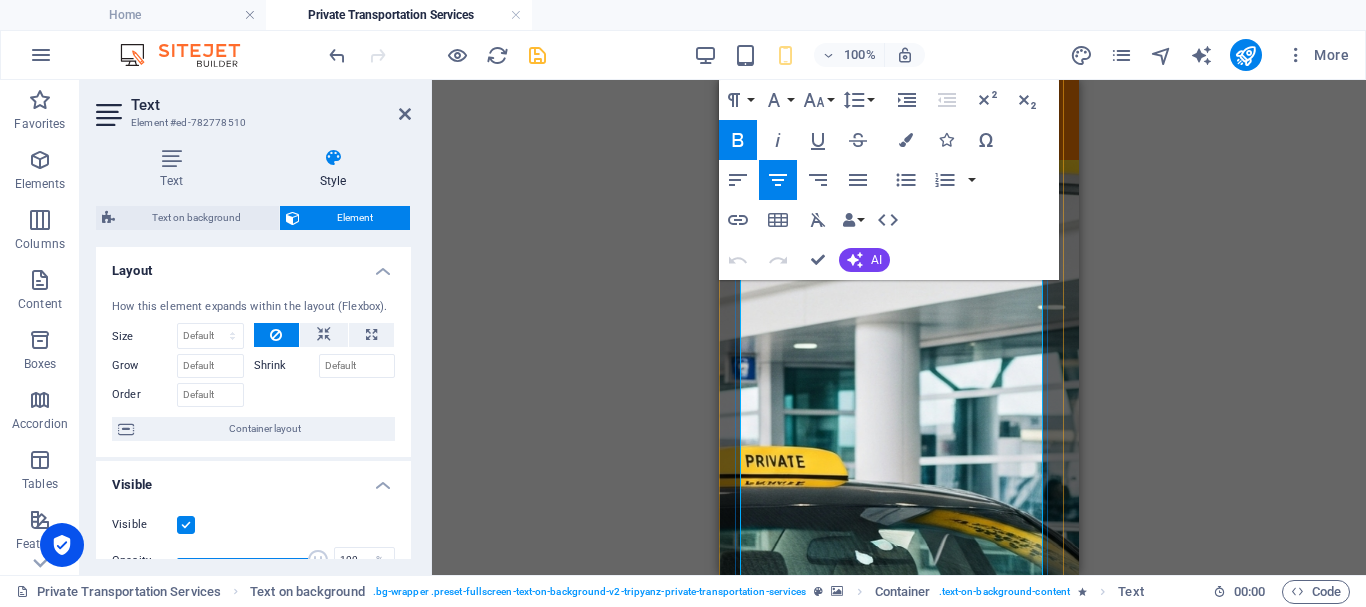 drag, startPoint x: 756, startPoint y: 370, endPoint x: 742, endPoint y: 370, distance: 14 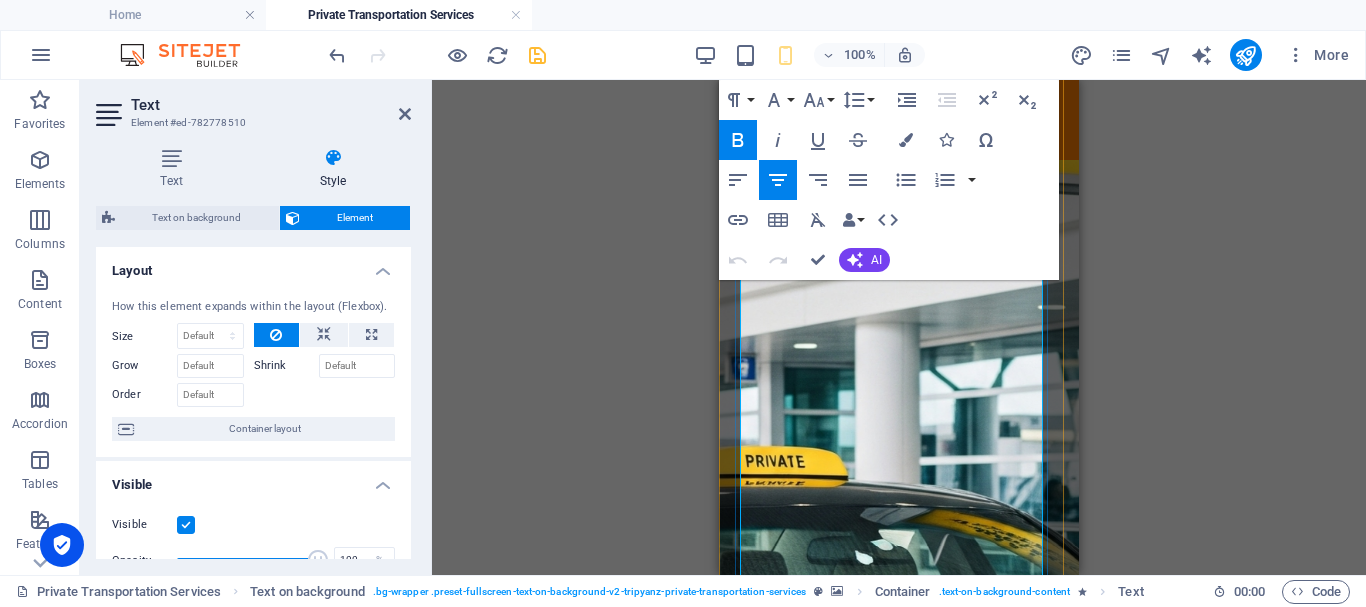 click on "Airport pickups & drop-offs" at bounding box center [899, 1954] 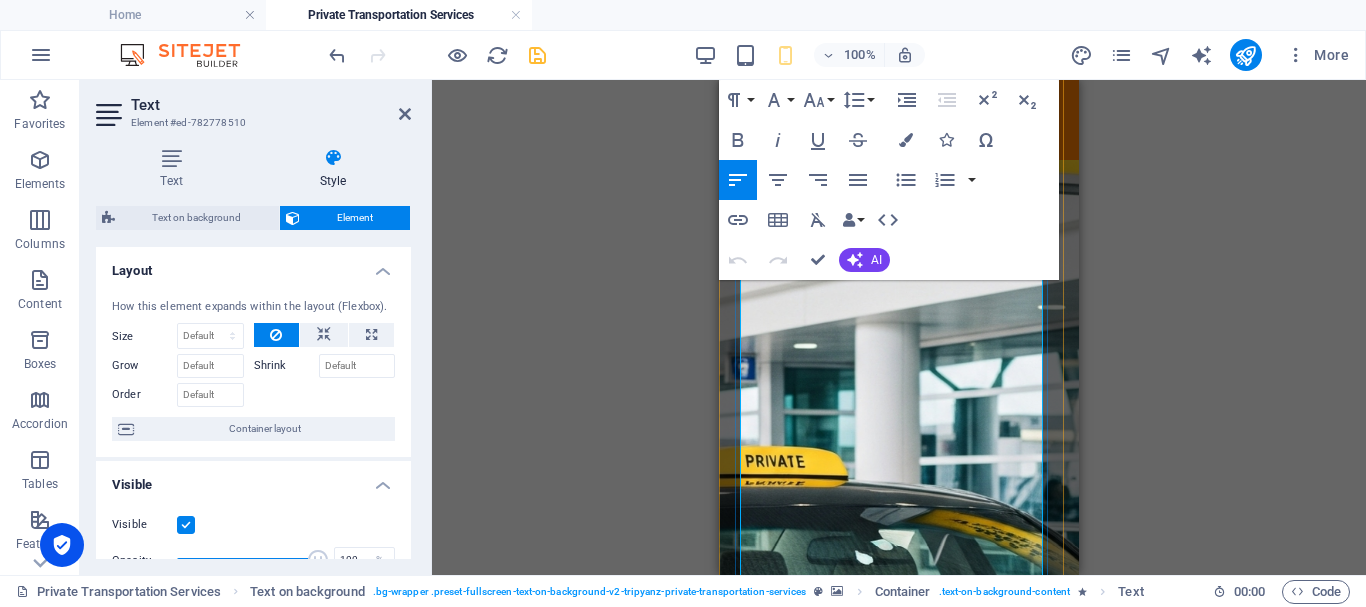 click 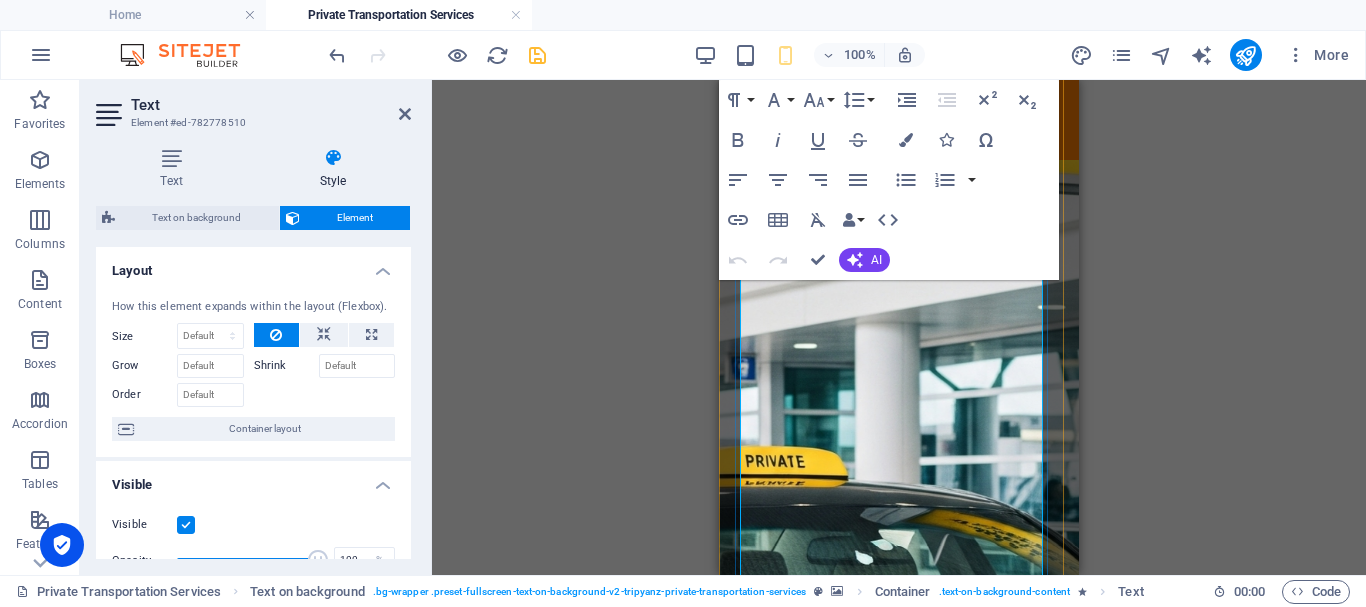 click 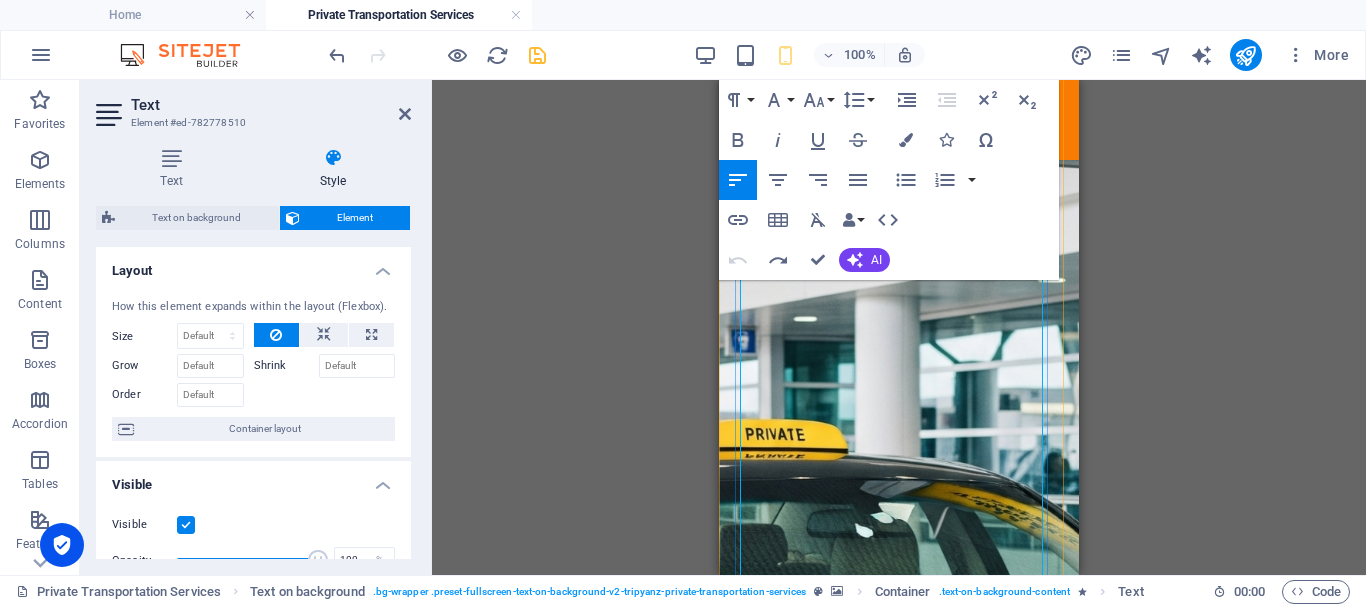 scroll, scrollTop: 428, scrollLeft: 0, axis: vertical 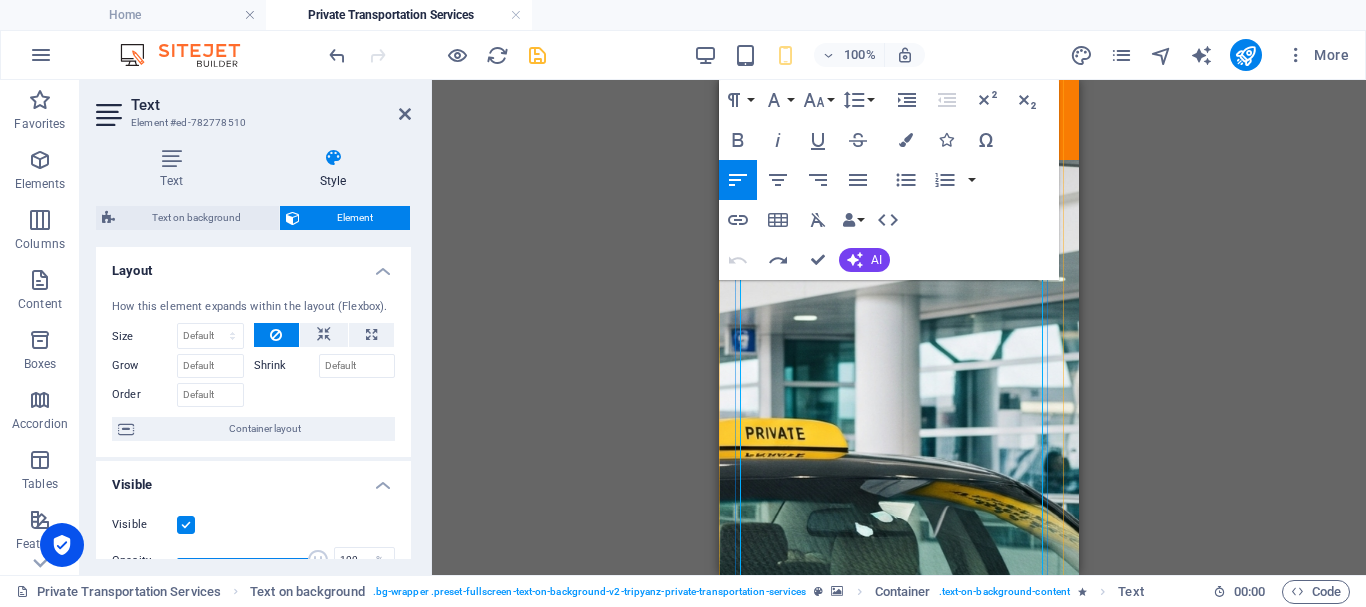 click on "Airport pickups & drop-offs" at bounding box center (851, 1941) 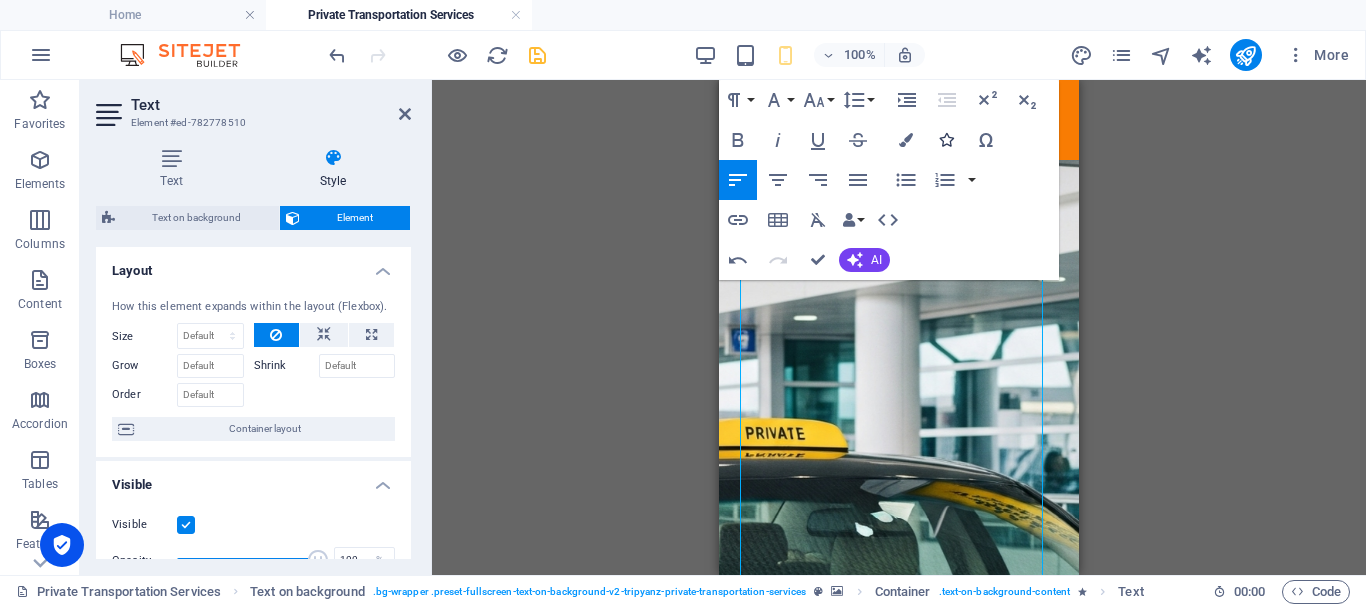 click at bounding box center [946, 140] 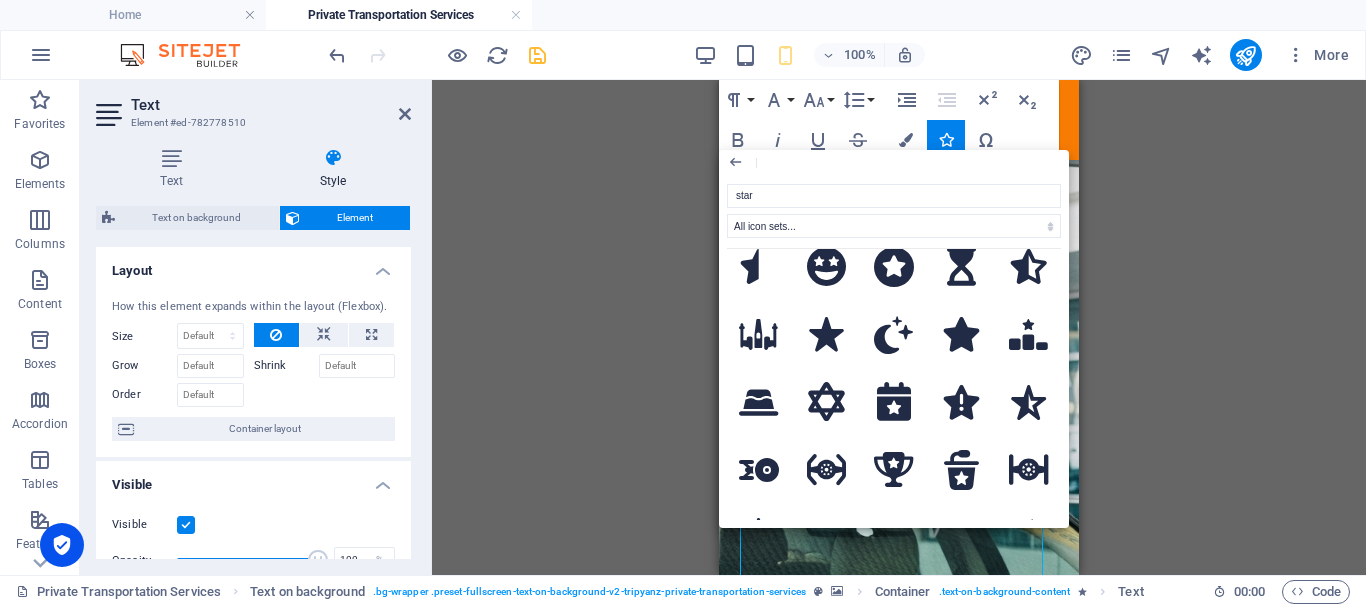 scroll, scrollTop: 600, scrollLeft: 0, axis: vertical 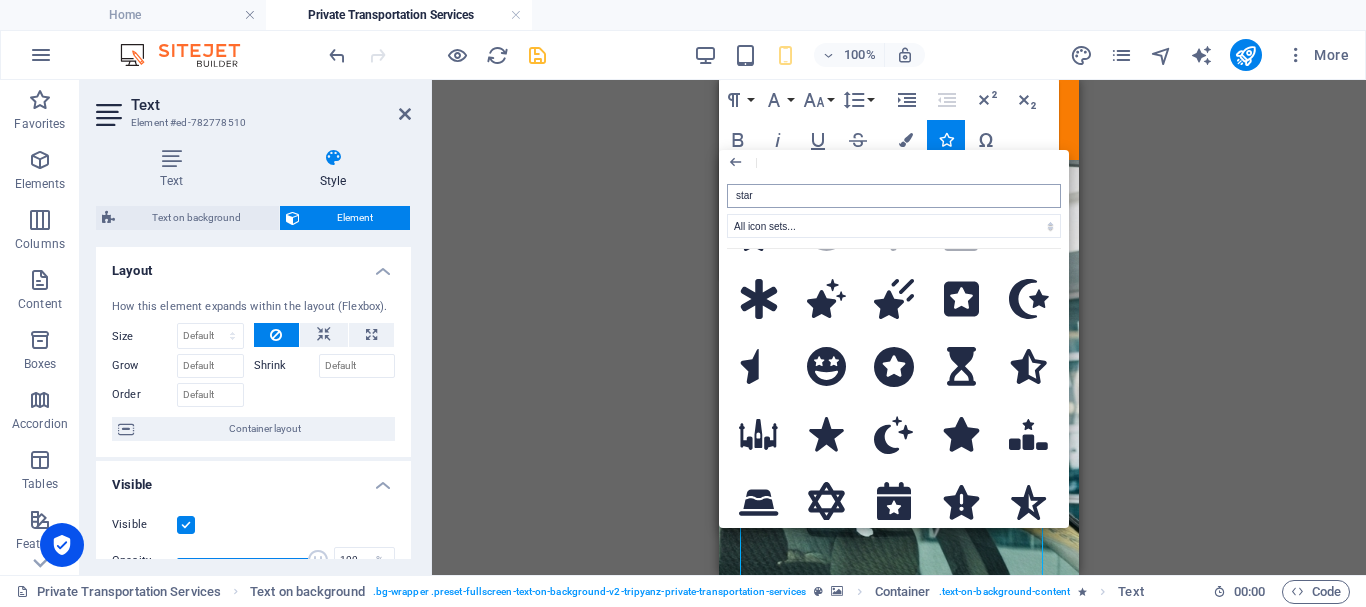 click on "star" at bounding box center (894, 196) 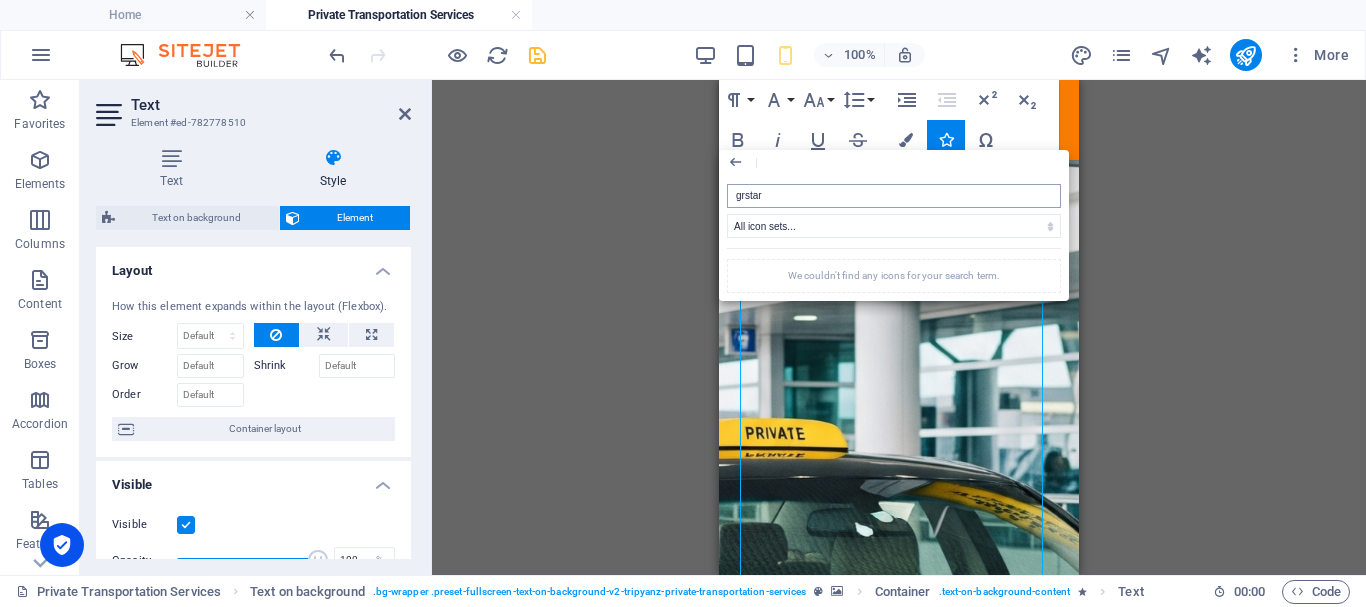 scroll, scrollTop: 0, scrollLeft: 0, axis: both 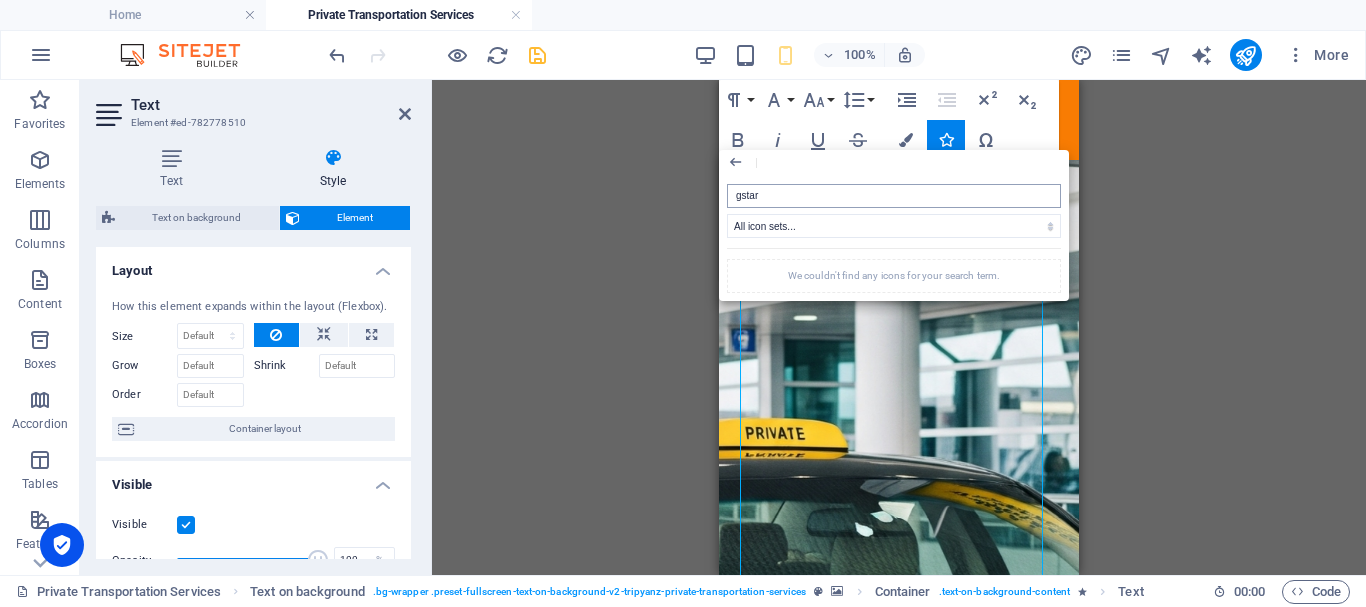type on "star" 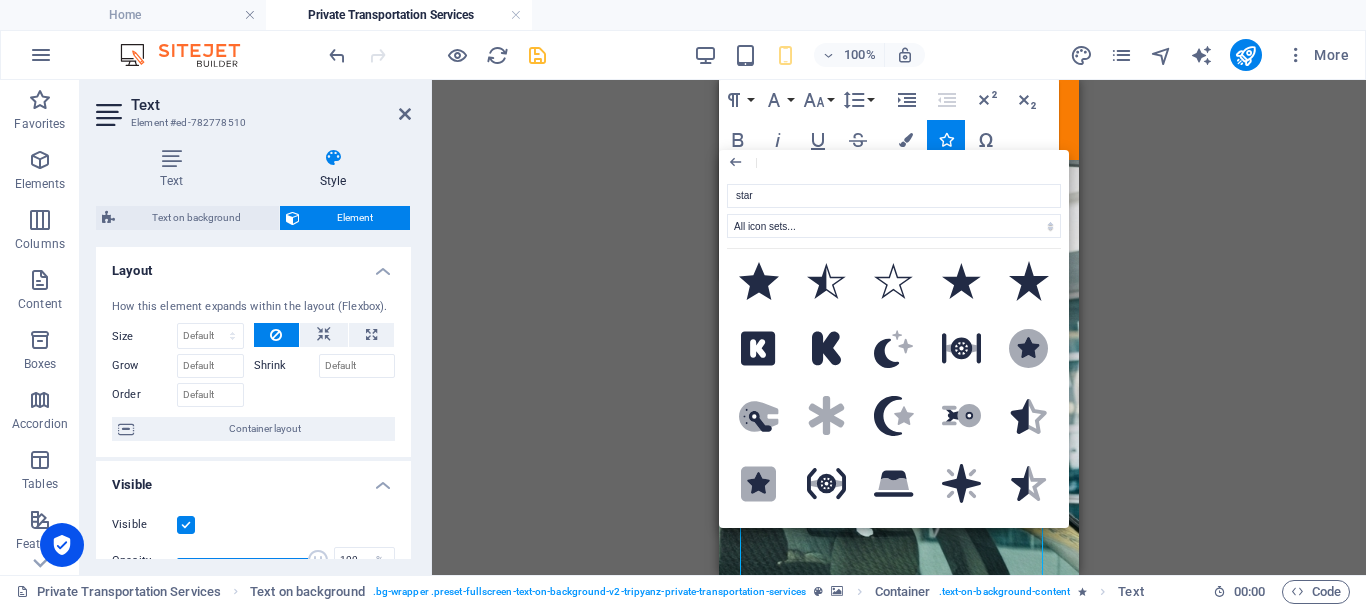 scroll, scrollTop: 0, scrollLeft: 0, axis: both 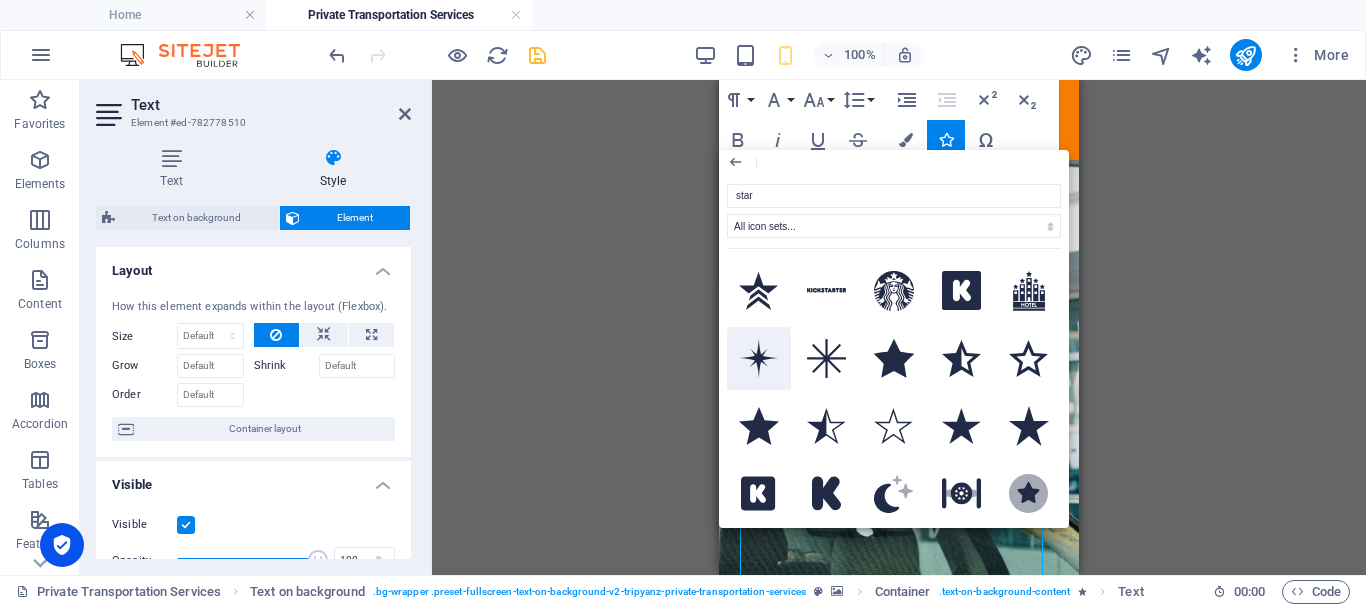 click 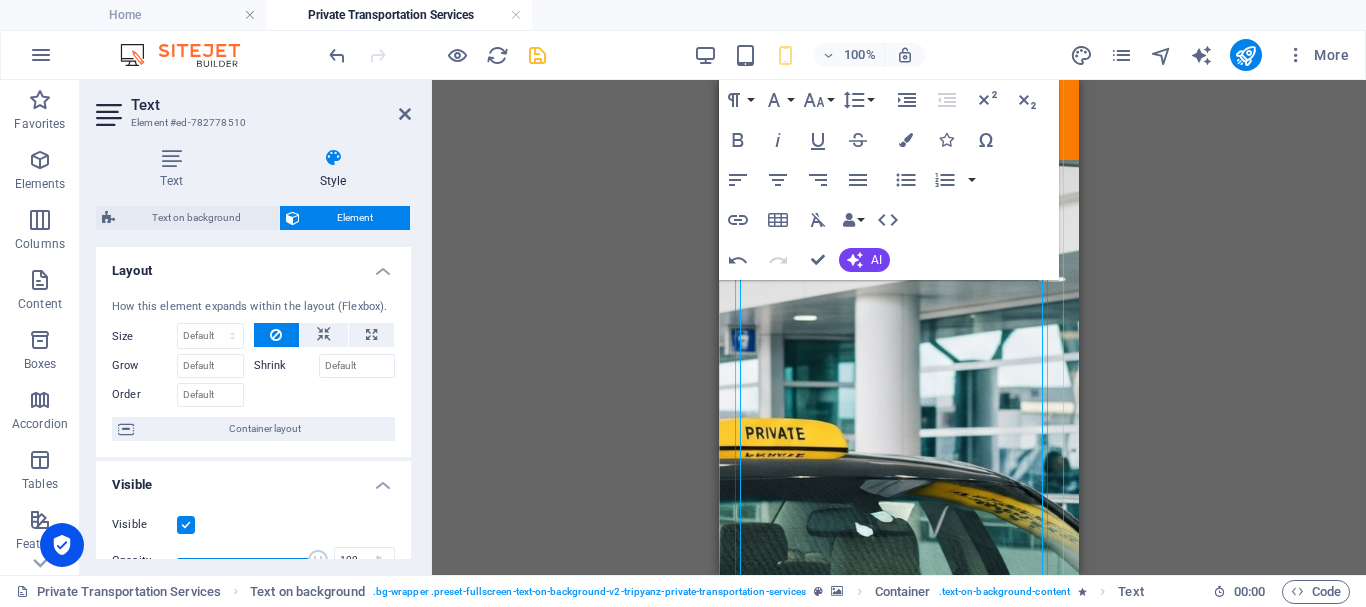click on "Hotel transfers & beach resorts" at bounding box center (899, 2286) 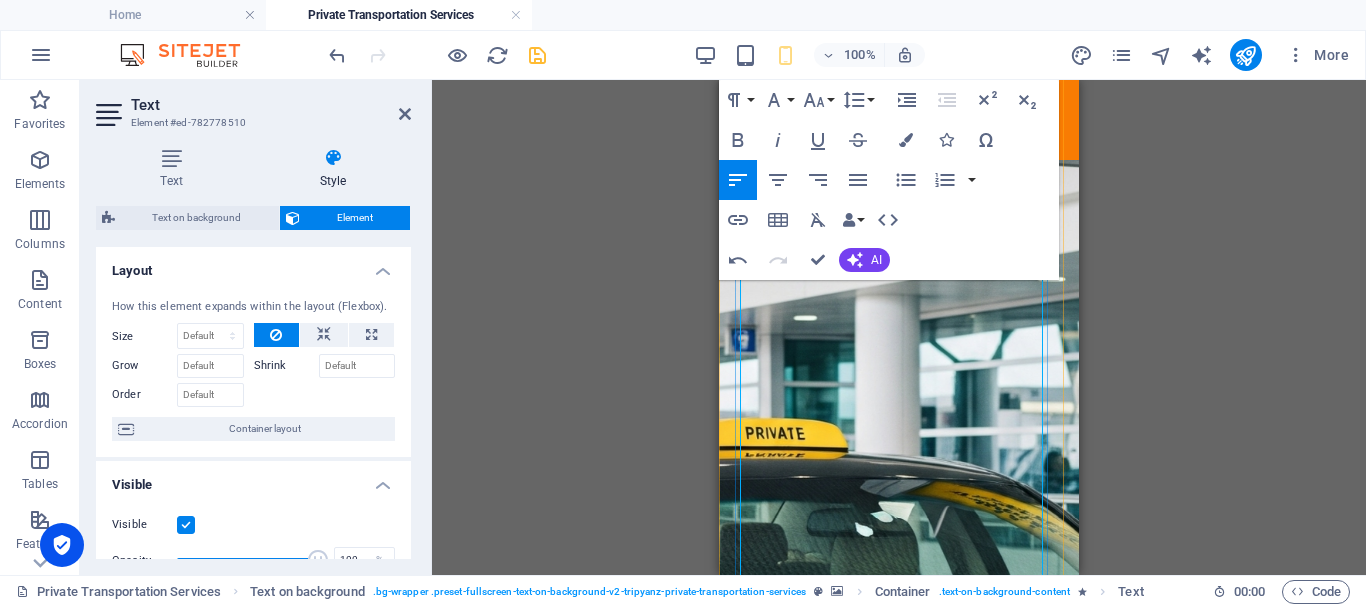 drag, startPoint x: 742, startPoint y: 342, endPoint x: 1026, endPoint y: 389, distance: 287.86282 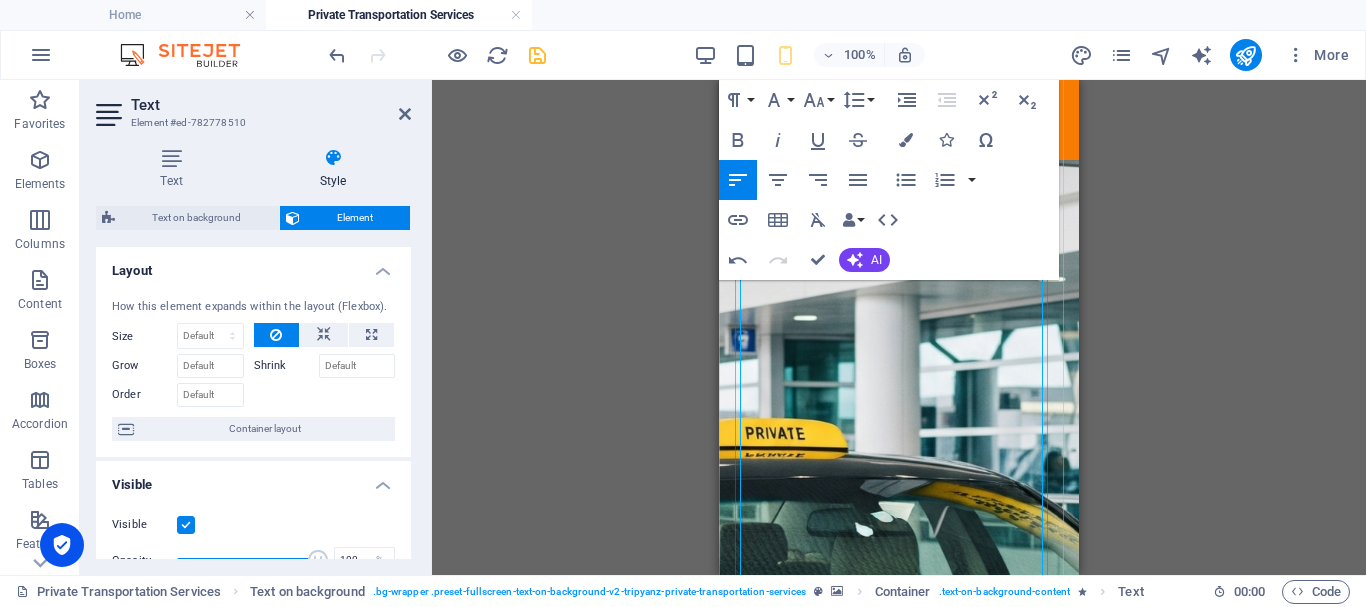 click on "Comfort, Safety & Style.  Wherever You Land, We’re Read y! Whether you're landing at the airport in [GEOGRAPHIC_DATA], [PERSON_NAME], [GEOGRAPHIC_DATA], [GEOGRAPHIC_DATA], or [GEOGRAPHIC_DATA],  [GEOGRAPHIC_DATA]  is here to meet you with a smile and a ride that suits your journey. ✨ Travel Across [GEOGRAPHIC_DATA] with Ease       Airport pickups & drop-offs Hotel transfers & beach resorts  Day trips, excursions & multi-city rides 🚙Vehicles for Everyone From sleek sedans to roomy vans and minibuses, our air-conditioned fleet is ideal for solo travelers, couples, families, and groups. Enjoy a smooth ride, your comfort comes first! 👨‍✈️Our Drivers & Service Team All our drivers are friendly, experienced, and punctual, with strong local knowledge. Behind the scenes, our customer service team provides continuous follow-up and real-time support to make sure your trip runs perfectly. 💬 Why Tripyanz Transportation? ✅ Reliable airport transfers ✅ Professional customer support ✅ Clean, modern vehicles ✅ Real-time confirmations & follow-up" at bounding box center [899, 2316] 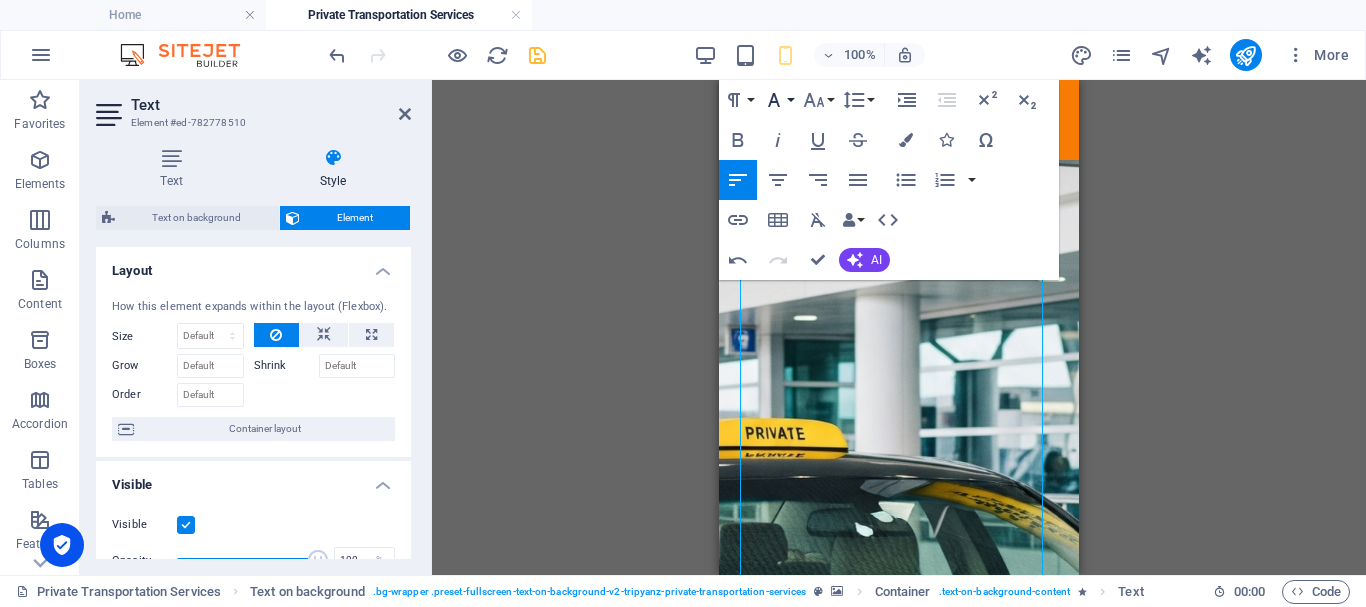 click on "Font Family" at bounding box center [778, 100] 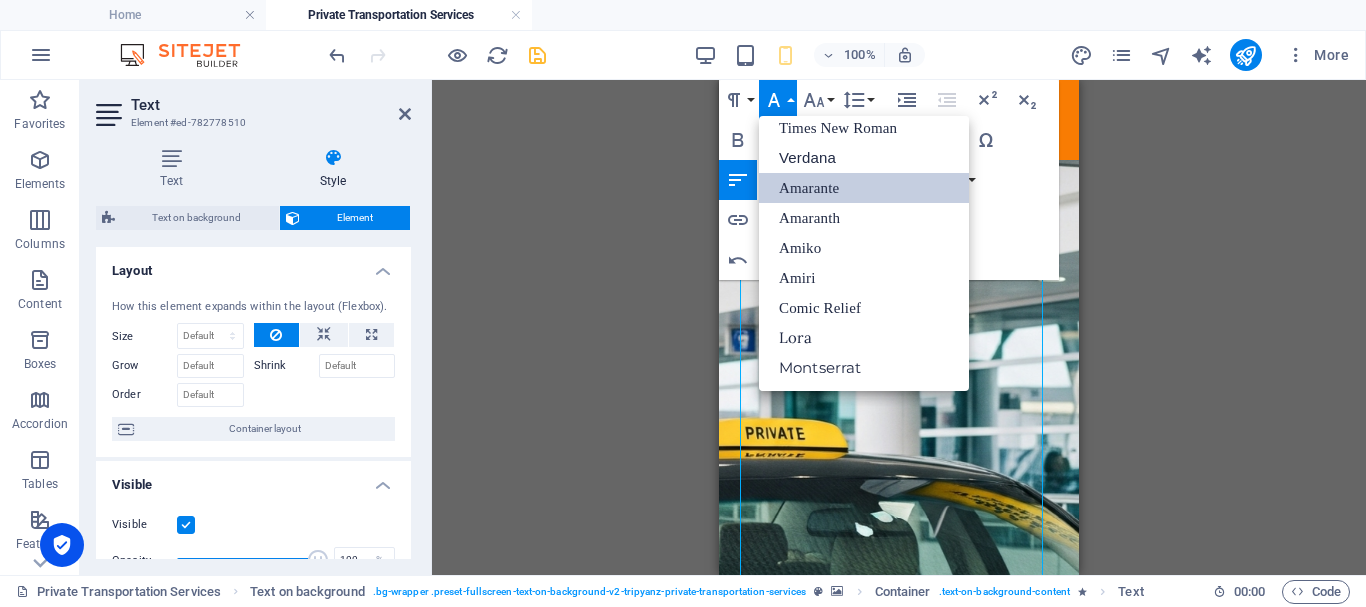 scroll, scrollTop: 131, scrollLeft: 0, axis: vertical 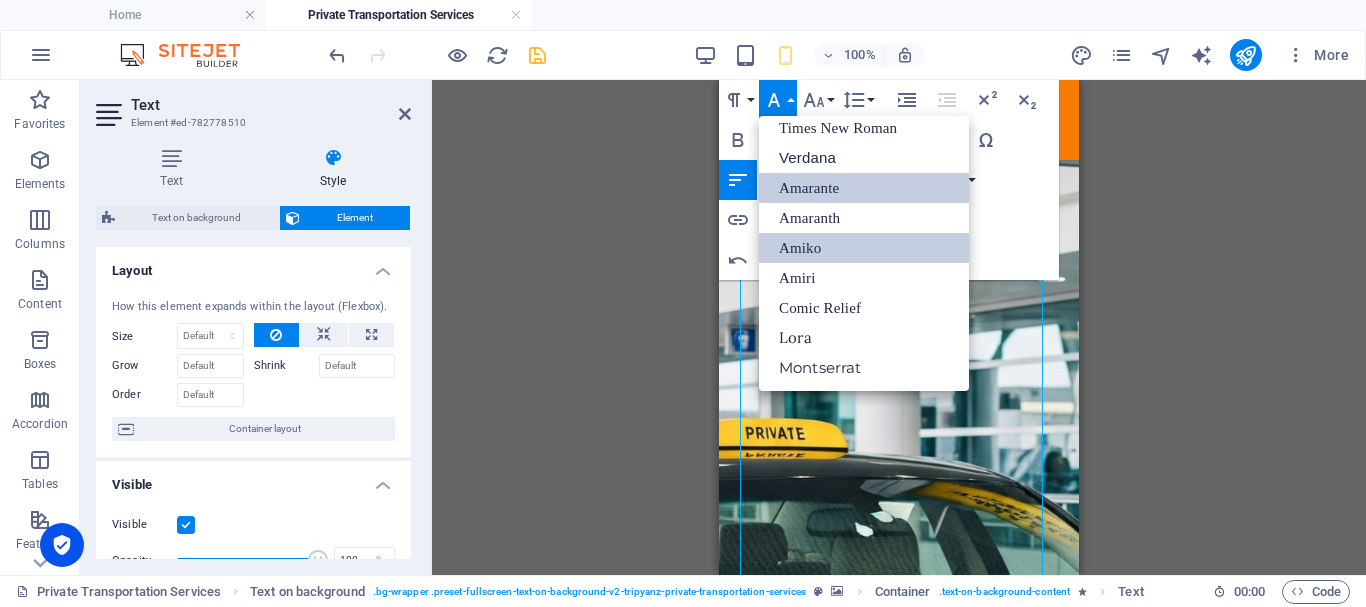 click on "Amiko" at bounding box center (864, 248) 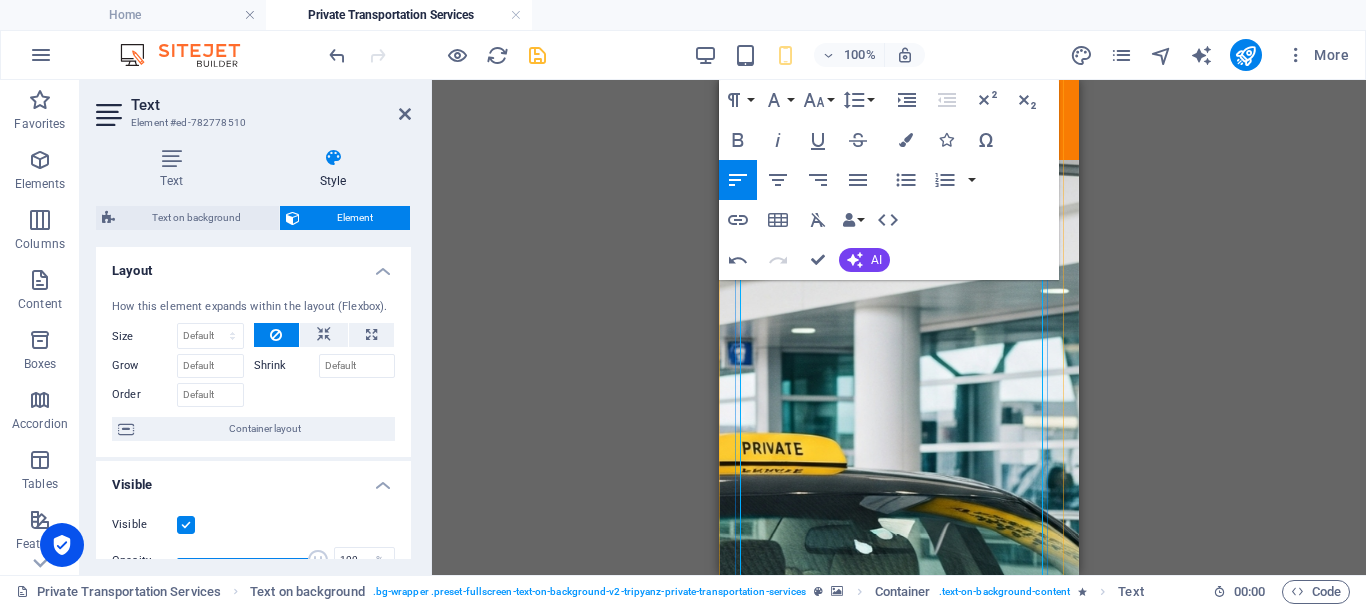 click on "Hotel transfers & beach resorts" at bounding box center (862, 2321) 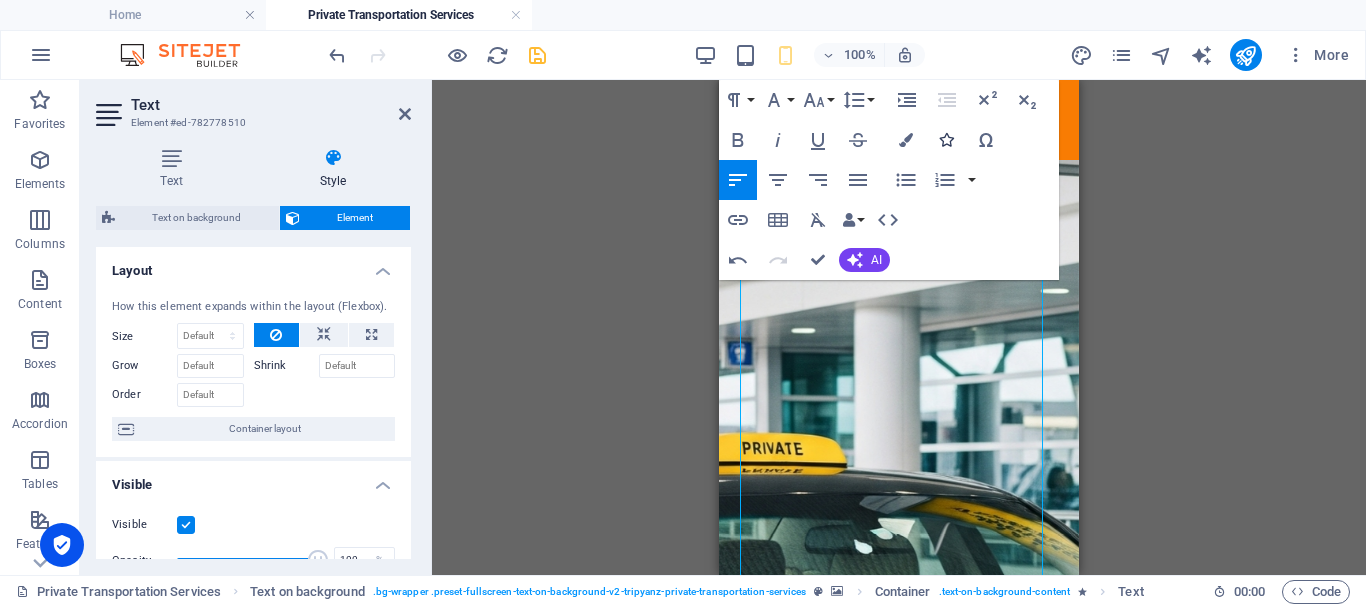 click at bounding box center [946, 140] 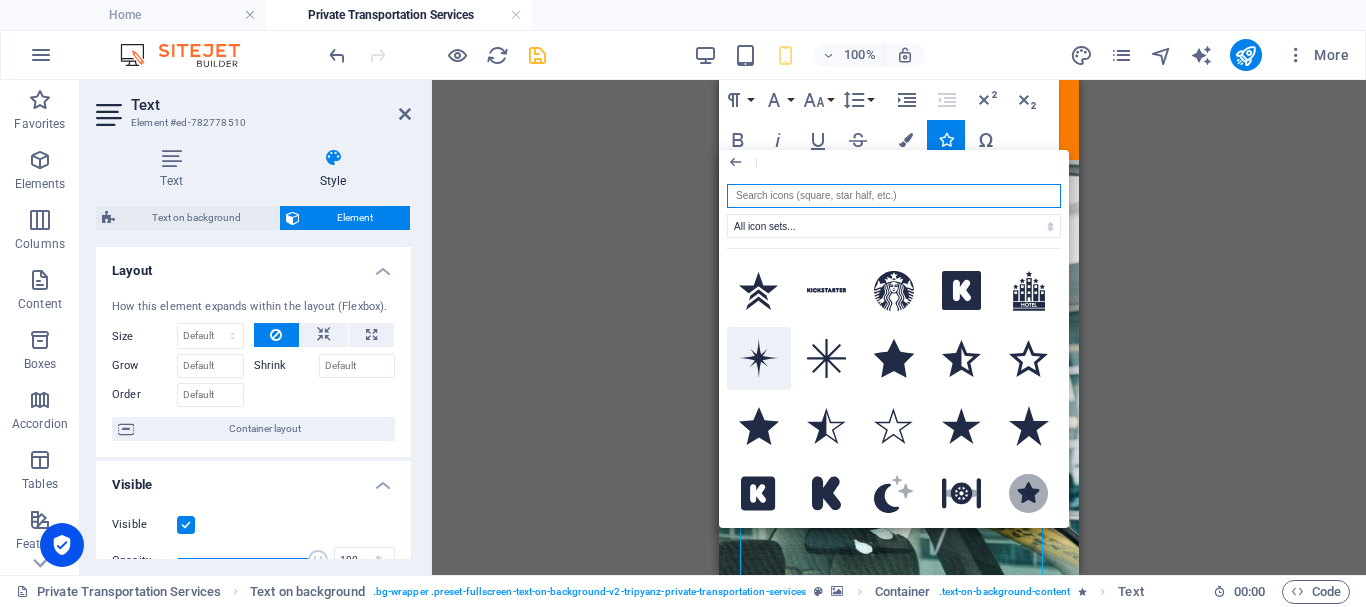 click 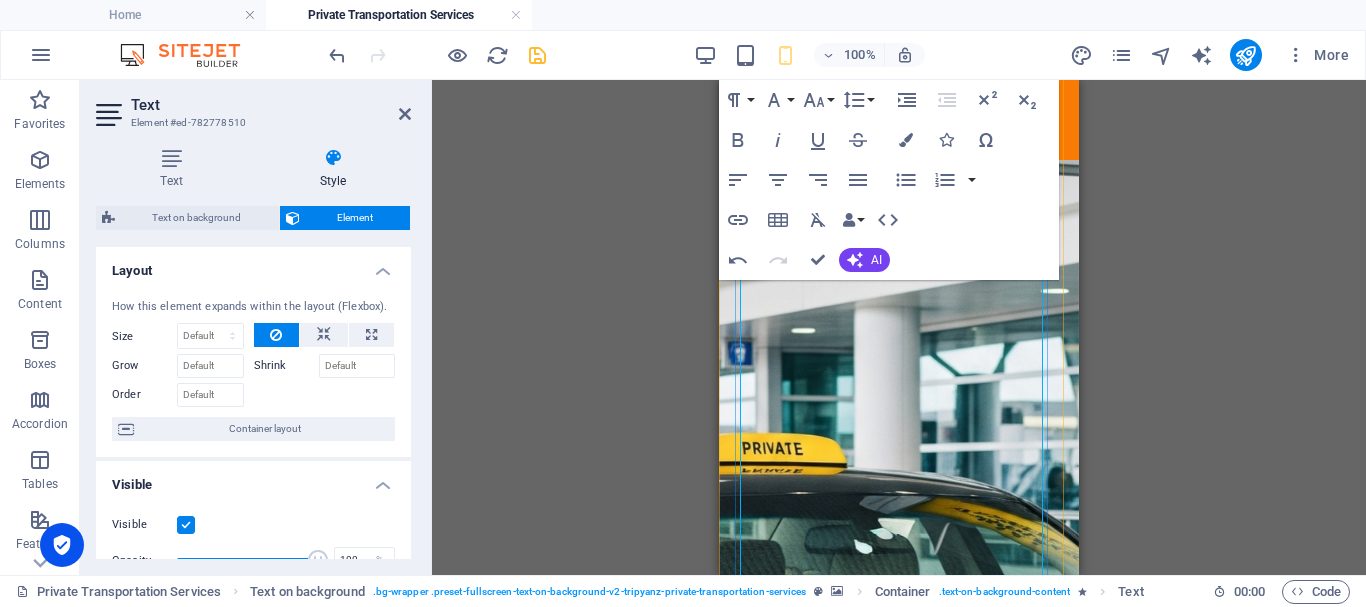 click on "Day trips, excursions & multi-city rides" at bounding box center [888, 2698] 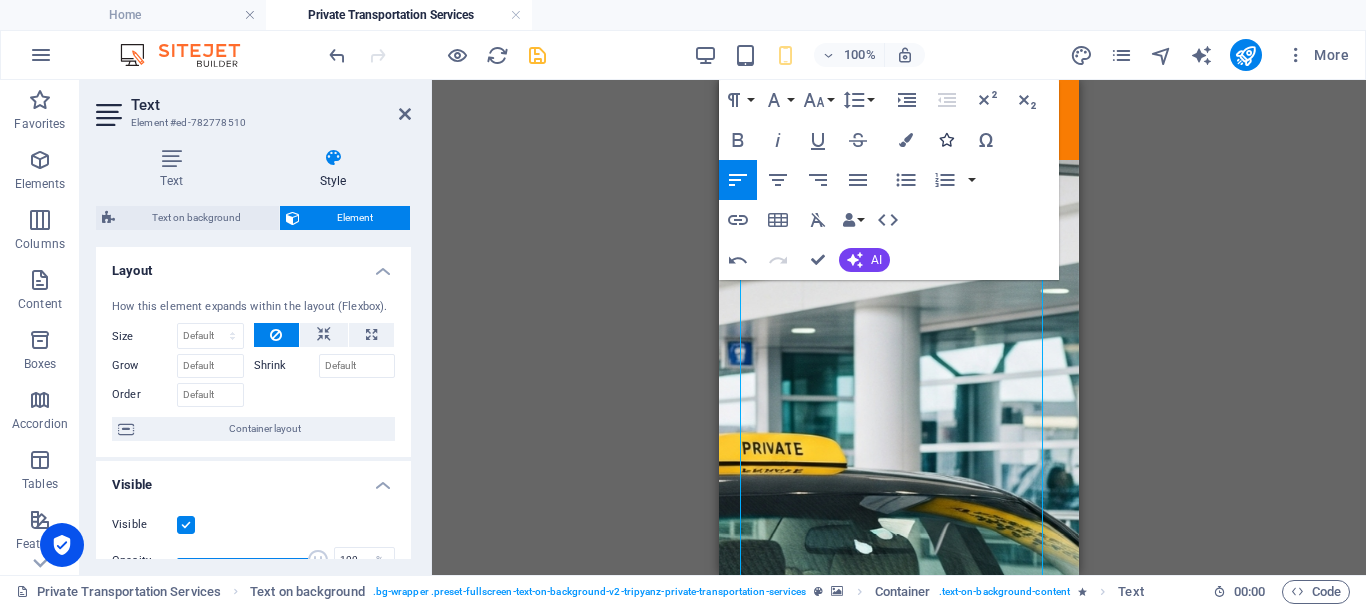 click at bounding box center [946, 140] 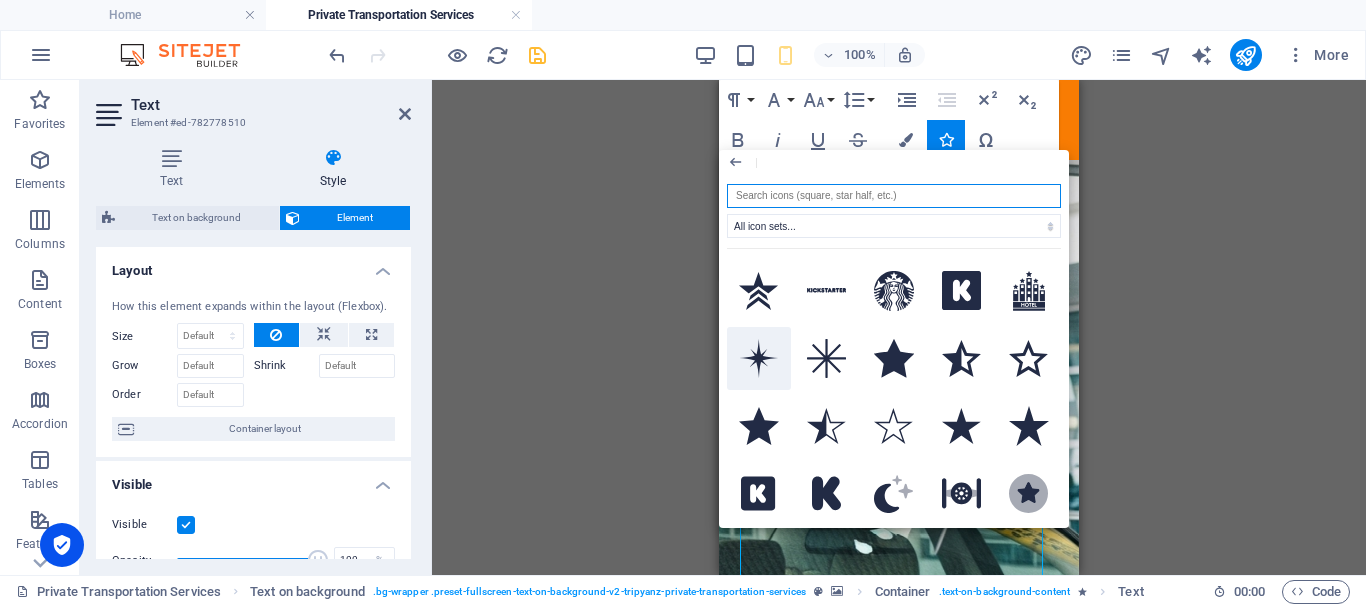 click 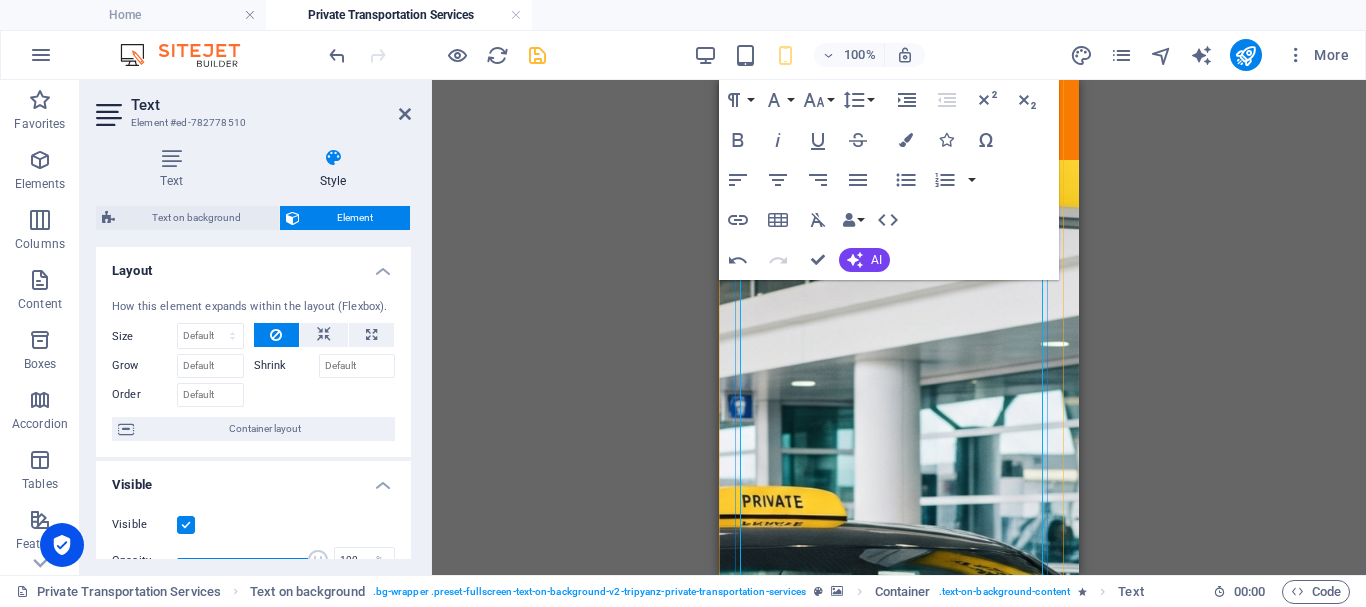 scroll, scrollTop: 328, scrollLeft: 0, axis: vertical 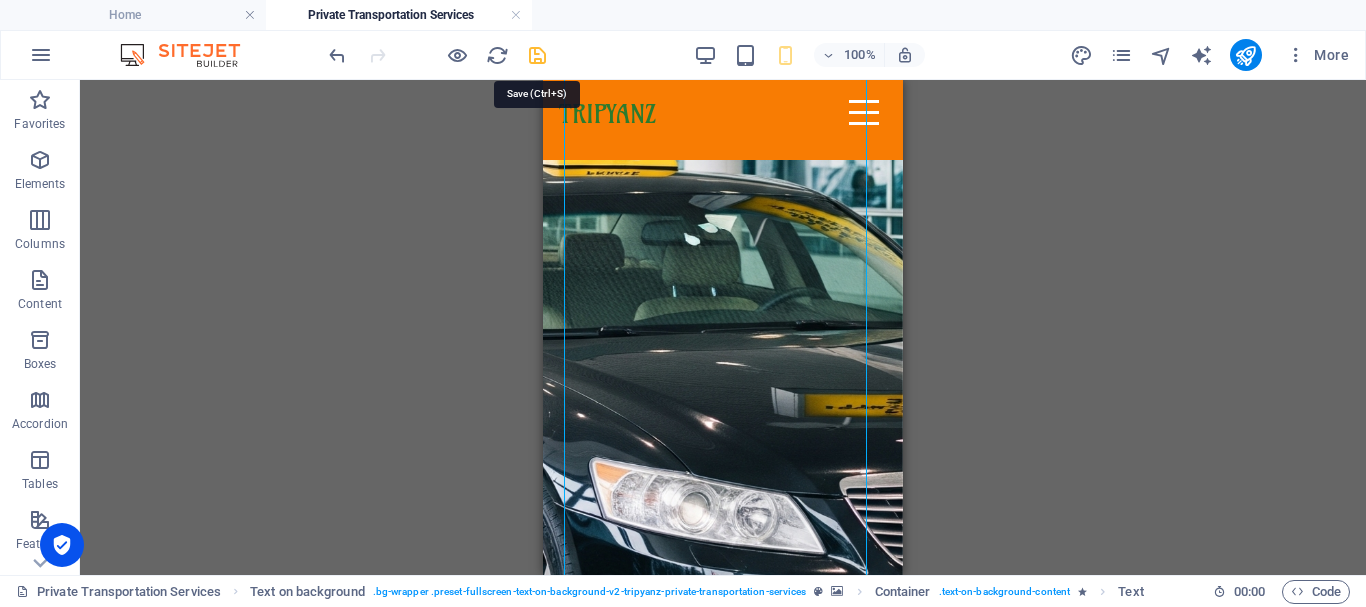 click at bounding box center (537, 55) 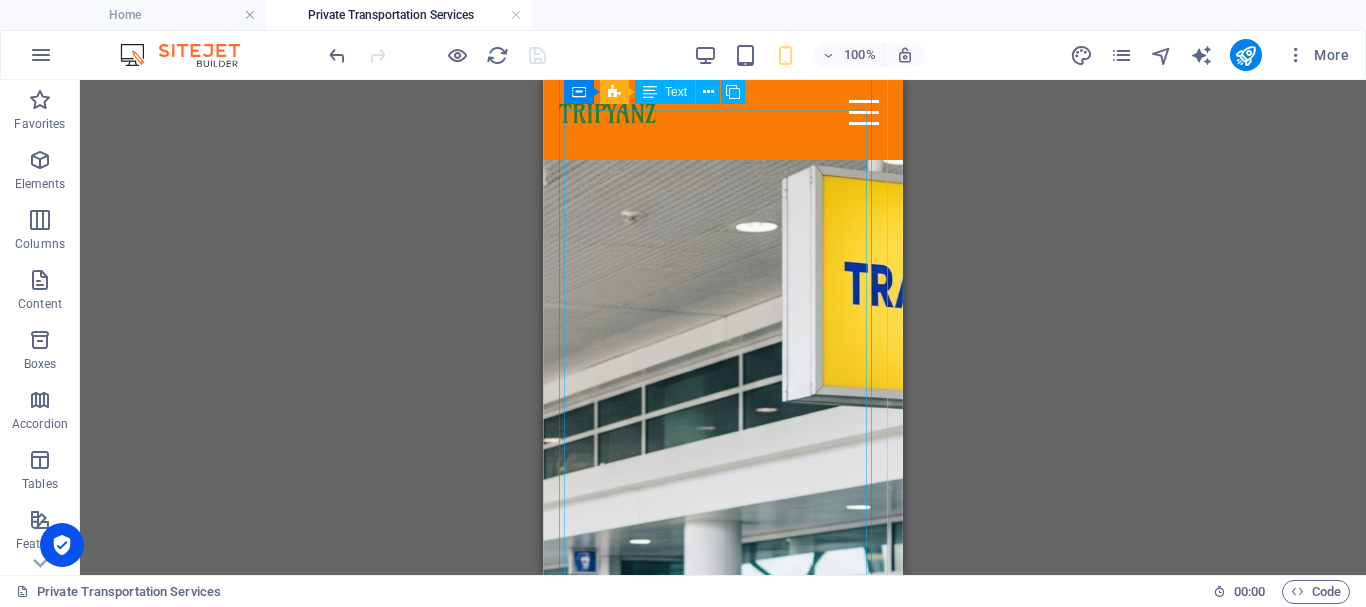 scroll, scrollTop: 128, scrollLeft: 0, axis: vertical 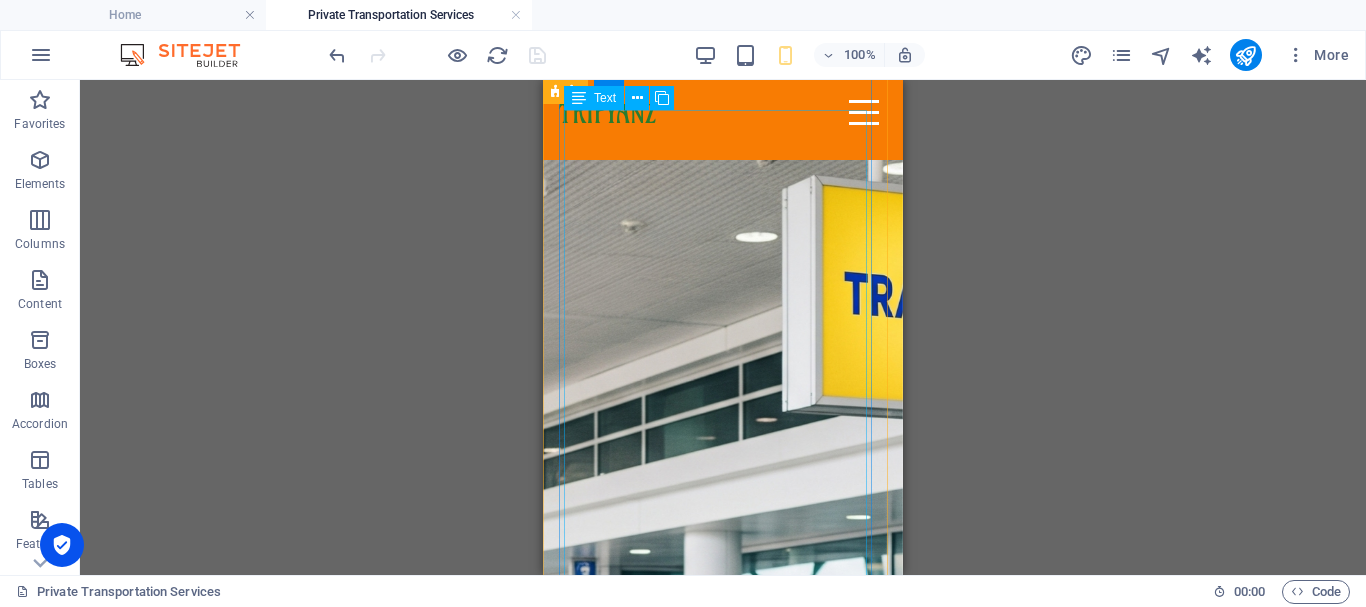 click on "Comfort, Safety & Style.  Wherever You Land, We’re Read y! Whether you're landing at the airport in [GEOGRAPHIC_DATA], [PERSON_NAME], [GEOGRAPHIC_DATA], [GEOGRAPHIC_DATA], or [GEOGRAPHIC_DATA],  [GEOGRAPHIC_DATA]  is here to meet you with a smile and a ride that suits your journey. ✨ Travel Across [GEOGRAPHIC_DATA] with Ease       Airport pickups & drop-offs     Hotel transfers & beach resorts       Day trips, excursions & multi-city rides 🚙Vehicles for Everyone From sleek sedans to roomy vans and minibuses, our air-conditioned fleet is ideal for solo travelers, couples, families, and groups. Enjoy a smooth ride, your comfort comes first! 👨‍✈️Our Drivers & Service Team All our drivers are friendly, experienced, and punctual, with strong local knowledge. Behind the scenes, our customer service team provides continuous follow-up and real-time support to make sure your trip runs perfectly. 💬 Why Tripyanz Transportation? ✅ Reliable airport transfers ✅ Professional customer support ✅ Clean, modern vehicles Tripyanz  🌍✈️" at bounding box center (723, 2602) 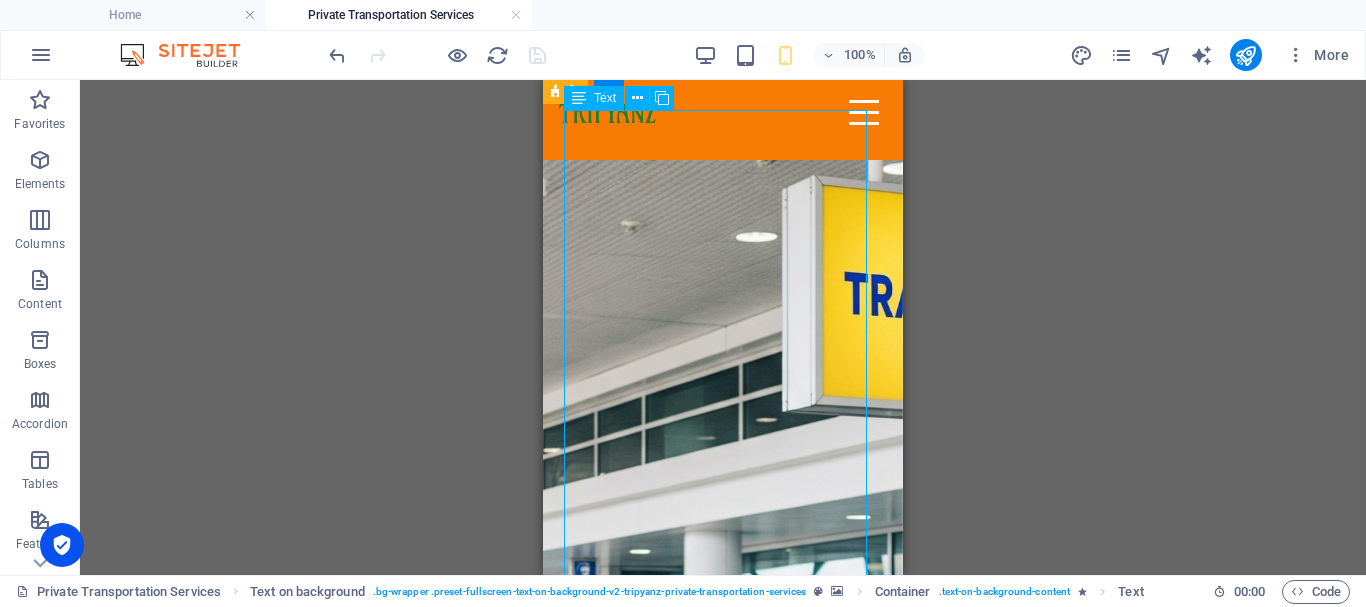 click on "Comfort, Safety & Style.  Wherever You Land, We’re Read y! Whether you're landing at the airport in [GEOGRAPHIC_DATA], [PERSON_NAME], [GEOGRAPHIC_DATA], [GEOGRAPHIC_DATA], or [GEOGRAPHIC_DATA],  [GEOGRAPHIC_DATA]  is here to meet you with a smile and a ride that suits your journey. ✨ Travel Across [GEOGRAPHIC_DATA] with Ease       Airport pickups & drop-offs     Hotel transfers & beach resorts       Day trips, excursions & multi-city rides 🚙Vehicles for Everyone From sleek sedans to roomy vans and minibuses, our air-conditioned fleet is ideal for solo travelers, couples, families, and groups. Enjoy a smooth ride, your comfort comes first! 👨‍✈️Our Drivers & Service Team All our drivers are friendly, experienced, and punctual, with strong local knowledge. Behind the scenes, our customer service team provides continuous follow-up and real-time support to make sure your trip runs perfectly. 💬 Why Tripyanz Transportation? ✅ Reliable airport transfers ✅ Professional customer support ✅ Clean, modern vehicles Tripyanz  🌍✈️" at bounding box center [723, 2602] 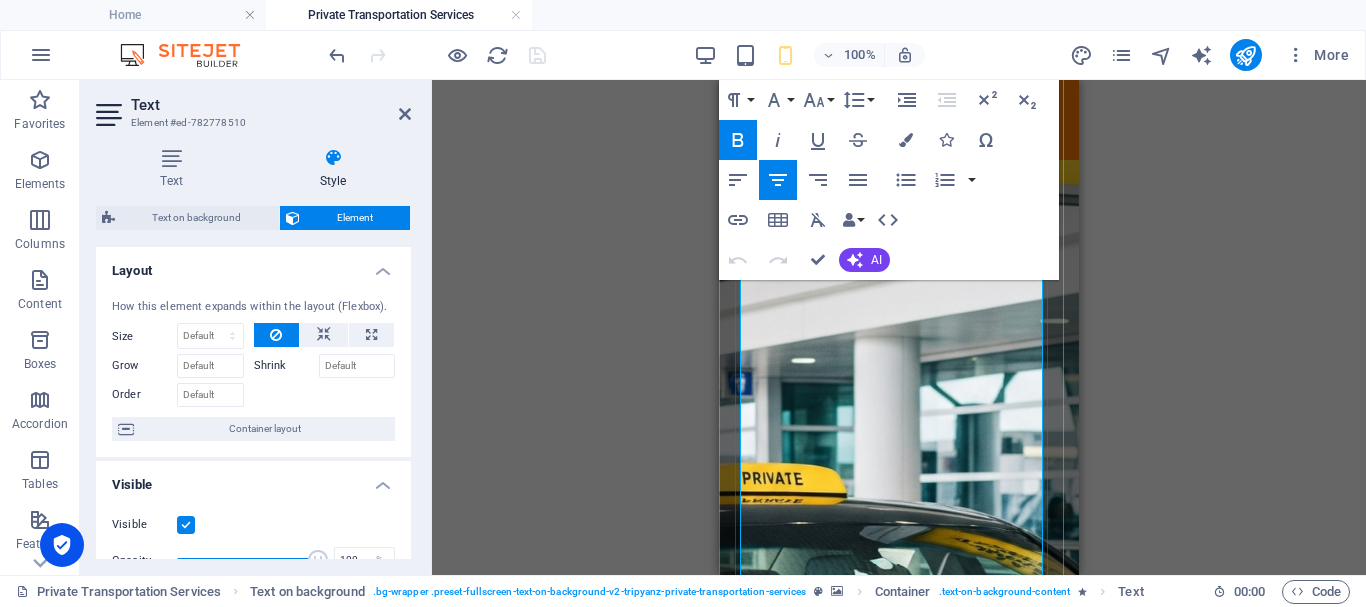 scroll, scrollTop: 400, scrollLeft: 0, axis: vertical 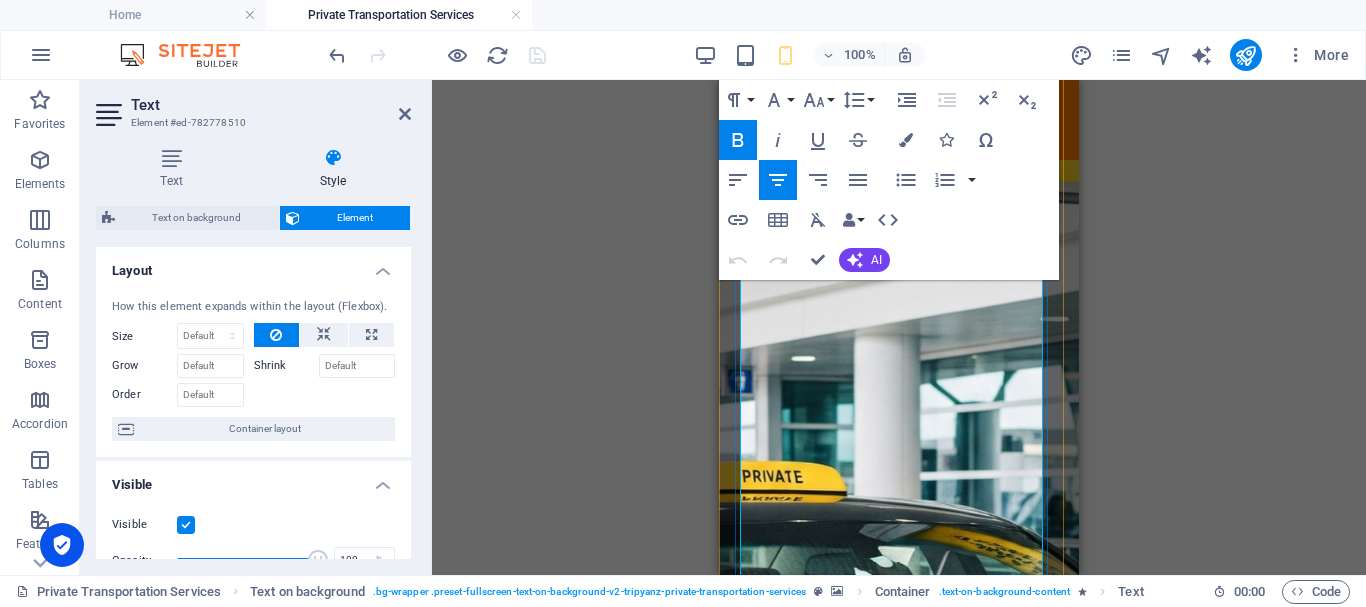 click on "✨ Travel Across [GEOGRAPHIC_DATA] with Ease" at bounding box center [899, 1910] 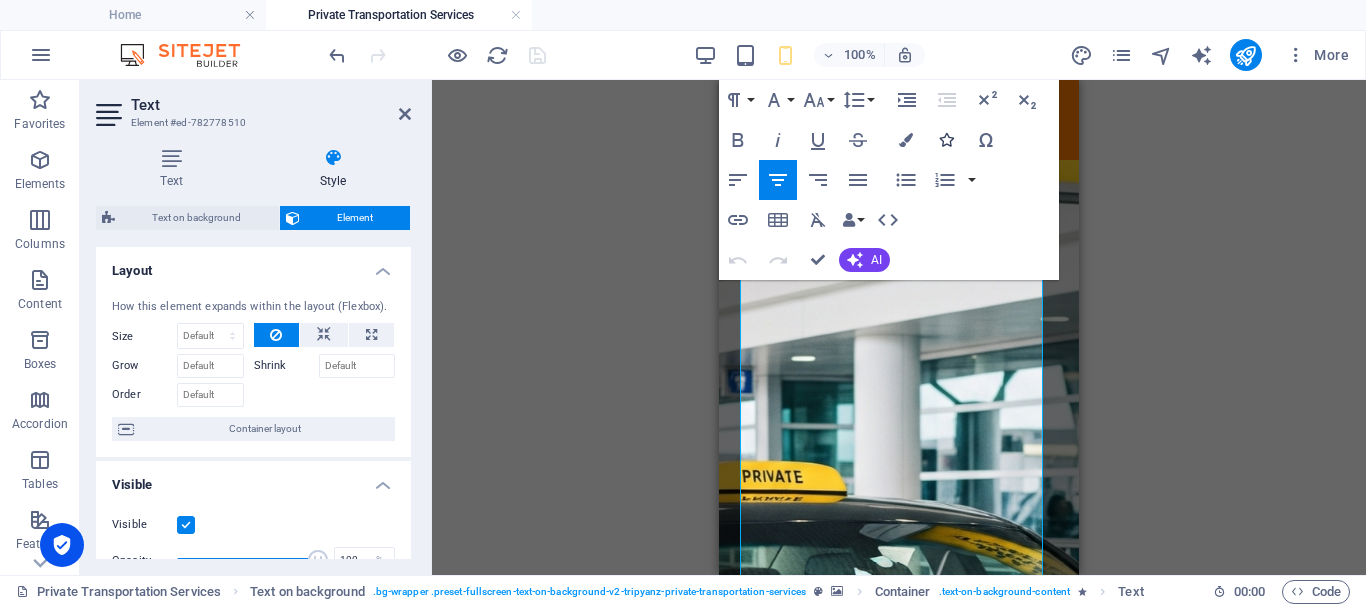 click at bounding box center (946, 140) 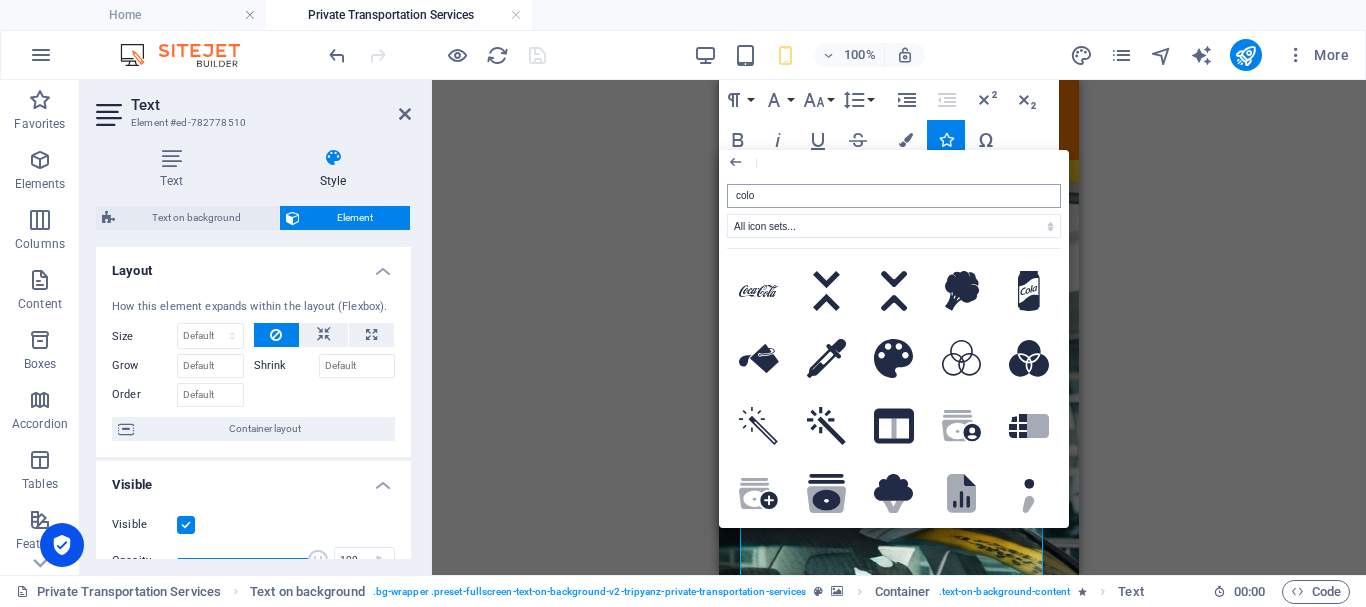 type on "color" 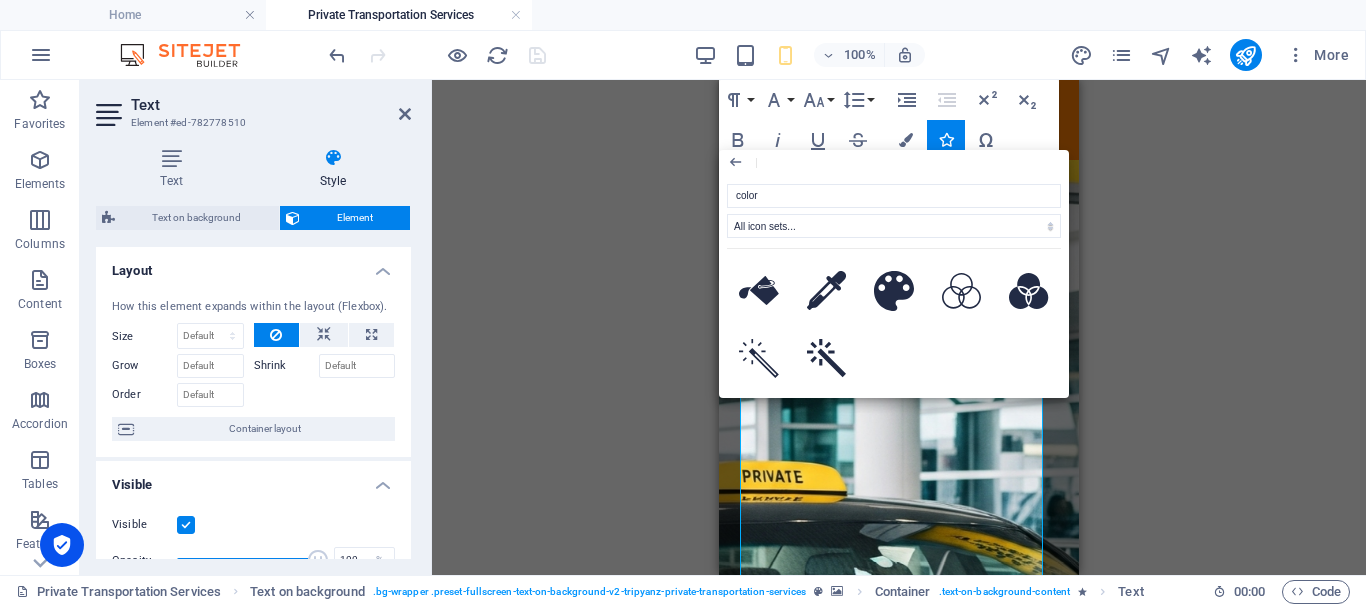 drag, startPoint x: 740, startPoint y: 190, endPoint x: 688, endPoint y: 190, distance: 52 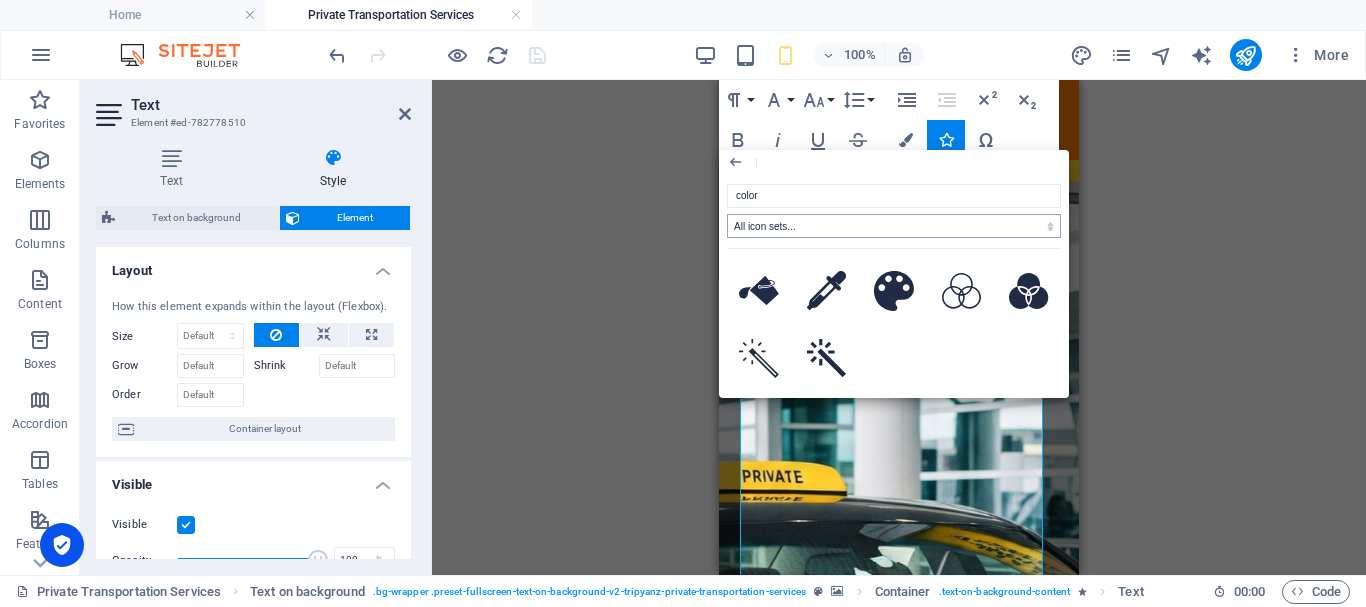 type 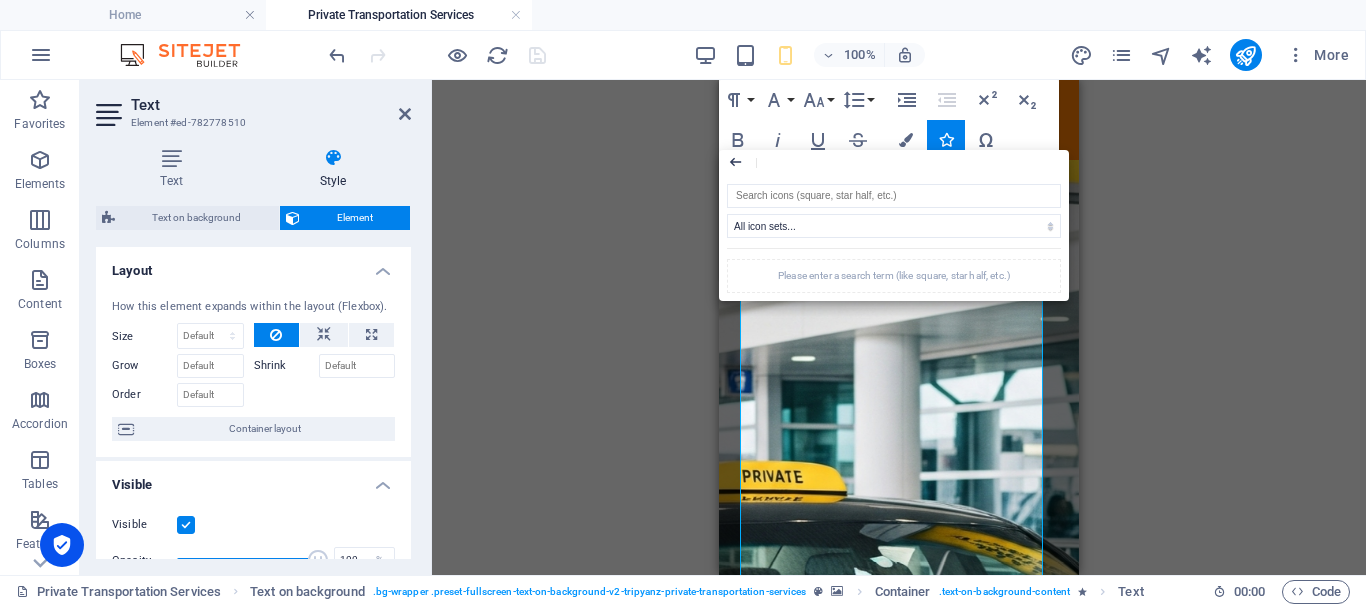 click 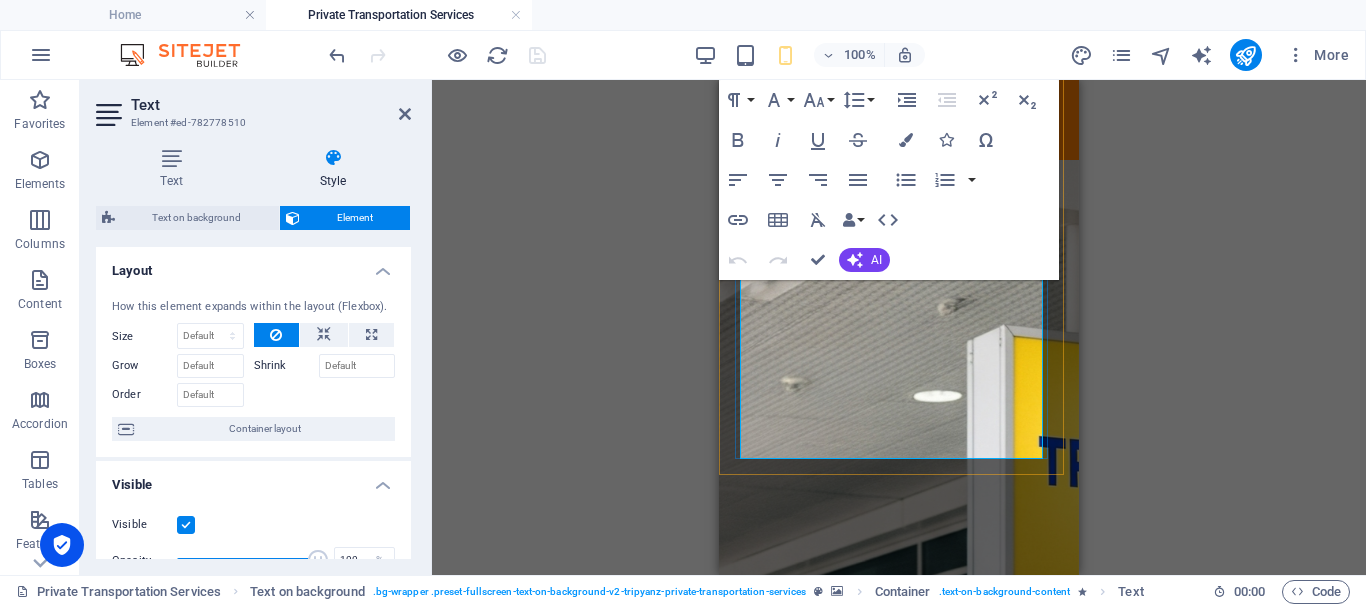 scroll, scrollTop: 0, scrollLeft: 0, axis: both 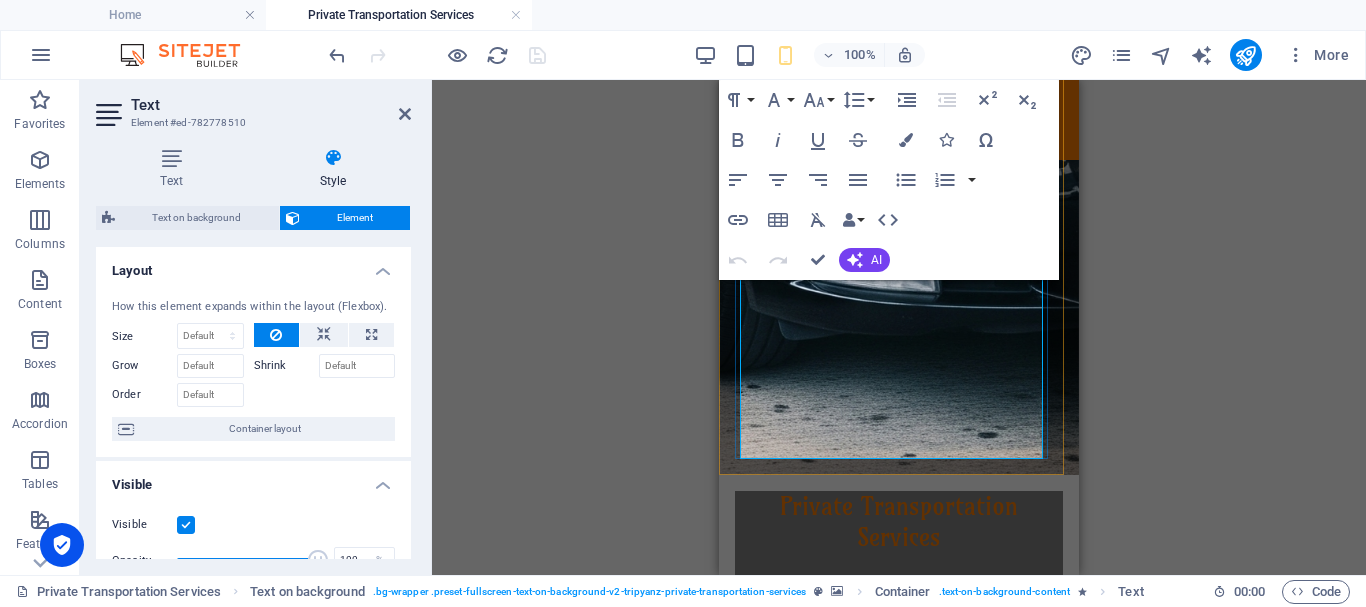 drag, startPoint x: 941, startPoint y: 447, endPoint x: 930, endPoint y: 447, distance: 11 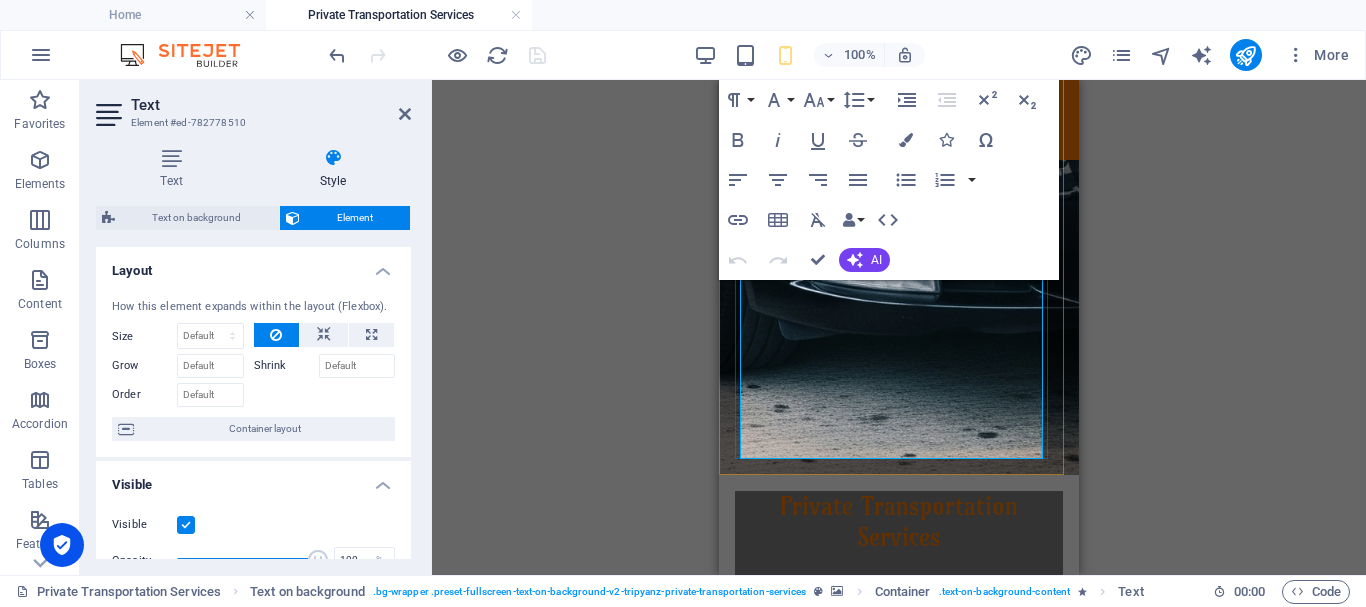 click on "Book your ride now, let us handle the roads while you enjoy the views. Tripyanz  is not just transportation it’s the start of your experience.  🌍✈️" at bounding box center (899, 3027) 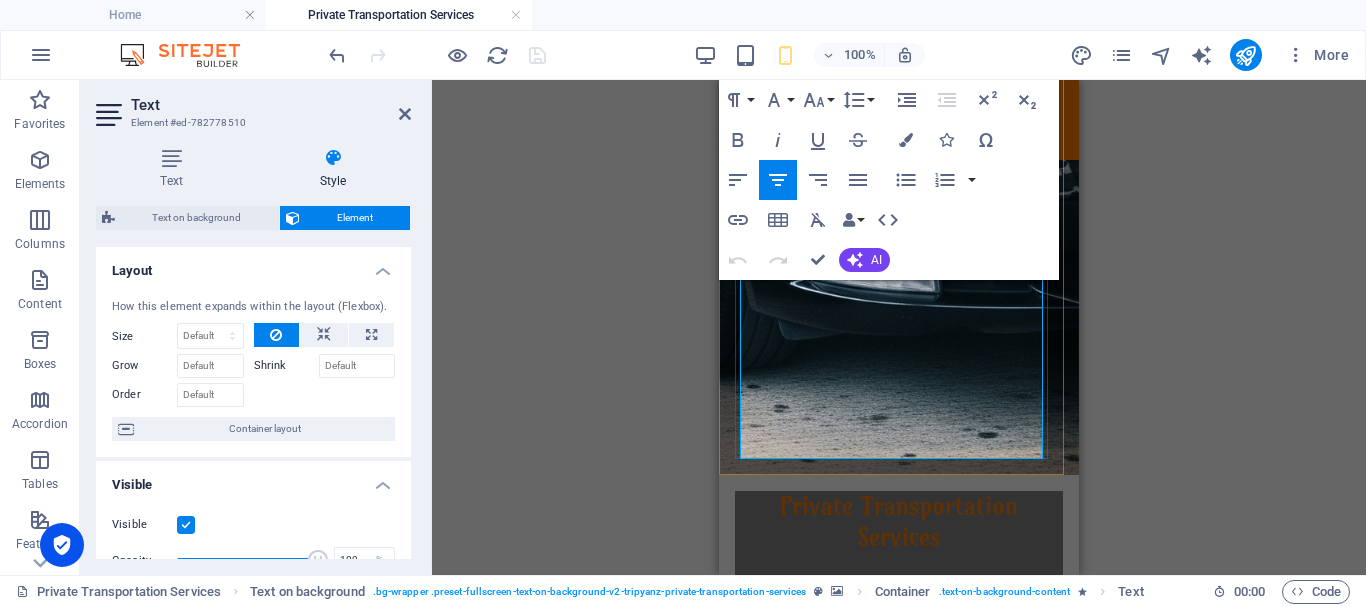type 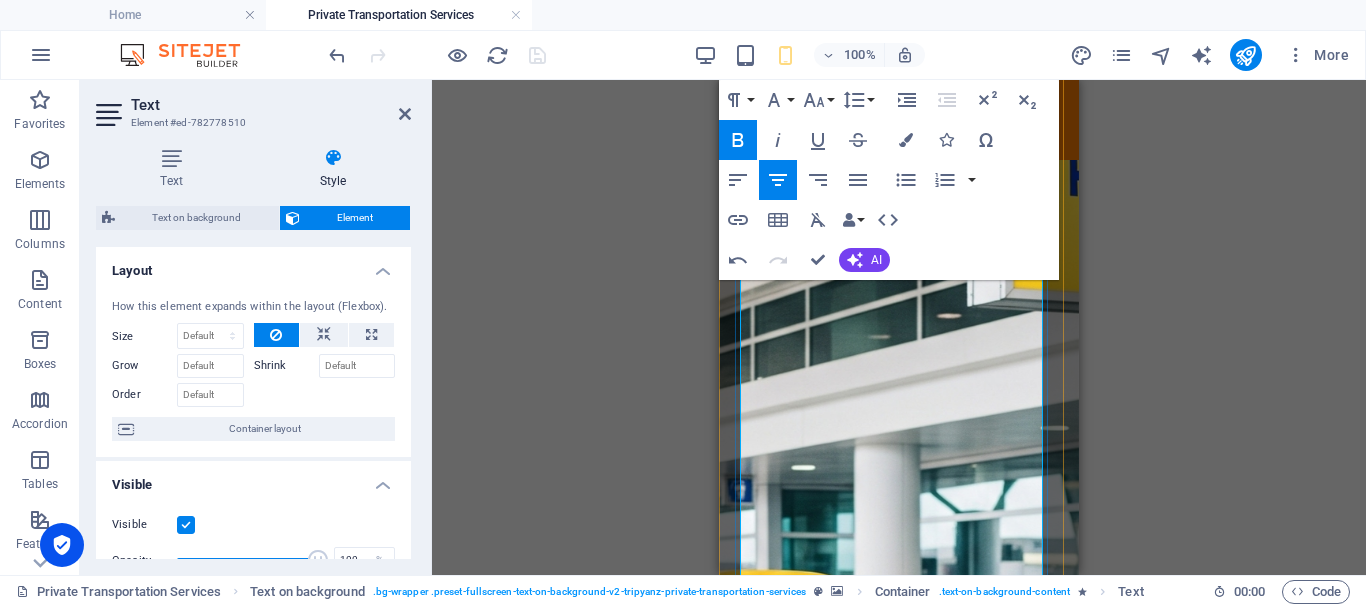 scroll, scrollTop: 300, scrollLeft: 0, axis: vertical 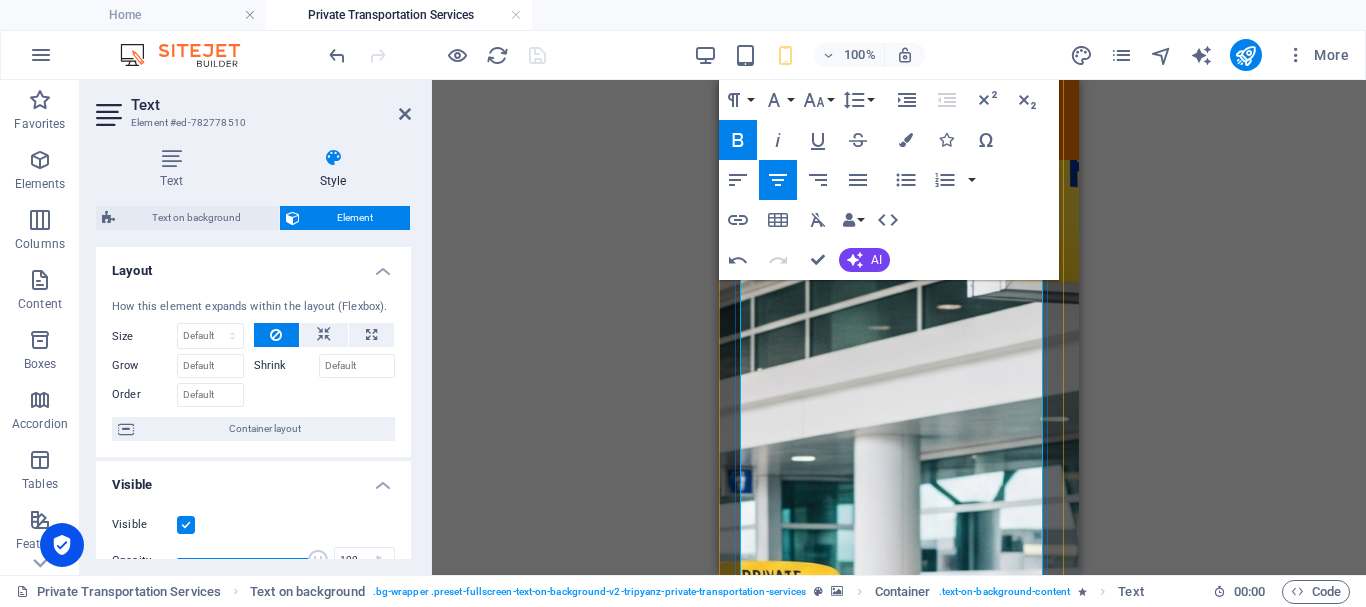 drag, startPoint x: 789, startPoint y: 413, endPoint x: 766, endPoint y: 413, distance: 23 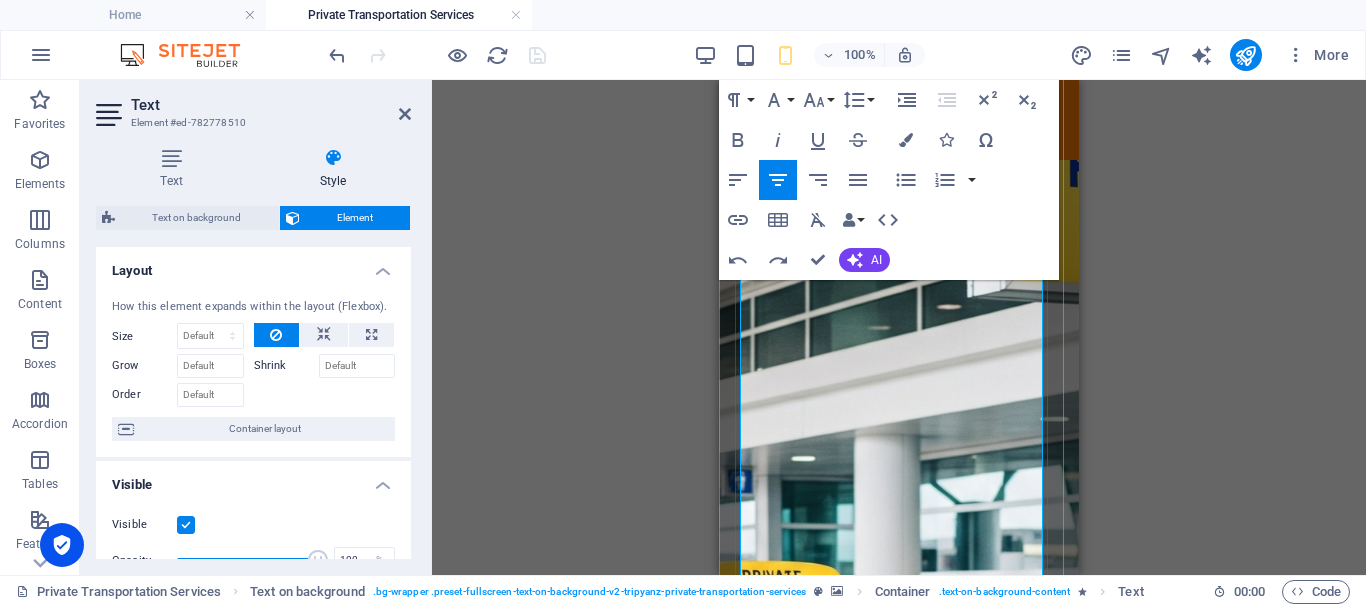 click on "Travel Across [GEOGRAPHIC_DATA] with Ease" at bounding box center (899, 2009) 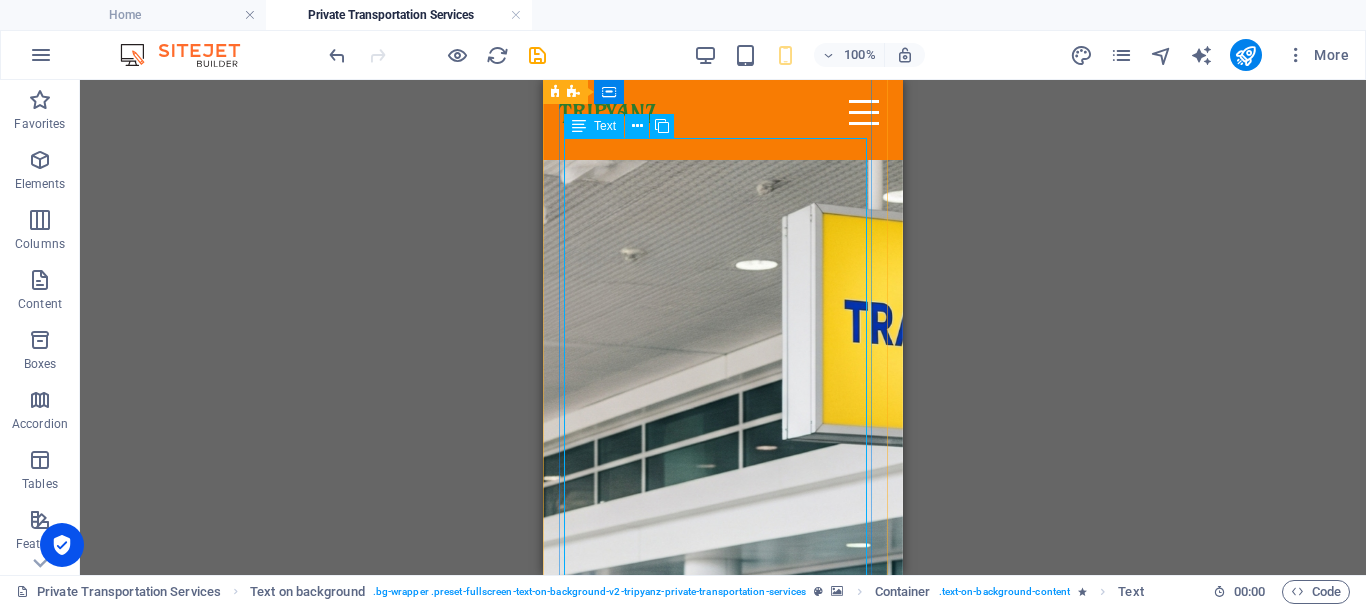 scroll, scrollTop: 0, scrollLeft: 0, axis: both 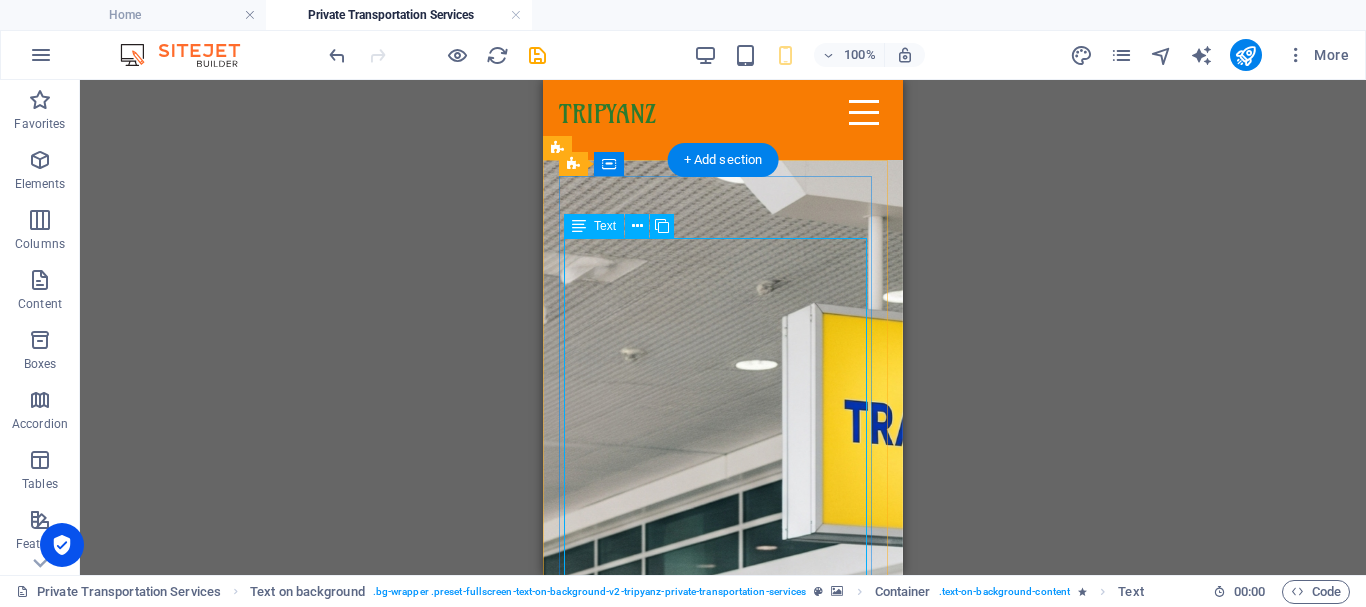 click on "Comfort, Safety & Style.  Wherever You Land, We’re Read y! Whether you're landing at the airport in Hurghada, Marsa Alam, Sharm El-Sheikh, Cairo, or Nuweiba,  Tripyanz  is here to meet you with a smile and a ride that suits your journey. ✨ Travel Across Egypt with Ease       Airport pickups & drop-offs     Hotel transfers & beach resorts       Day trips, excursions & multi-city rides 🚙Vehicles for Everyone From sleek sedans to roomy vans and minibuses, our air-conditioned fleet is ideal for solo travelers, couples, families, and groups. Enjoy a smooth ride, your comfort comes first! 👨‍✈️Our Drivers & Service Team All our drivers are friendly, experienced, and punctual, with strong local knowledge. Behind the scenes, our customer service team provides continuous follow-up and real-time support to make sure your trip runs perfectly. 💬 Why Tripyanz Transportation? ✅ Reliable airport transfers ✅ Professional customer support ✅ Clean, modern vehicles Tripyanz  ✈️" at bounding box center (723, 2718) 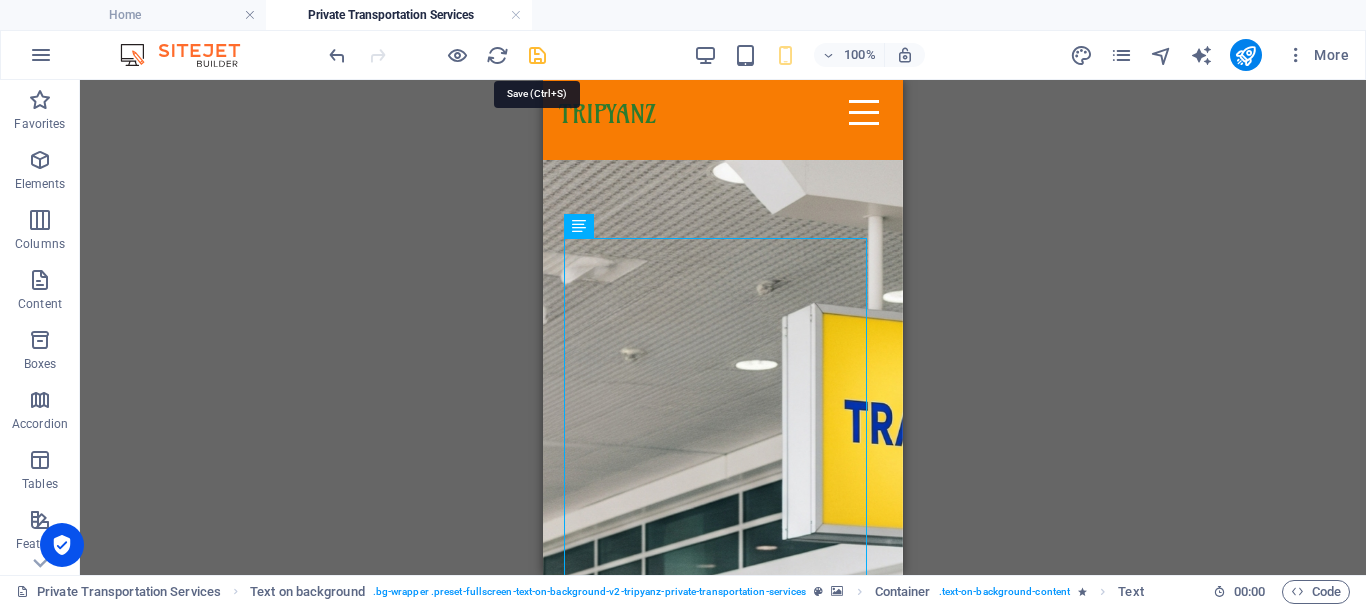 click at bounding box center [537, 55] 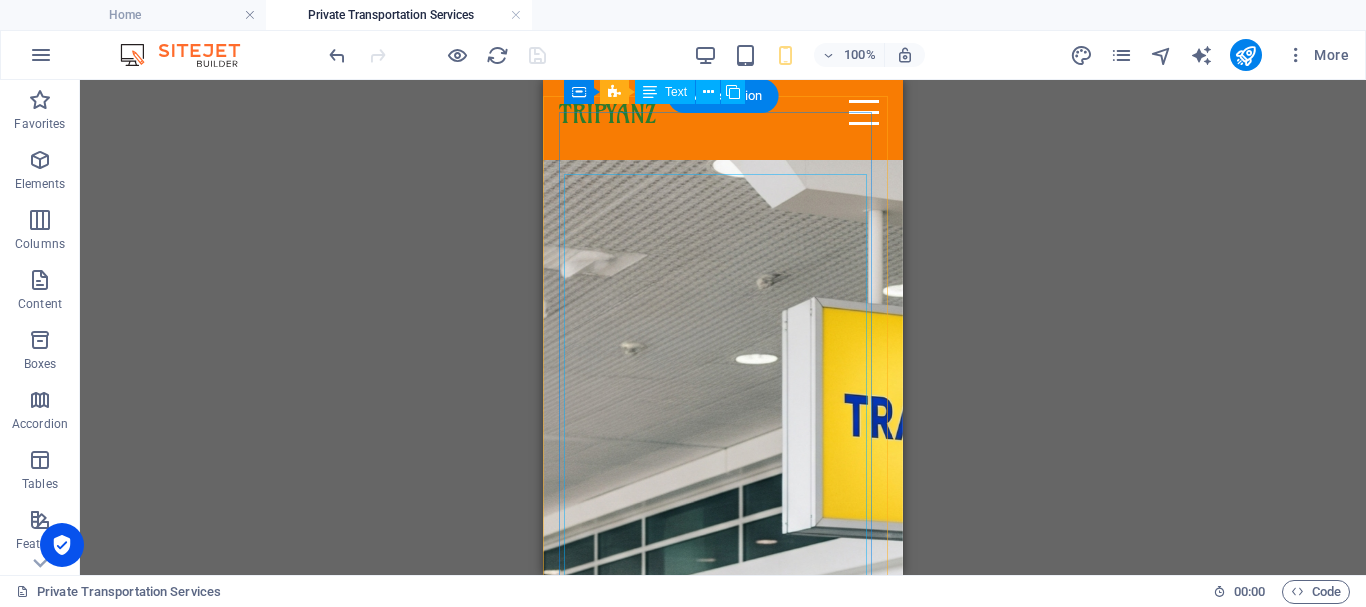 scroll, scrollTop: 0, scrollLeft: 0, axis: both 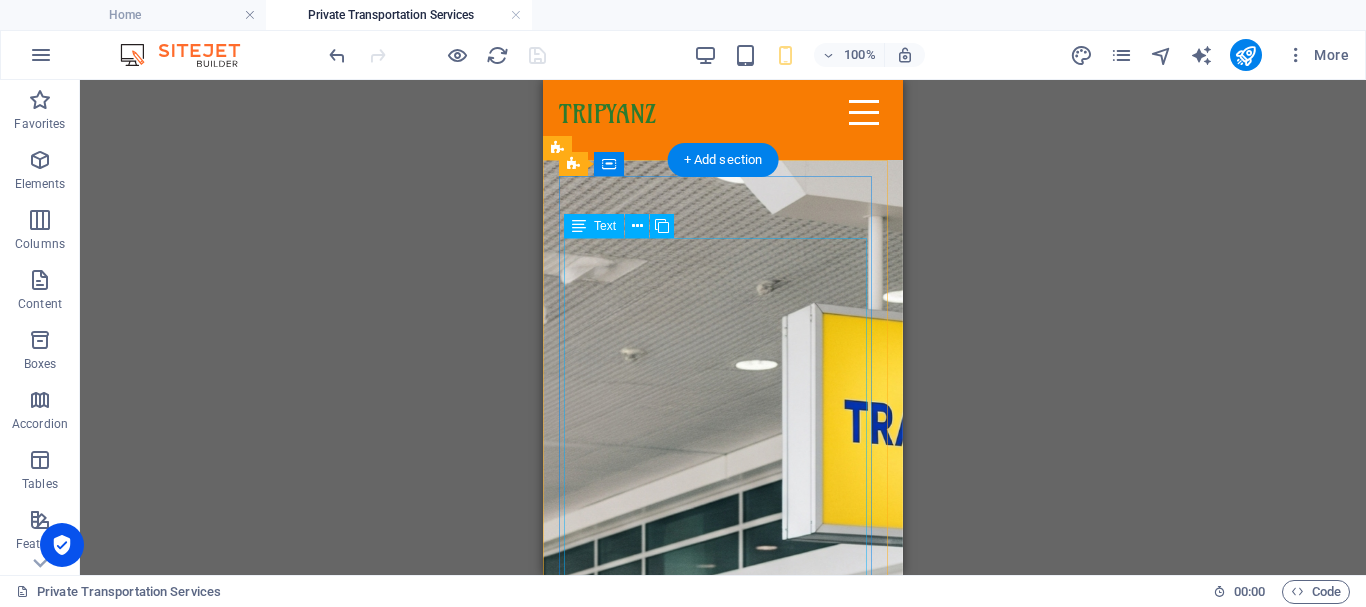click on "Comfort, Safety & Style.  Wherever You Land, We’re Read y! Whether you're landing at the airport in Hurghada, Marsa Alam, Sharm El-Sheikh, Cairo, or Nuweiba,  Tripyanz  is here to meet you with a smile and a ride that suits your journey. ✨ Travel Across Egypt with Ease       Airport pickups & drop-offs     Hotel transfers & beach resorts       Day trips, excursions & multi-city rides 🚙Vehicles for Everyone From sleek sedans to roomy vans and minibuses, our air-conditioned fleet is ideal for solo travelers, couples, families, and groups. Enjoy a smooth ride, your comfort comes first! 👨‍✈️Our Drivers & Service Team All our drivers are friendly, experienced, and punctual, with strong local knowledge. Behind the scenes, our customer service team provides continuous follow-up and real-time support to make sure your trip runs perfectly. 💬 Why Tripyanz Transportation? ✅ Reliable airport transfers ✅ Professional customer support ✅ Clean, modern vehicles Tripyanz  ✈️" at bounding box center (723, 2718) 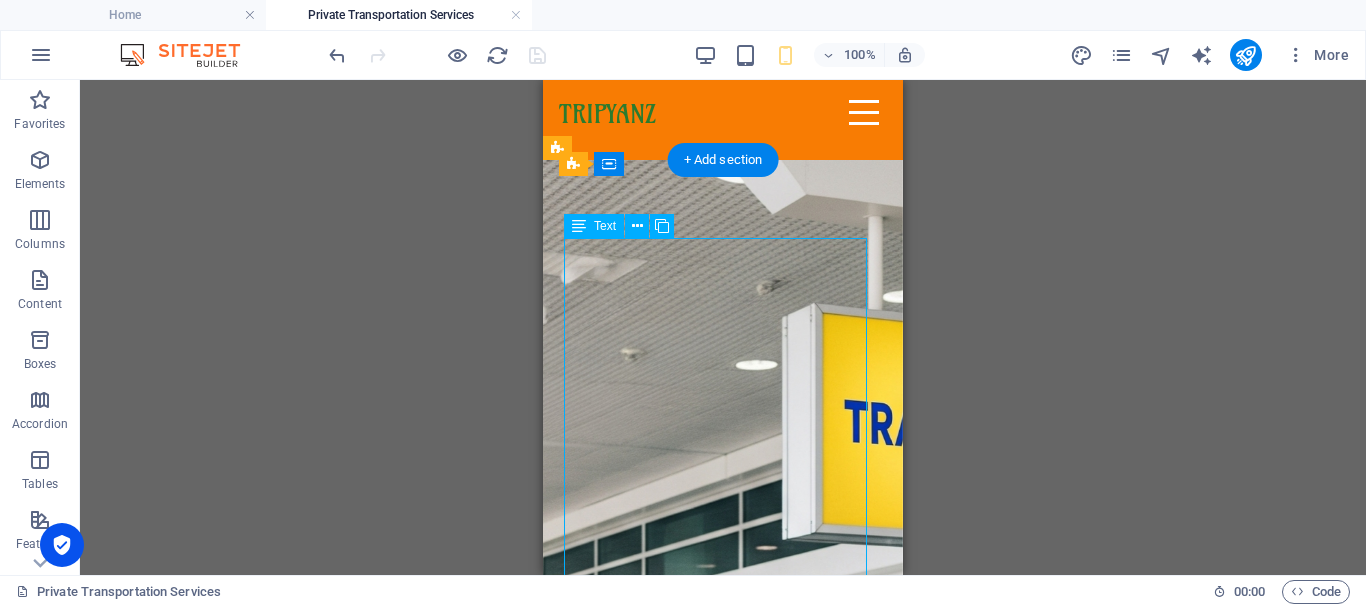 click on "Comfort, Safety & Style.  Wherever You Land, We’re Read y! Whether you're landing at the airport in Hurghada, Marsa Alam, Sharm El-Sheikh, Cairo, or Nuweiba,  Tripyanz  is here to meet you with a smile and a ride that suits your journey. ✨ Travel Across Egypt with Ease       Airport pickups & drop-offs     Hotel transfers & beach resorts       Day trips, excursions & multi-city rides 🚙Vehicles for Everyone From sleek sedans to roomy vans and minibuses, our air-conditioned fleet is ideal for solo travelers, couples, families, and groups. Enjoy a smooth ride, your comfort comes first! 👨‍✈️Our Drivers & Service Team All our drivers are friendly, experienced, and punctual, with strong local knowledge. Behind the scenes, our customer service team provides continuous follow-up and real-time support to make sure your trip runs perfectly. 💬 Why Tripyanz Transportation? ✅ Reliable airport transfers ✅ Professional customer support ✅ Clean, modern vehicles Tripyanz  ✈️" at bounding box center [723, 2718] 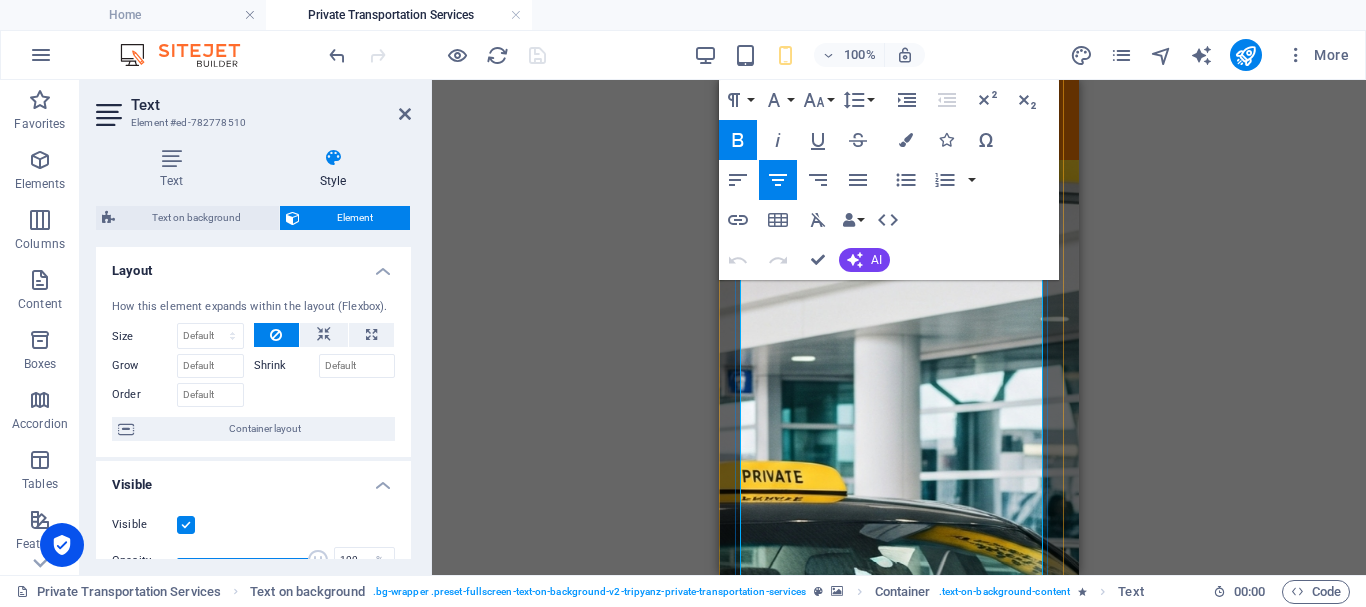 scroll, scrollTop: 0, scrollLeft: 0, axis: both 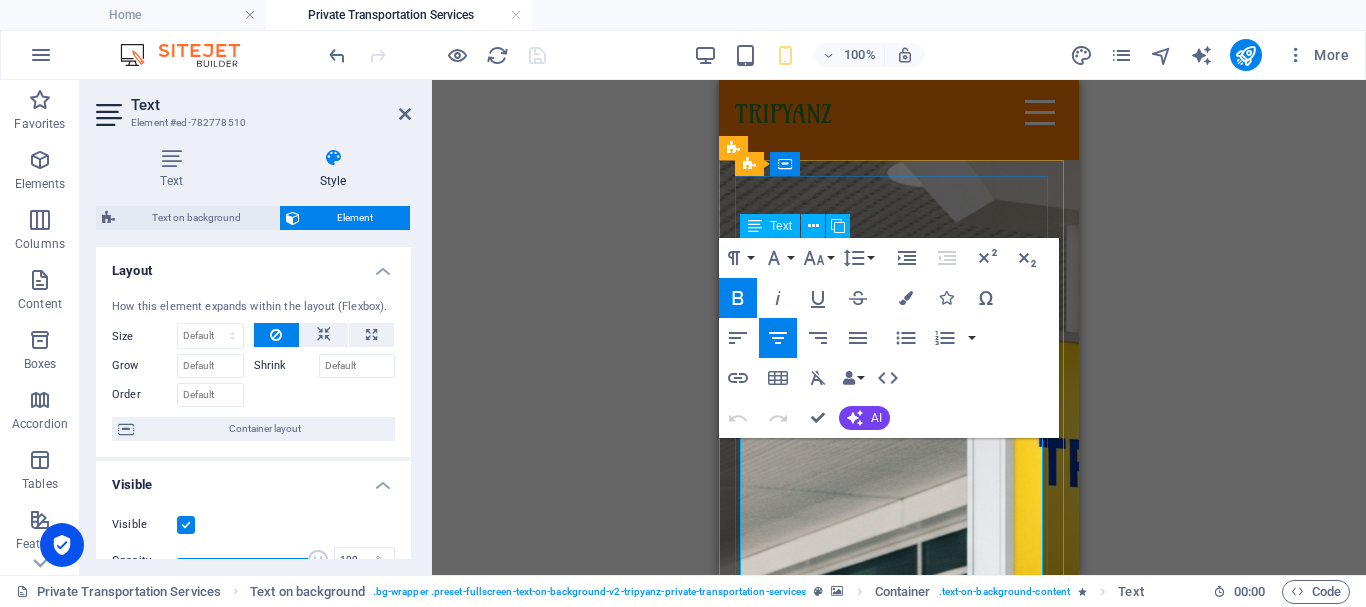 drag, startPoint x: 748, startPoint y: 451, endPoint x: 981, endPoint y: 520, distance: 243.00206 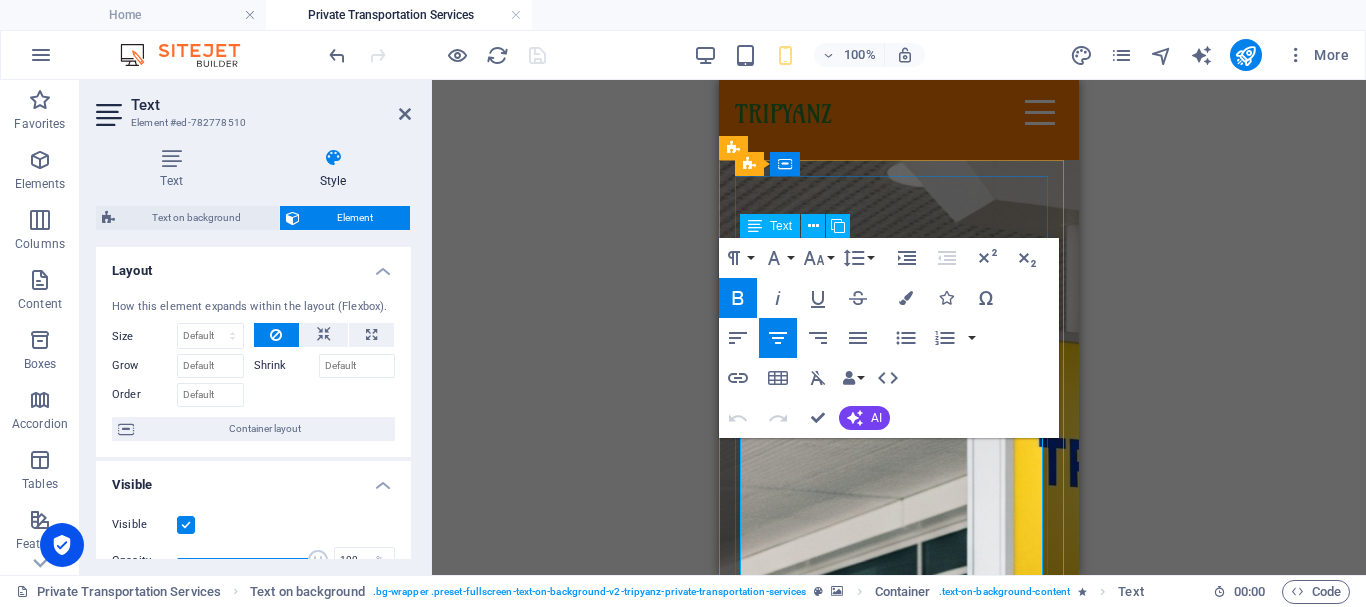 click on "Comfort, Safety & Style.  Wherever You Land, We’re Read y! Whether you're landing at the airport in Hurghada, Marsa Alam, Sharm El-Sheikh, Cairo, or Nuweiba,  Tripyanz  is here to meet you with a smile and a ride that suits your journey. ✨ Travel Across Egypt with Ease       Airport pickups & drop-offs     Hotel transfers & beach resorts       Day trips, excursions & multi-city rides 🚙Vehicles for Everyone From sleek sedans to roomy vans and minibuses, our air-conditioned fleet is ideal for solo travelers, couples, families, and groups. Enjoy a smooth ride, your comfort comes first! 👨‍✈️Our Drivers & Service Team All our drivers are friendly, experienced, and punctual, with strong local knowledge. Behind the scenes, our customer service team provides continuous follow-up and real-time support to make sure your trip runs perfectly. 💬 Why Tripyanz Transportation? ✅ Reliable airport transfers ✅ Professional customer support ✅ Clean, modern vehicles Tripyanz  ✈️" at bounding box center [899, 3118] 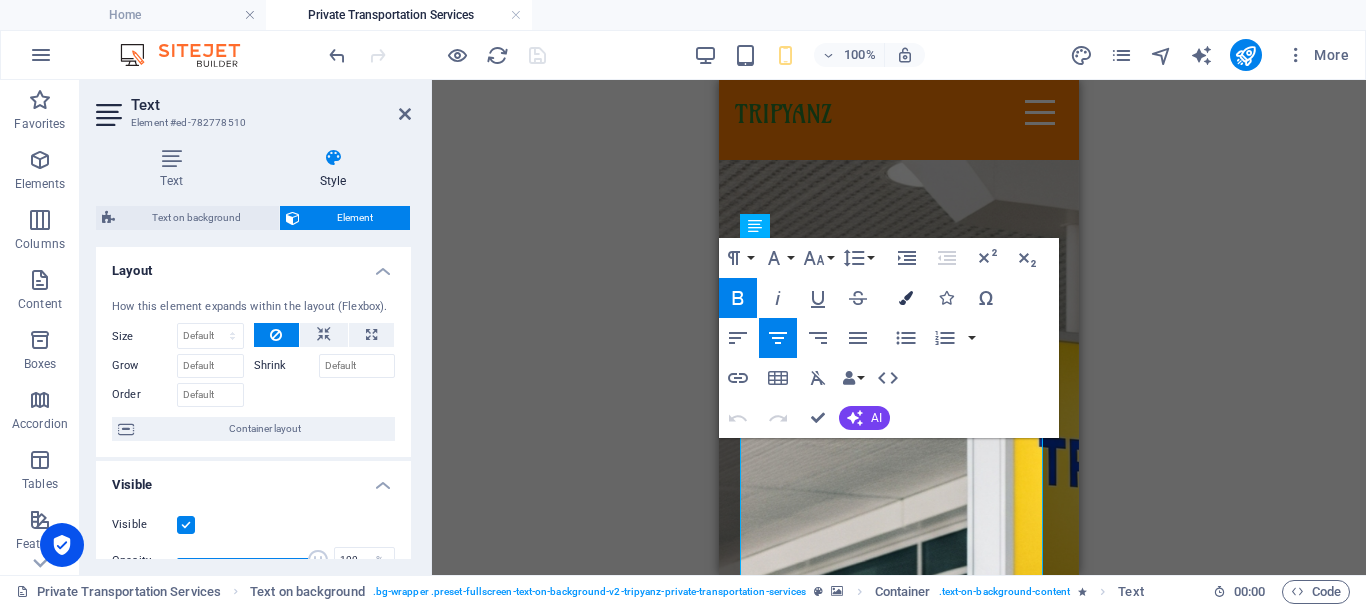 click at bounding box center (906, 298) 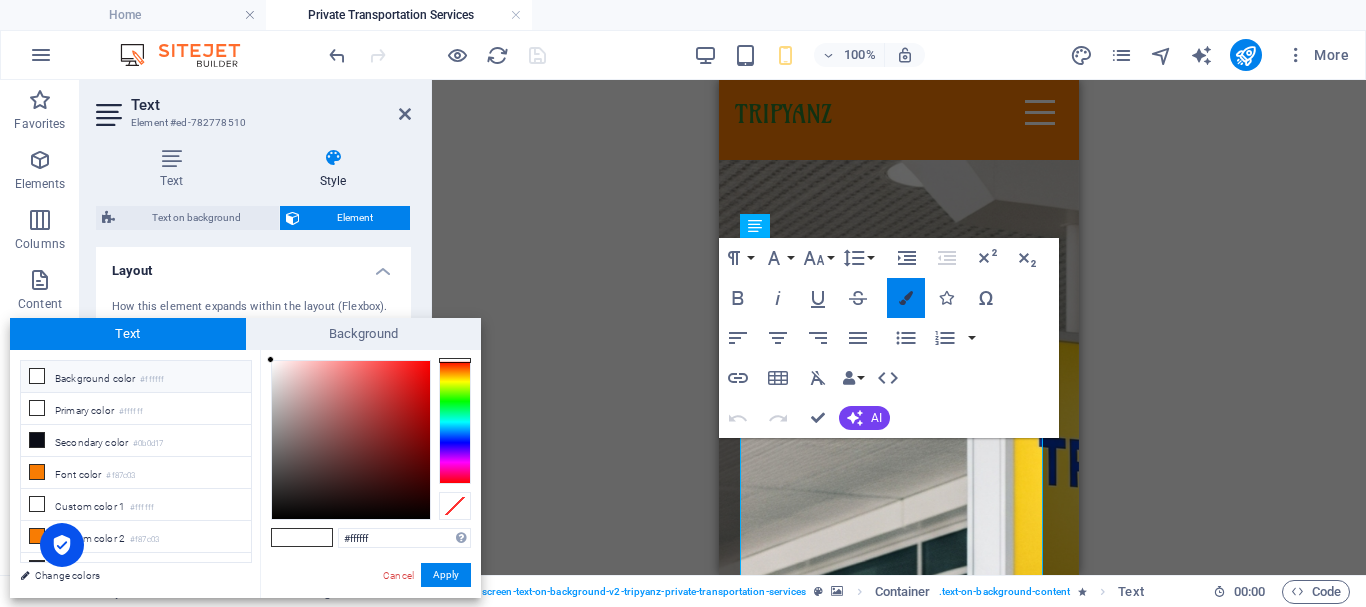click at bounding box center (906, 298) 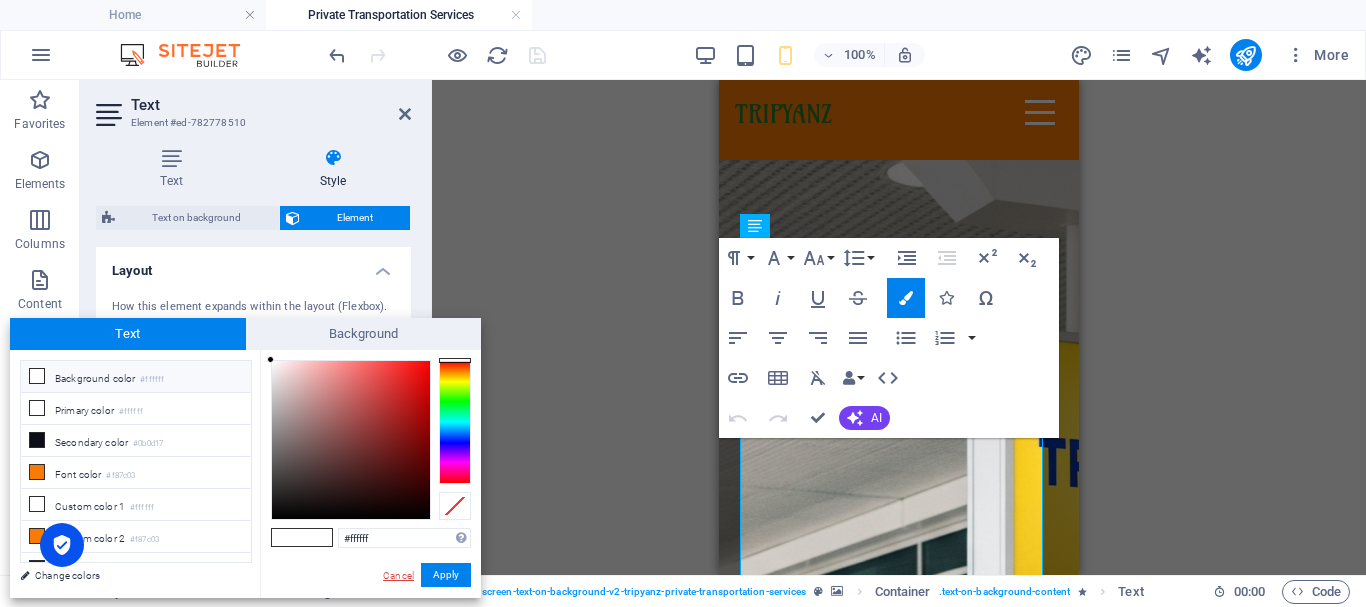 click on "Cancel" at bounding box center (398, 575) 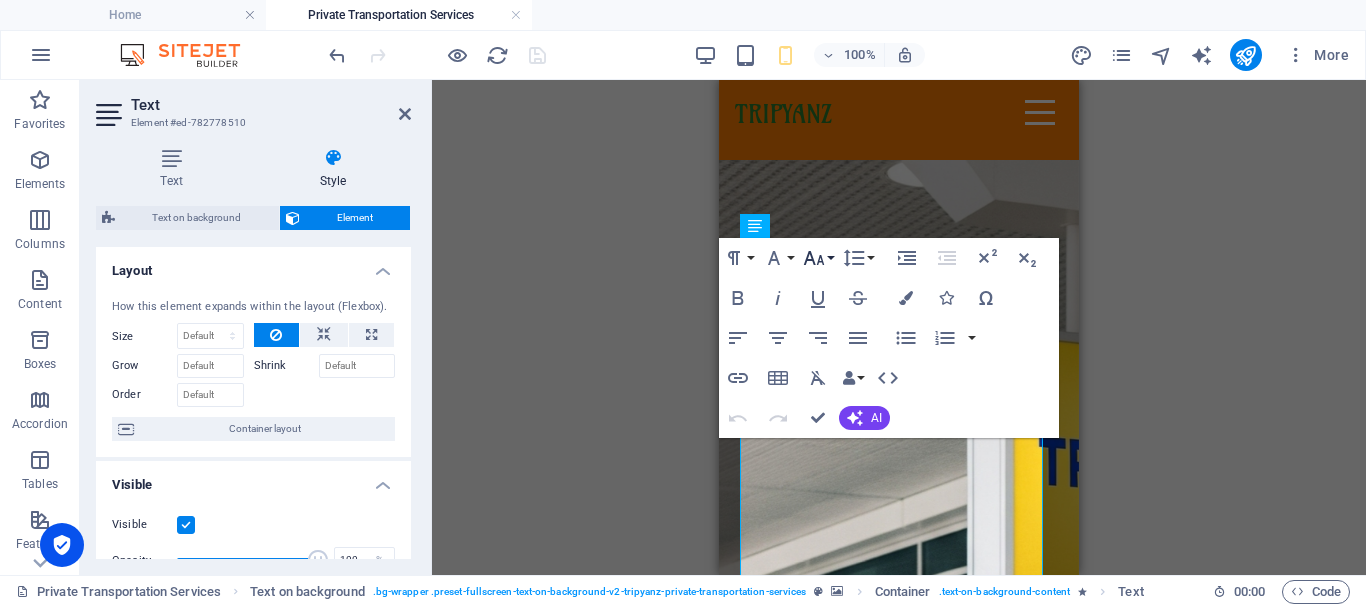 click on "Font Size" at bounding box center [818, 258] 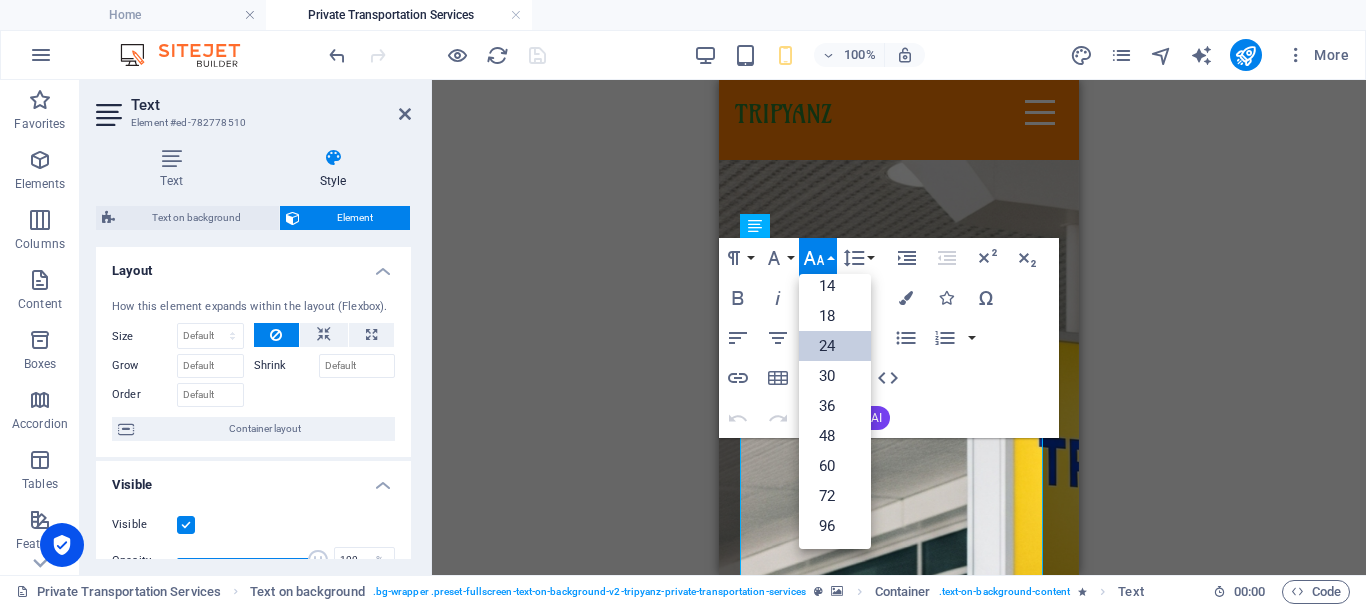 scroll, scrollTop: 161, scrollLeft: 0, axis: vertical 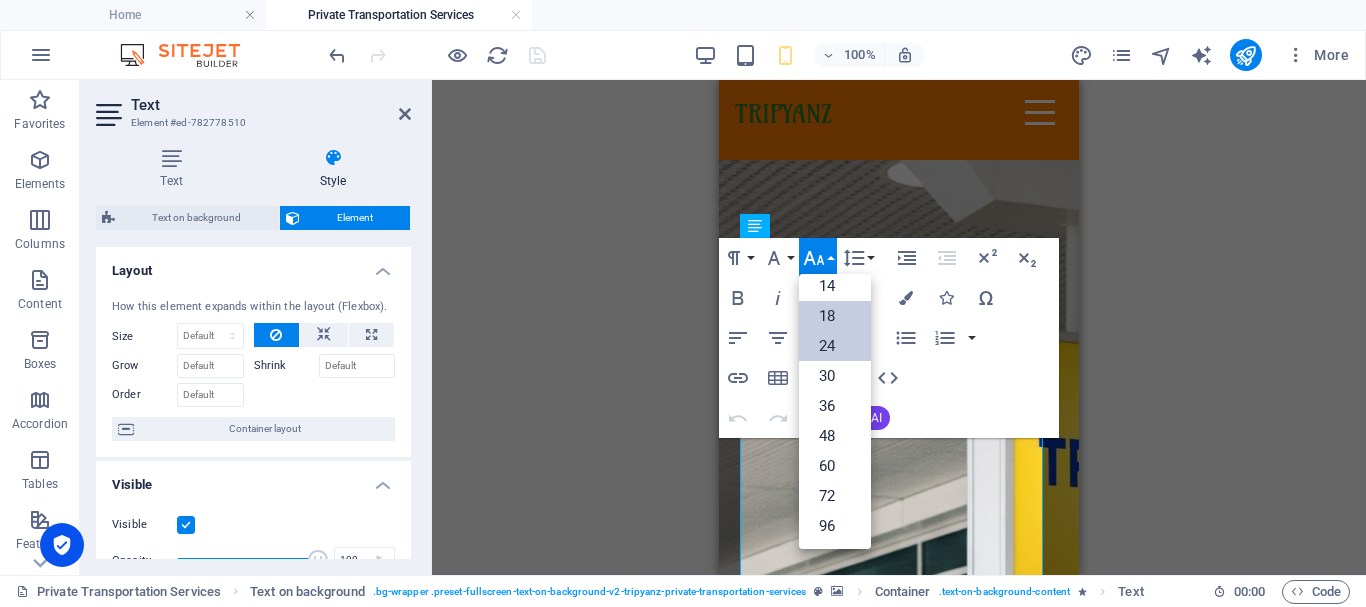 click on "18" at bounding box center [835, 316] 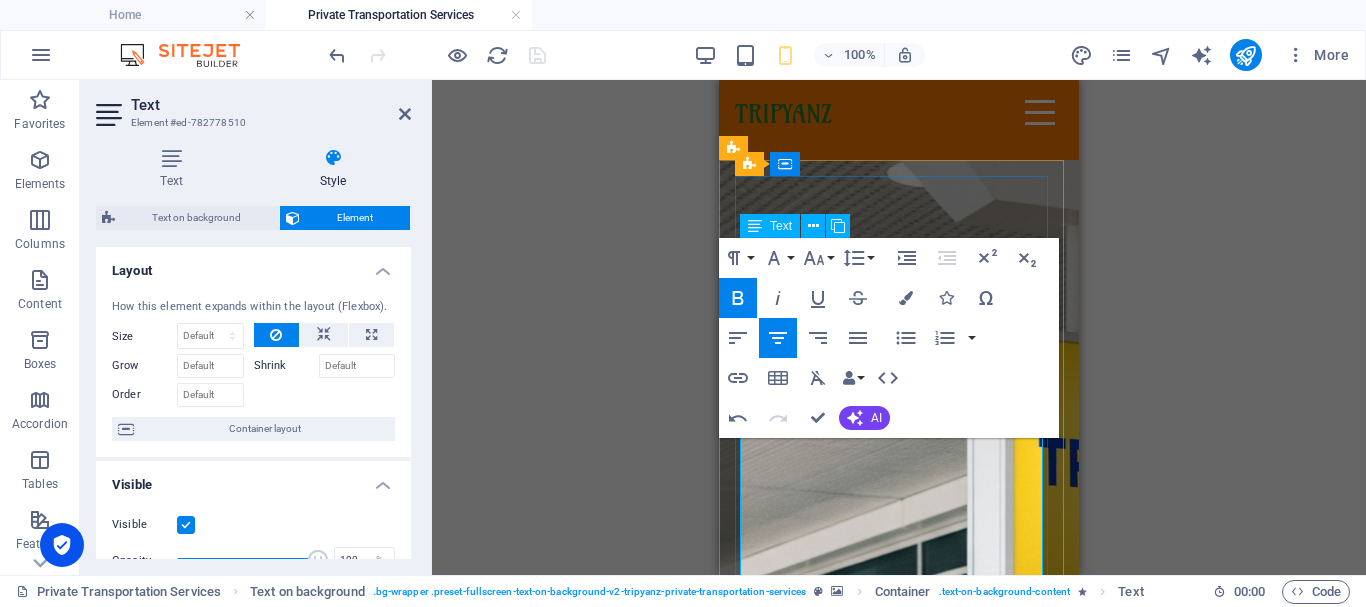 click on "Comfort, Safety & Style." at bounding box center (899, 1968) 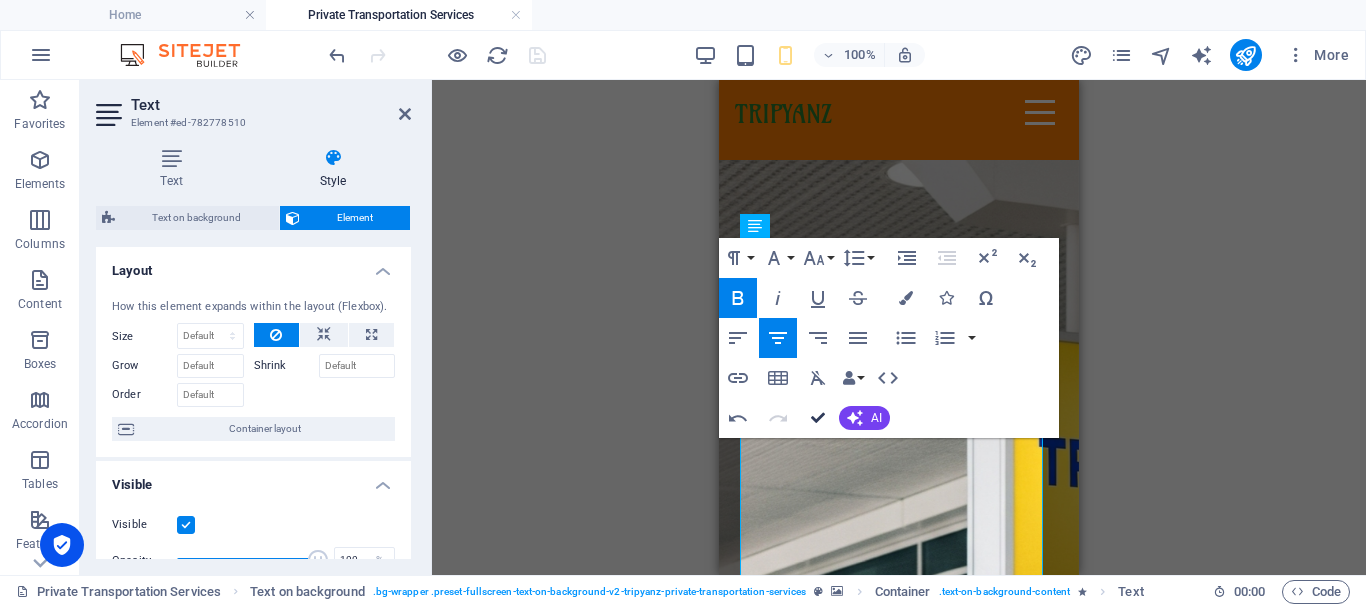 drag, startPoint x: 816, startPoint y: 422, endPoint x: 353, endPoint y: 385, distance: 464.47604 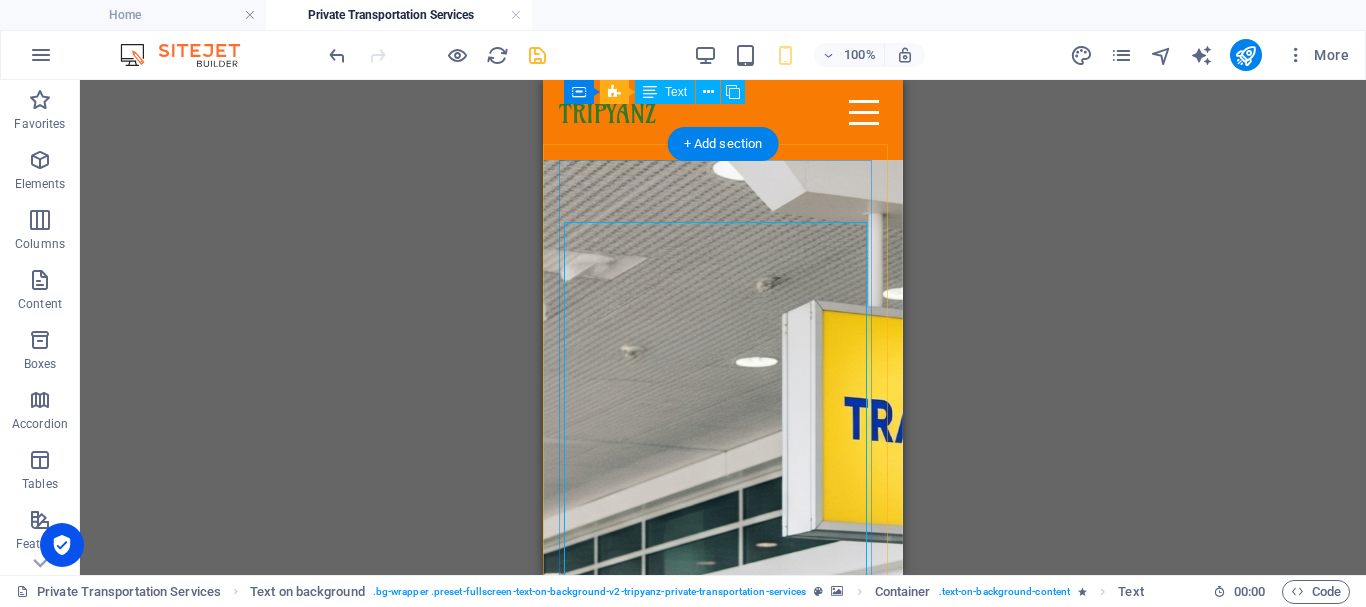 scroll, scrollTop: 0, scrollLeft: 0, axis: both 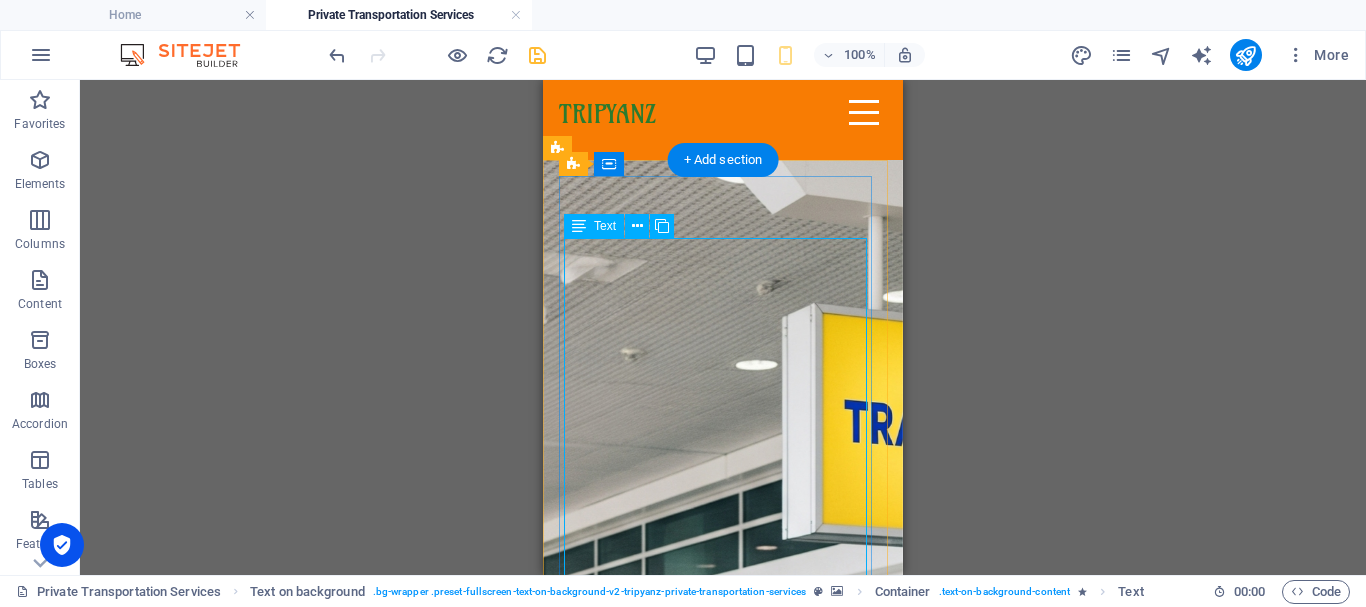 click on "Comfort, Safety & Style.  Wherever You Land, We’re Read y! Whether you're landing at the airport in Hurghada, Marsa Alam, Sharm El-Sheikh, Cairo, or Nuweiba,  Tripyanz  is here to meet you with a smile and a ride that suits your journey. ✨ Travel Across Egypt with Ease       Airport pickups & drop-offs     Hotel transfers & beach resorts       Day trips, excursions & multi-city rides 🚙Vehicles for Everyone From sleek sedans to roomy vans and minibuses, our air-conditioned fleet is ideal for solo travelers, couples, families, and groups. Enjoy a smooth ride, your comfort comes first! 👨‍✈️Our Drivers & Service Team All our drivers are friendly, experienced, and punctual, with strong local knowledge. Behind the scenes, our customer service team provides continuous follow-up and real-time support to make sure your trip runs perfectly. 💬 Why Tripyanz Transportation? ✅ Reliable airport transfers ✅ Professional customer support ✅ Clean, modern vehicles Tripyanz  ✈️" at bounding box center [723, 2718] 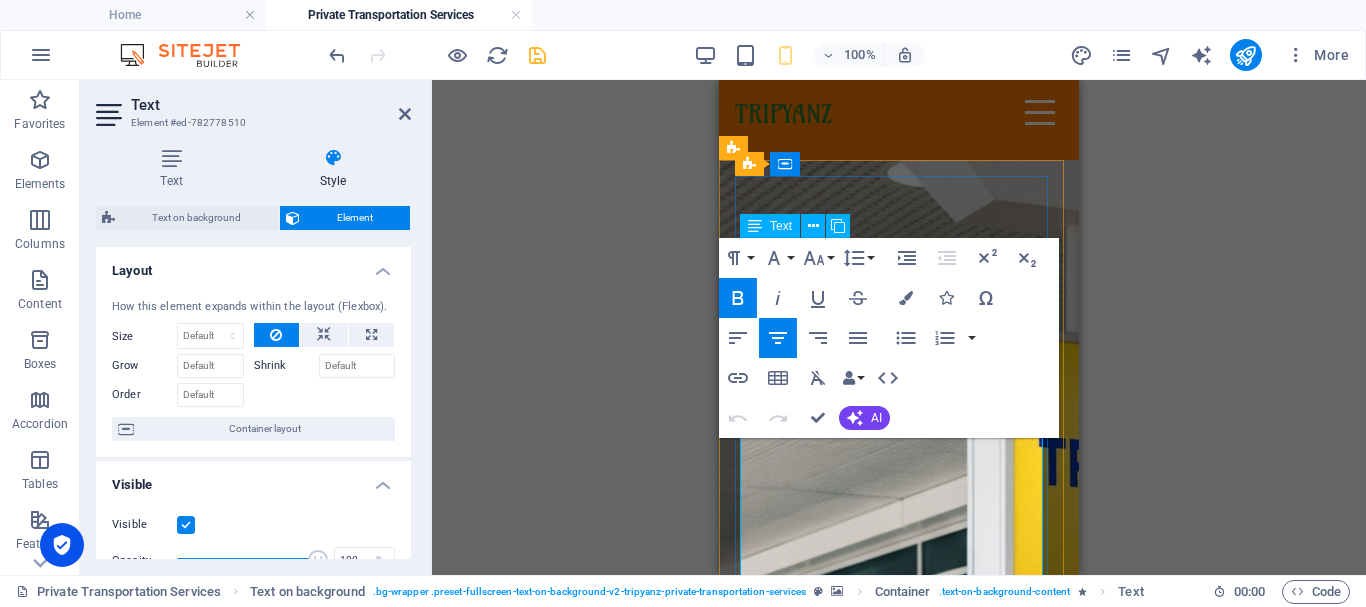 scroll, scrollTop: 100, scrollLeft: 0, axis: vertical 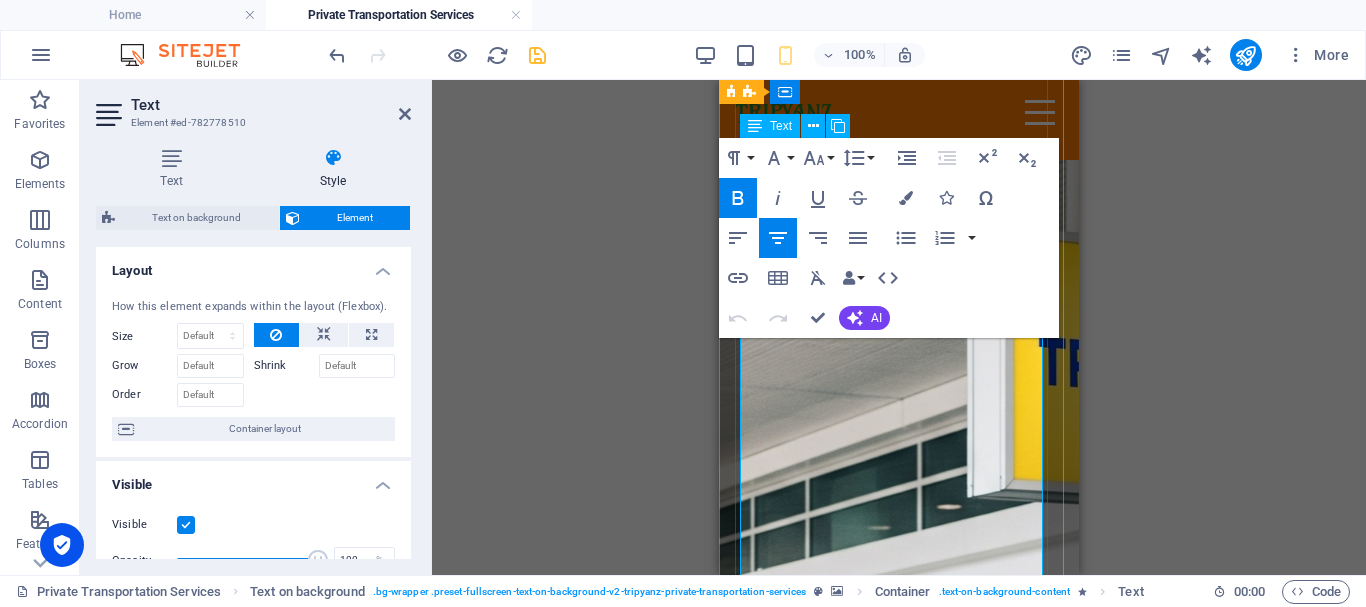 drag, startPoint x: 928, startPoint y: 417, endPoint x: 777, endPoint y: 360, distance: 161.40013 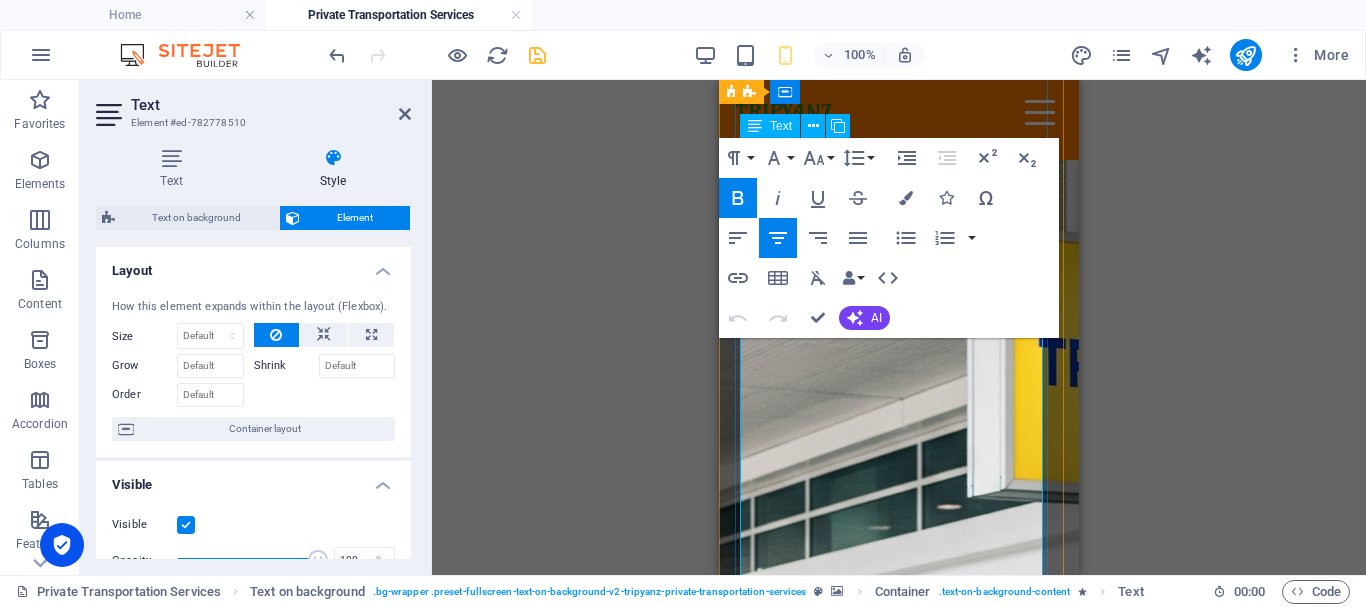 click on "Comfort, Safety & Style.  Wherever You Land, We’re Read y! Whether you're landing at the airport in Hurghada, Marsa Alam, Sharm El-Sheikh, Cairo, or Nuweiba,  Tripyanz  is here to meet you with a smile and a ride that suits your journey. ✨ Travel Across Egypt with Ease       Airport pickups & drop-offs     Hotel transfers & beach resorts       Day trips, excursions & multi-city rides 🚙Vehicles for Everyone From sleek sedans to roomy vans and minibuses, our air-conditioned fleet is ideal for solo travelers, couples, families, and groups. Enjoy a smooth ride, your comfort comes first! 👨‍✈️Our Drivers & Service Team All our drivers are friendly, experienced, and punctual, with strong local knowledge. Behind the scenes, our customer service team provides continuous follow-up and real-time support to make sure your trip runs perfectly. 💬 Why Tripyanz Transportation? ✅ Reliable airport transfers ✅ Professional customer support ✅ Clean, modern vehicles Tripyanz  ✈️" at bounding box center [899, 3018] 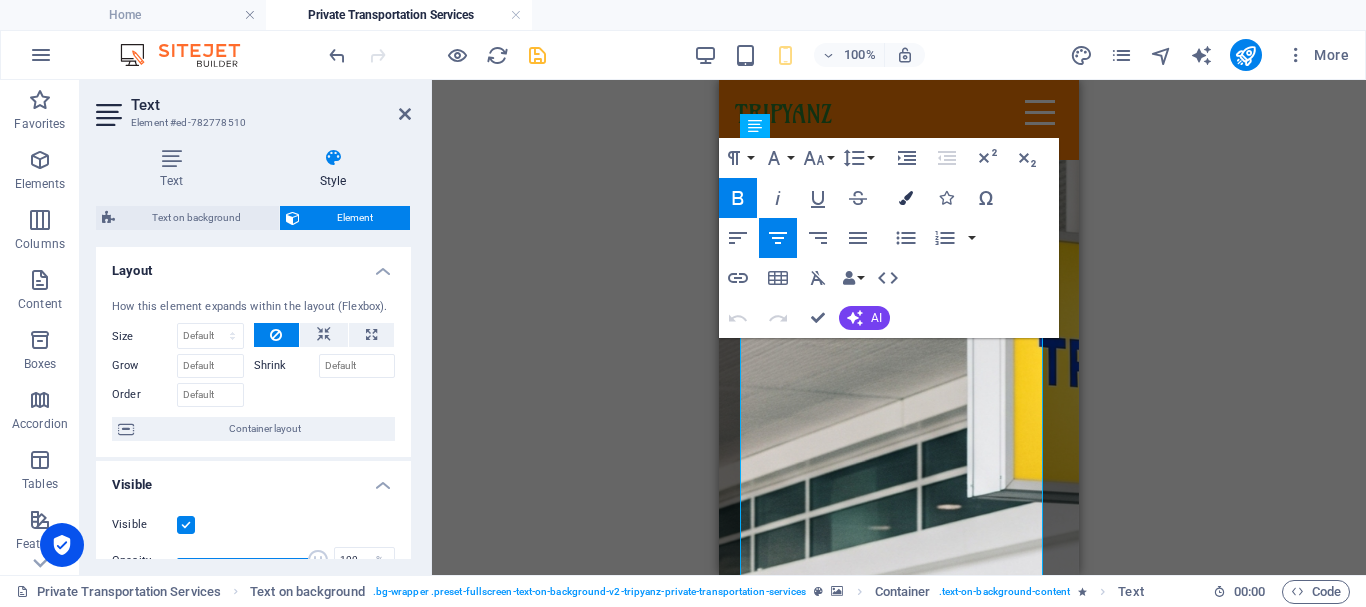 click at bounding box center [906, 198] 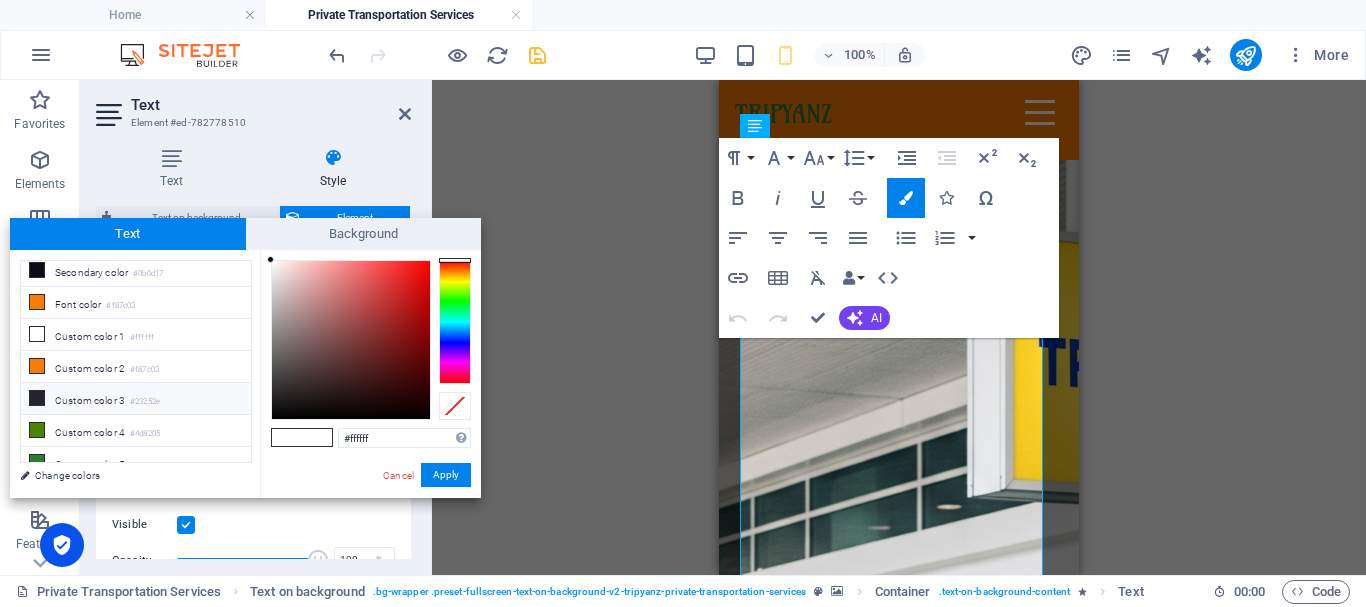 scroll, scrollTop: 78, scrollLeft: 0, axis: vertical 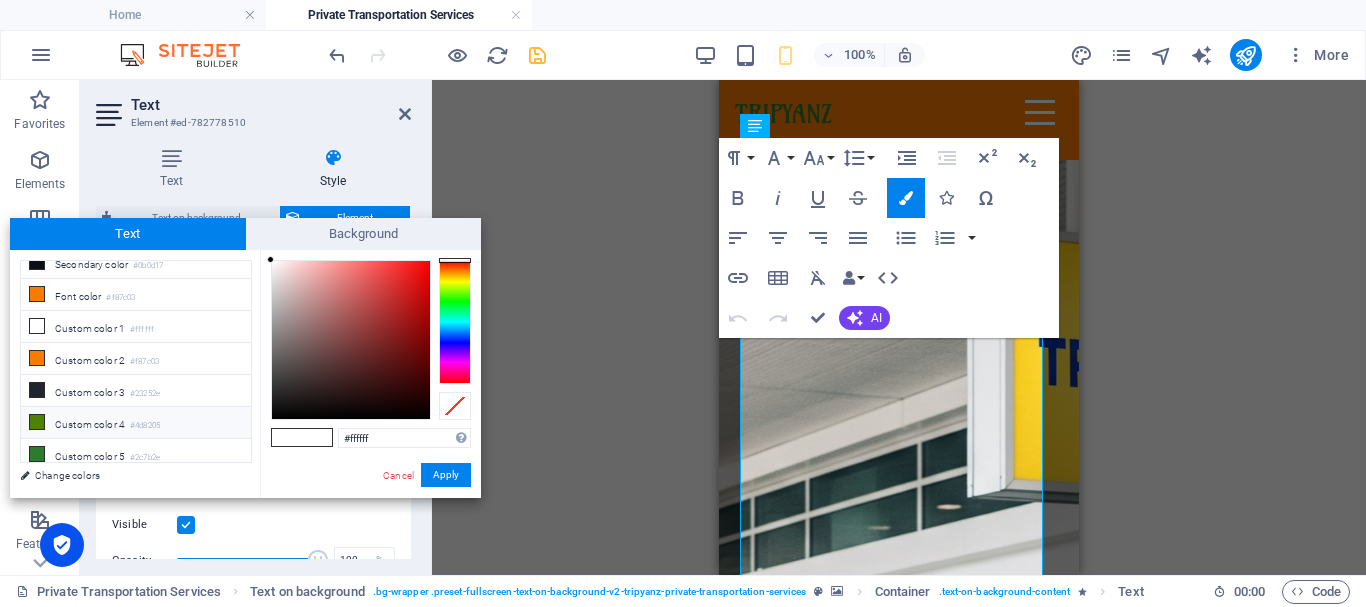 click on "Custom color 4
#4d8205" at bounding box center (136, 423) 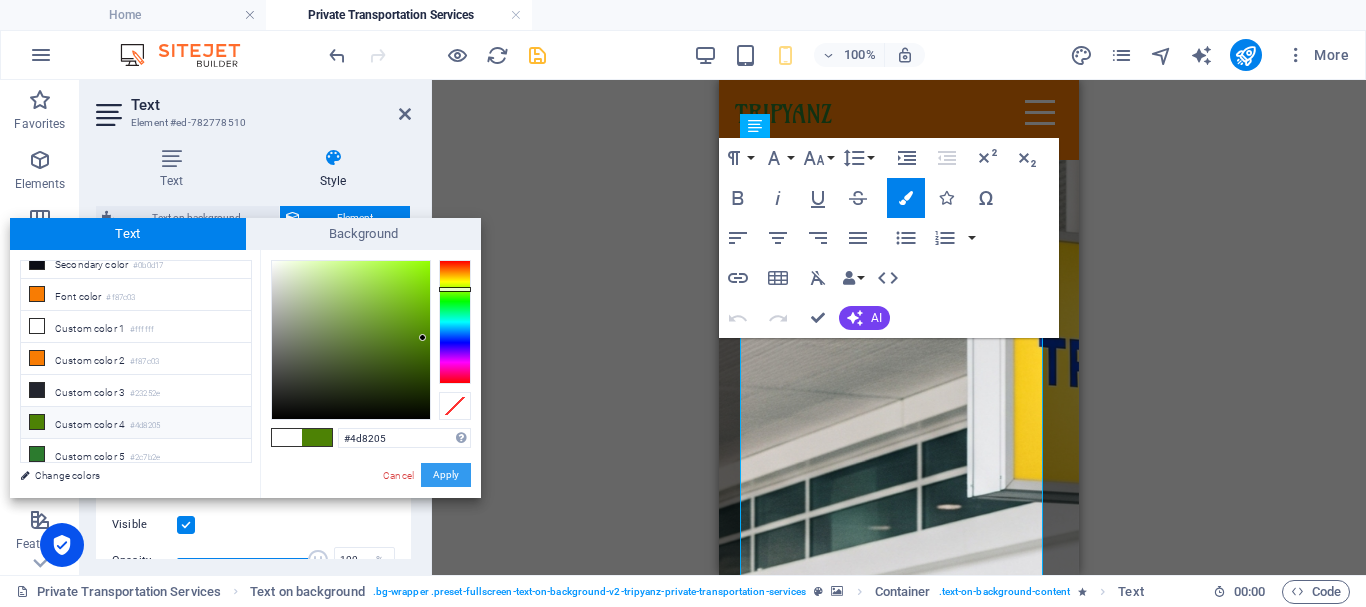 click on "Apply" at bounding box center (446, 475) 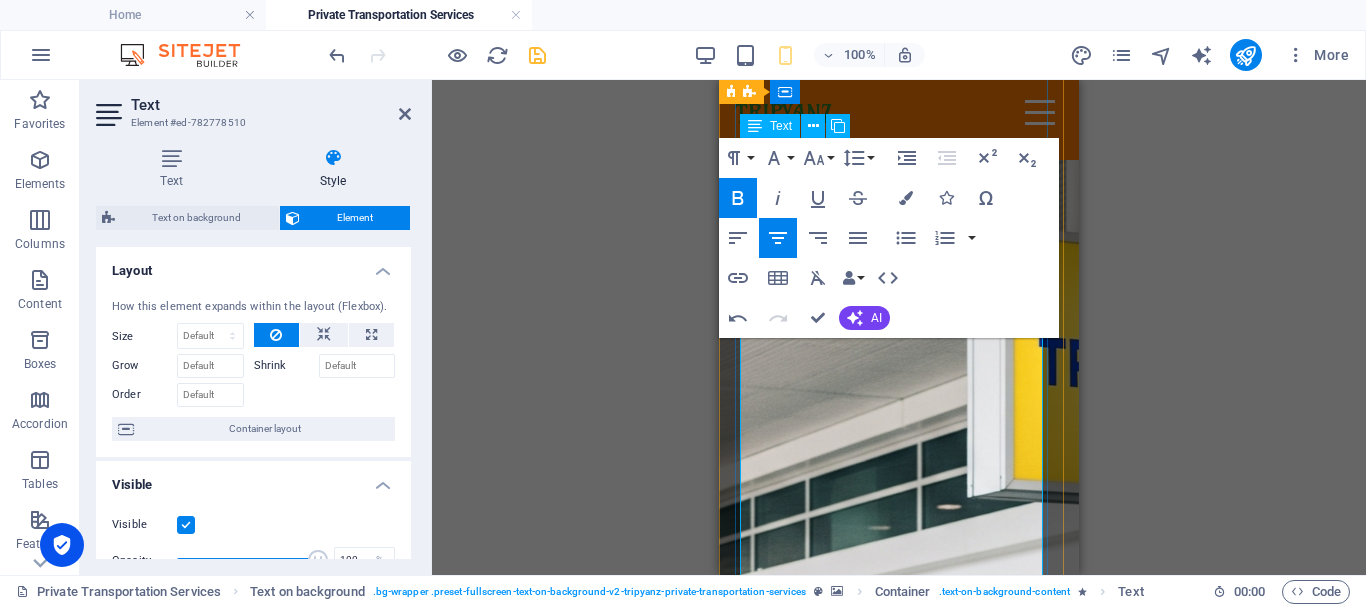 click on "Wherever You Land, We’re Read y!" at bounding box center [899, 1916] 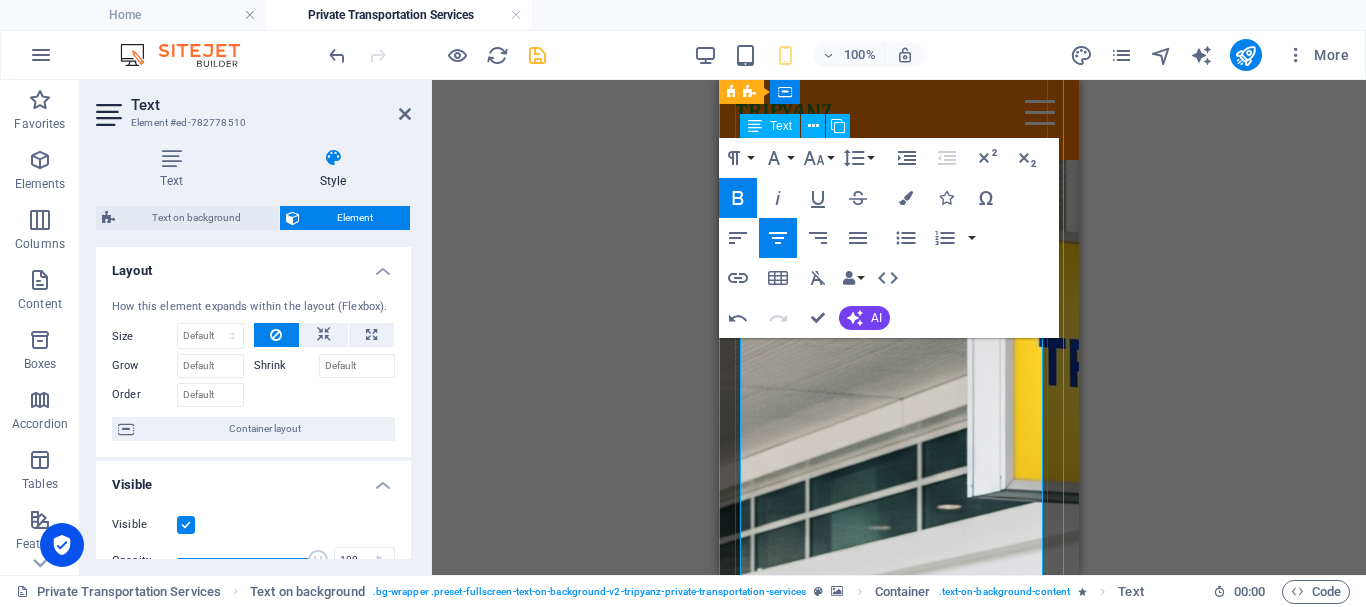 drag, startPoint x: 915, startPoint y: 418, endPoint x: 777, endPoint y: 359, distance: 150.08331 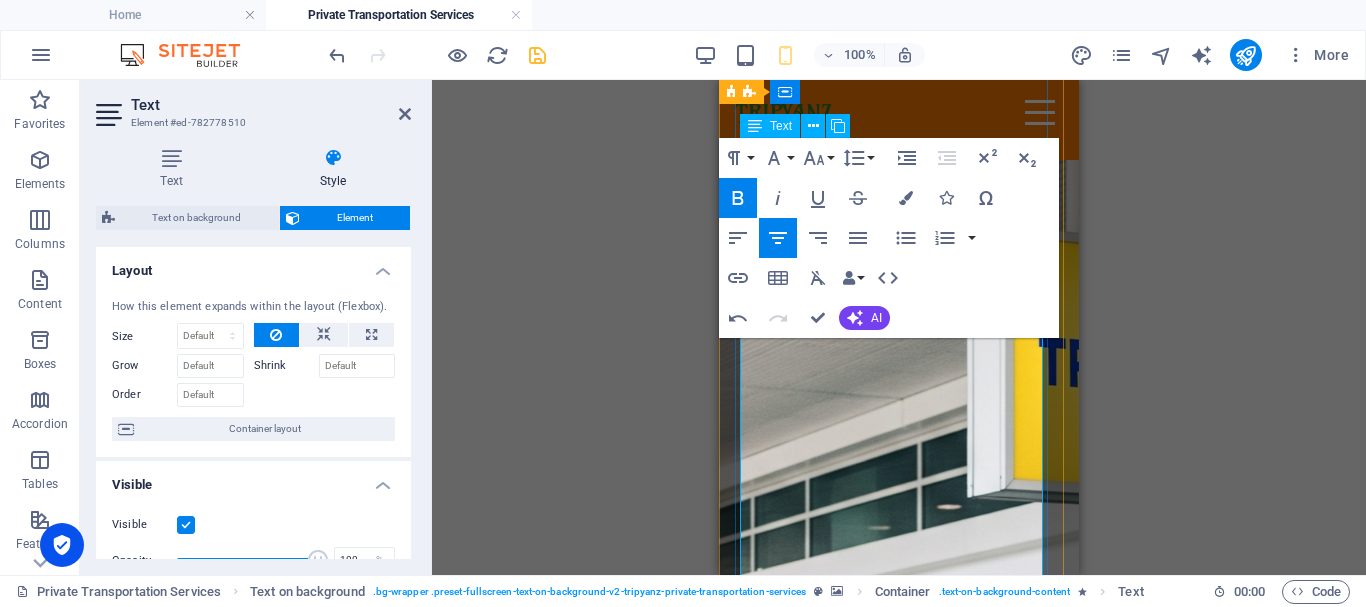 click on "Comfort, Safety & Style.  Wherever You Land, We’re Read y! Whether you're landing at the airport in Hurghada, Marsa Alam, Sharm El-Sheikh, Cairo, or Nuweiba,  Tripyanz  is here to meet you with a smile and a ride that suits your journey. ✨ Travel Across Egypt with Ease       Airport pickups & drop-offs     Hotel transfers & beach resorts       Day trips, excursions & multi-city rides 🚙Vehicles for Everyone From sleek sedans to roomy vans and minibuses, our air-conditioned fleet is ideal for solo travelers, couples, families, and groups. Enjoy a smooth ride, your comfort comes first! 👨‍✈️Our Drivers & Service Team All our drivers are friendly, experienced, and punctual, with strong local knowledge. Behind the scenes, our customer service team provides continuous follow-up and real-time support to make sure your trip runs perfectly. 💬 Why Tripyanz Transportation? ✅ Reliable airport transfers ✅ Professional customer support ✅ Clean, modern vehicles Tripyanz  ✈️" at bounding box center (899, 3018) 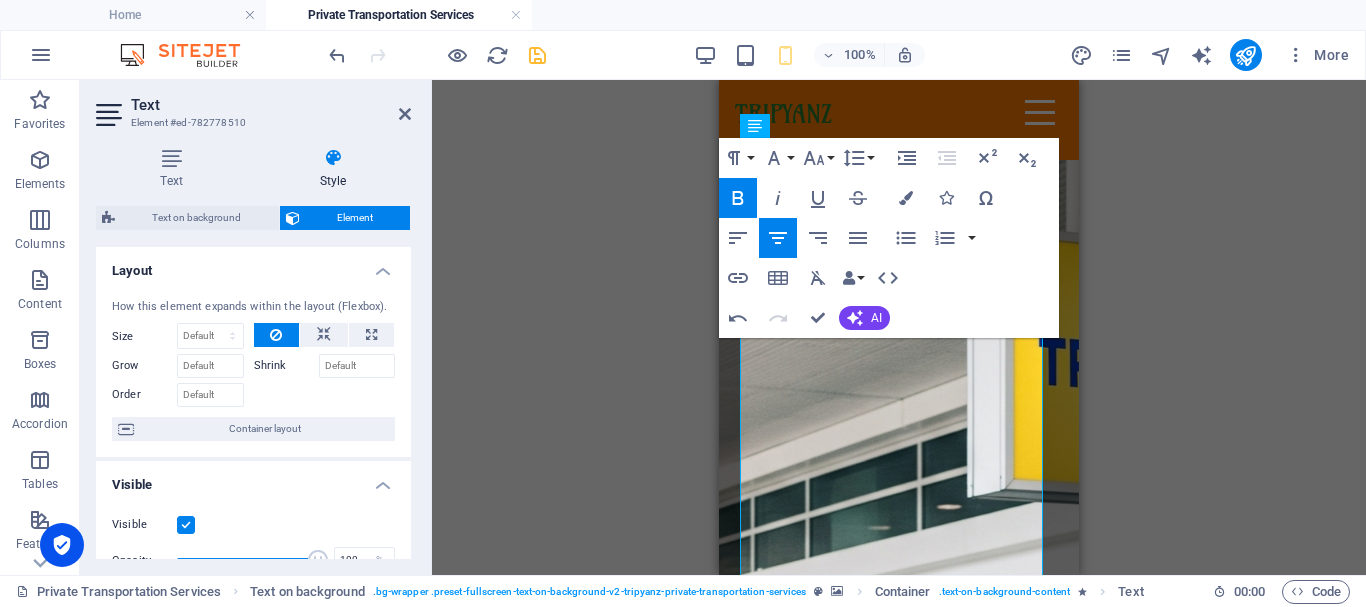 click 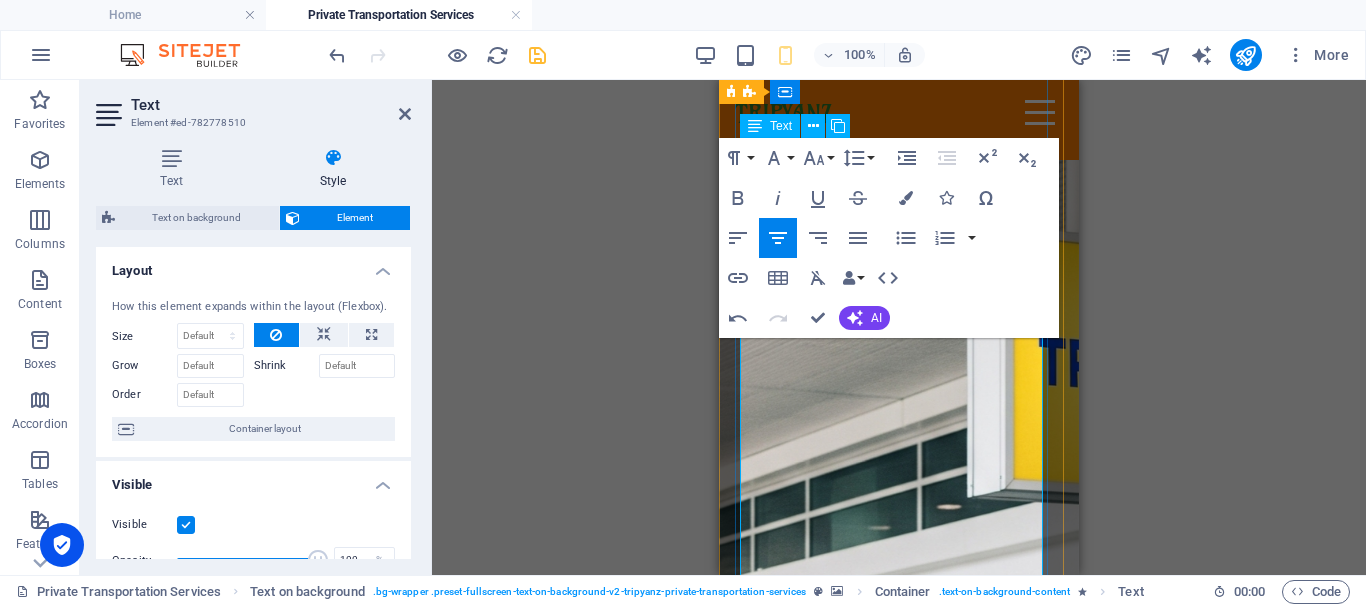 click on "Wherever You Land, We’re Ready!" at bounding box center [899, 1902] 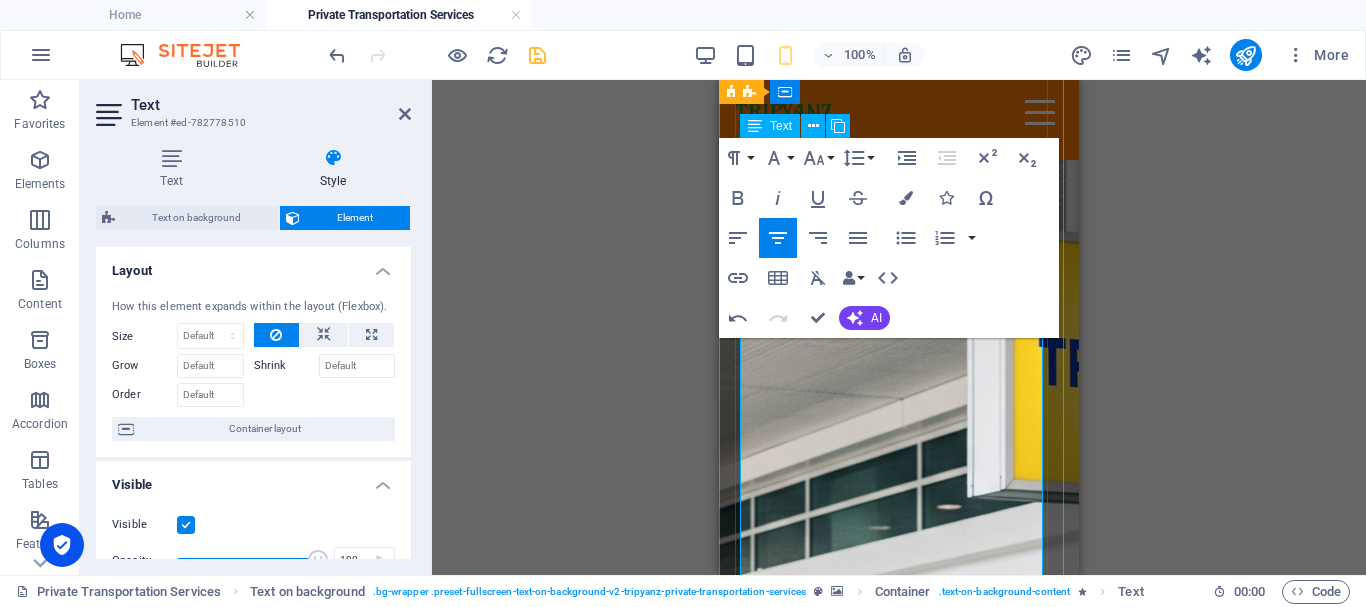 click on "Whether you're landing at the airport in [GEOGRAPHIC_DATA], [PERSON_NAME], [GEOGRAPHIC_DATA], [GEOGRAPHIC_DATA], or [GEOGRAPHIC_DATA]," at bounding box center [887, 1996] 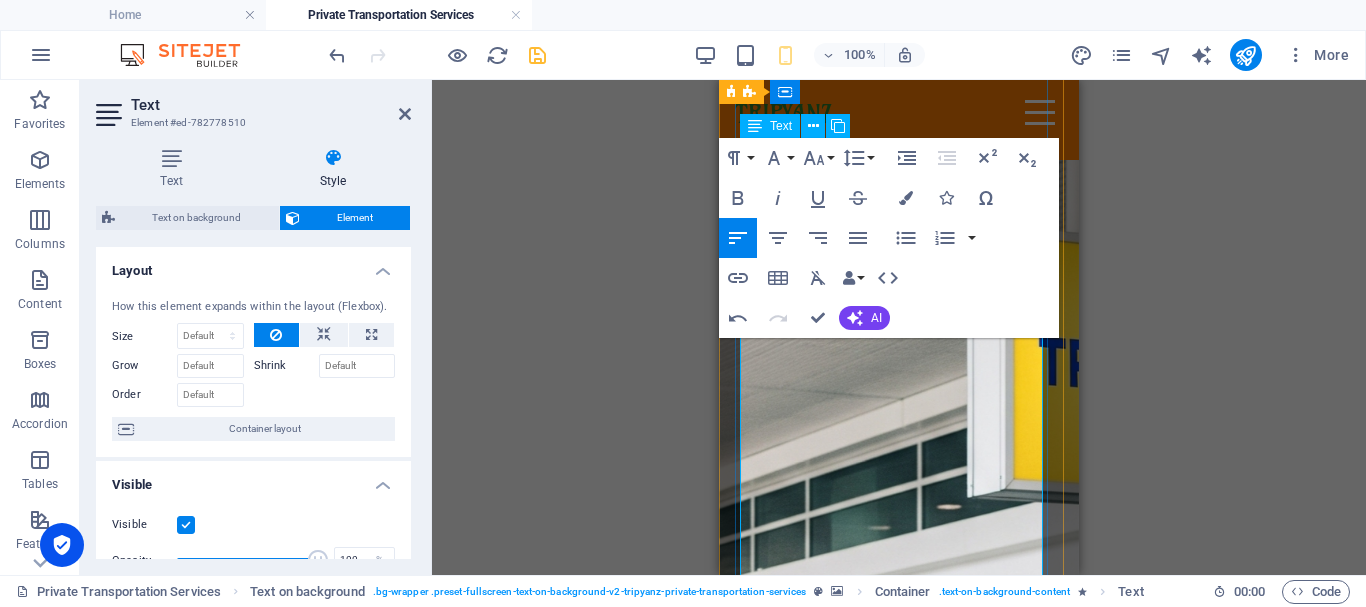 click on "Wherever You Land, We’re Ready!" at bounding box center [899, 1902] 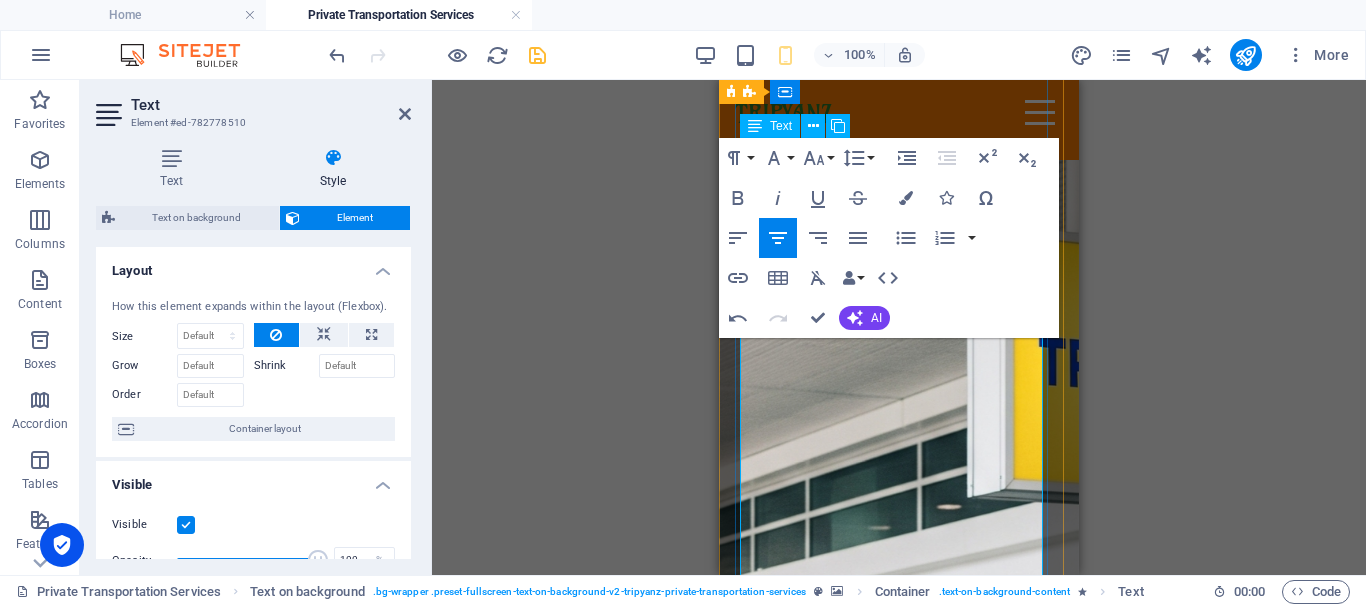 drag, startPoint x: 925, startPoint y: 417, endPoint x: 766, endPoint y: 364, distance: 167.60072 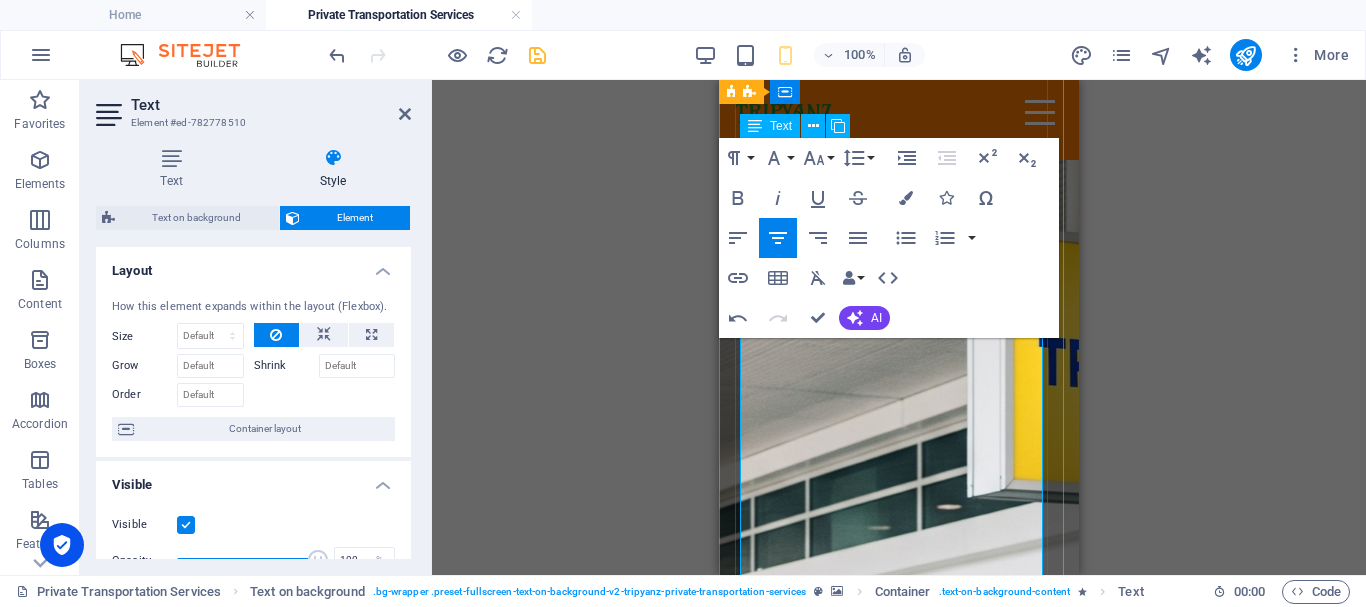 click on "Comfort, Safety & Style.  Wherever You Land, We’re Ready! Whether you're landing at the airport in Hurghada, Marsa Alam, Sharm El-Sheikh, Cairo, or Nuweiba,  Tripyanz  is here to meet you with a smile and a ride that suits your journey. ✨ Travel Across Egypt with Ease       Airport pickups & drop-offs     Hotel transfers & beach resorts       Day trips, excursions & multi-city rides 🚙Vehicles for Everyone From sleek sedans to roomy vans and minibuses, our air-conditioned fleet is ideal for solo travelers, couples, families, and groups. Enjoy a smooth ride, your comfort comes first! 👨‍✈️Our Drivers & Service Team All our drivers are friendly, experienced, and punctual, with strong local knowledge. Behind the scenes, our customer service team provides continuous follow-up and real-time support to make sure your trip runs perfectly. 💬 Why Tripyanz Transportation? ✅ Reliable airport transfers ✅ Professional customer support ✅ Clean, modern vehicles Tripyanz  ✈️" at bounding box center (899, 3003) 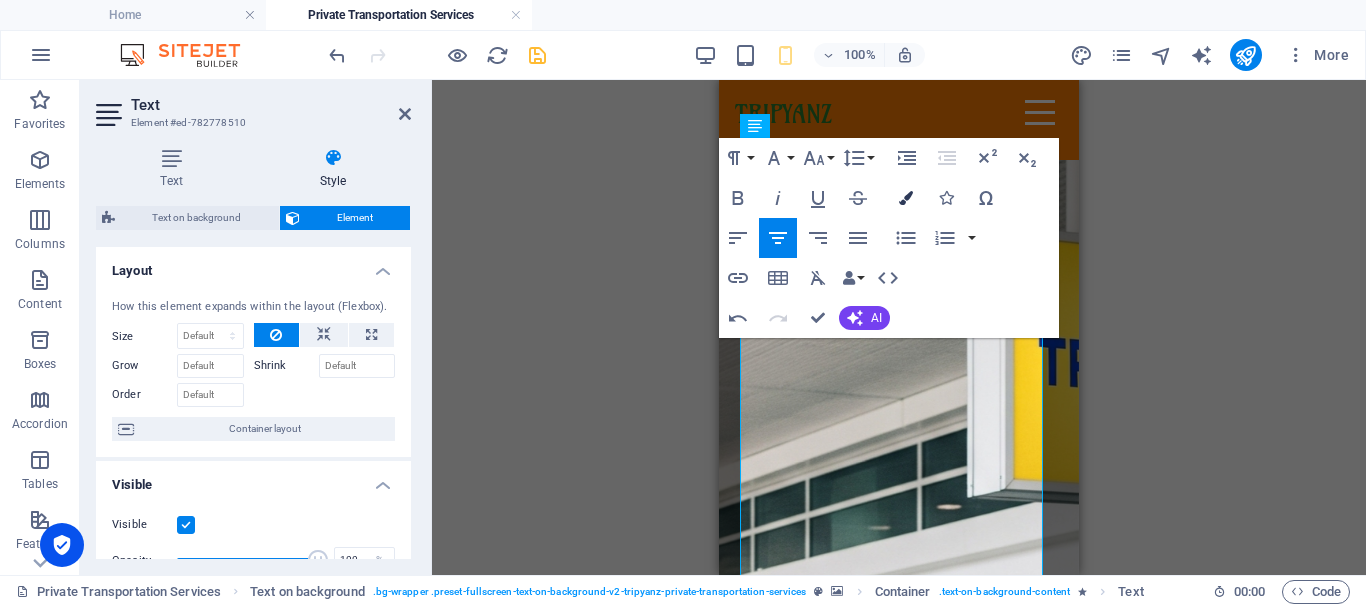 click at bounding box center (906, 198) 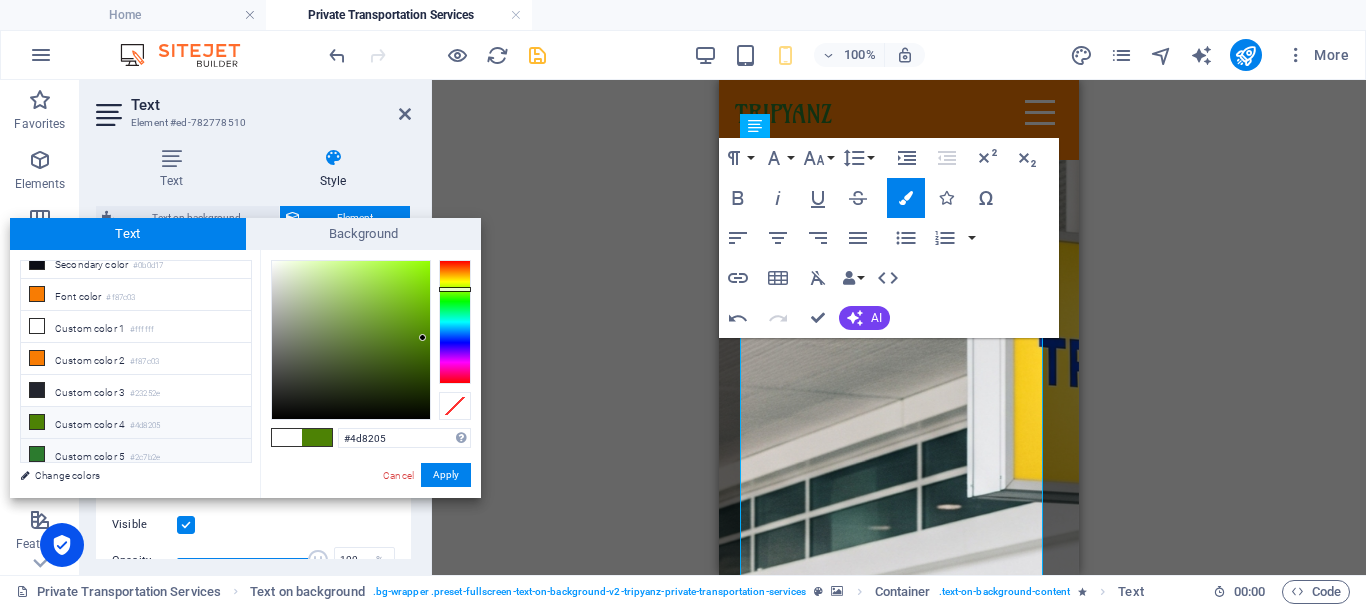 click on "Custom color 5
#2c7b2e" at bounding box center (136, 455) 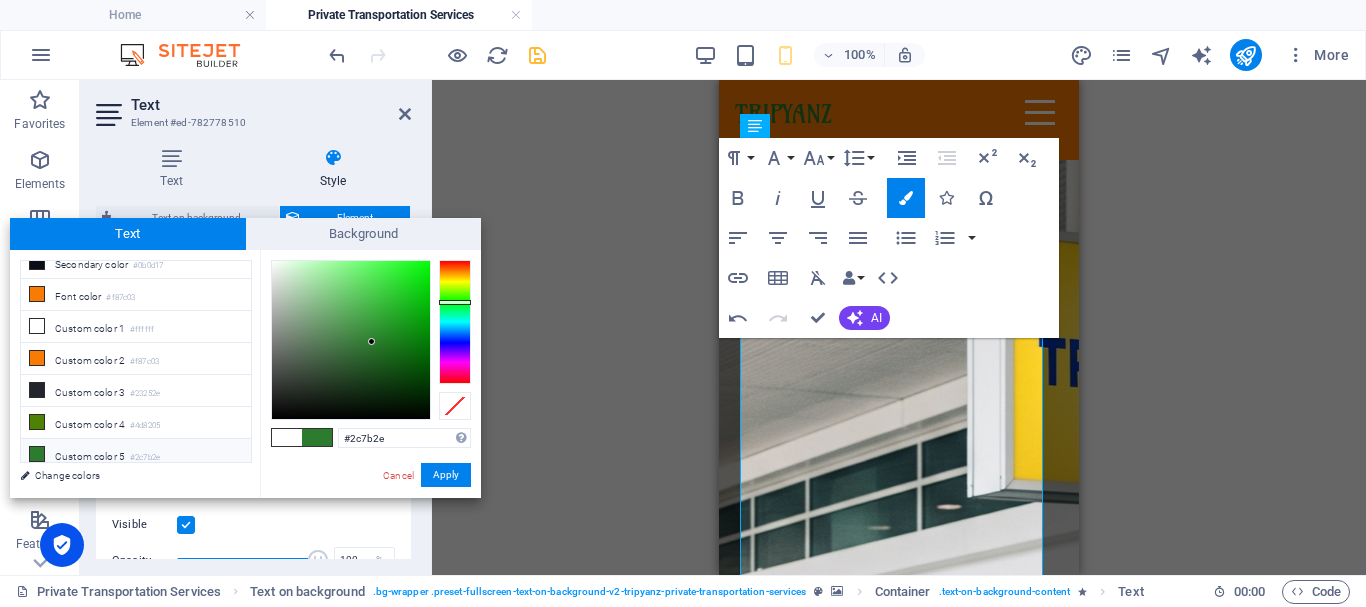 click on "Custom color 5
#2c7b2e" at bounding box center (136, 455) 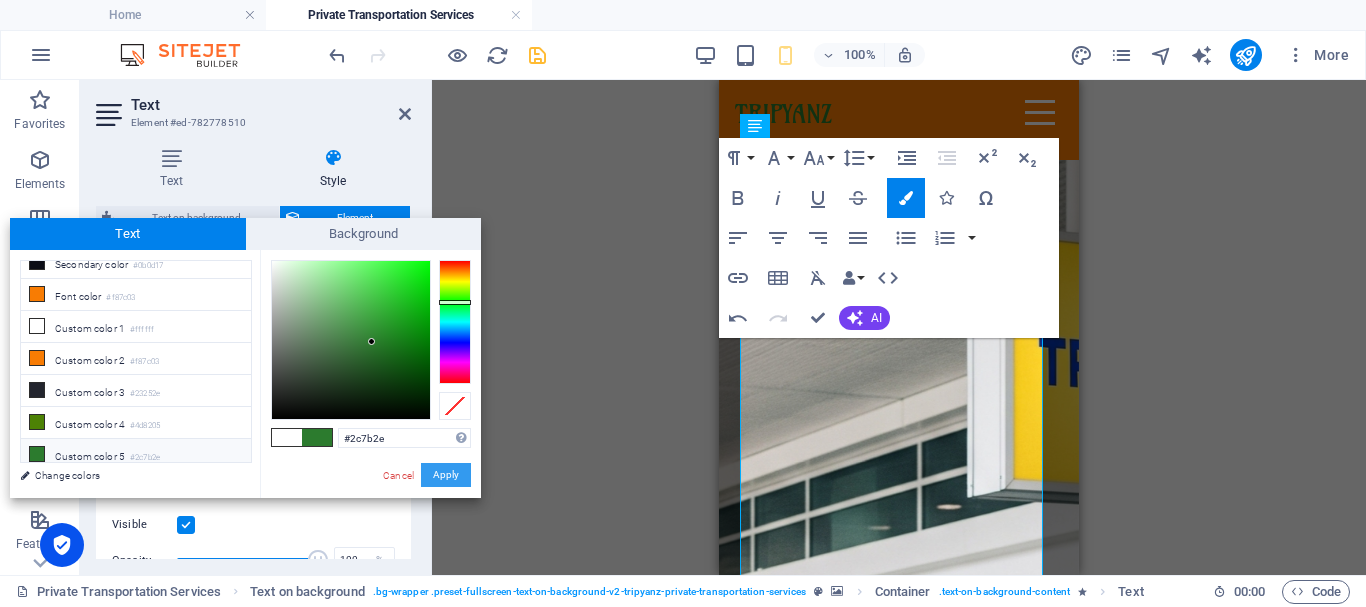 click on "Apply" at bounding box center (446, 475) 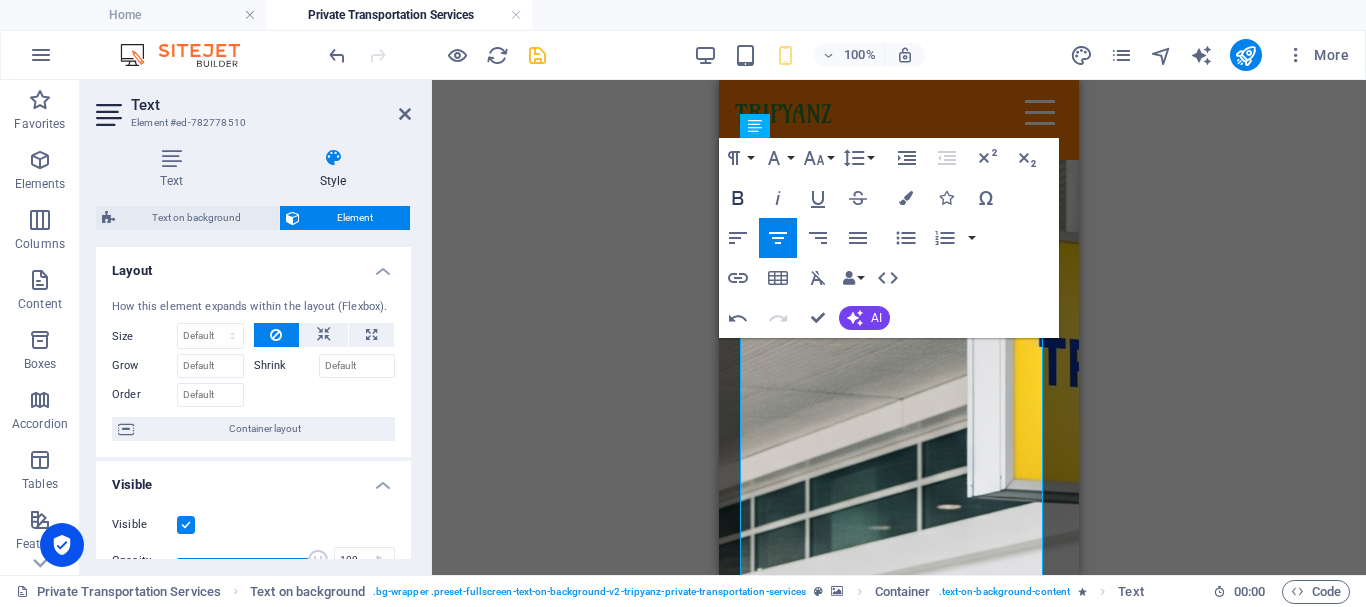 click 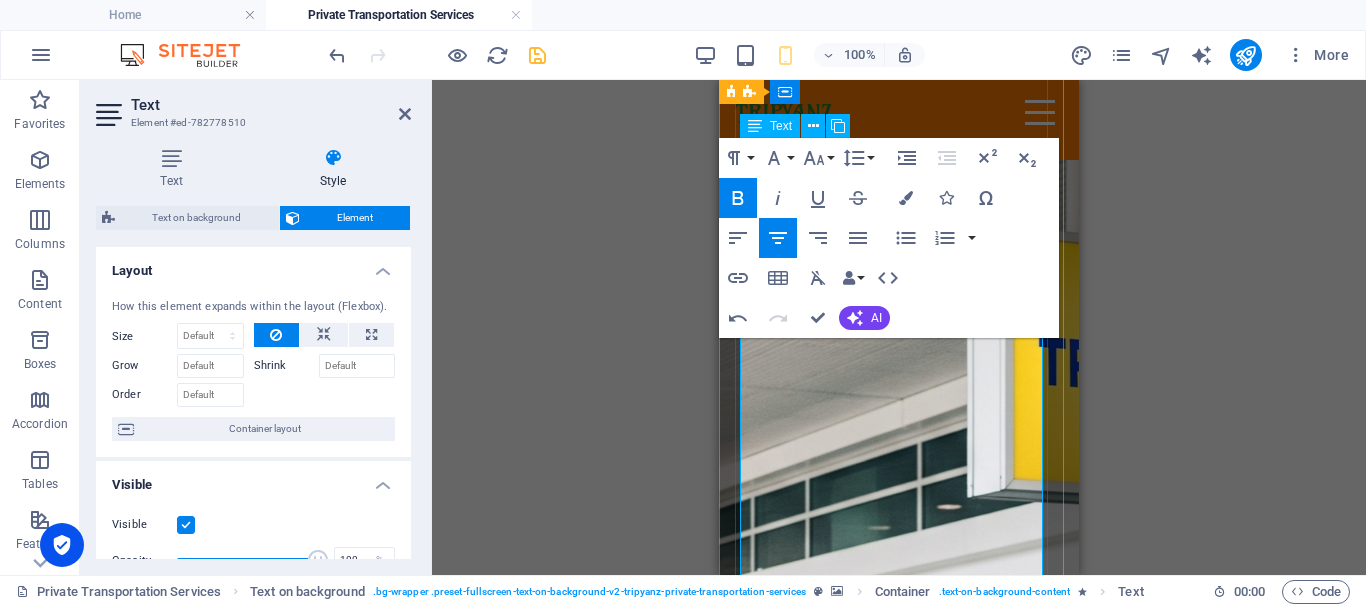 click on "Wherever You Land, We’re Ready!" at bounding box center (899, 1918) 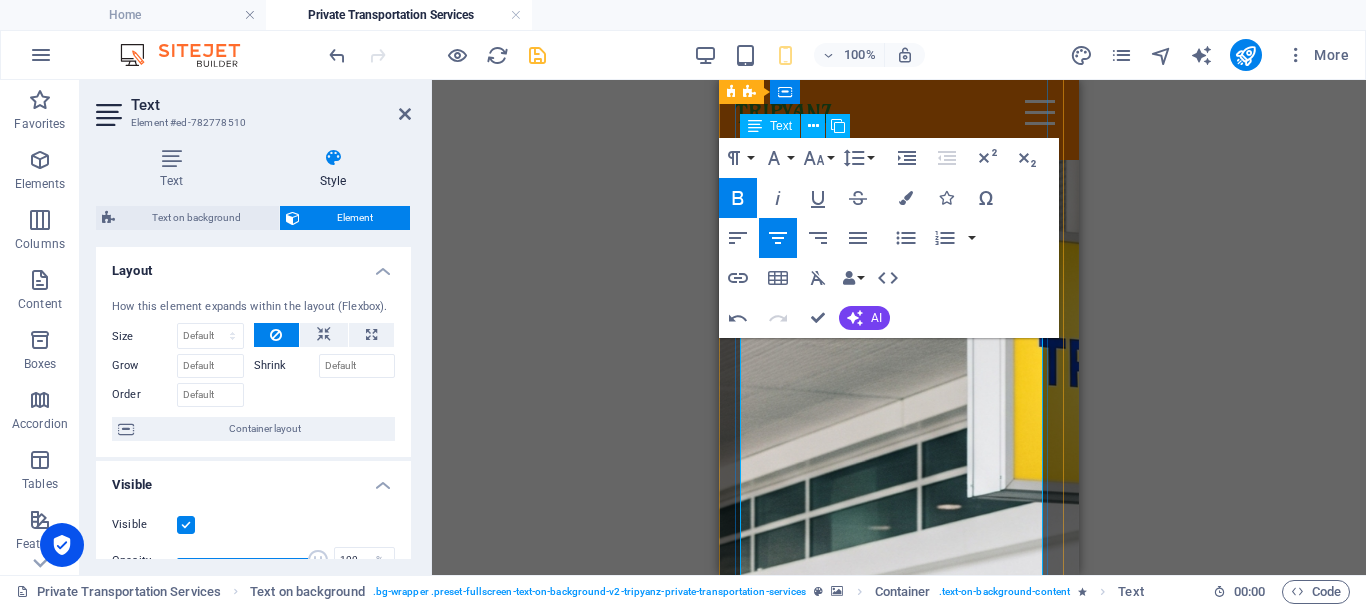 click on "Comfort, Safety & Style.  Wherever You Land, We’re Ready! Whether you're landing at the airport in Hurghada, Marsa Alam, Sharm El-Sheikh, Cairo, or Nuweiba,  Tripyanz  is here to meet you with a smile and a ride that suits your journey. ✨ Travel Across Egypt with Ease       Airport pickups & drop-offs     Hotel transfers & beach resorts       Day trips, excursions & multi-city rides 🚙Vehicles for Everyone From sleek sedans to roomy vans and minibuses, our air-conditioned fleet is ideal for solo travelers, couples, families, and groups. Enjoy a smooth ride, your comfort comes first! 👨‍✈️Our Drivers & Service Team All our drivers are friendly, experienced, and punctual, with strong local knowledge. Behind the scenes, our customer service team provides continuous follow-up and real-time support to make sure your trip runs perfectly. 💬 Why Tripyanz Transportation? ✅ Reliable airport transfers ✅ Professional customer support ✅ Clean, modern vehicles Tripyanz  ✈️" at bounding box center (899, 3018) 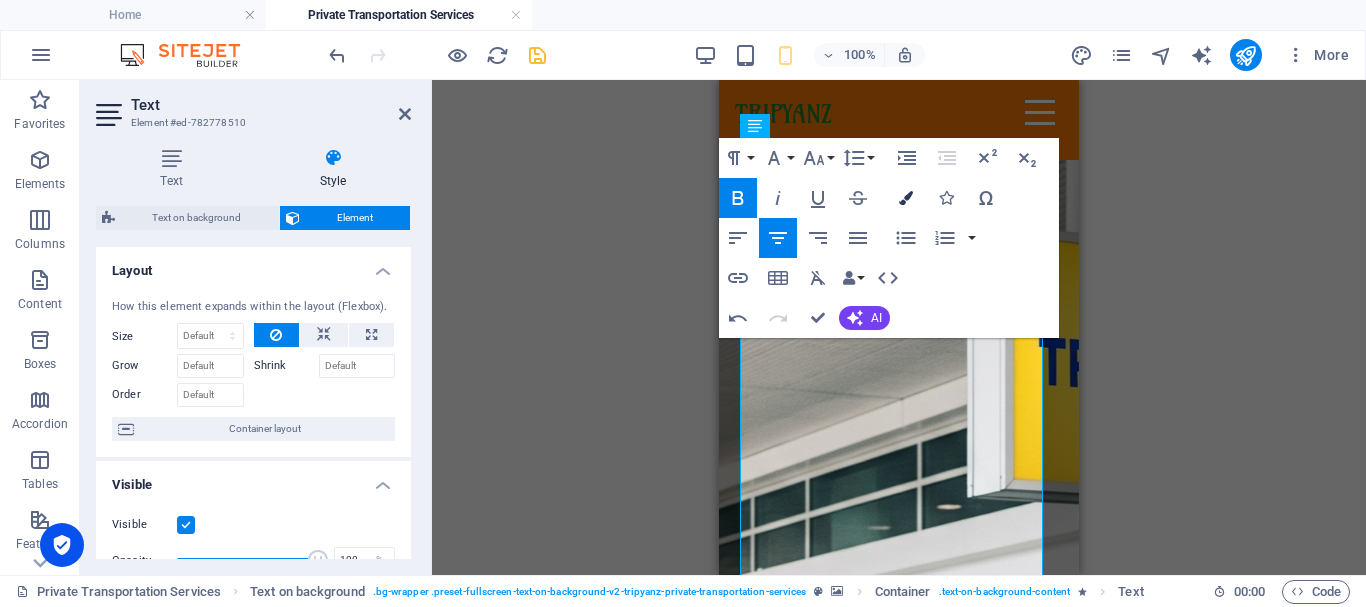 click at bounding box center [906, 198] 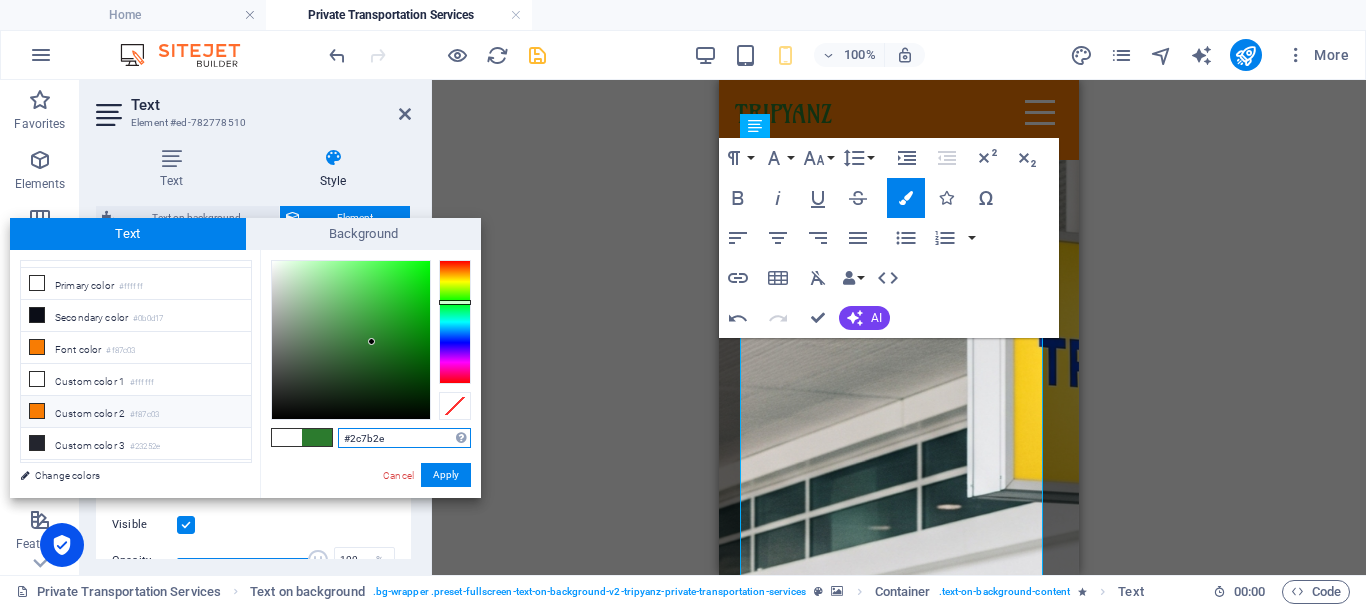 scroll, scrollTop: 0, scrollLeft: 0, axis: both 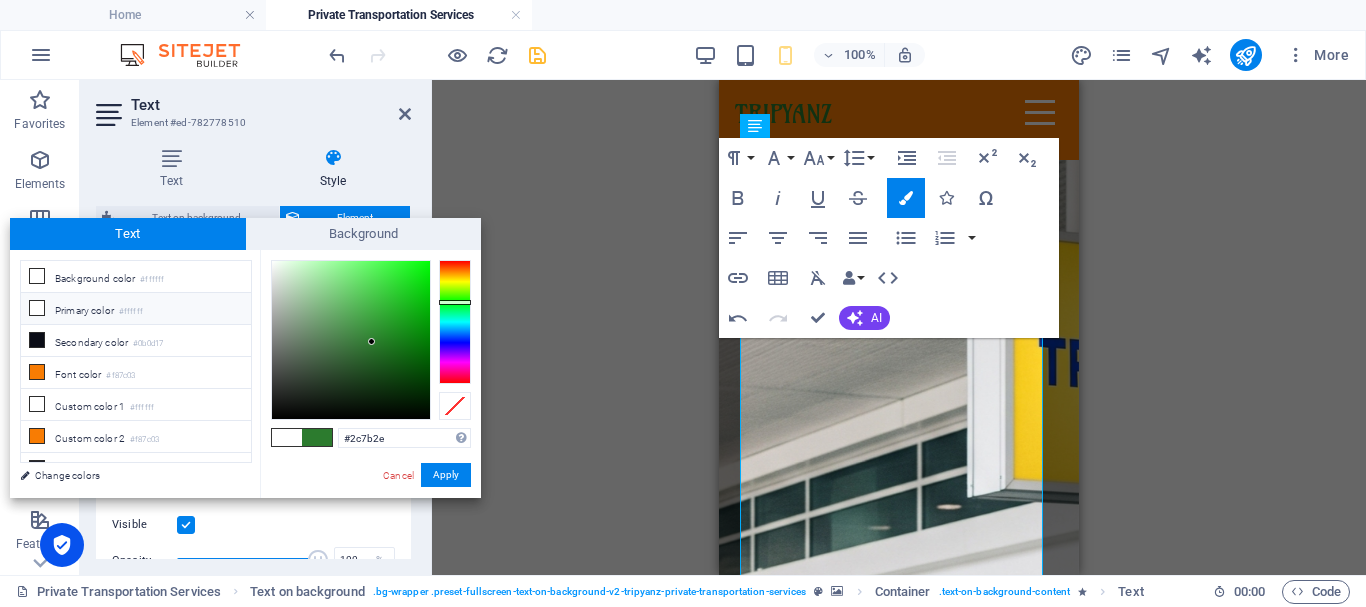 click on "Primary color
#ffffff" at bounding box center (136, 309) 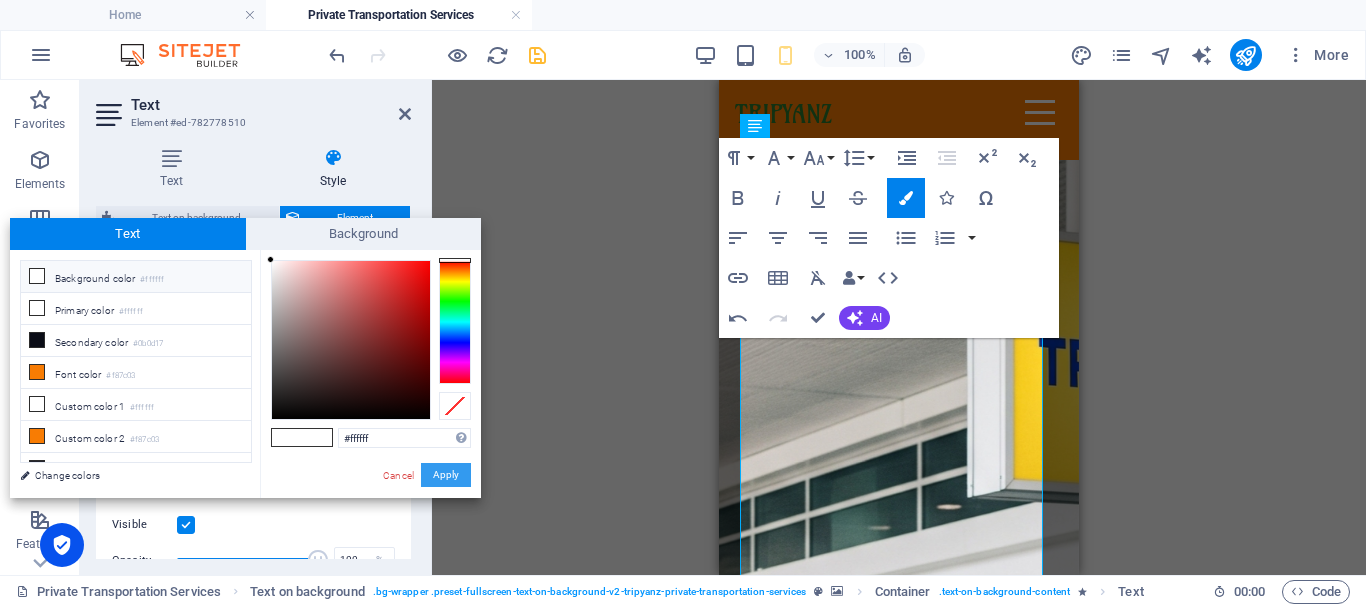 click on "Apply" at bounding box center (446, 475) 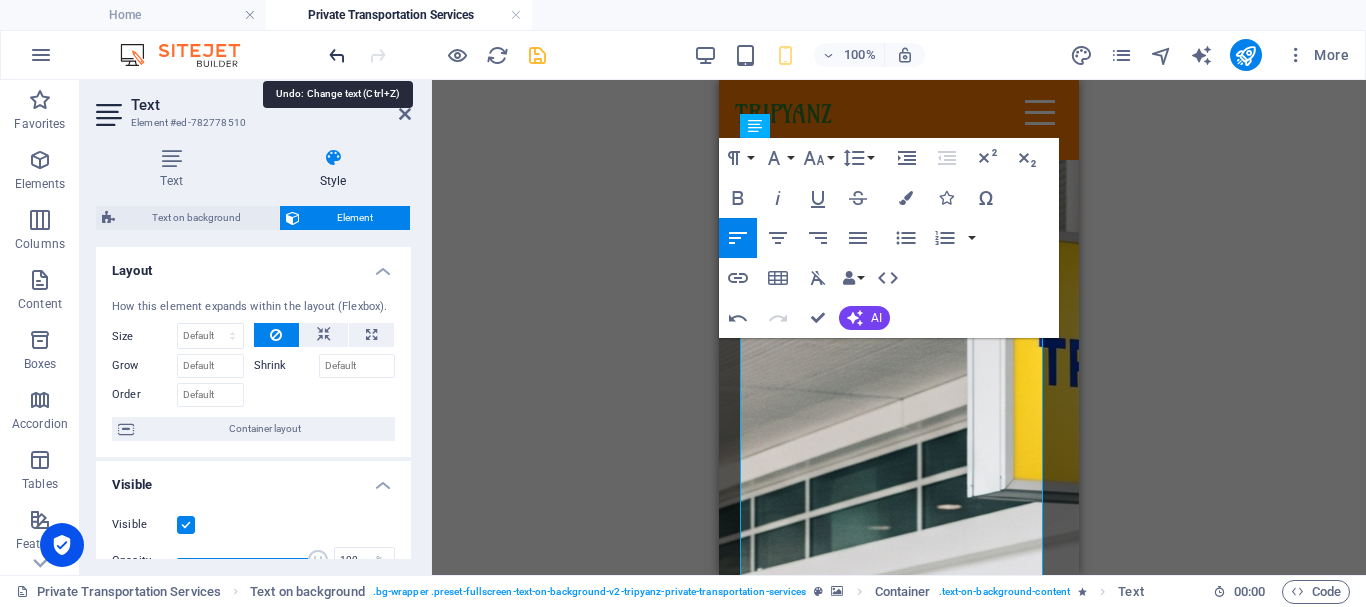 click at bounding box center [337, 55] 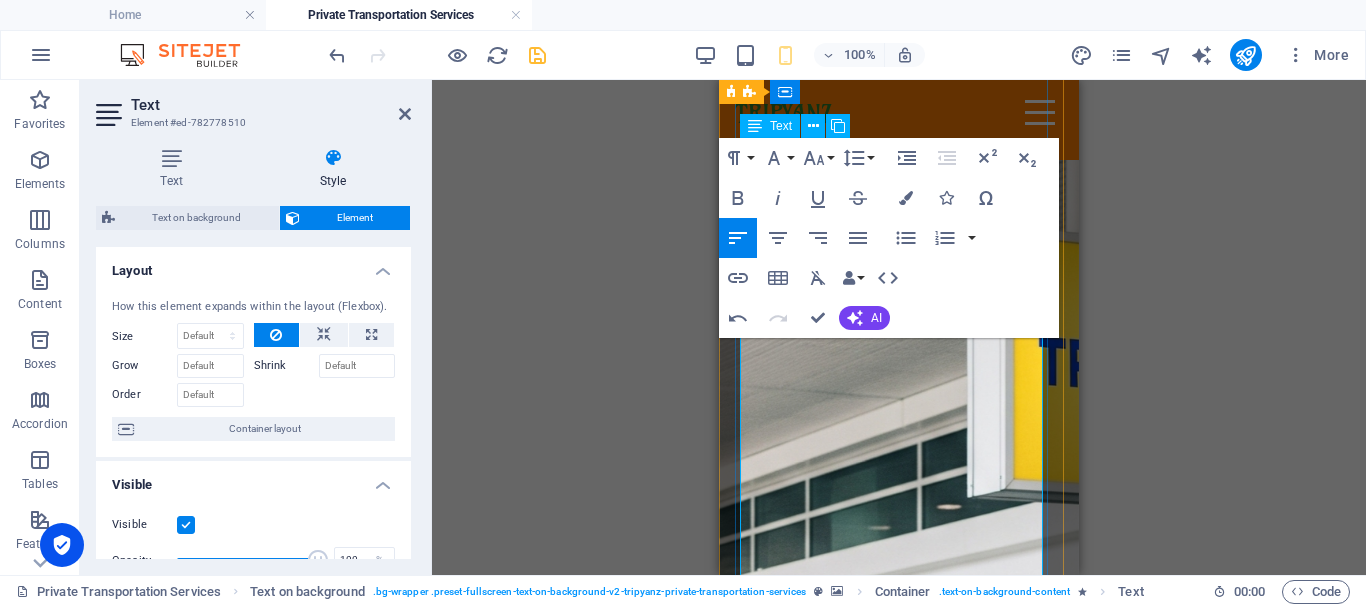click on "Wherever You Land, We’re Ready!" at bounding box center (867, 1918) 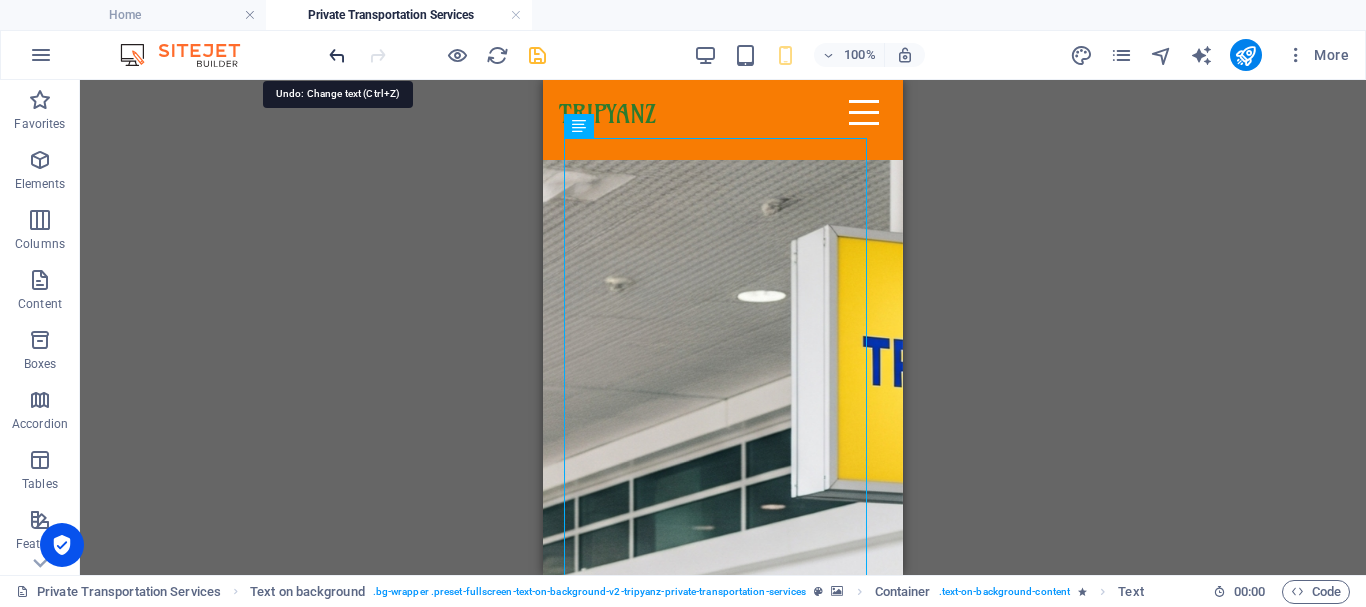 click at bounding box center [337, 55] 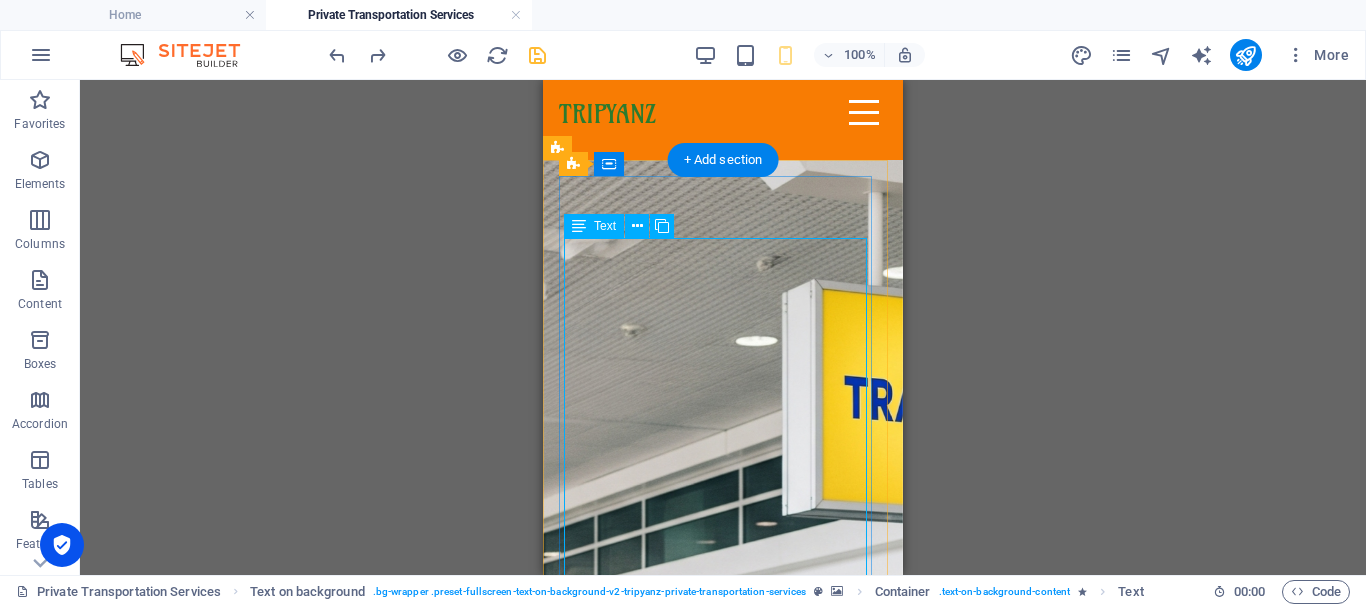 scroll, scrollTop: 0, scrollLeft: 0, axis: both 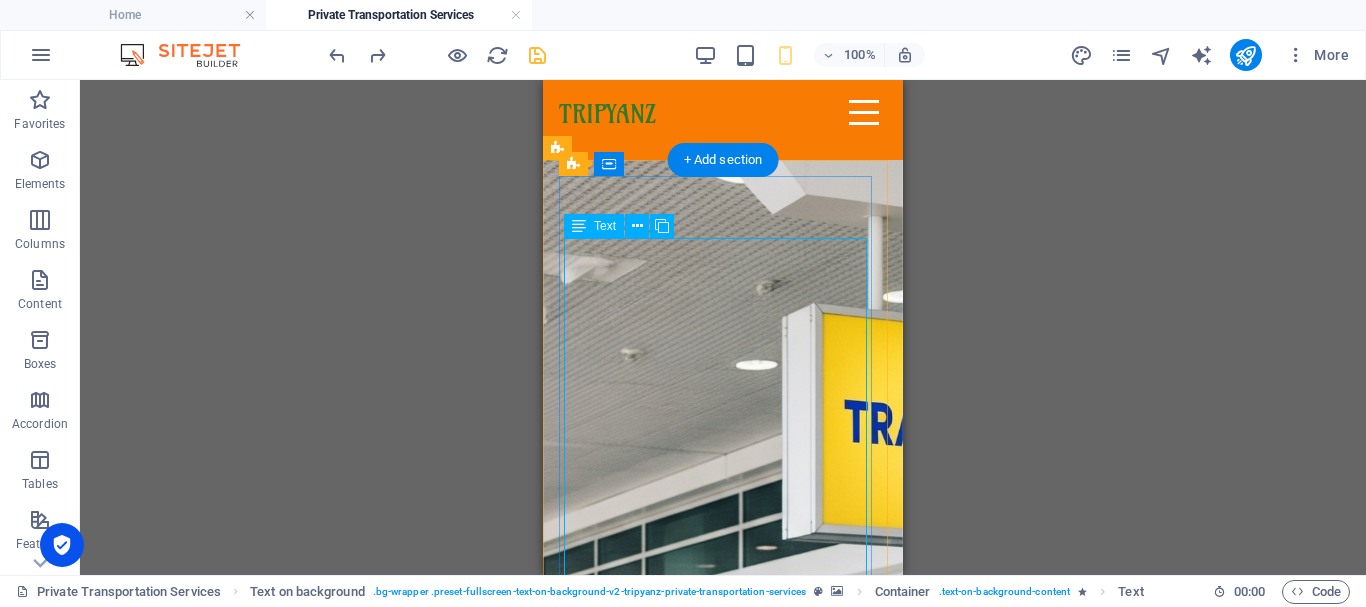 click on "Comfort, Safety & Style.  Wherever You Land, We’re Read y! Whether you're landing at the airport in Hurghada, Marsa Alam, Sharm El-Sheikh, Cairo, or Nuweiba,  Tripyanz  is here to meet you with a smile and a ride that suits your journey. ✨ Travel Across Egypt with Ease       Airport pickups & drop-offs     Hotel transfers & beach resorts       Day trips, excursions & multi-city rides 🚙Vehicles for Everyone From sleek sedans to roomy vans and minibuses, our air-conditioned fleet is ideal for solo travelers, couples, families, and groups. Enjoy a smooth ride, your comfort comes first! 👨‍✈️Our Drivers & Service Team All our drivers are friendly, experienced, and punctual, with strong local knowledge. Behind the scenes, our customer service team provides continuous follow-up and real-time support to make sure your trip runs perfectly. 💬 Why Tripyanz Transportation? ✅ Reliable airport transfers ✅ Professional customer support ✅ Clean, modern vehicles Tripyanz  ✈️" at bounding box center [723, 2718] 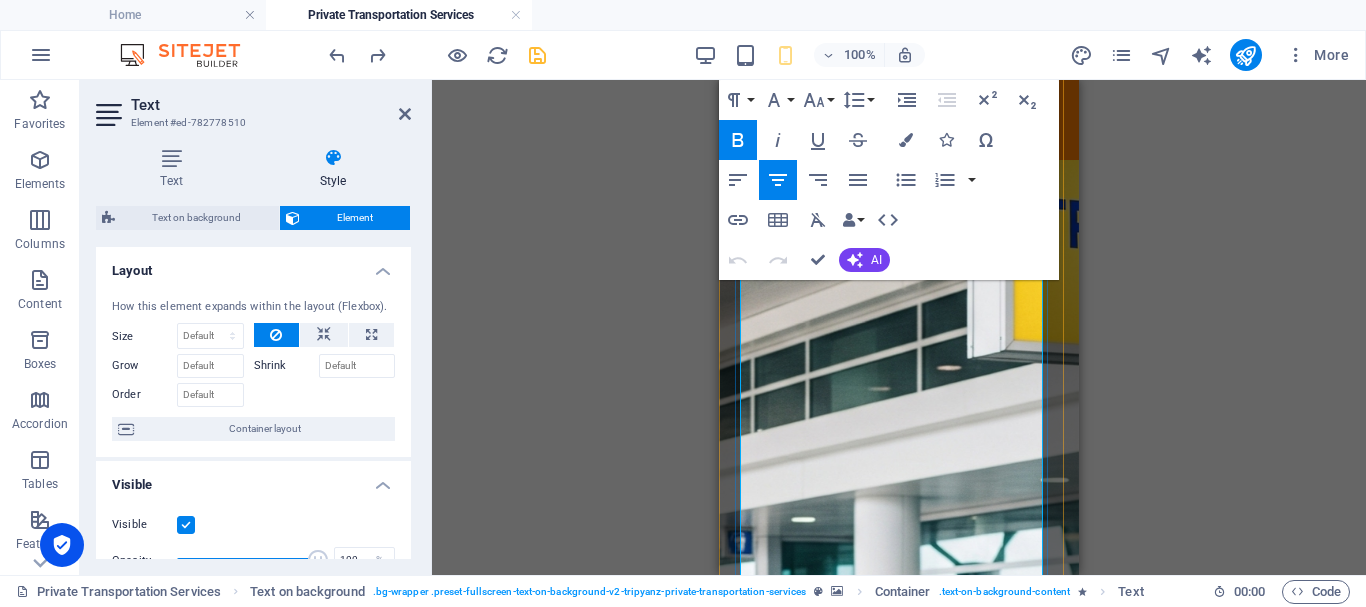scroll, scrollTop: 200, scrollLeft: 0, axis: vertical 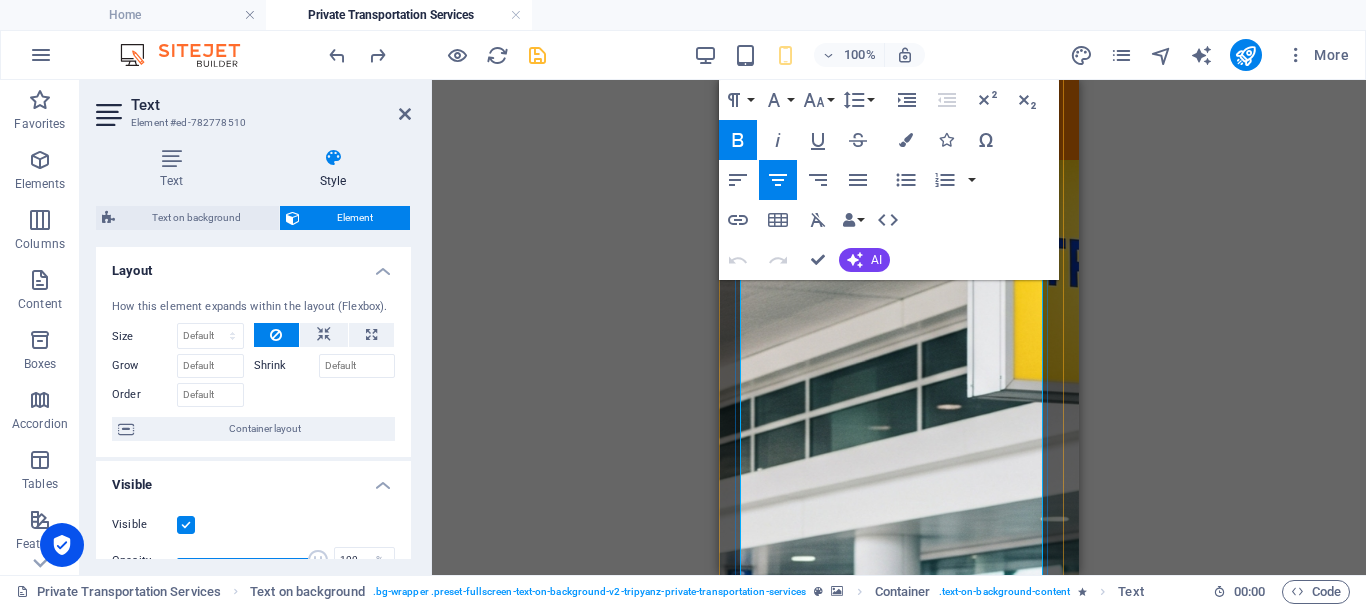 click on "Whether you're landing at the airport in [GEOGRAPHIC_DATA], [PERSON_NAME], [GEOGRAPHIC_DATA], [GEOGRAPHIC_DATA], or [GEOGRAPHIC_DATA]," at bounding box center (887, 1927) 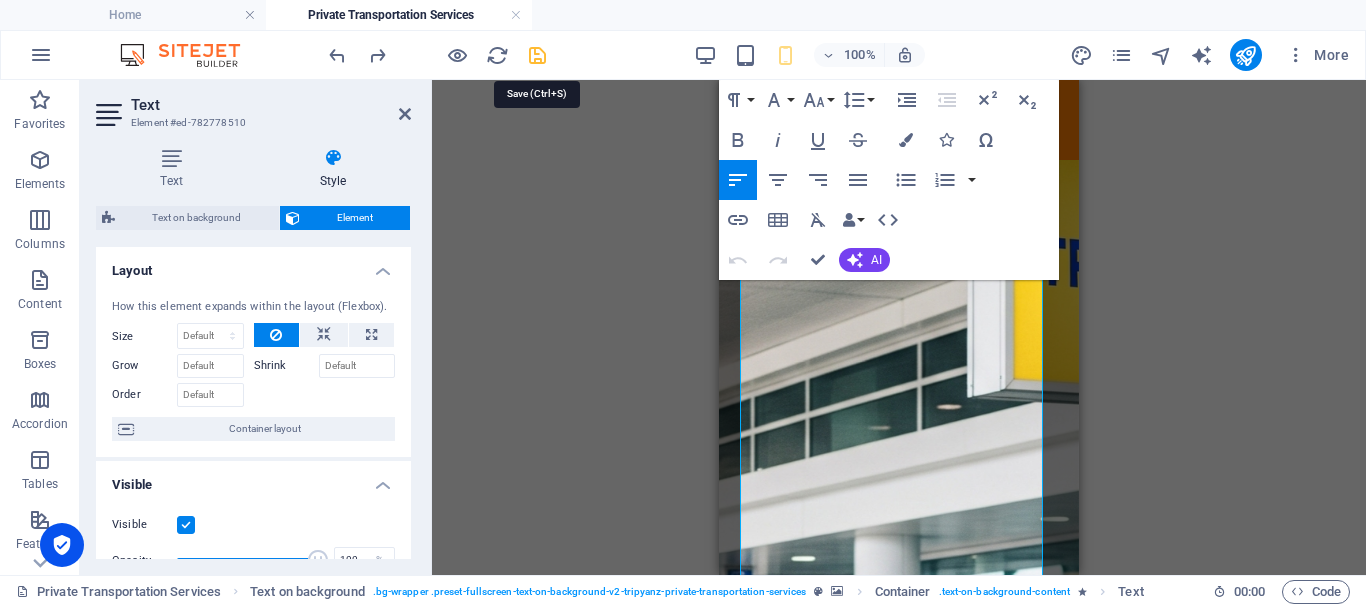click at bounding box center [537, 55] 